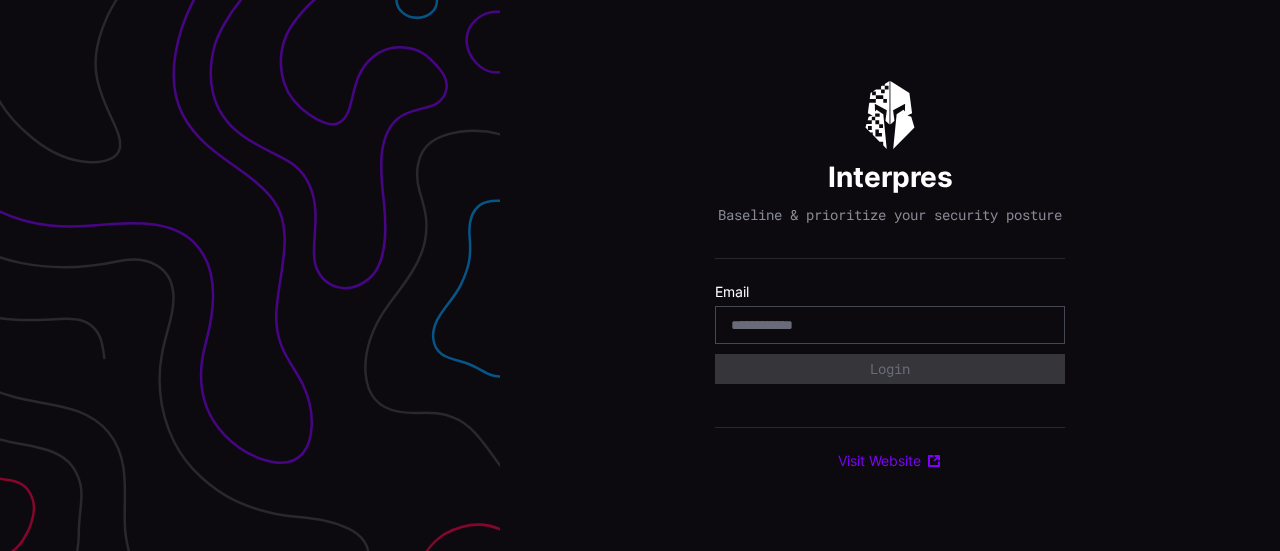 scroll, scrollTop: 0, scrollLeft: 0, axis: both 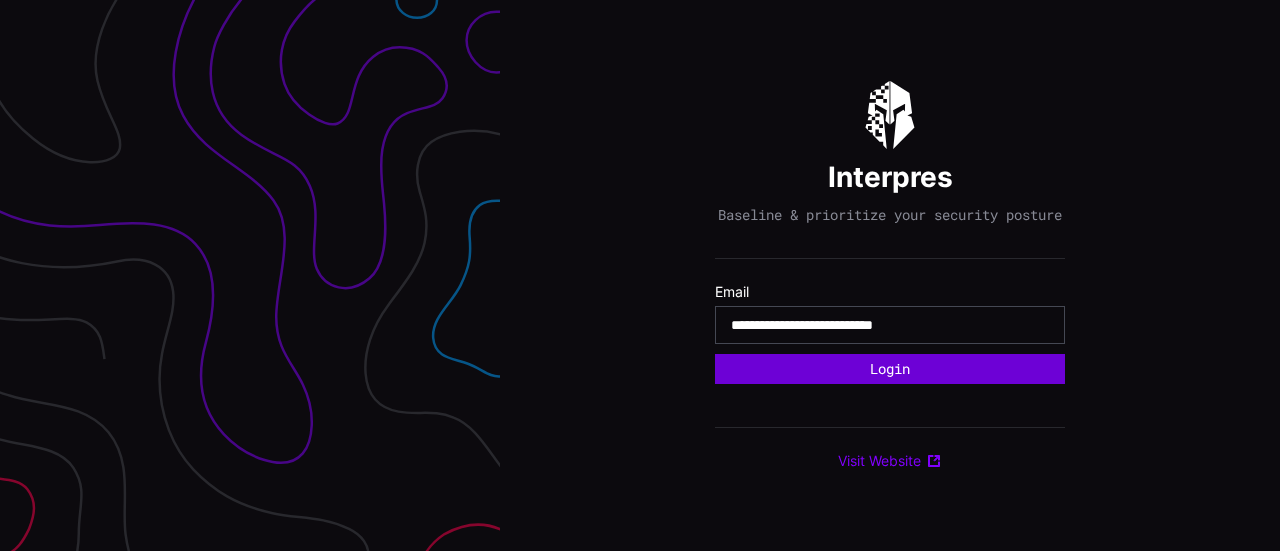 type on "**********" 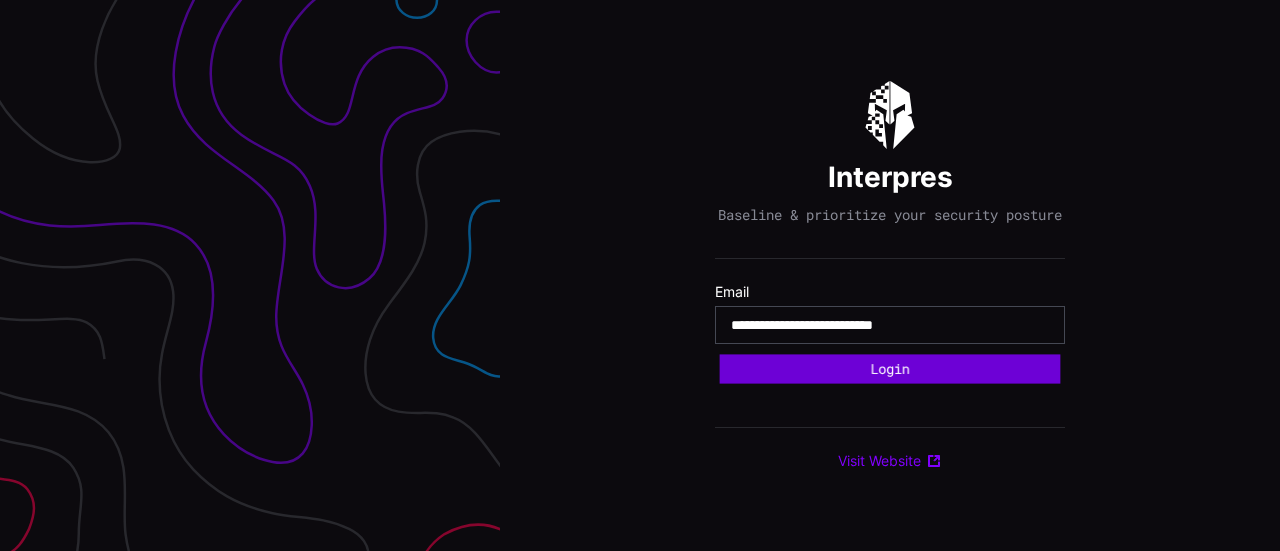 click on "Login" at bounding box center (890, 369) 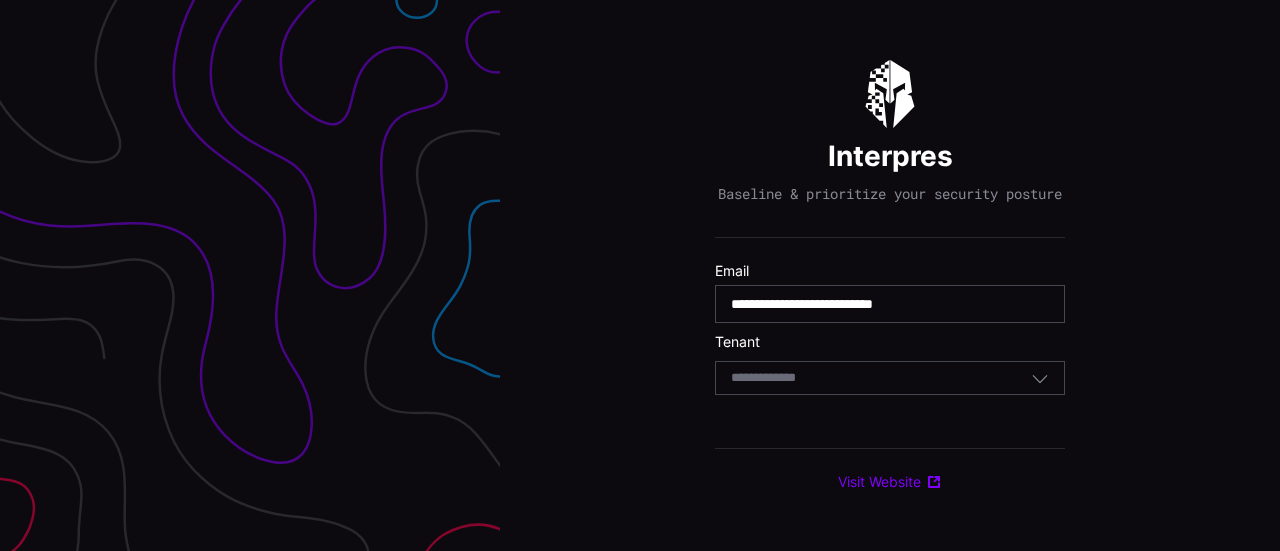 click on "Select Tenant" at bounding box center [890, 378] 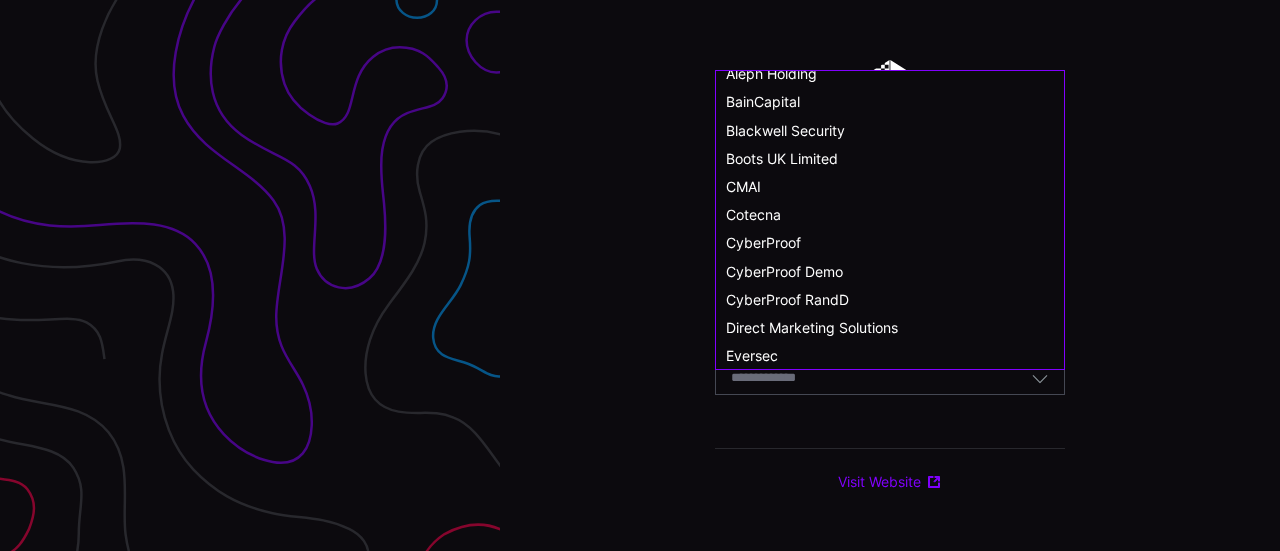 scroll, scrollTop: 42, scrollLeft: 0, axis: vertical 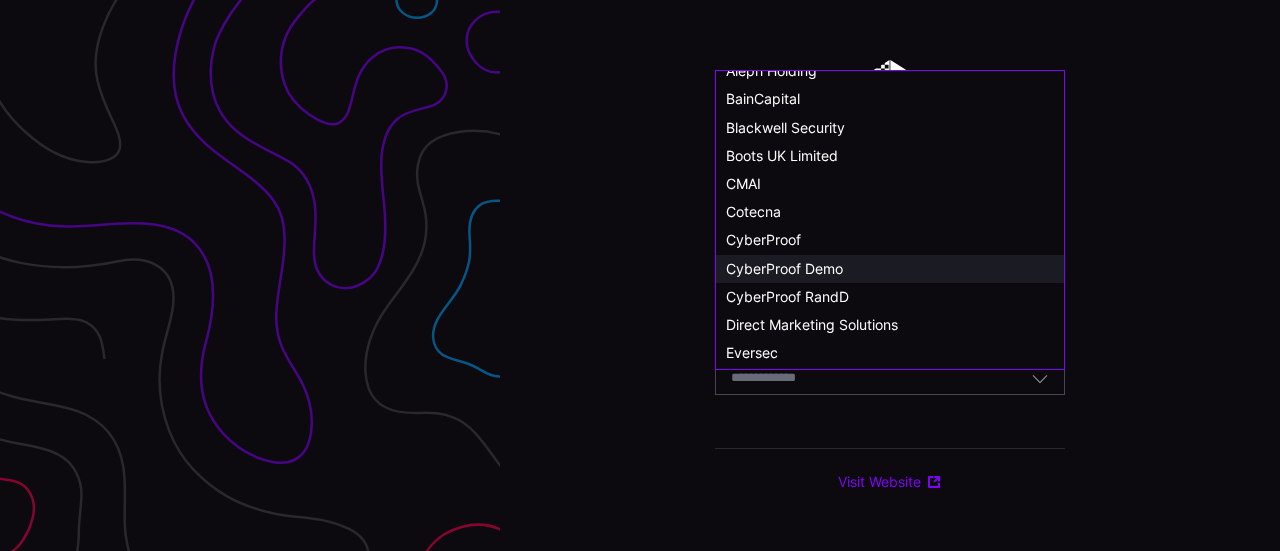 click on "CyberProof Demo" at bounding box center (784, 268) 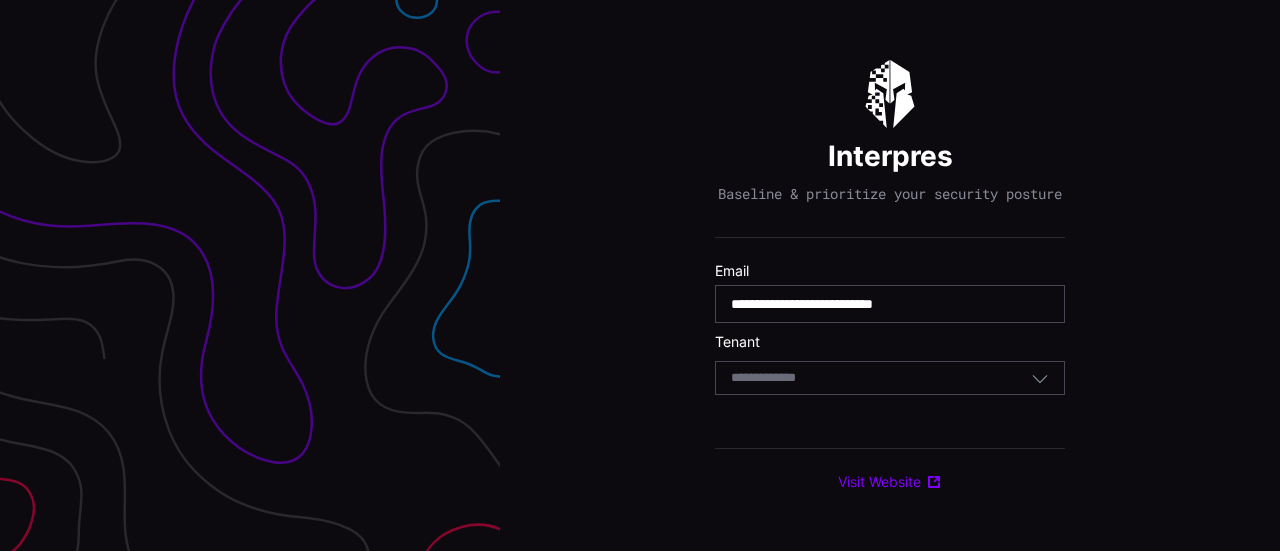 type 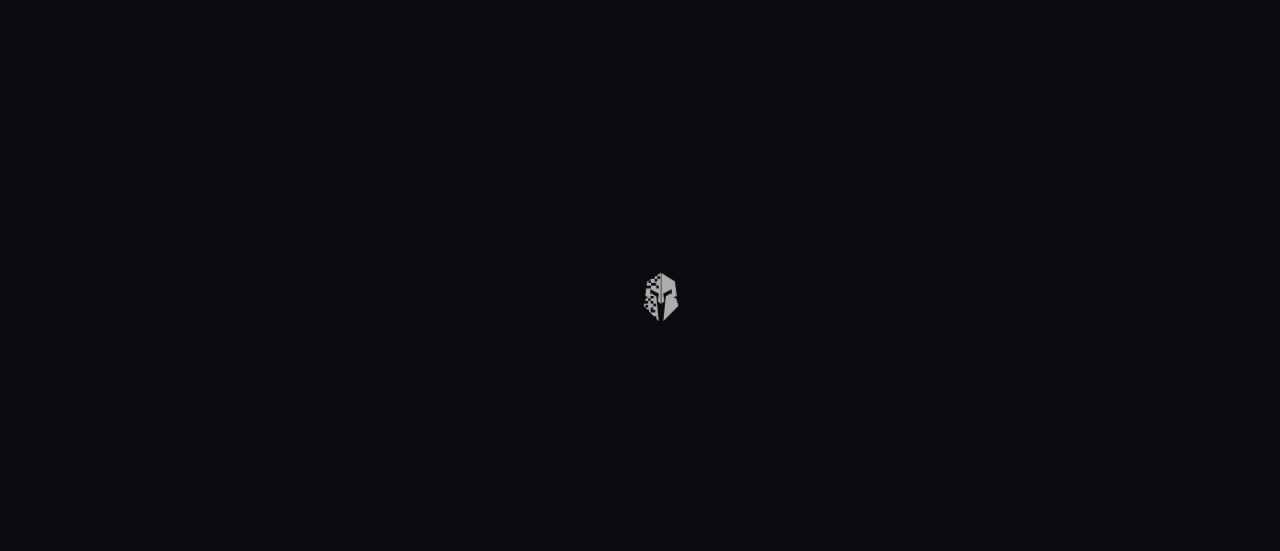 scroll, scrollTop: 0, scrollLeft: 0, axis: both 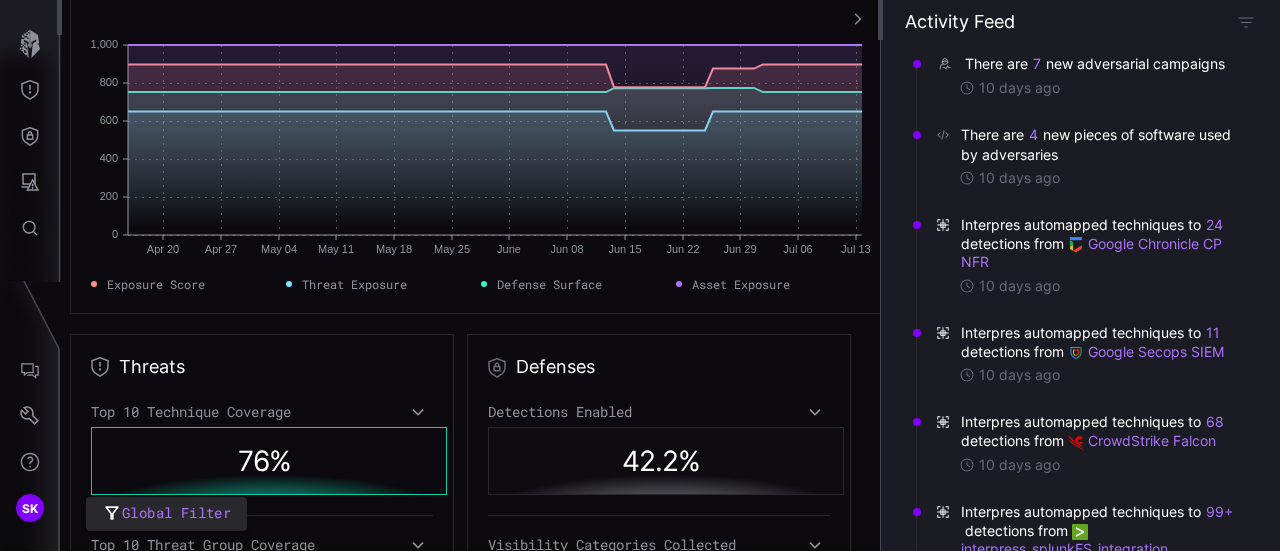 click 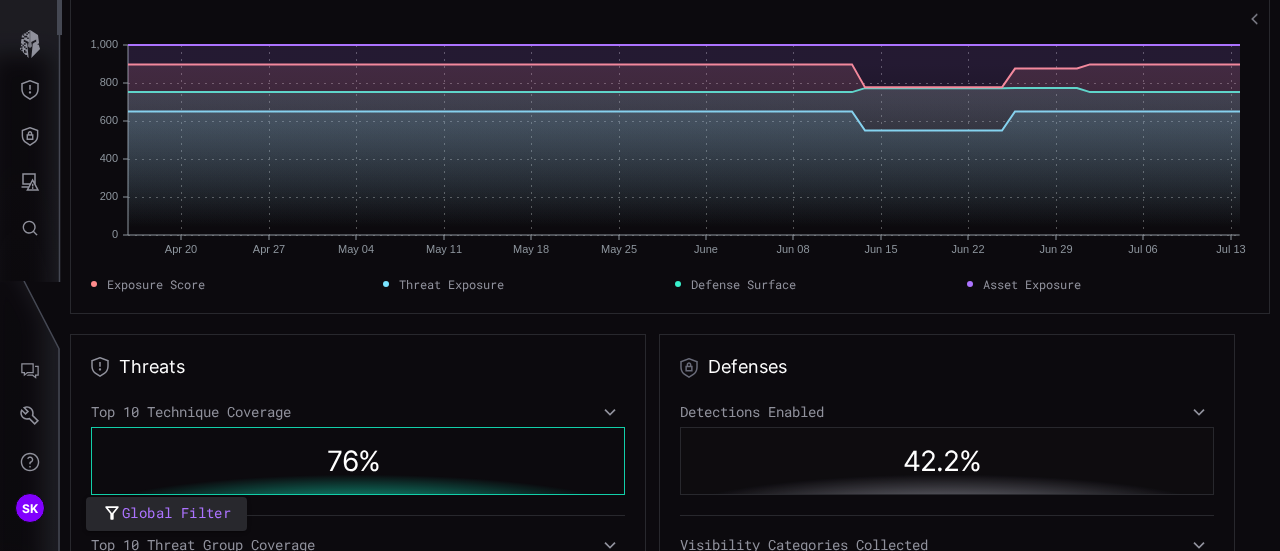 click at bounding box center [1256, 18] 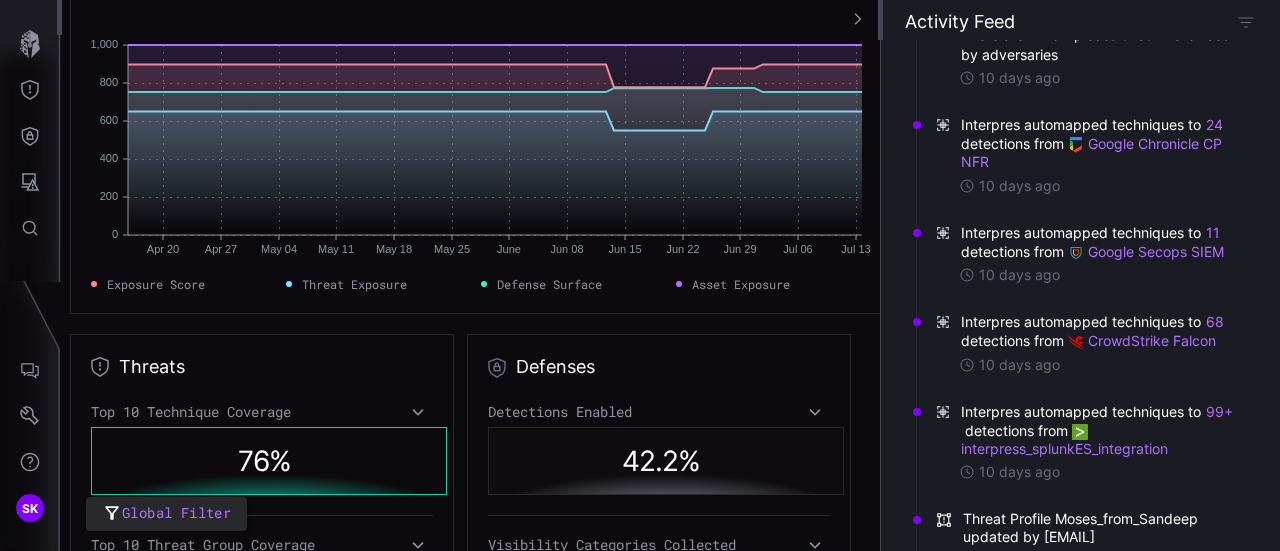 scroll, scrollTop: 0, scrollLeft: 0, axis: both 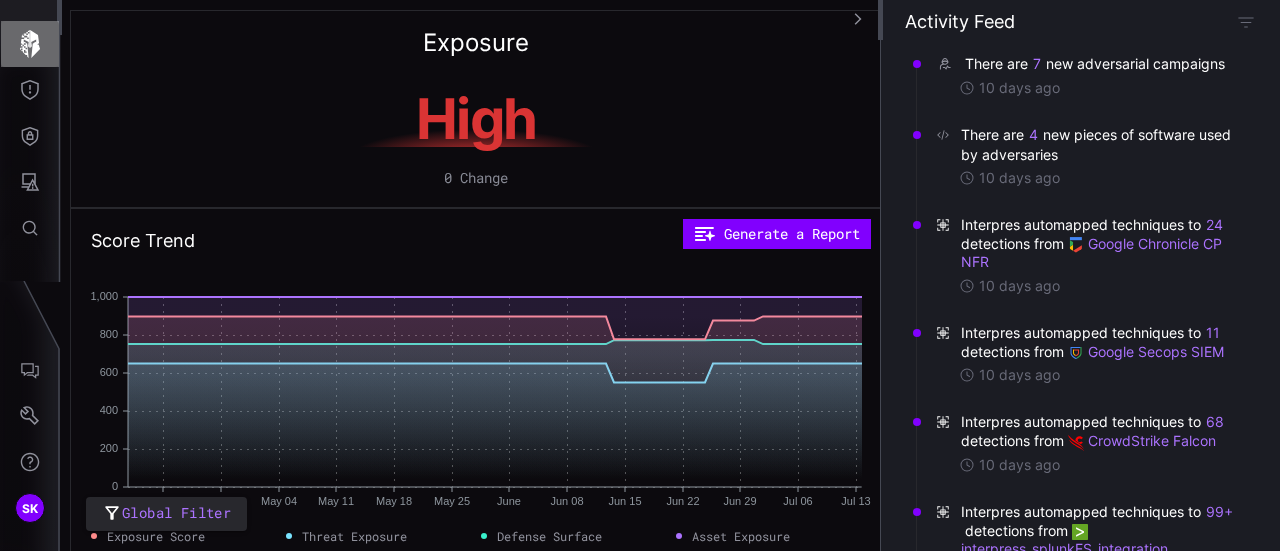 click 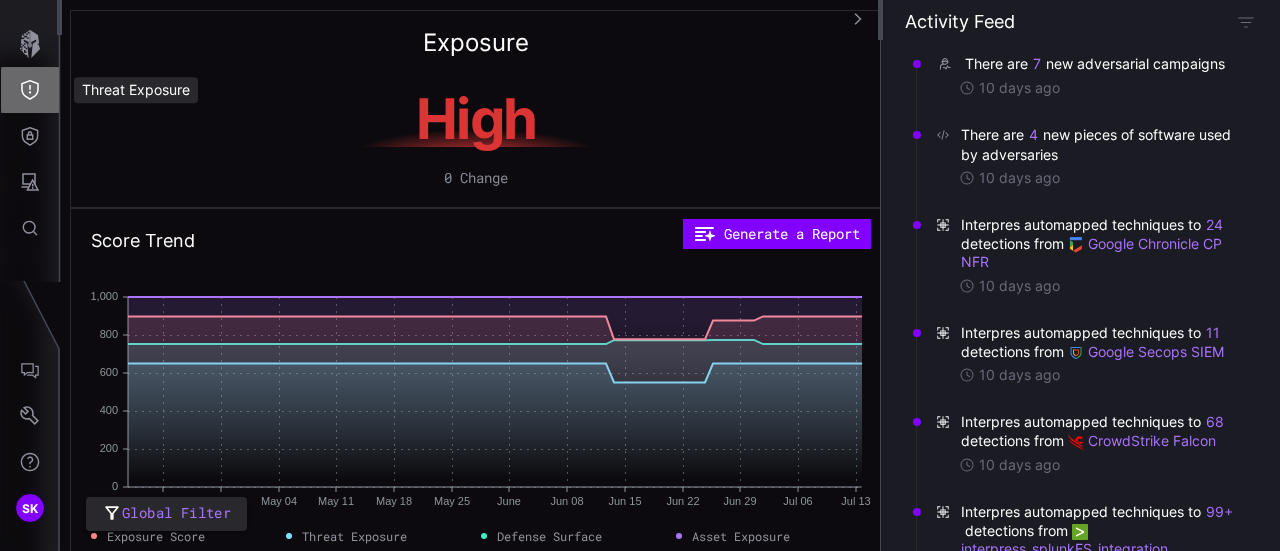 click at bounding box center [30, 90] 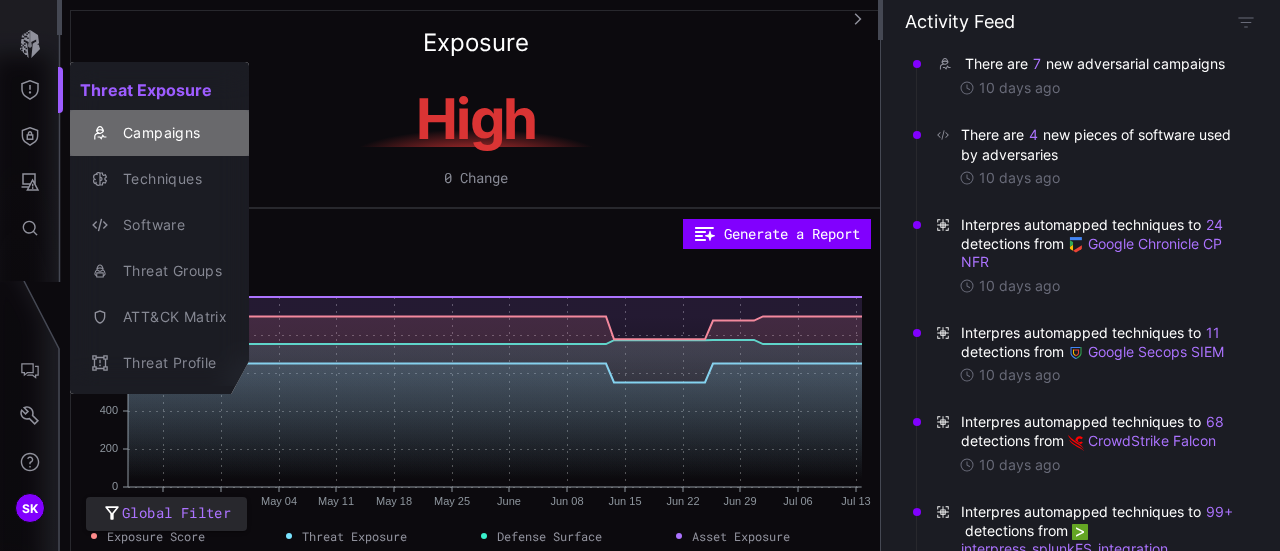 click on "Campaigns" at bounding box center [170, 133] 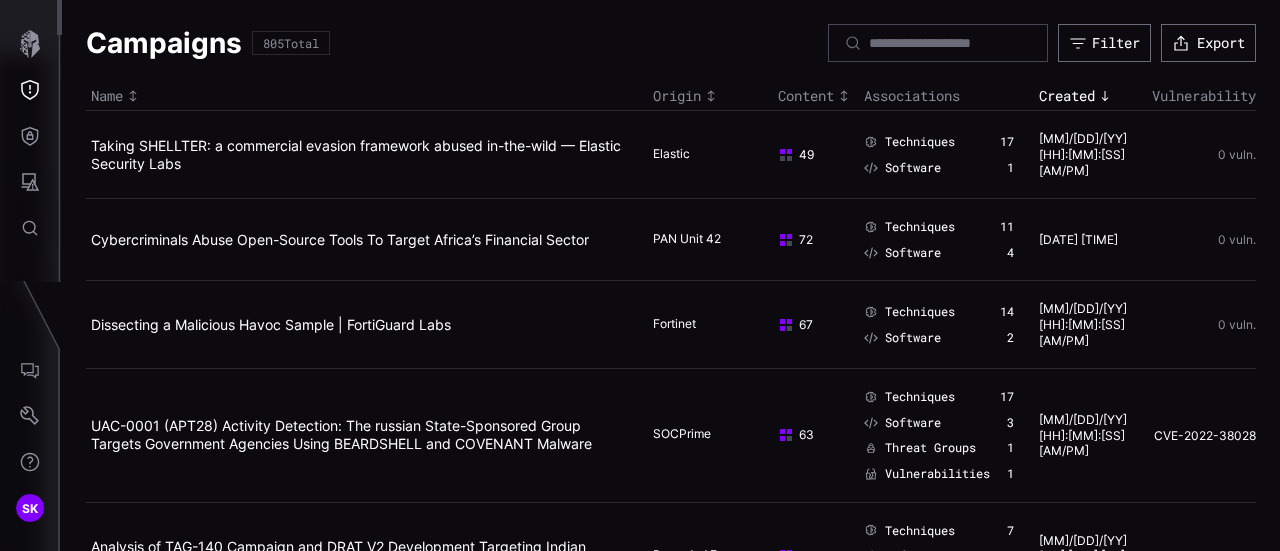 click 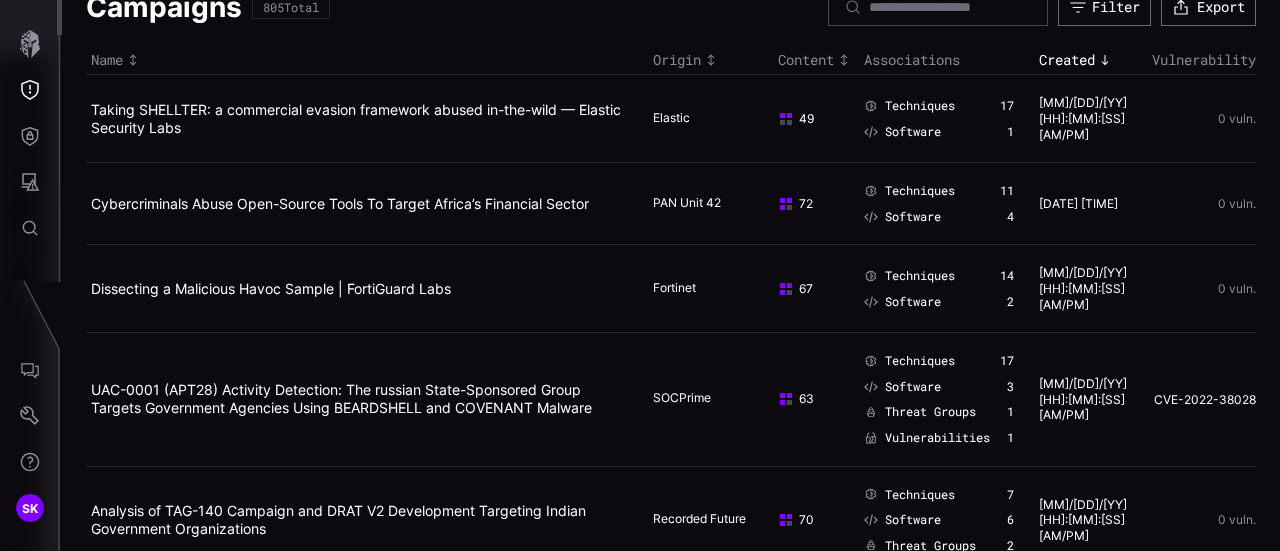 scroll, scrollTop: 0, scrollLeft: 0, axis: both 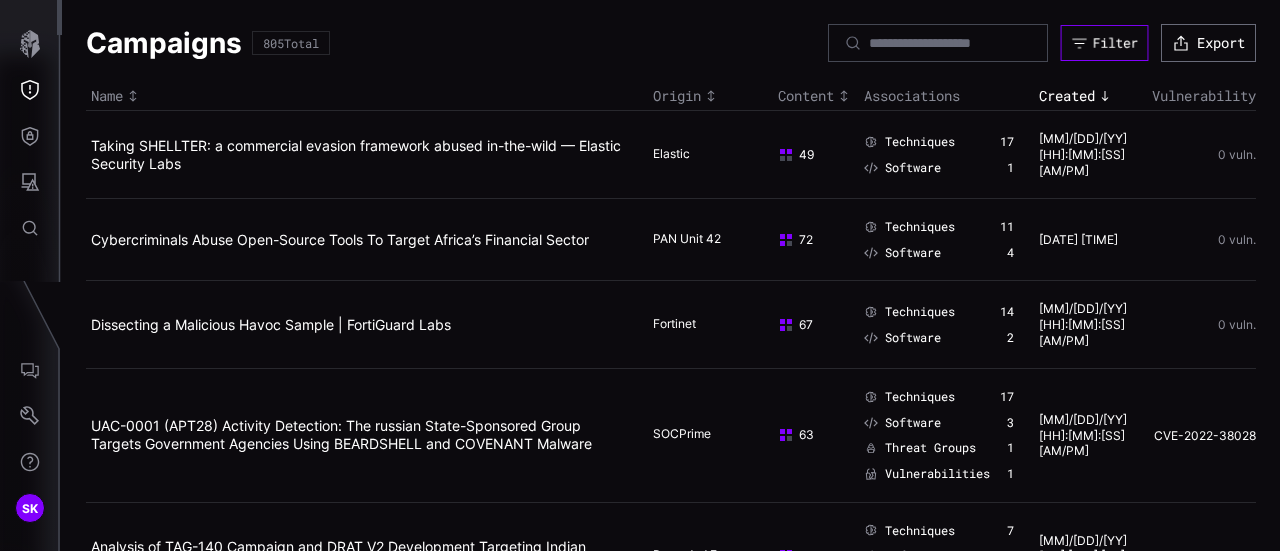 click on "Filter" at bounding box center [1115, 43] 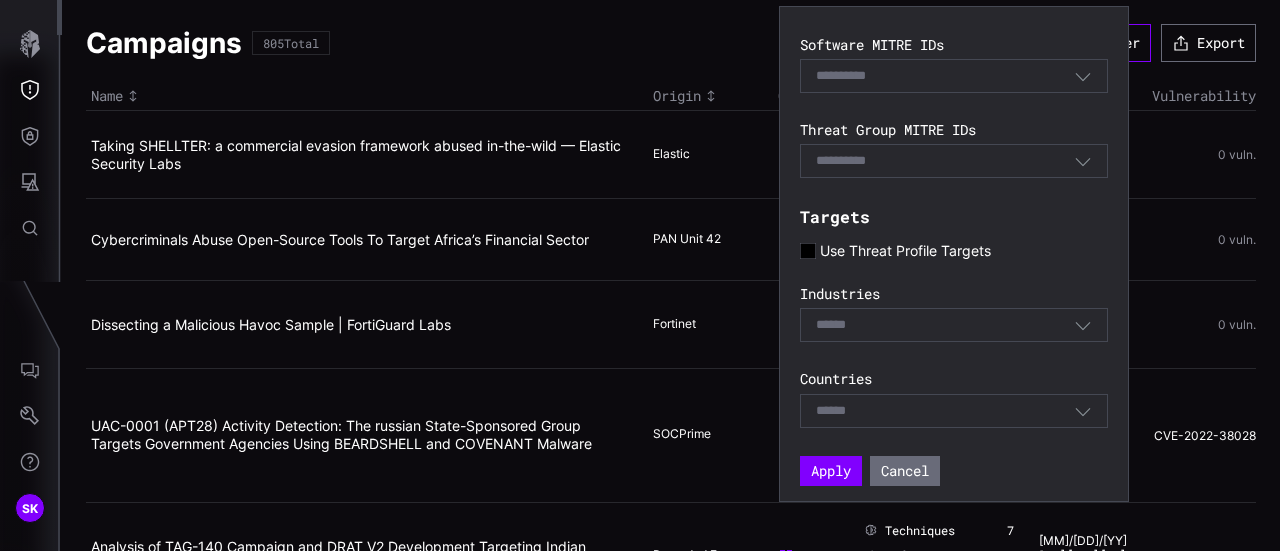 scroll, scrollTop: 480, scrollLeft: 0, axis: vertical 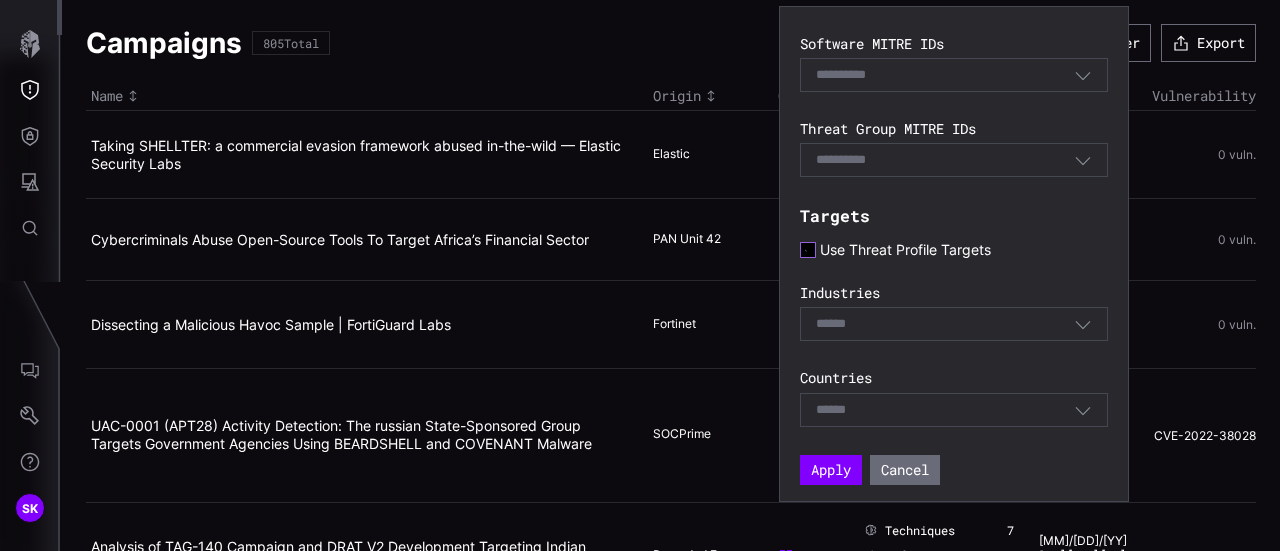 click 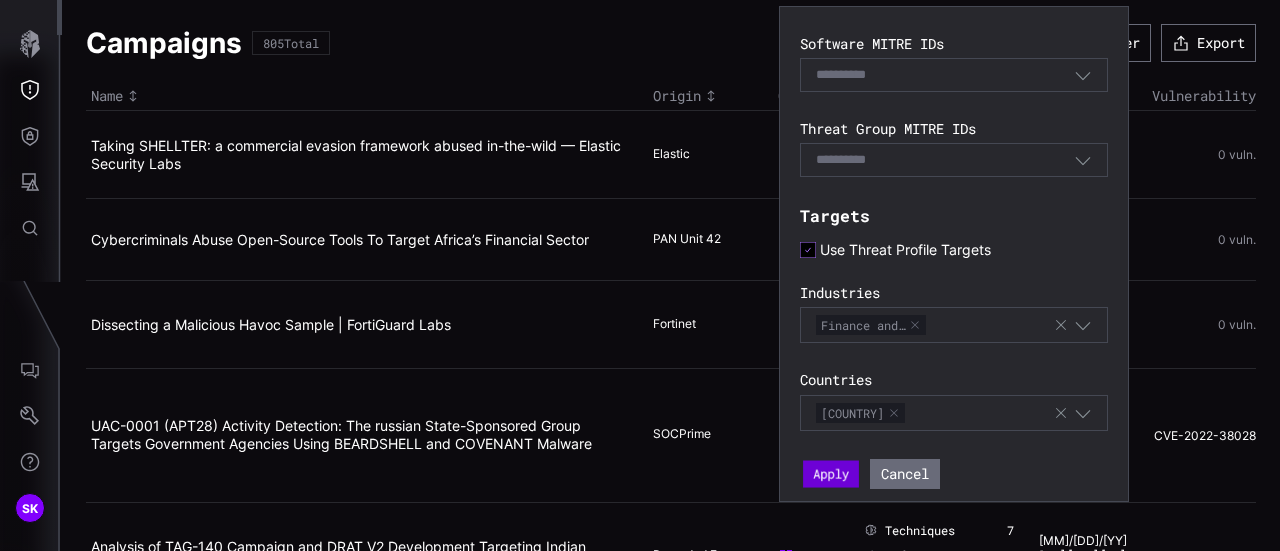 click on "Apply" at bounding box center [831, 473] 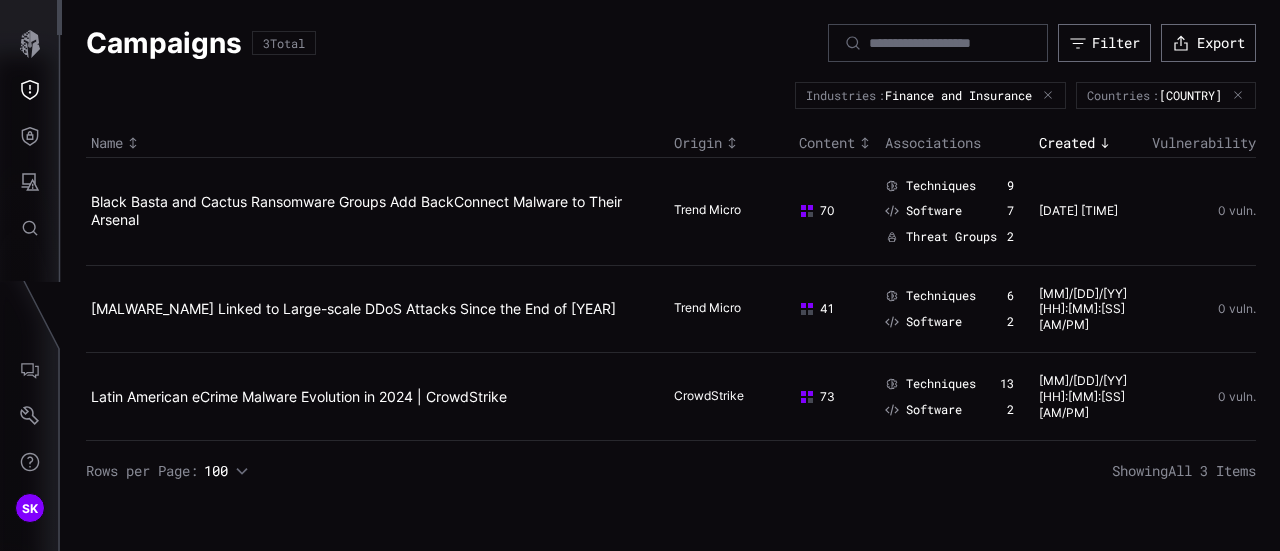 click on "Campaigns 3  Total Filter Export   Industries :  Finance and Insurance   Countries :  Germany   Name Origin Content Associations Created Vulnerability Black Basta and Cactus Ransomware Groups Add BackConnect Malware to Their Arsenal Trend Micro 70   Techniques 9   Software 7   Threat Groups 2 03/11/25 11:31:52 PM 0 vuln. IoT Botnet Linked to Large-scale DDoS Attacks Since the End of 2024 Trend Micro 41   Techniques 6   Software 2 01/24/25 09:46:36 PM 0 vuln. Latin American eCrime Malware Evolution in 2024 | CrowdStrike CrowdStrike 73   Techniques 13   Software 2 01/16/25 06:12:15 PM 0 vuln. Rows per Page: 100 Showing  All 3   Items" at bounding box center [671, 275] 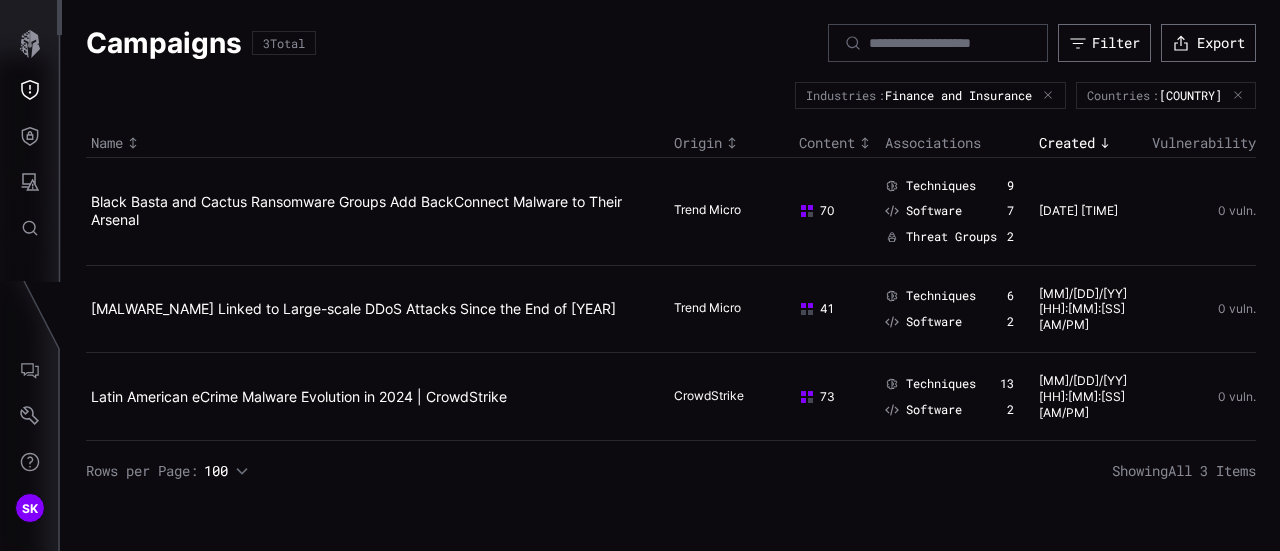 click 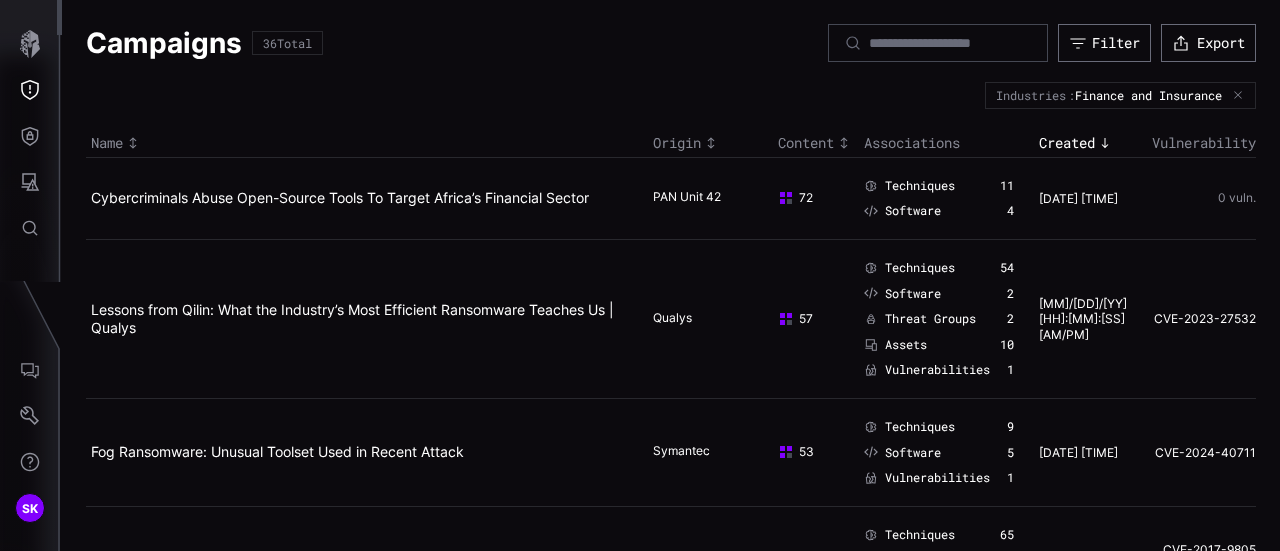 click 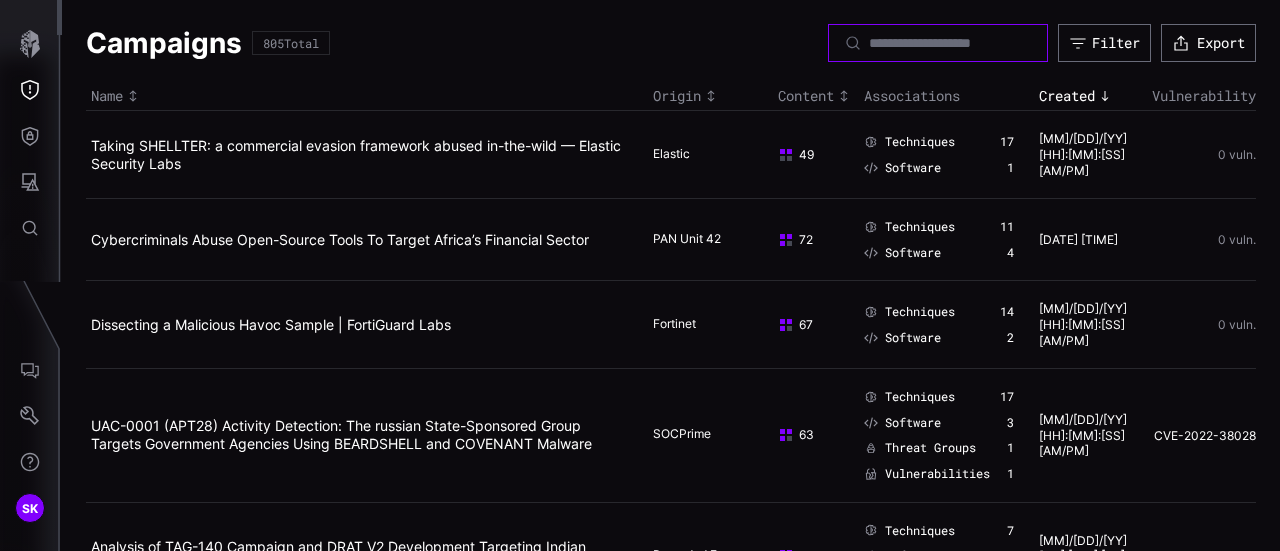 click at bounding box center (939, 43) 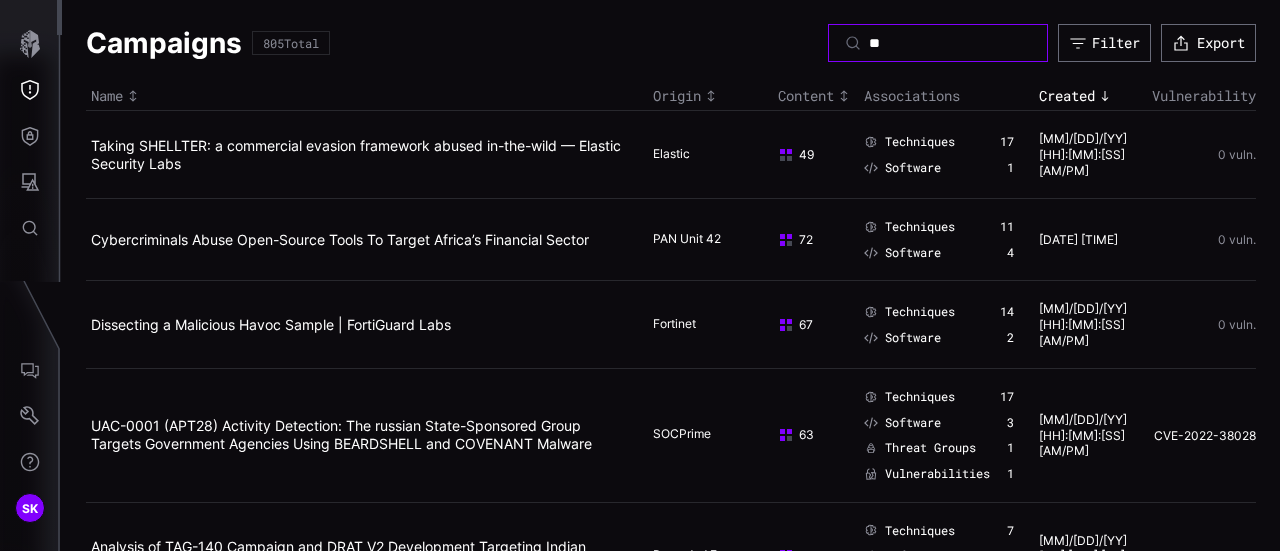 type on "***" 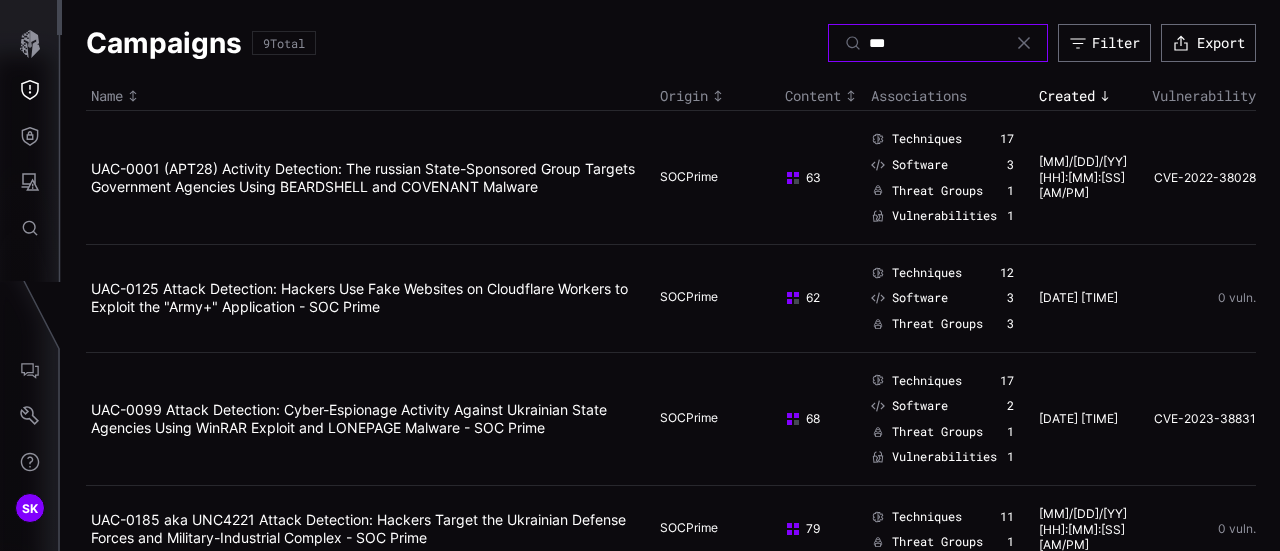 click on "***" at bounding box center [939, 43] 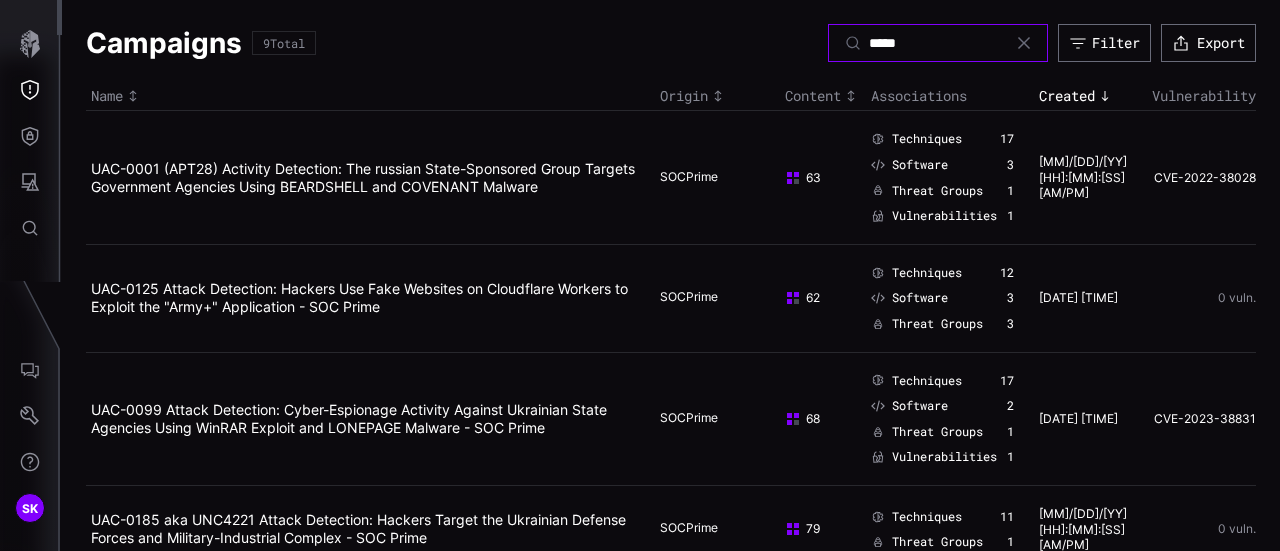 type on "******" 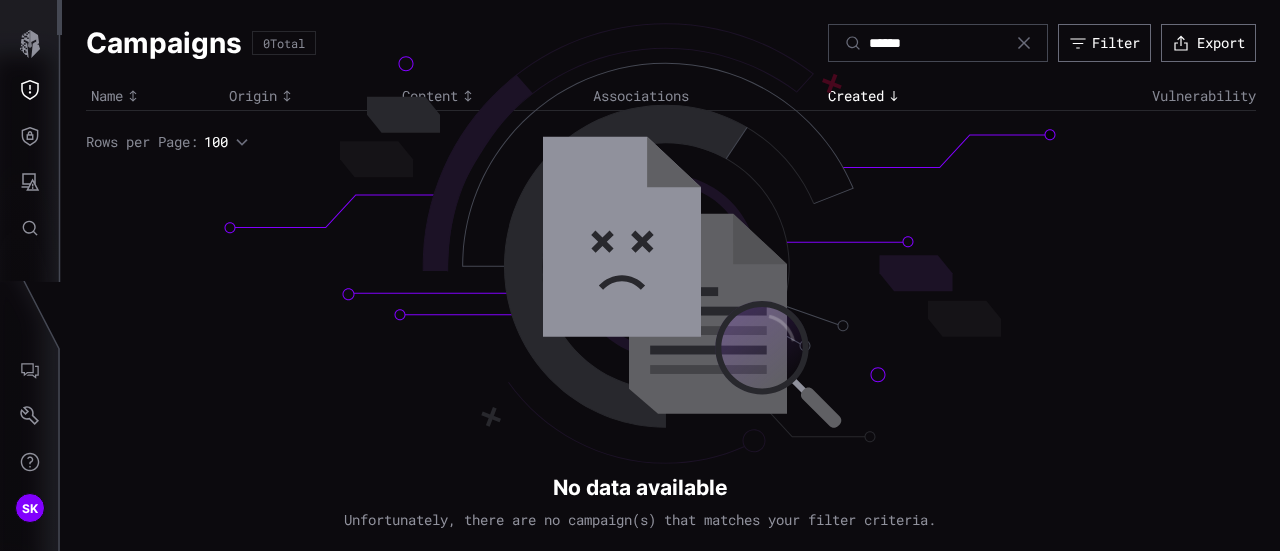 click 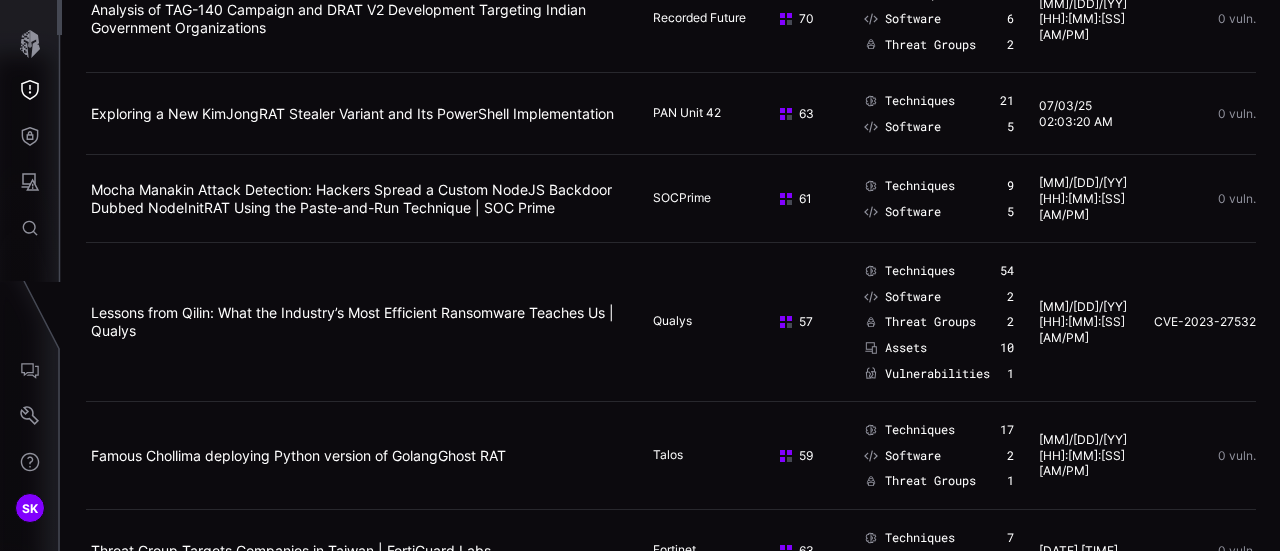 scroll, scrollTop: 0, scrollLeft: 0, axis: both 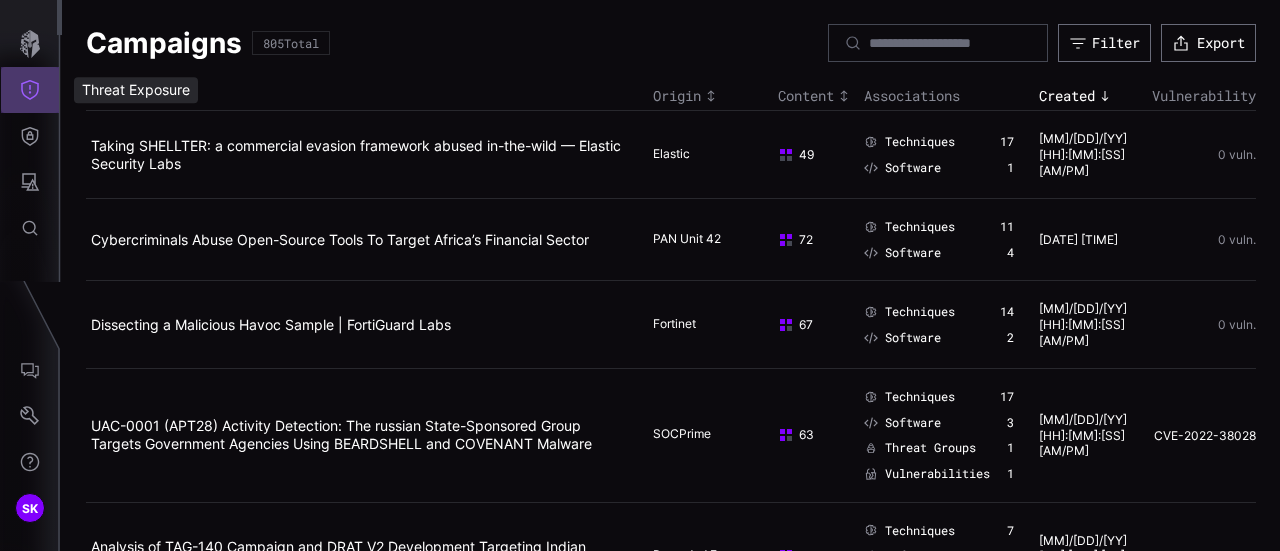 click 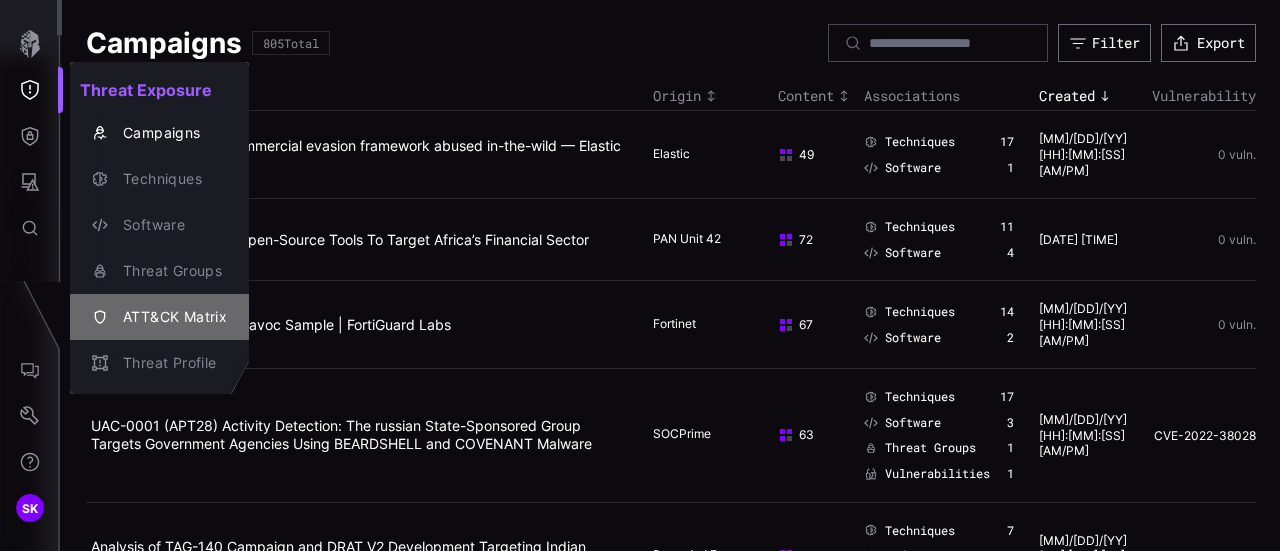 click on "ATT&CK Matrix" at bounding box center [170, 317] 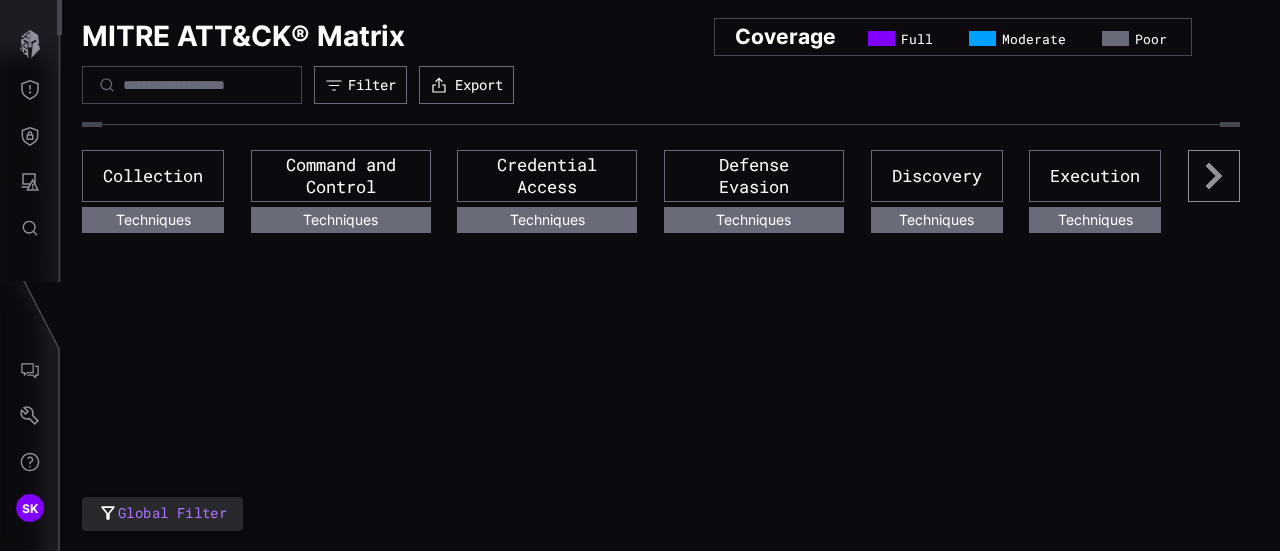 click on "Global Filter MITRE ATT&CK® Matrix Coverage Full Moderate Poor Filter Export Collection  Techniques Command and Control  Techniques Credential Access  Techniques Defense Evasion  Techniques Discovery  Techniques Execution  Techniques" at bounding box center [671, 275] 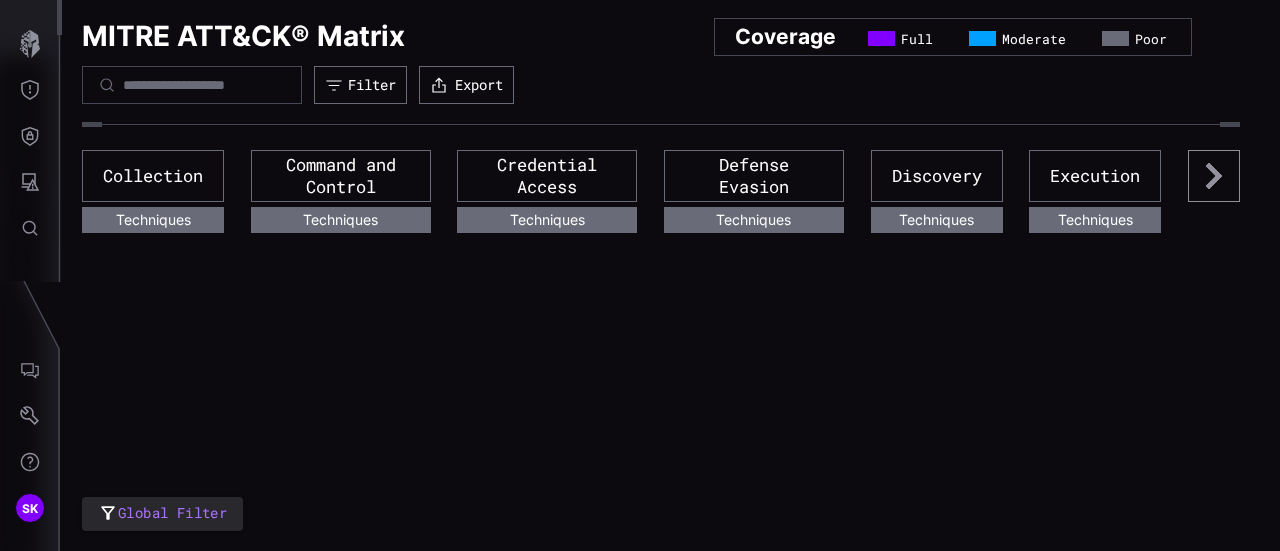 click on "Collection" at bounding box center [153, 176] 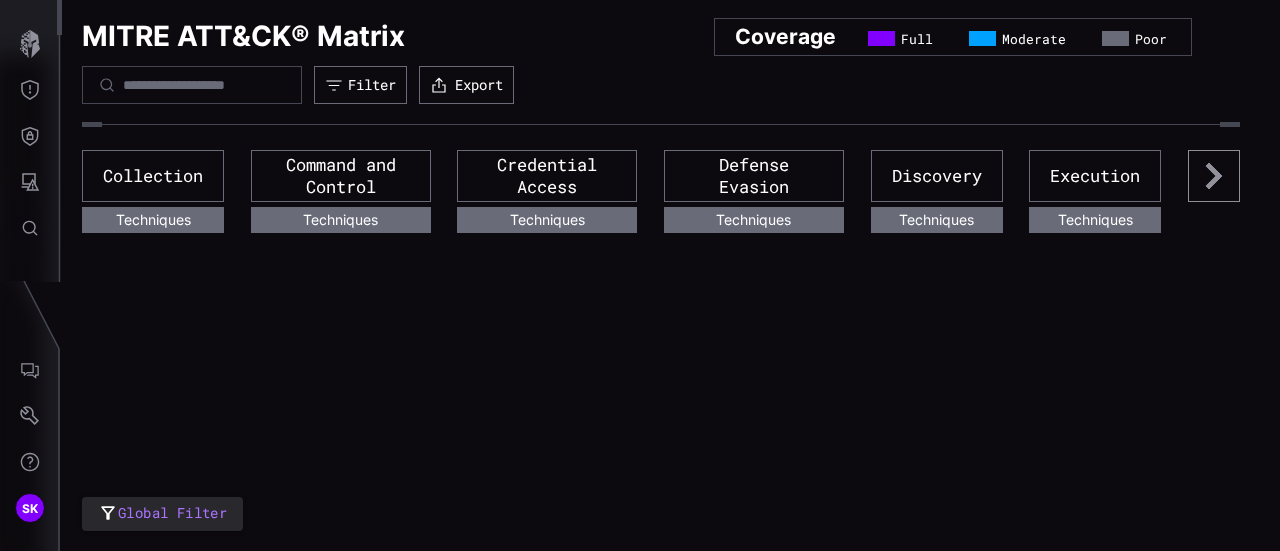 click 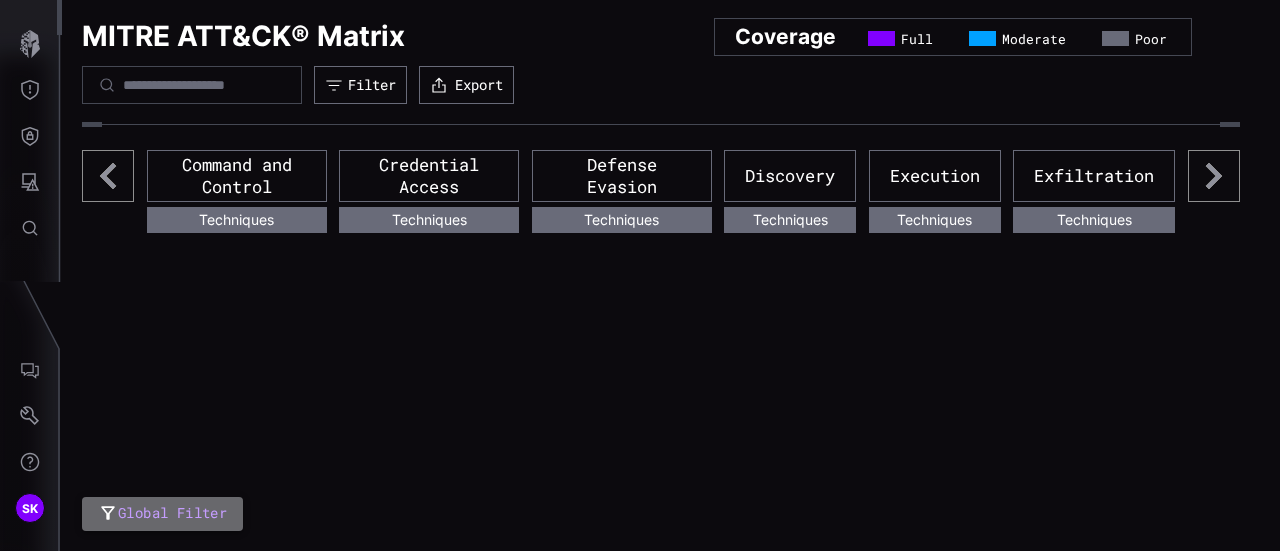 click on "Global Filter" at bounding box center [172, 513] 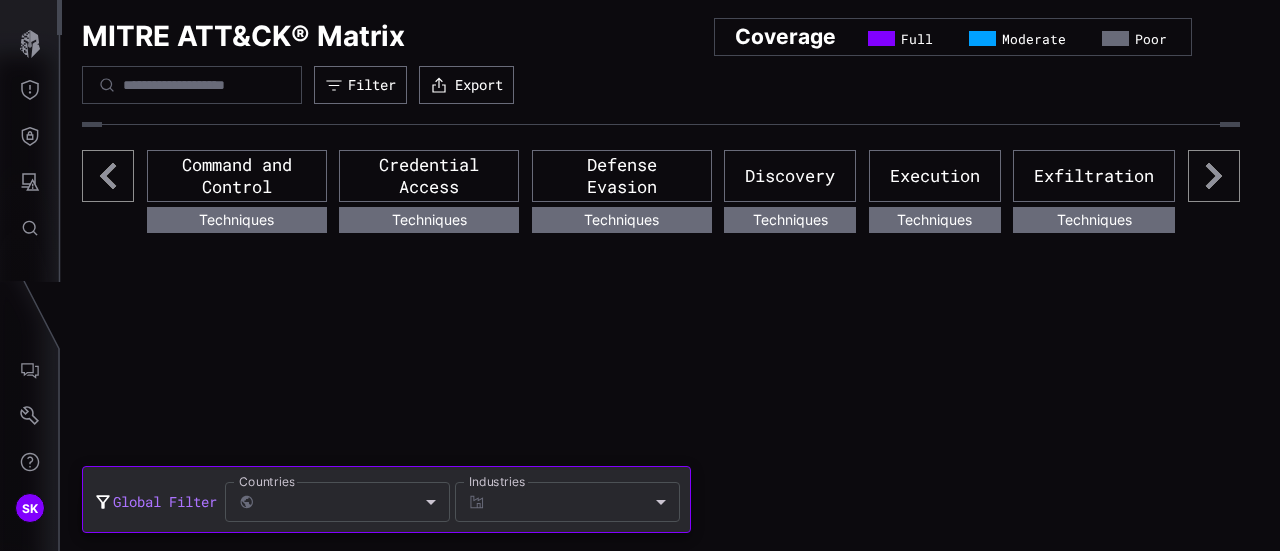 click at bounding box center (640, 275) 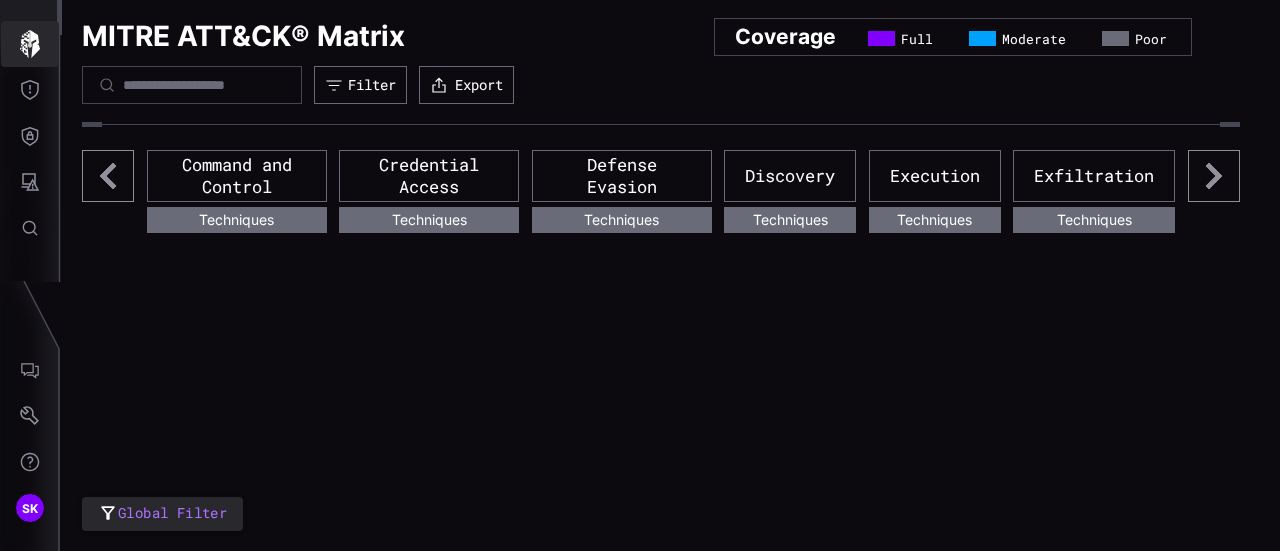 click 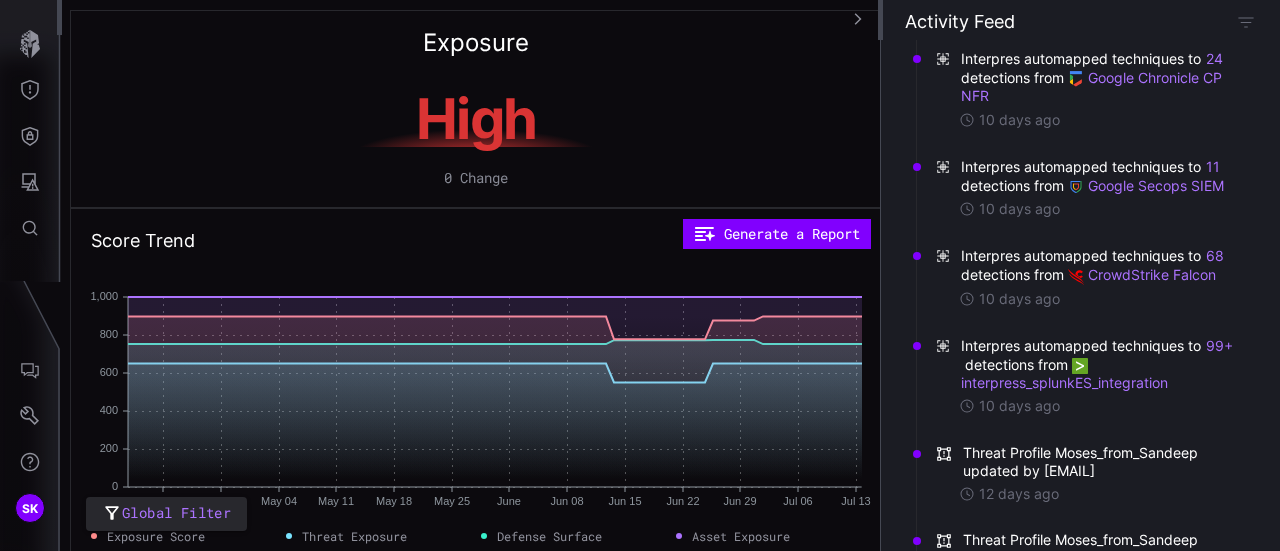 scroll, scrollTop: 0, scrollLeft: 0, axis: both 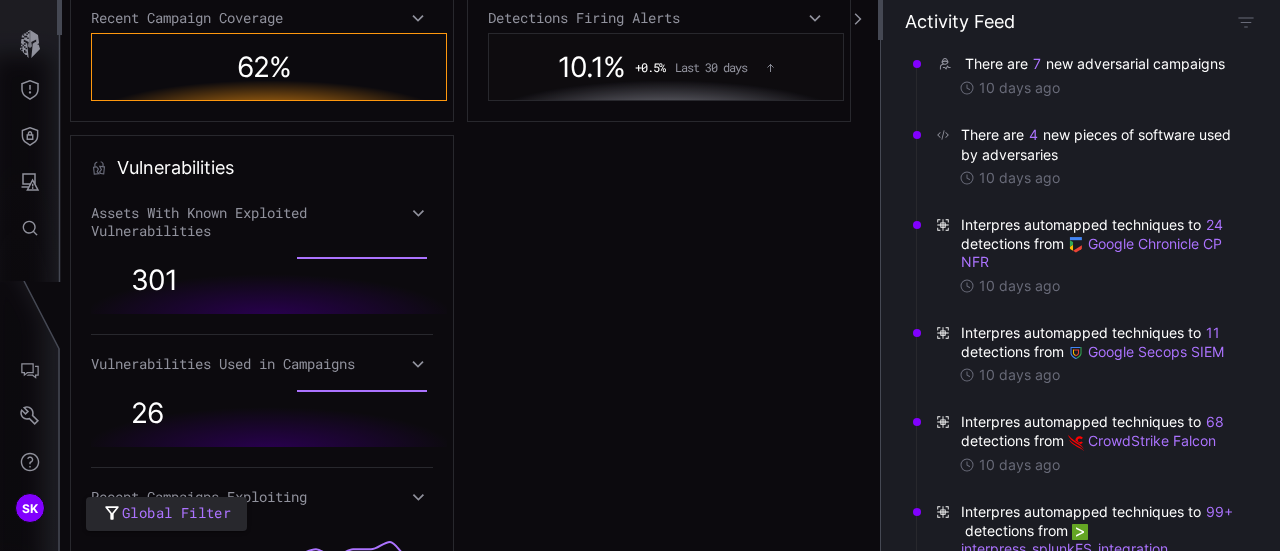 click 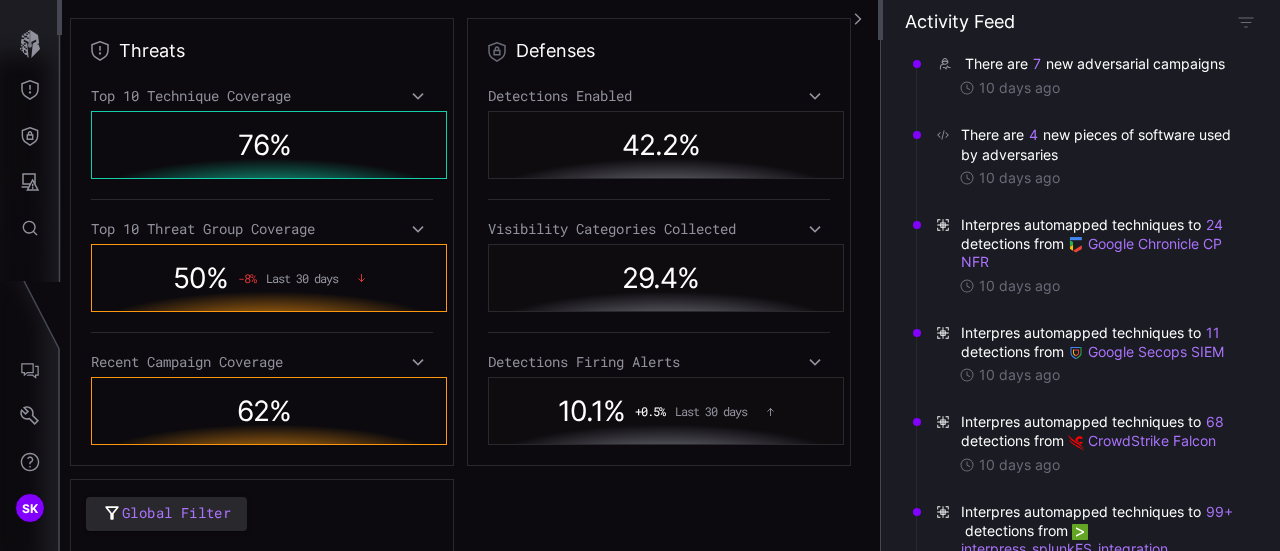 scroll, scrollTop: 0, scrollLeft: 0, axis: both 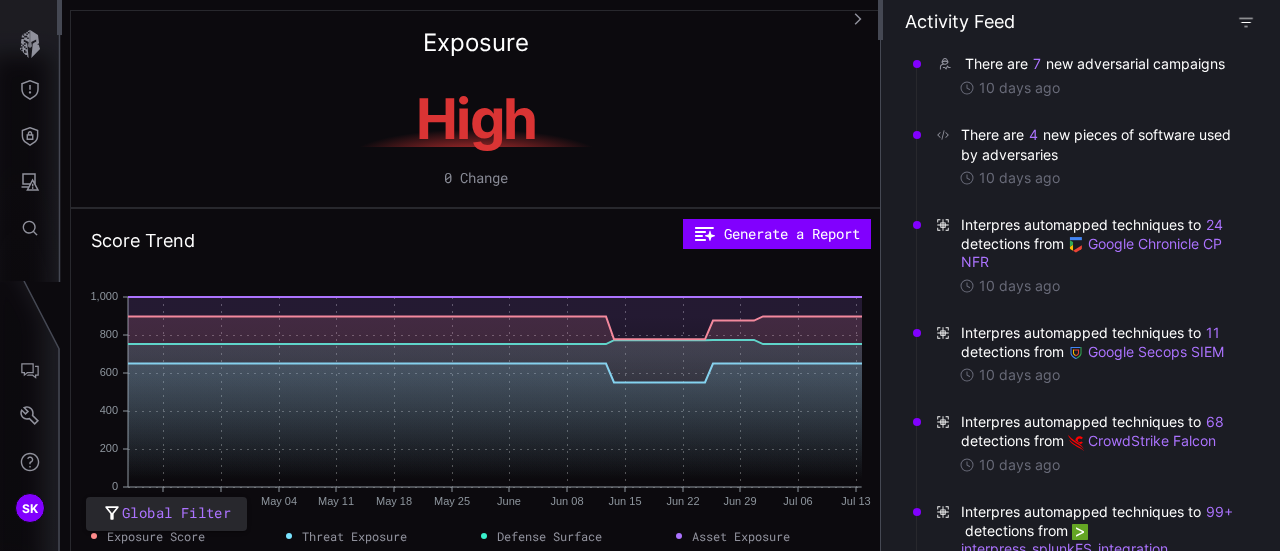 click at bounding box center [1246, 22] 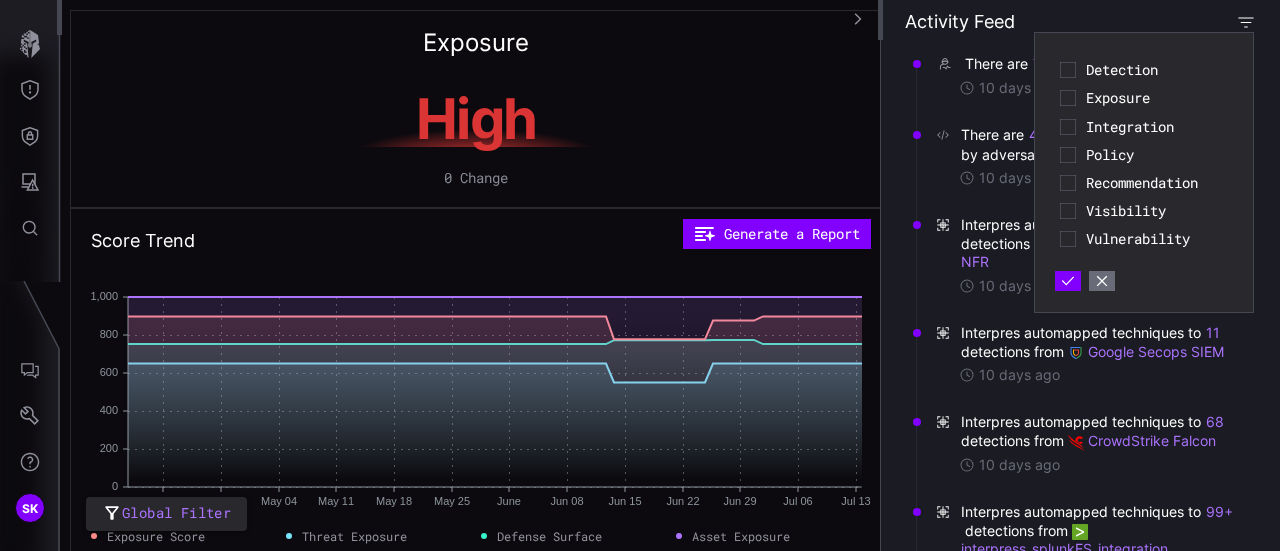 scroll, scrollTop: 0, scrollLeft: 0, axis: both 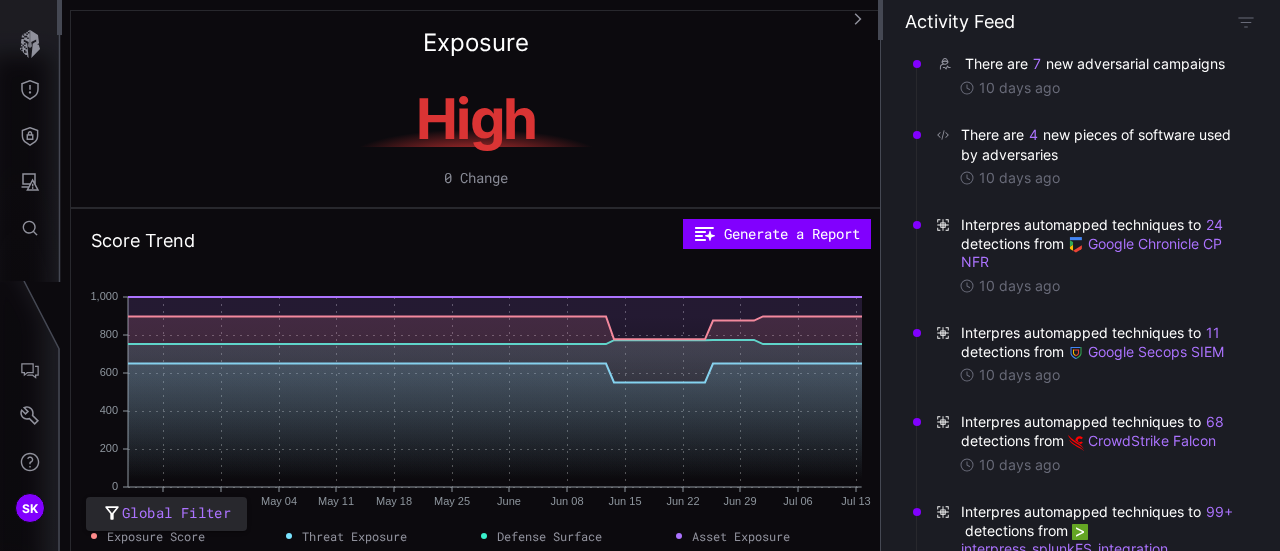 click on "High 0 Change" at bounding box center [476, 133] 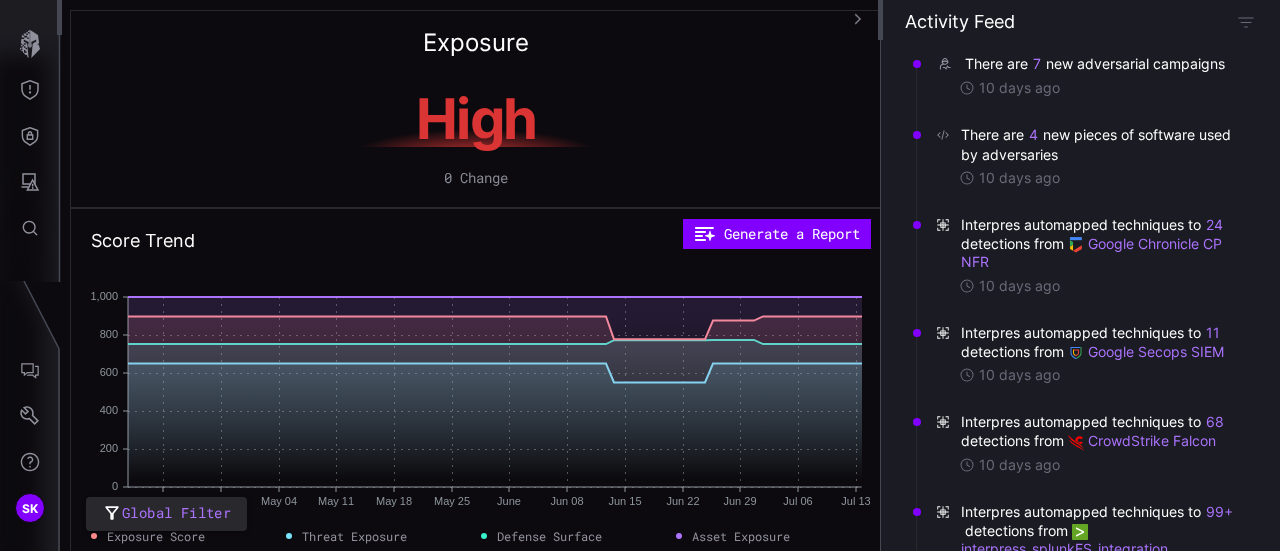 click 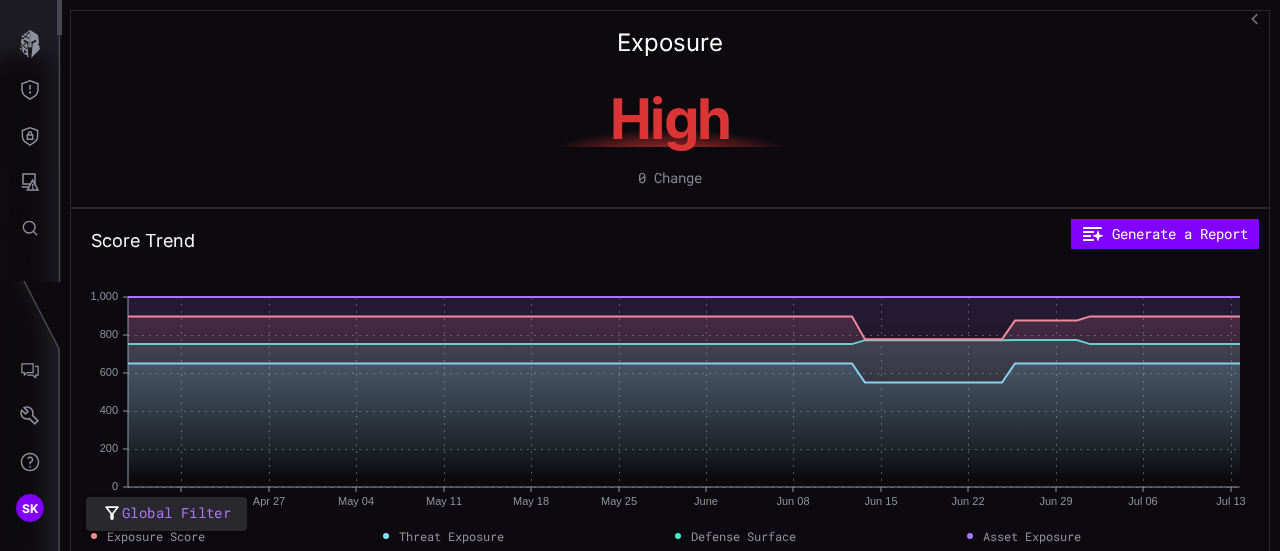 click at bounding box center [1256, 19] 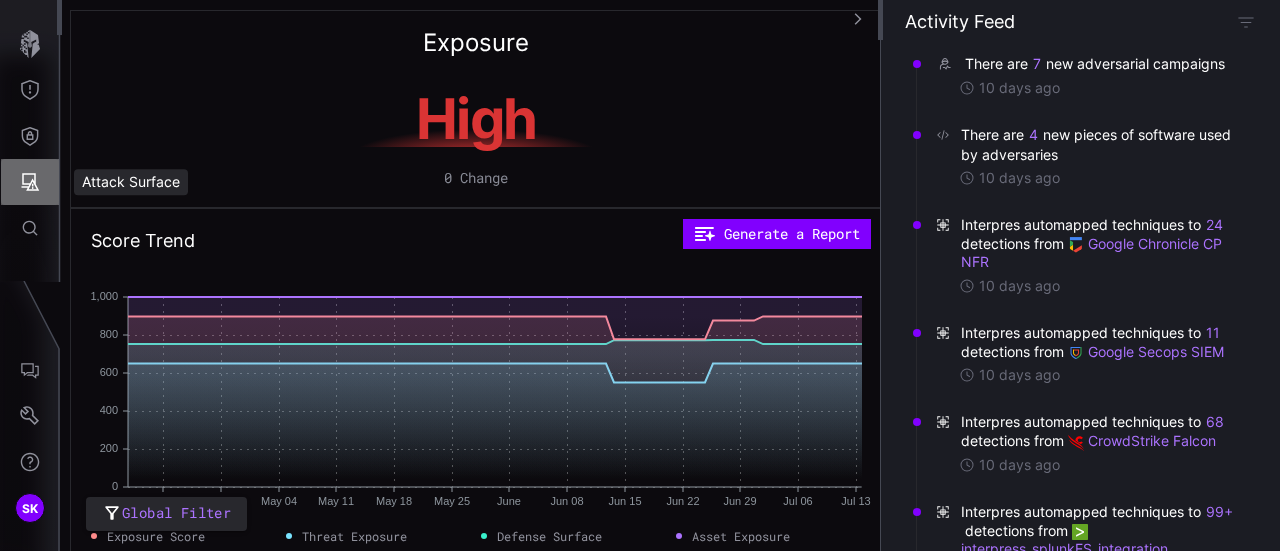 click 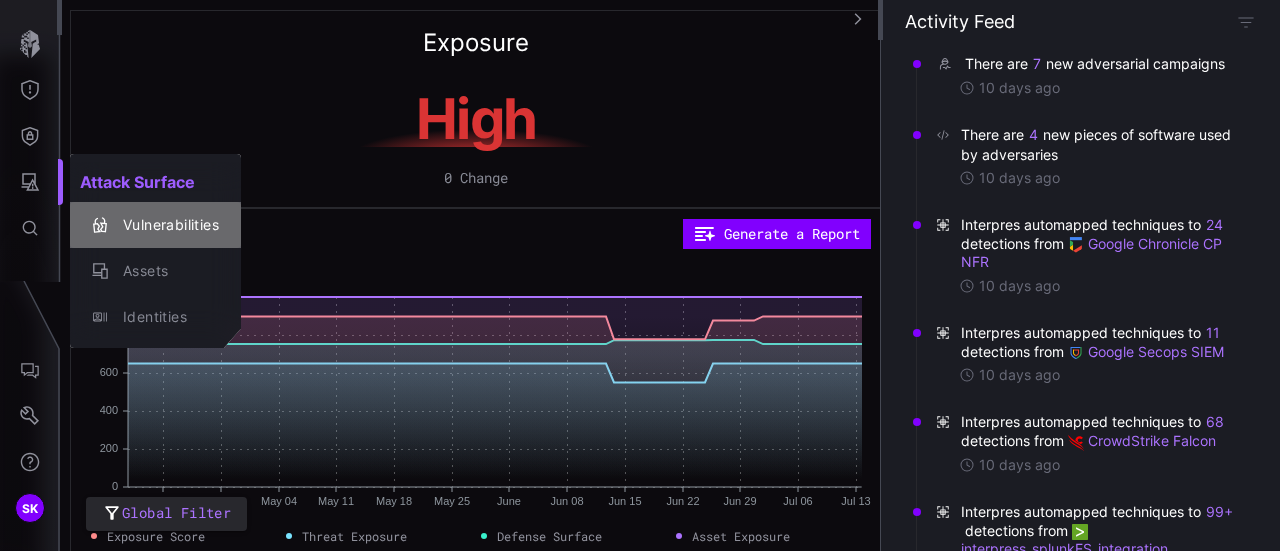 click on "Vulnerabilities" at bounding box center (166, 225) 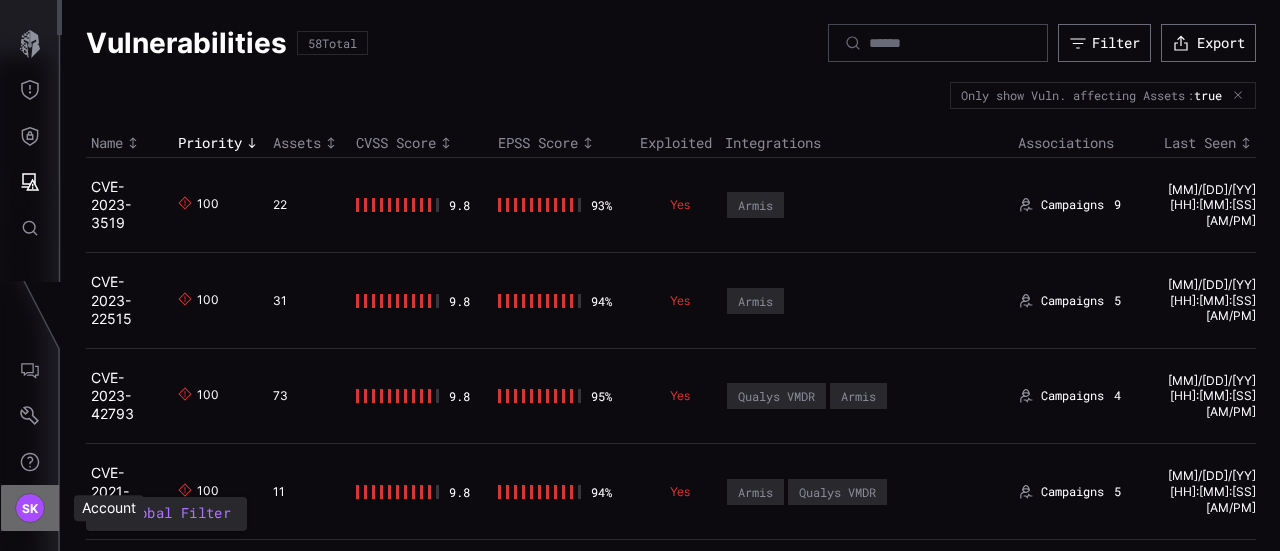 click on "SK" at bounding box center (30, 508) 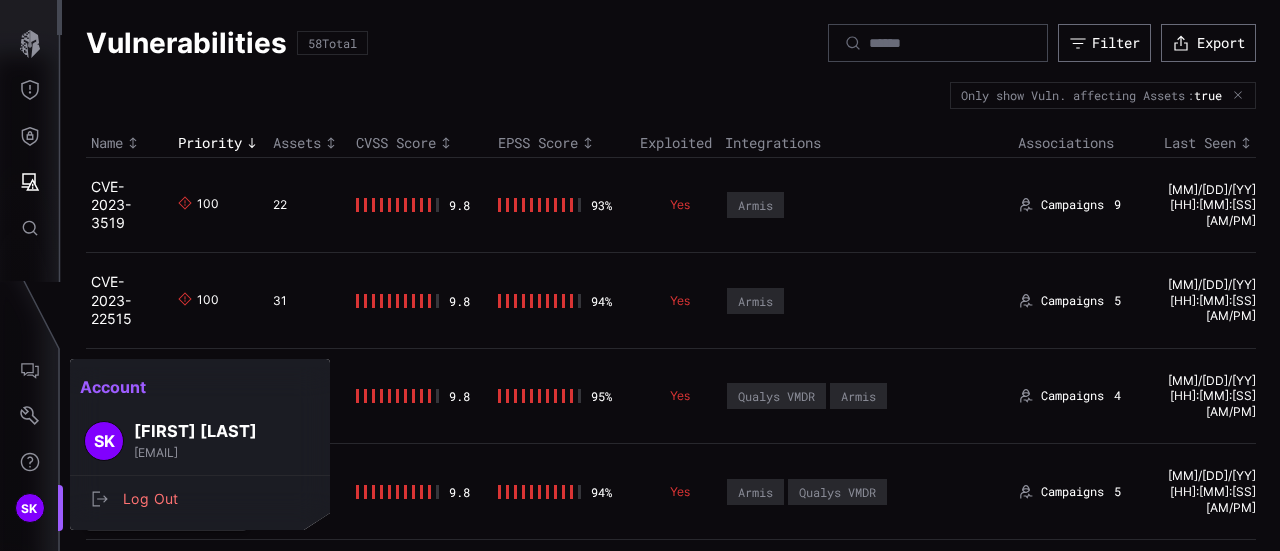 click at bounding box center [640, 275] 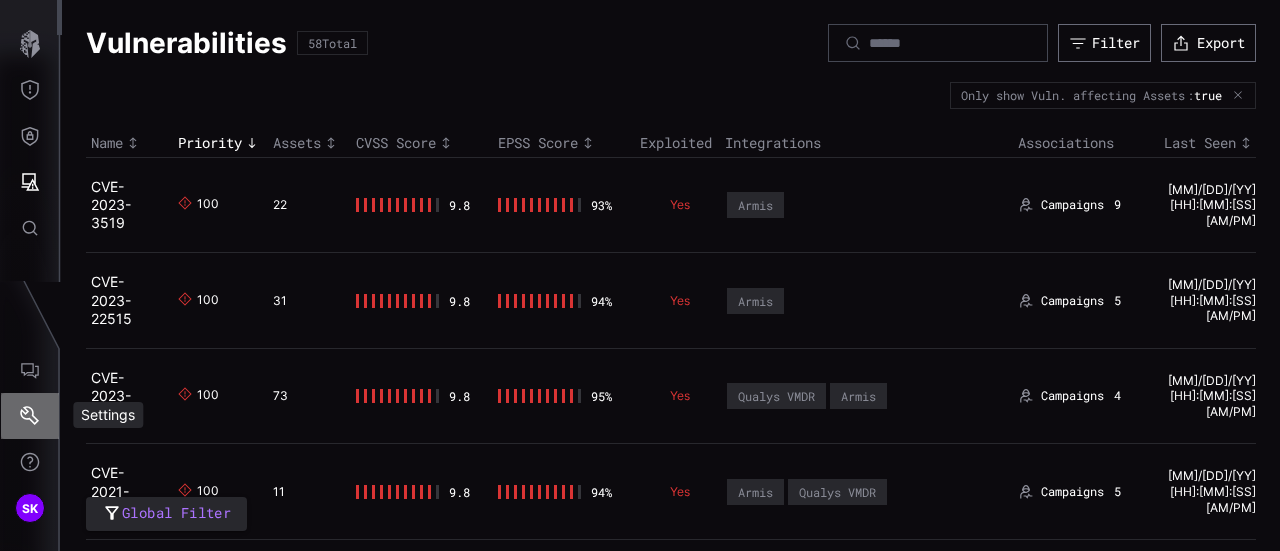 click 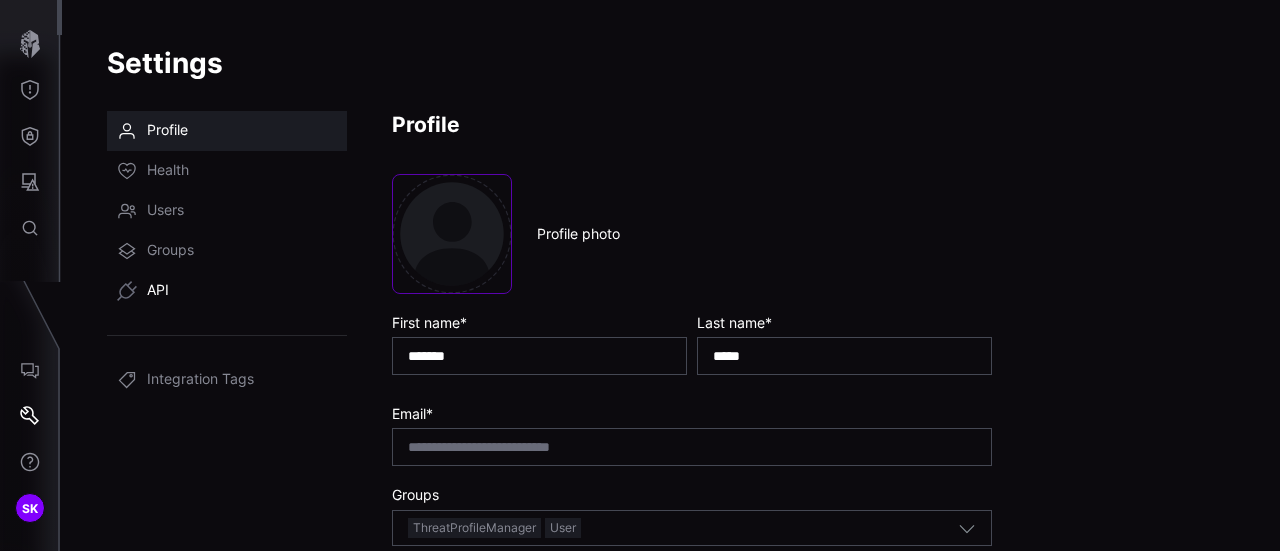 click on "API" at bounding box center (158, 291) 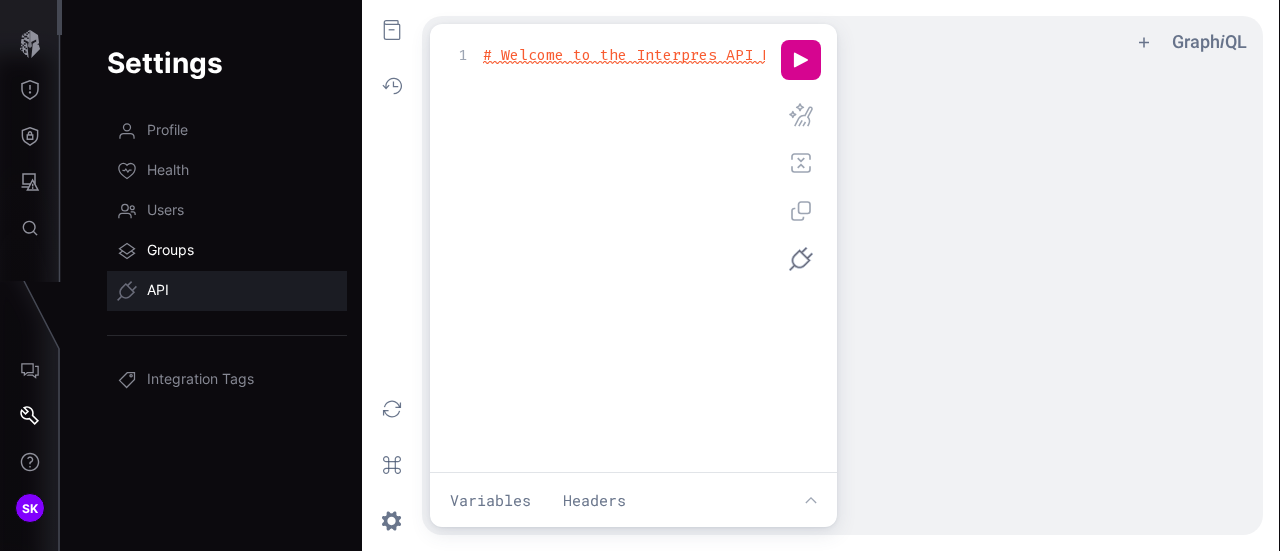 click on "Groups" at bounding box center [170, 251] 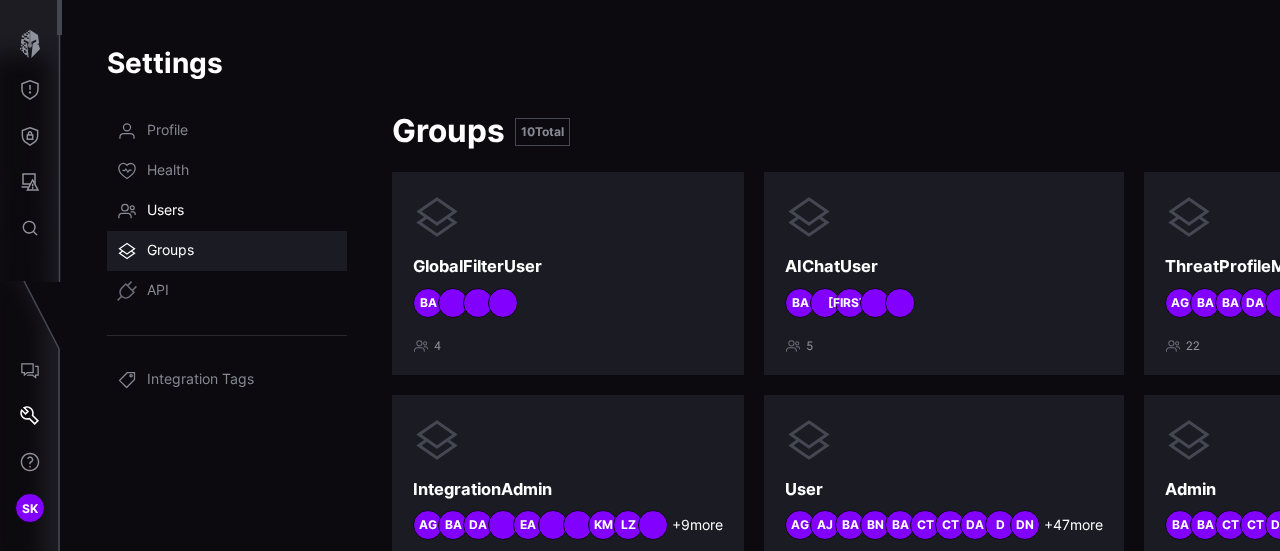 click on "Users" at bounding box center (227, 211) 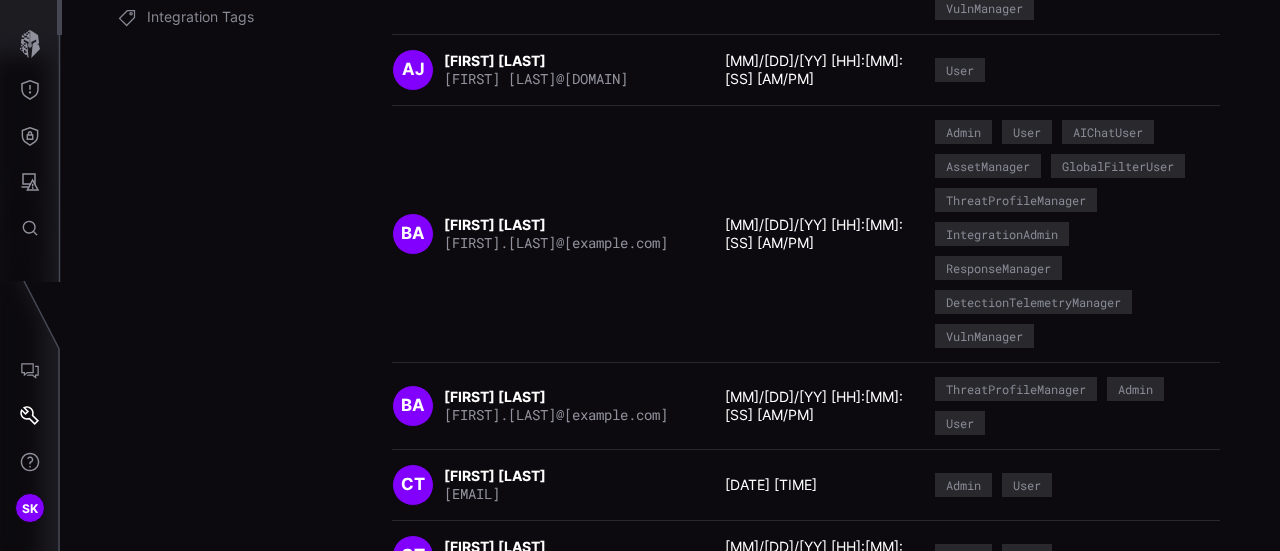 scroll, scrollTop: 0, scrollLeft: 0, axis: both 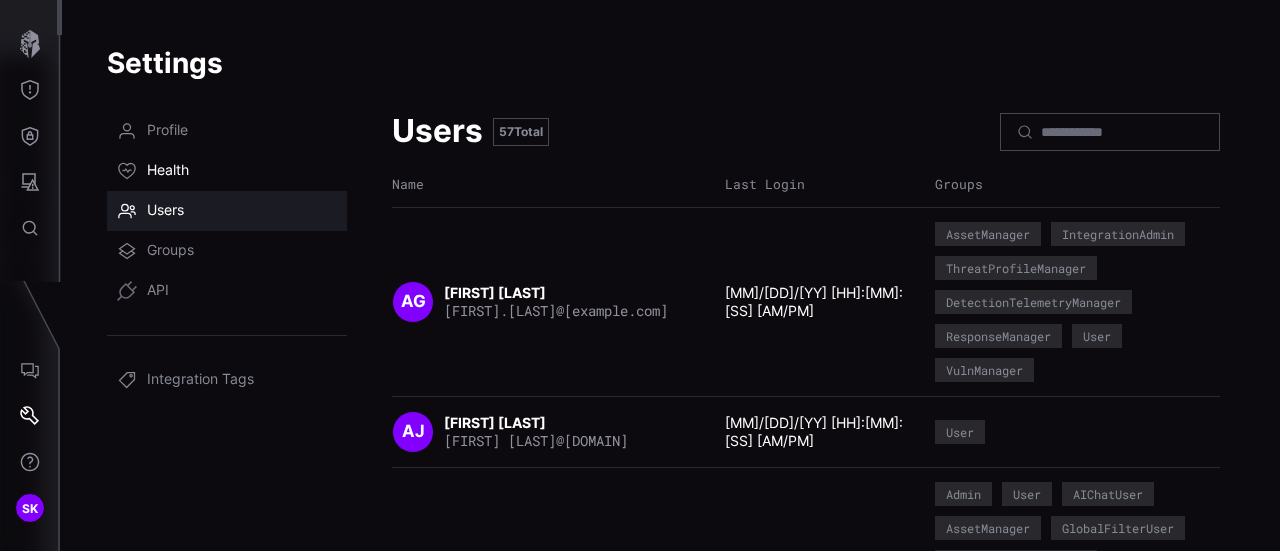 click on "Health" at bounding box center [168, 171] 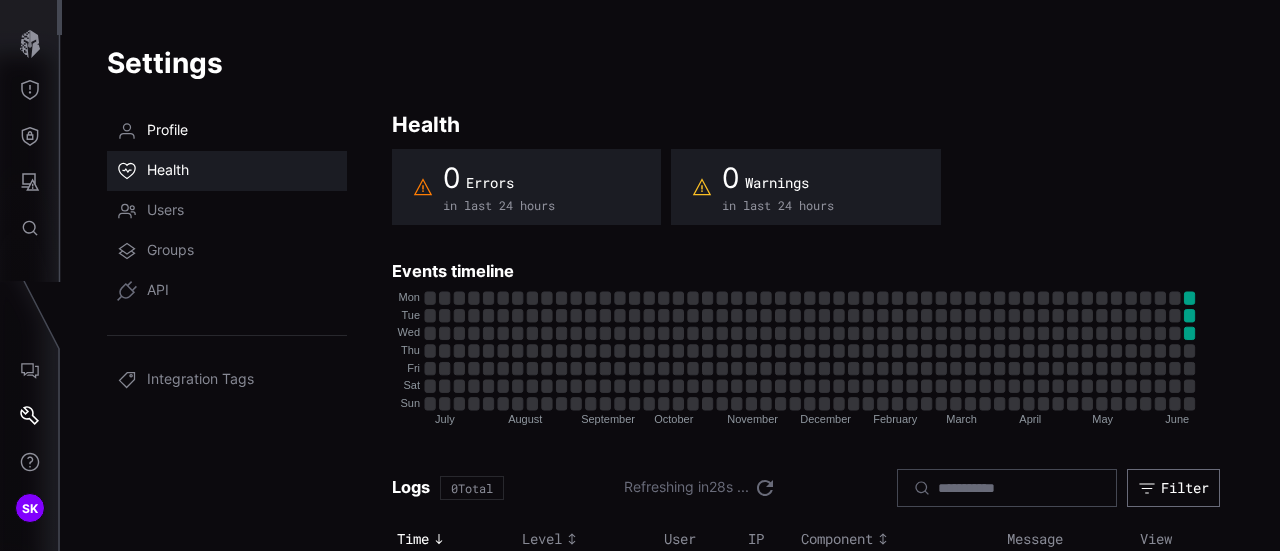 click on "Profile" at bounding box center (167, 131) 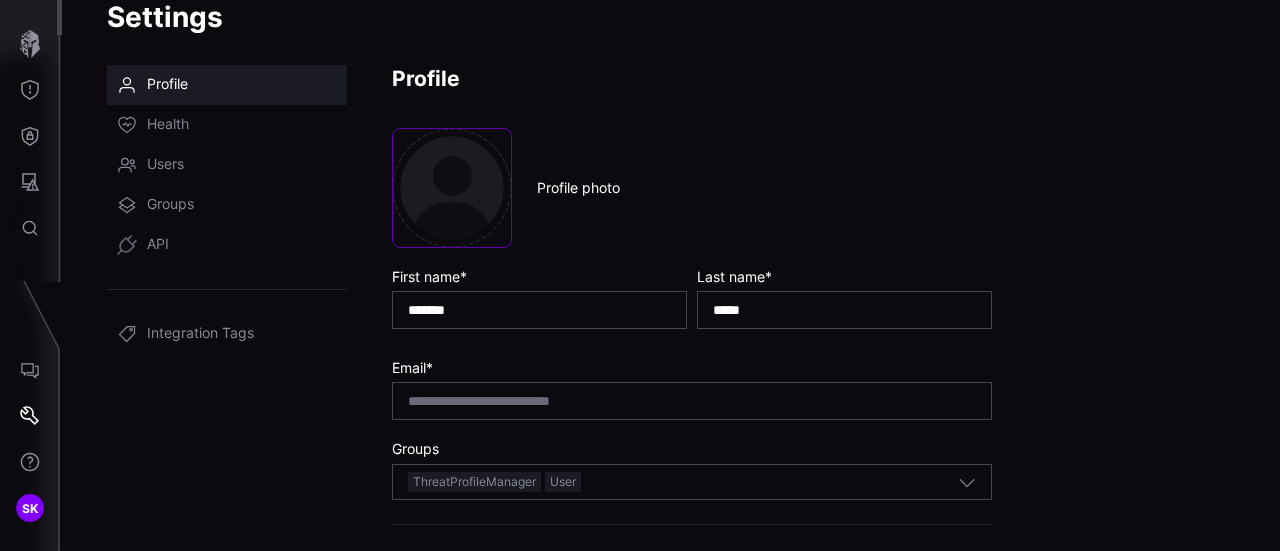 scroll, scrollTop: 0, scrollLeft: 0, axis: both 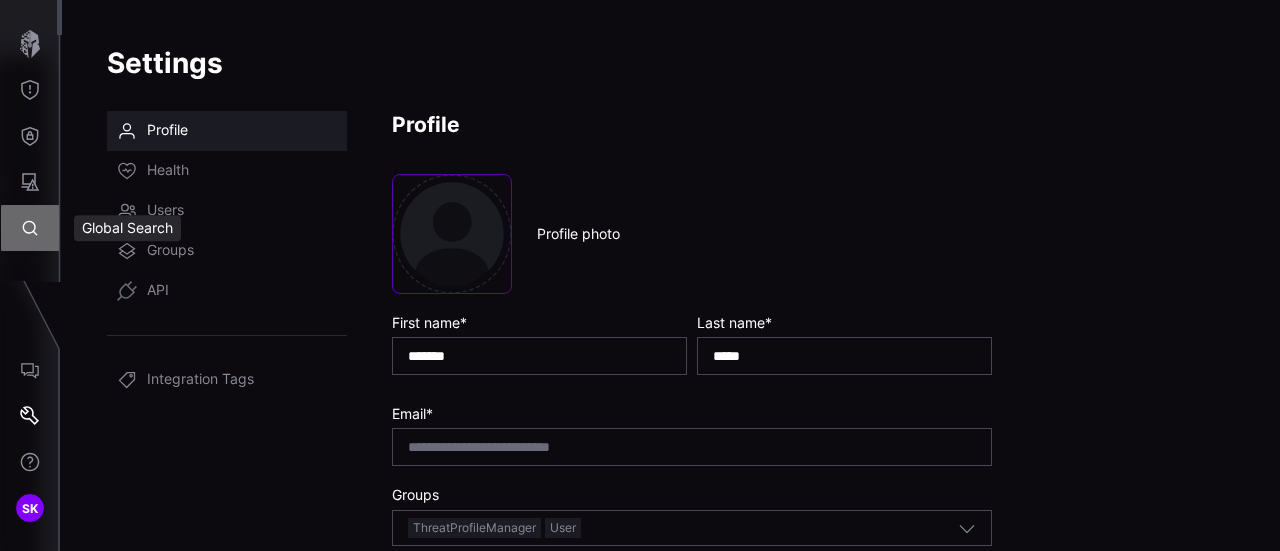 click 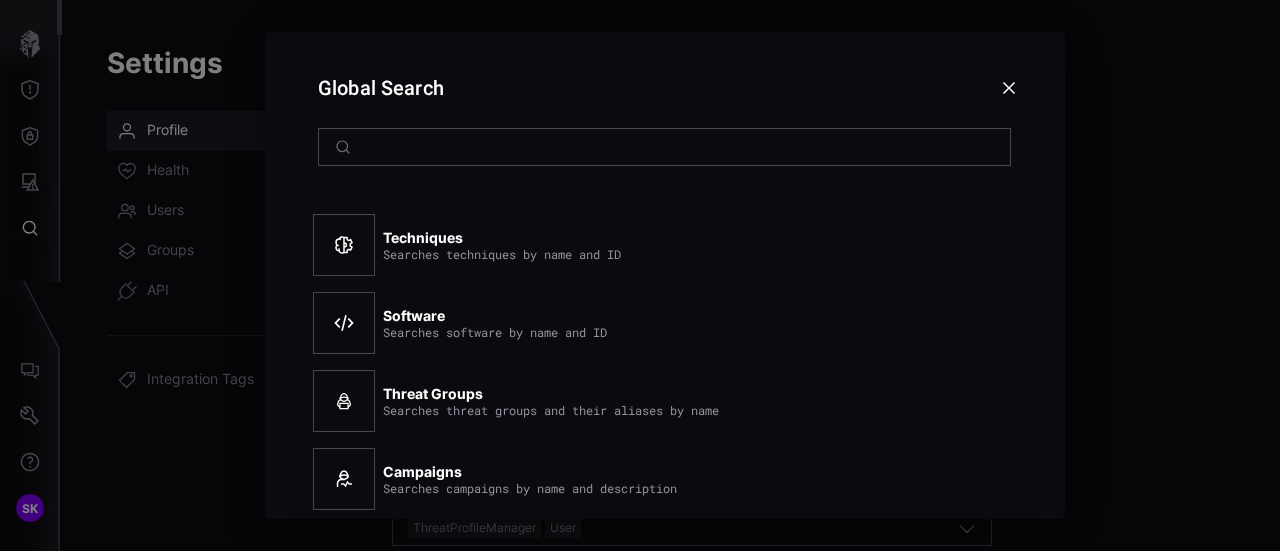 click on "Techniques" at bounding box center (423, 237) 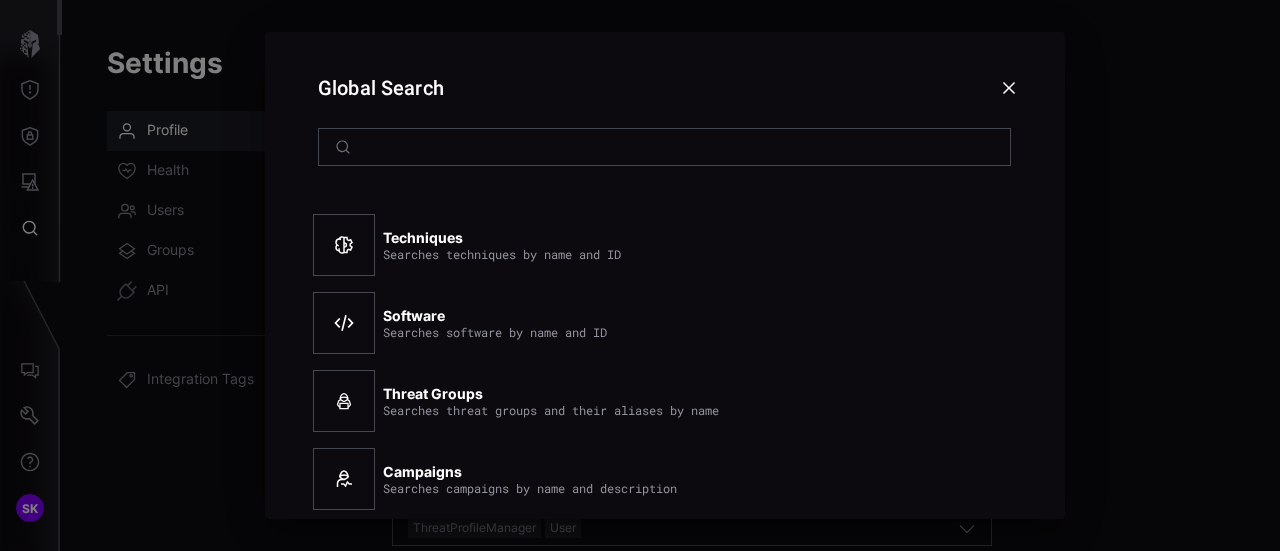 click at bounding box center [640, 275] 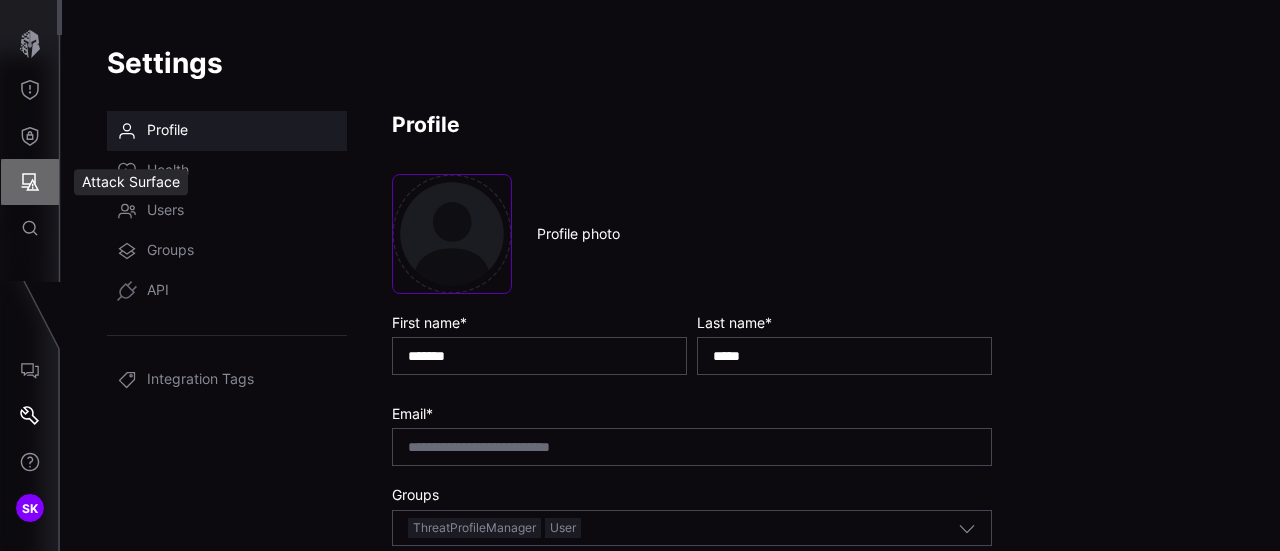 click 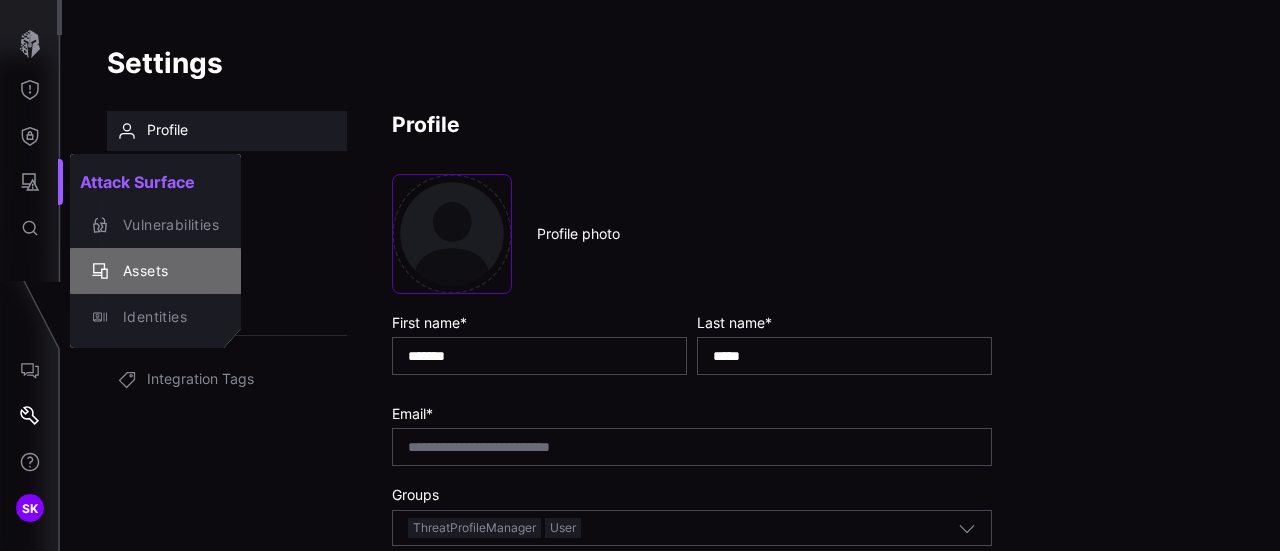 click on "Assets" at bounding box center (155, 271) 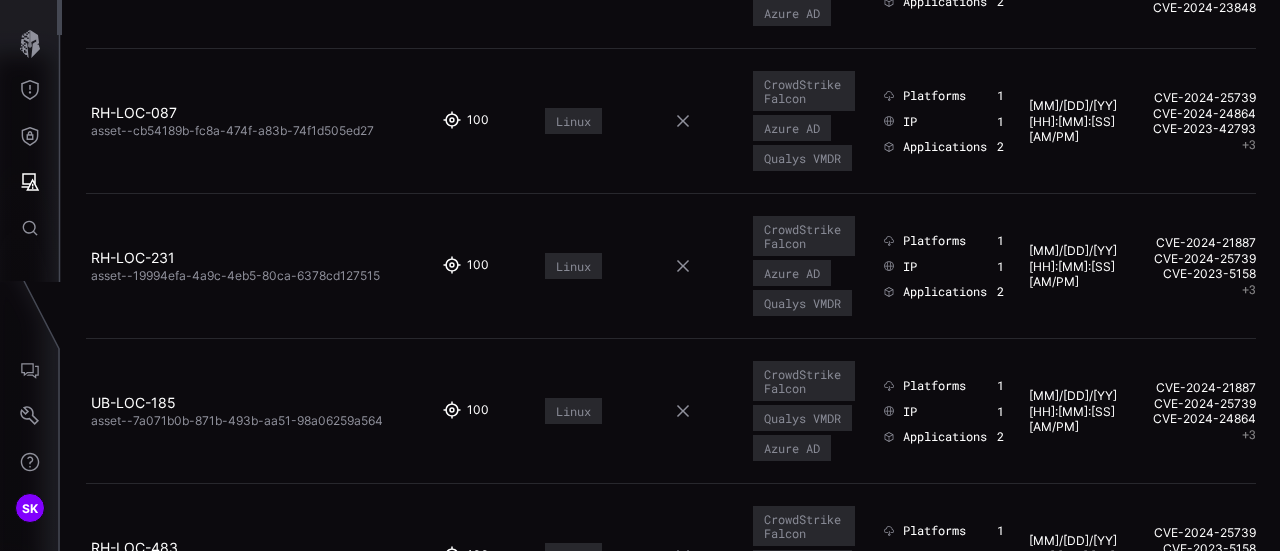 scroll, scrollTop: 0, scrollLeft: 0, axis: both 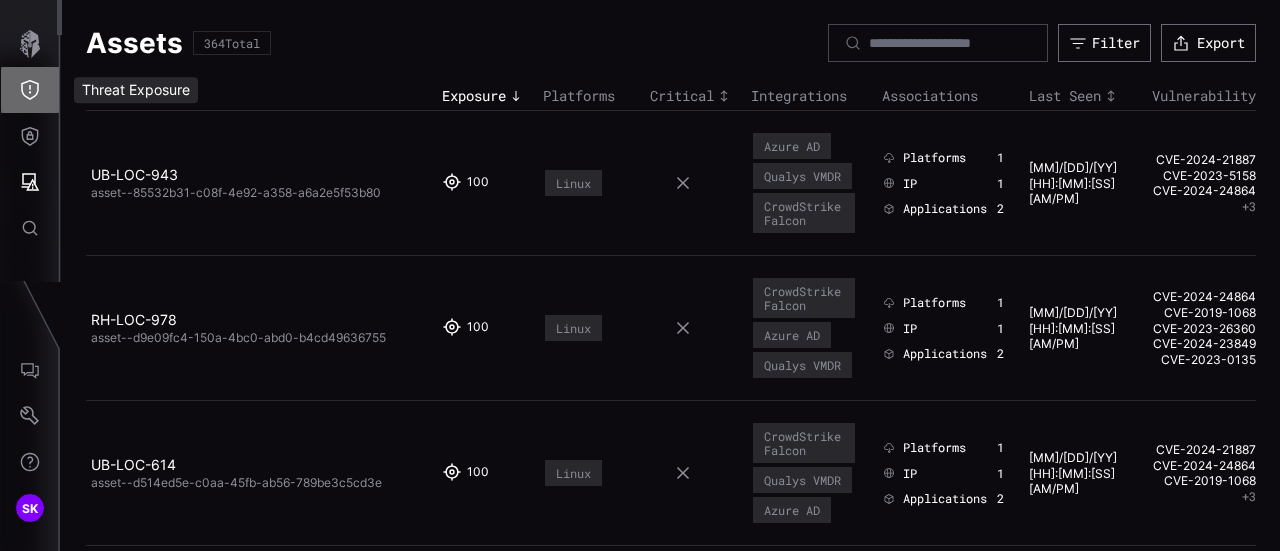 click 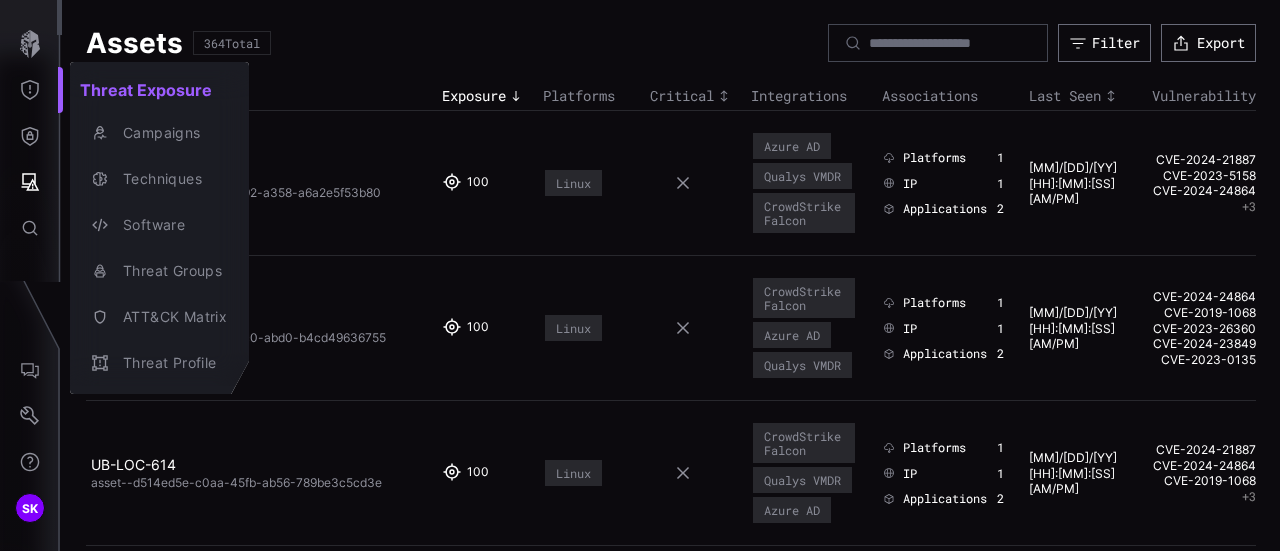 click at bounding box center (640, 275) 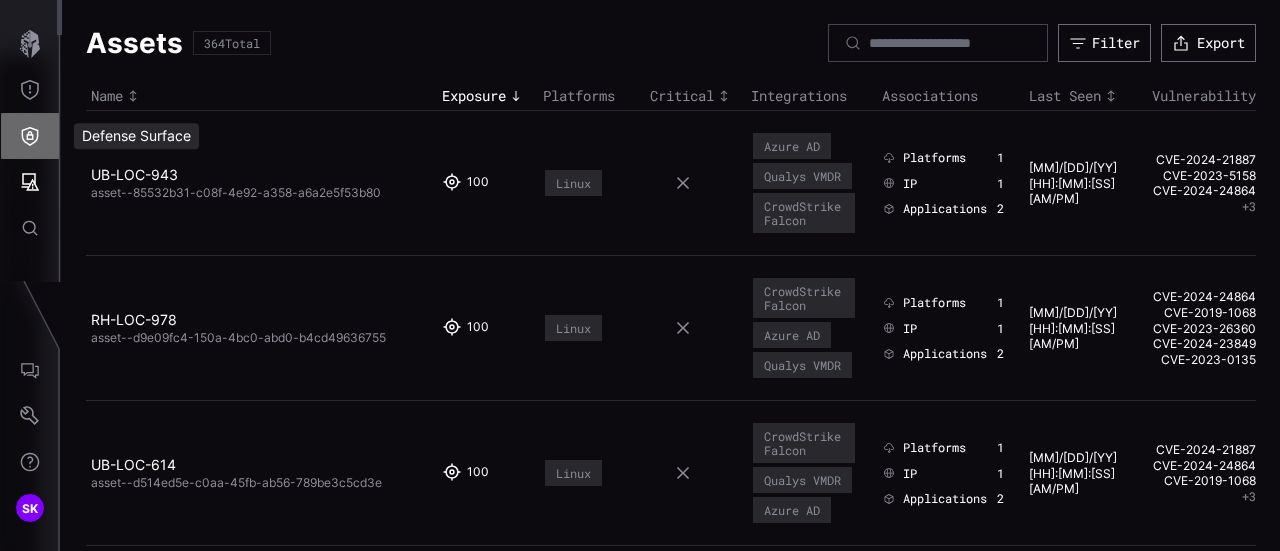 click 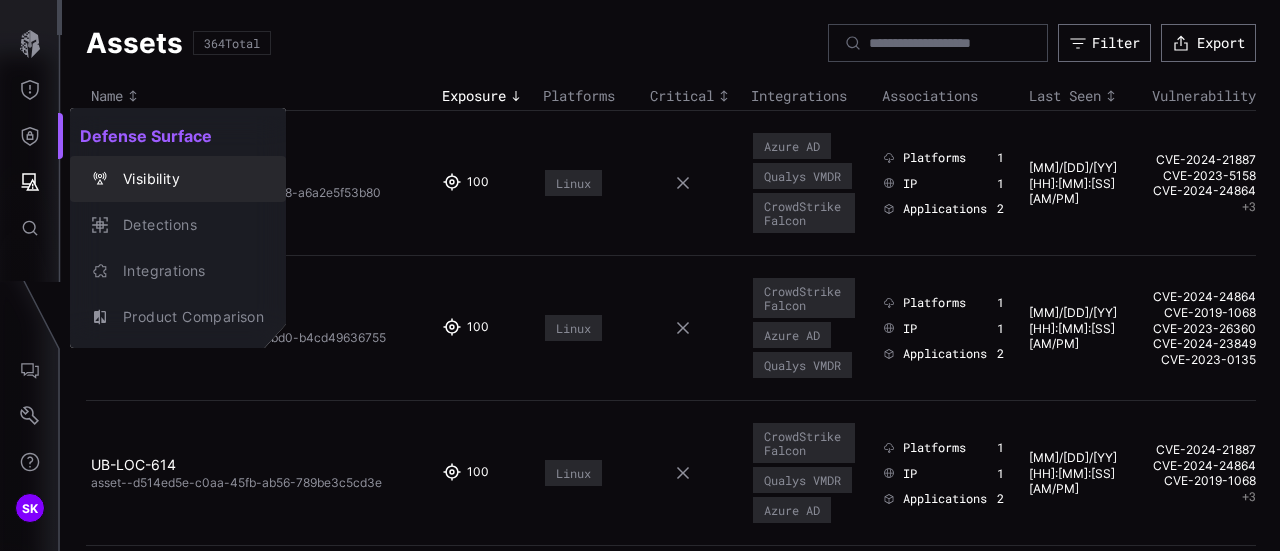 click on "Visibility" at bounding box center (188, 179) 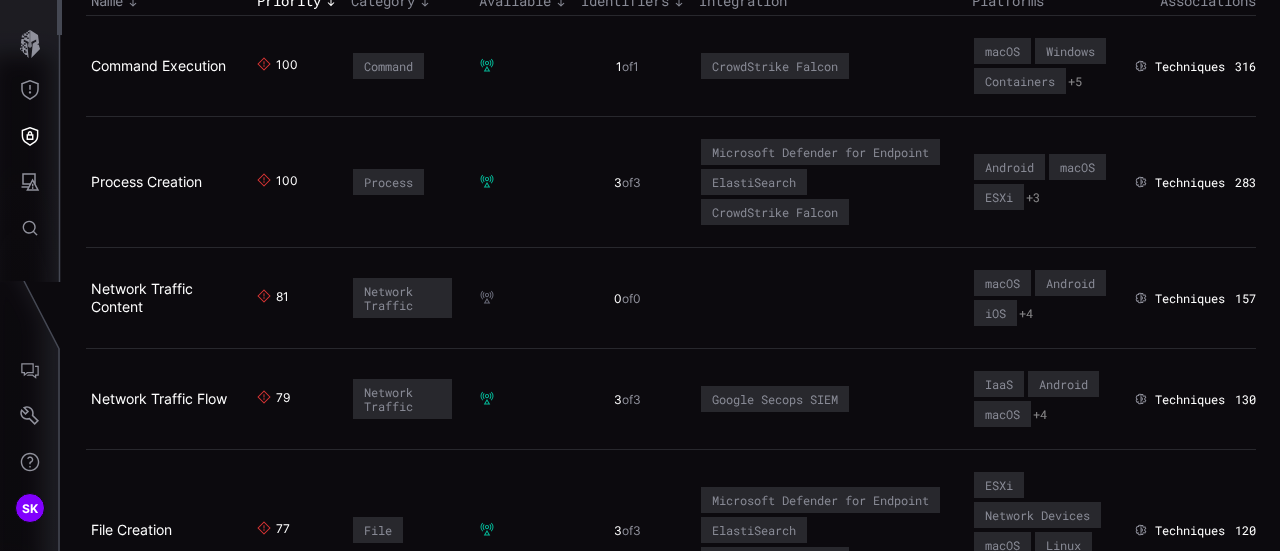 scroll, scrollTop: 0, scrollLeft: 0, axis: both 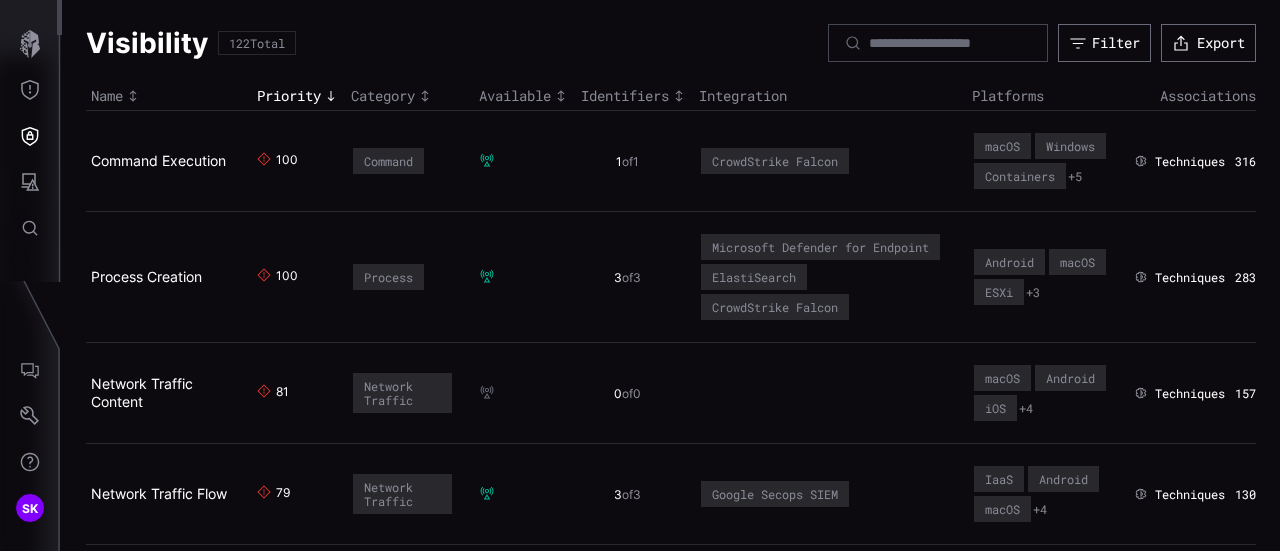 click on "Techniques" at bounding box center (1190, 162) 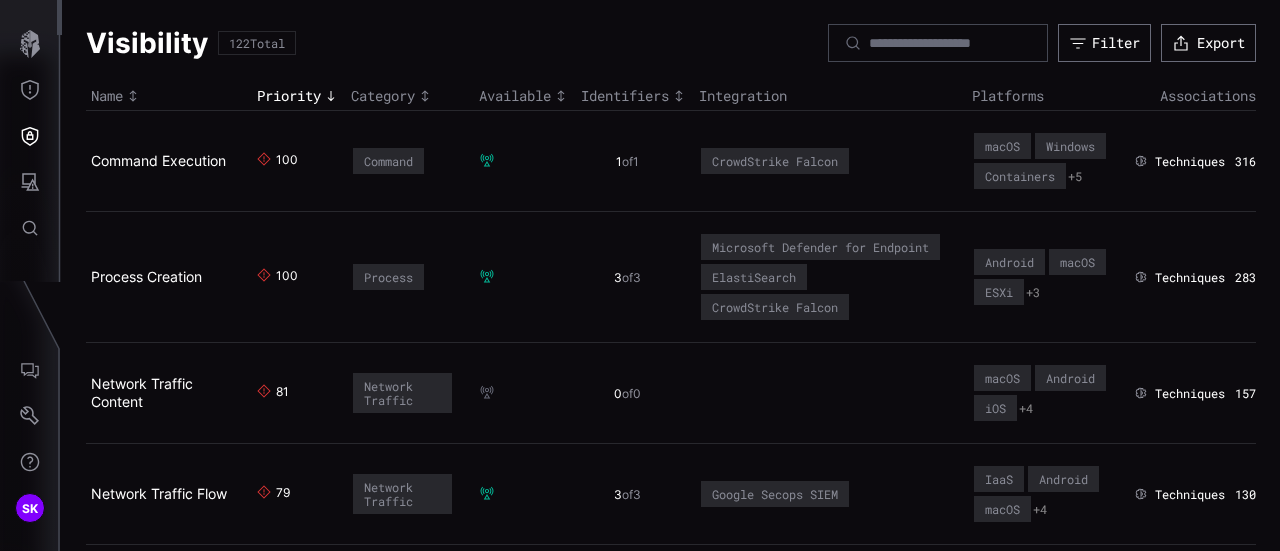 click on "Command Execution" at bounding box center (161, 161) 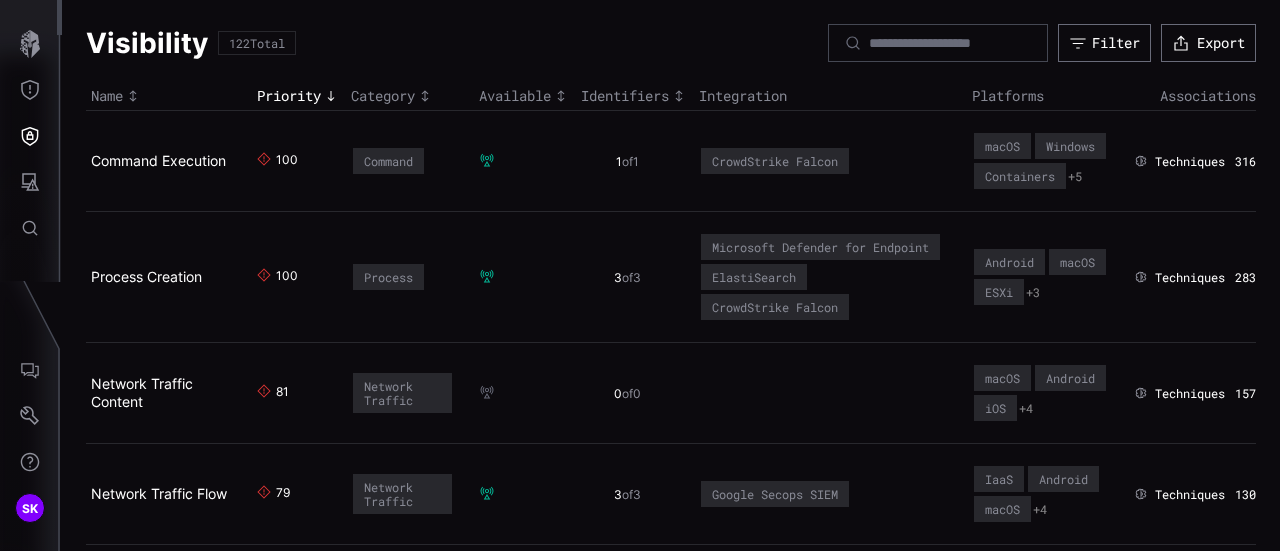 click on "Command Execution" at bounding box center [161, 161] 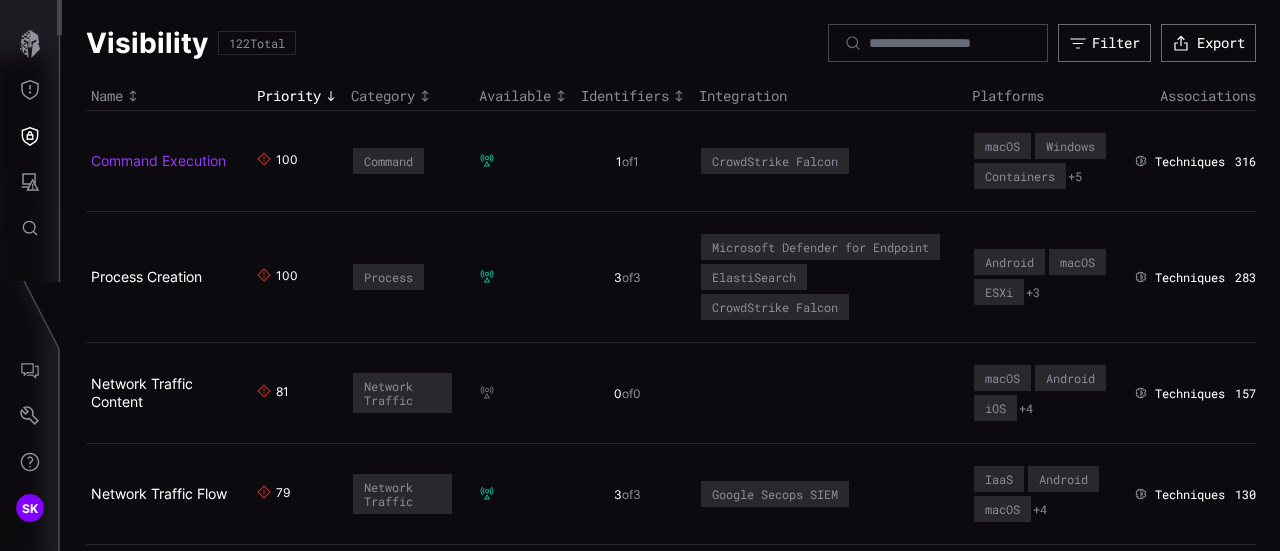 click on "Command Execution" at bounding box center [158, 160] 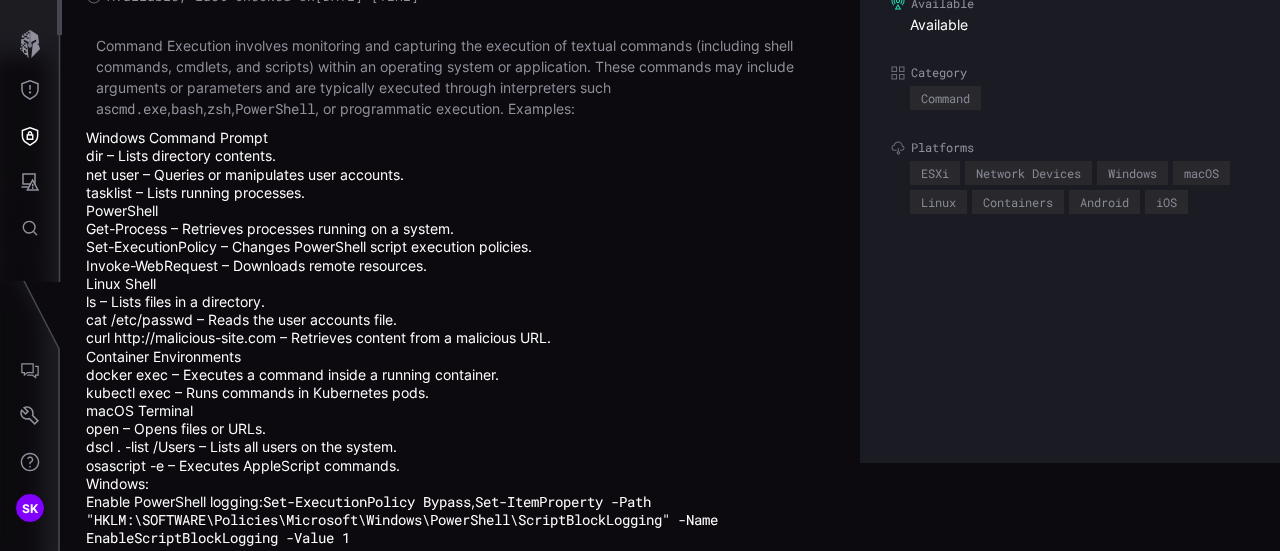 scroll, scrollTop: 0, scrollLeft: 0, axis: both 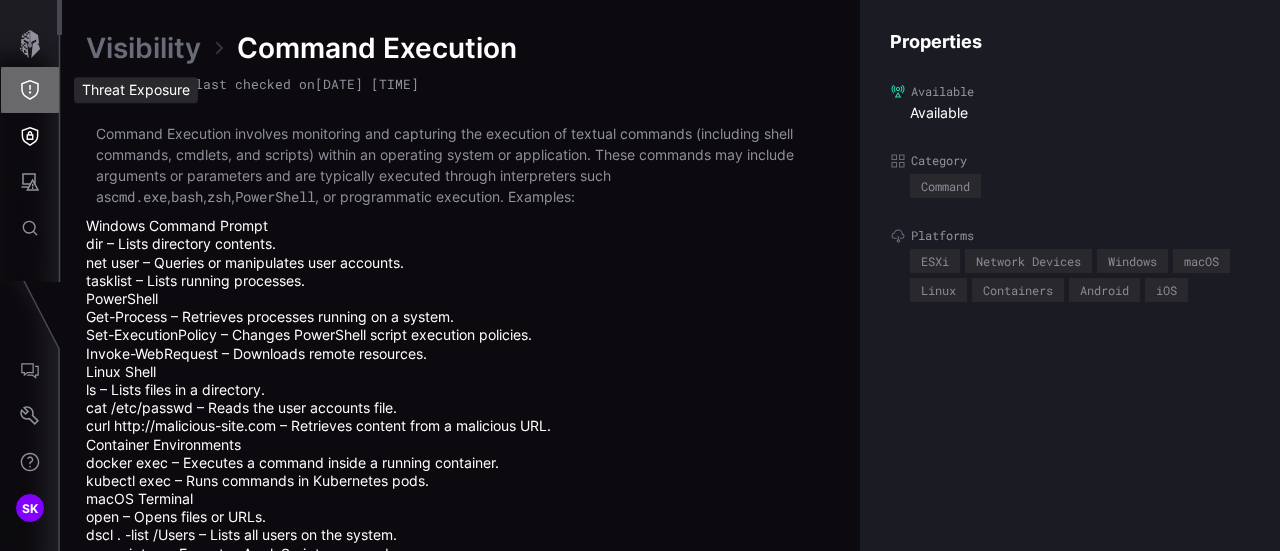 click 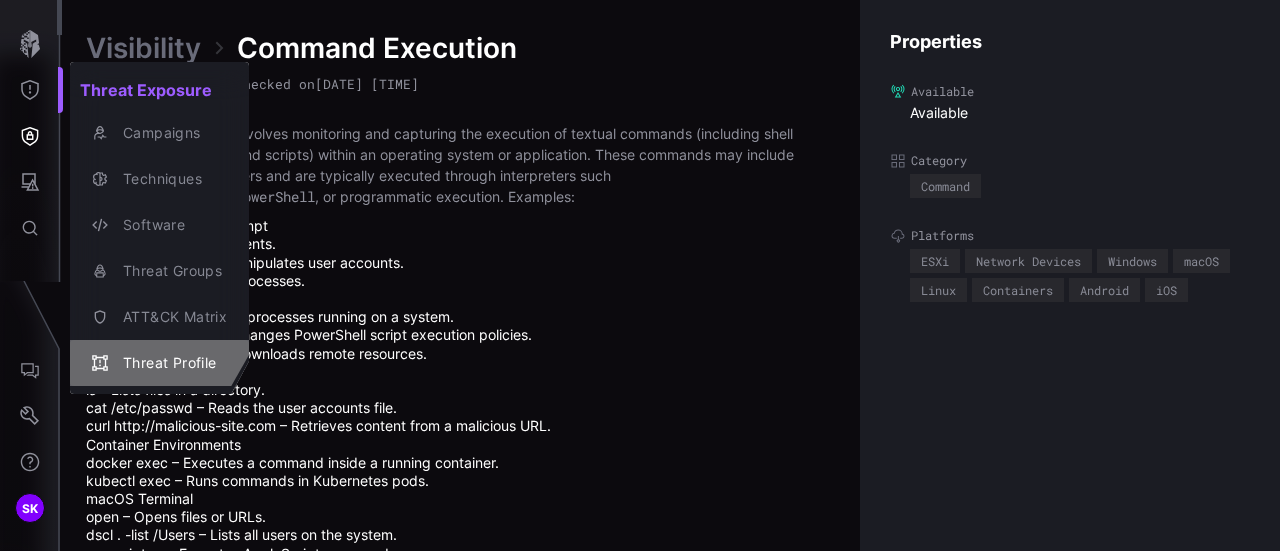click on "Threat Profile" at bounding box center (170, 363) 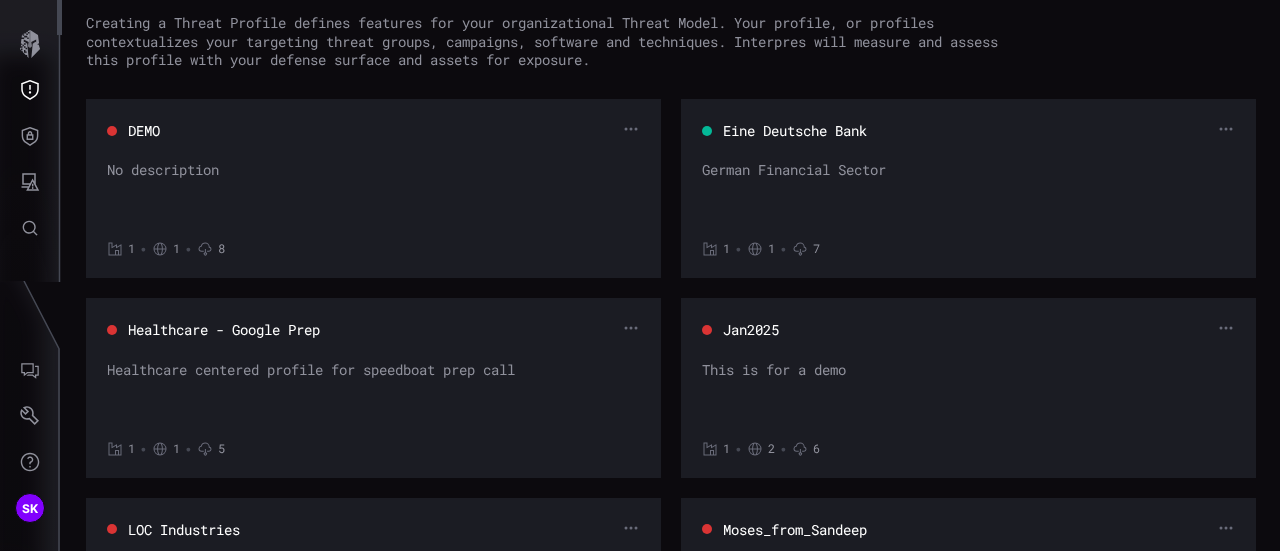 scroll, scrollTop: 85, scrollLeft: 0, axis: vertical 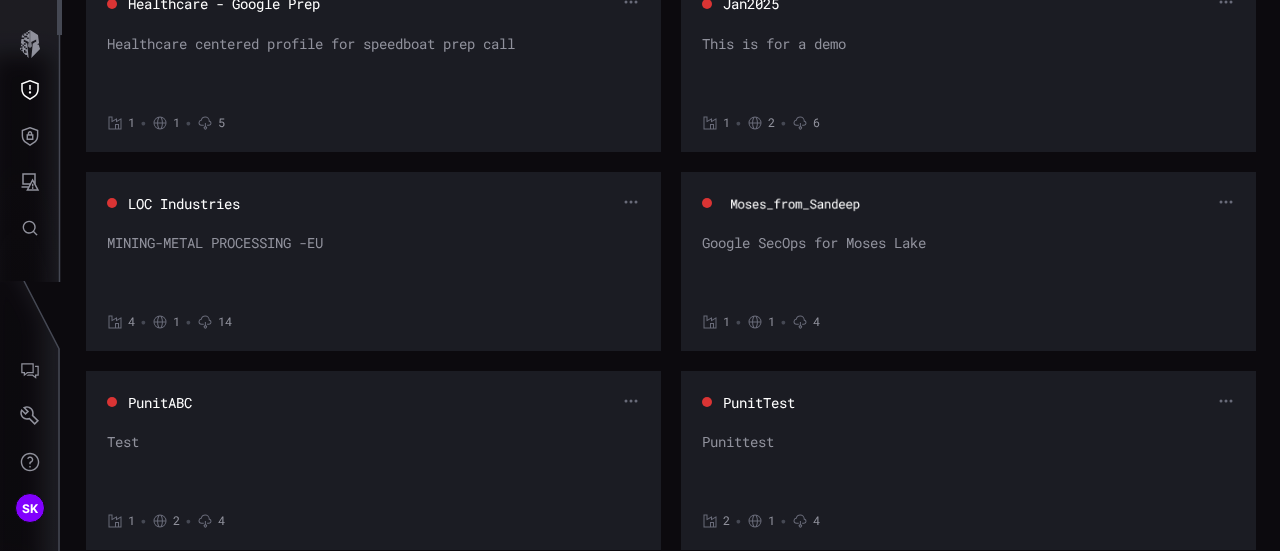 click on "Moses_from_Sandeep" at bounding box center (794, 204) 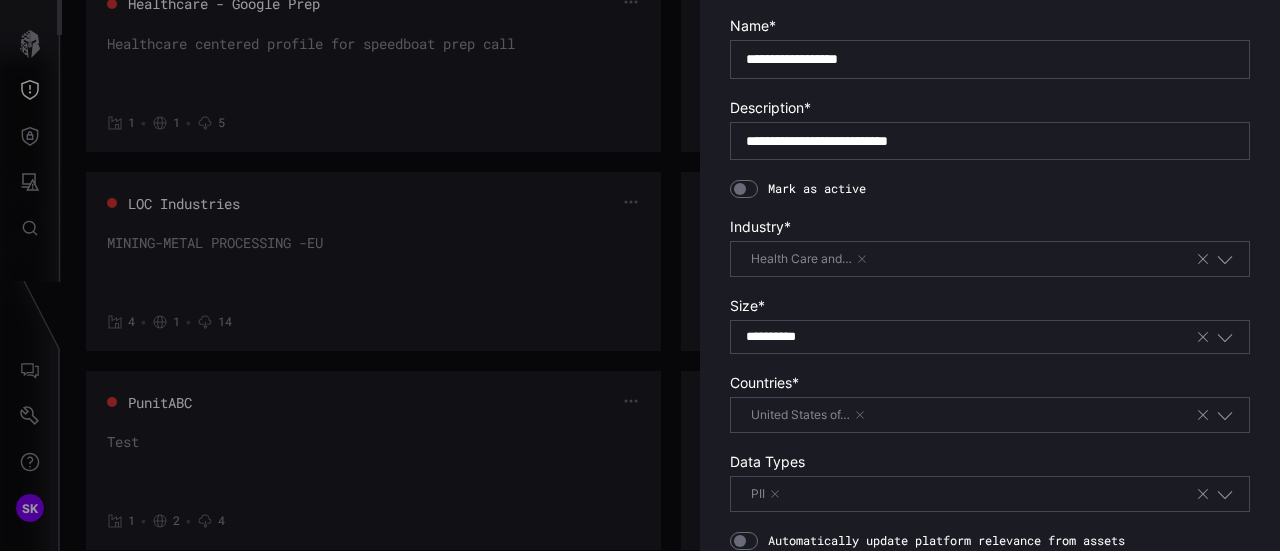 scroll, scrollTop: 0, scrollLeft: 0, axis: both 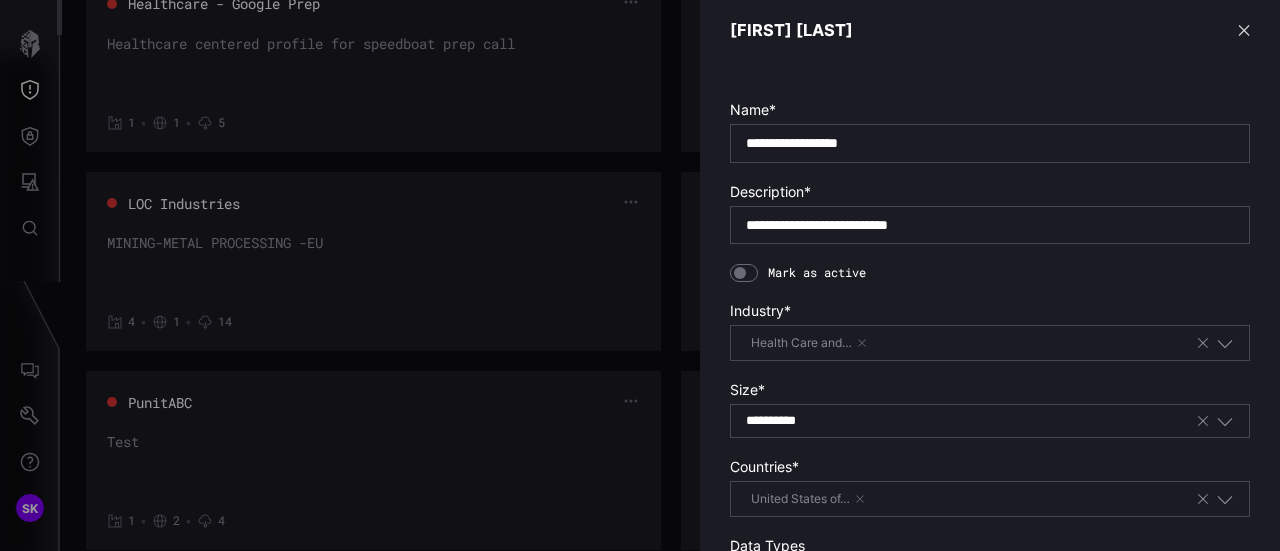 click on "Edit Moses_from_Sandeep ✕" at bounding box center (990, 30) 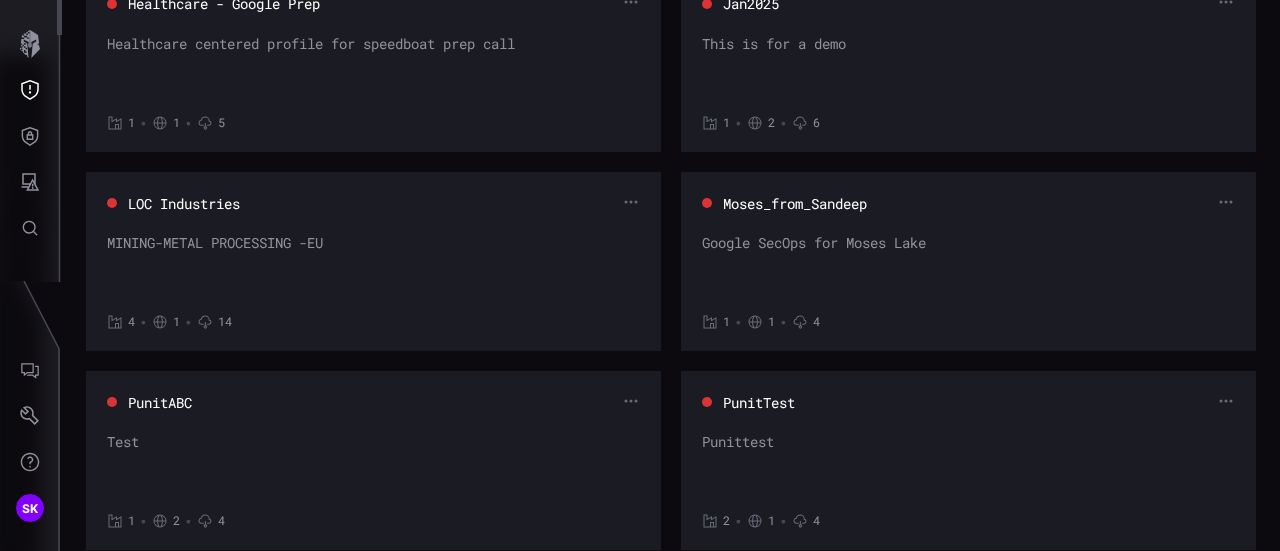 scroll, scrollTop: 0, scrollLeft: 0, axis: both 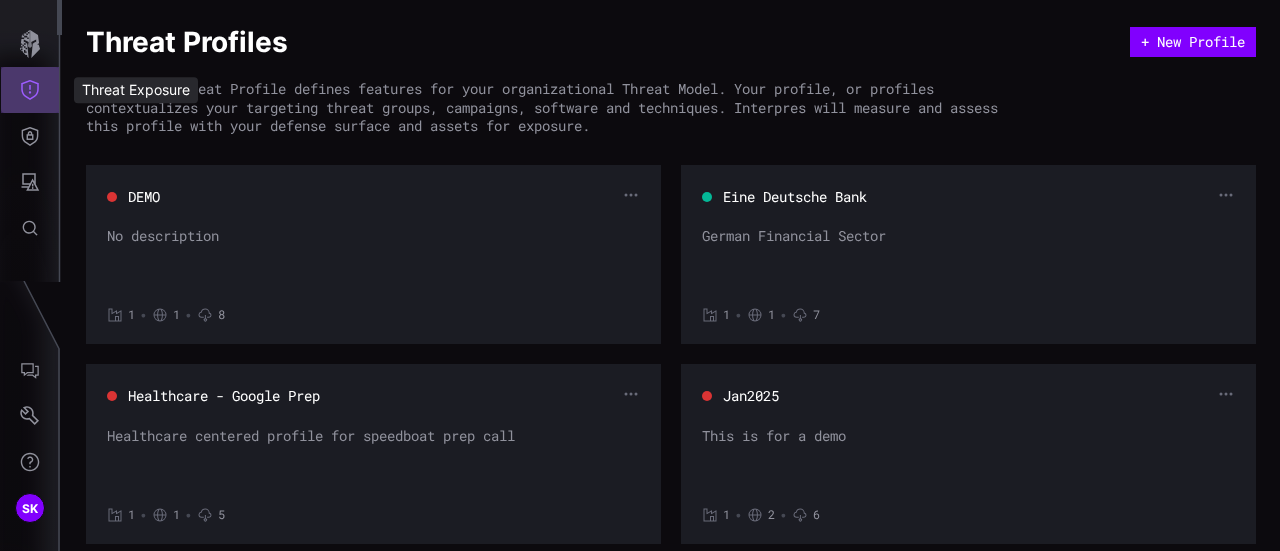 click 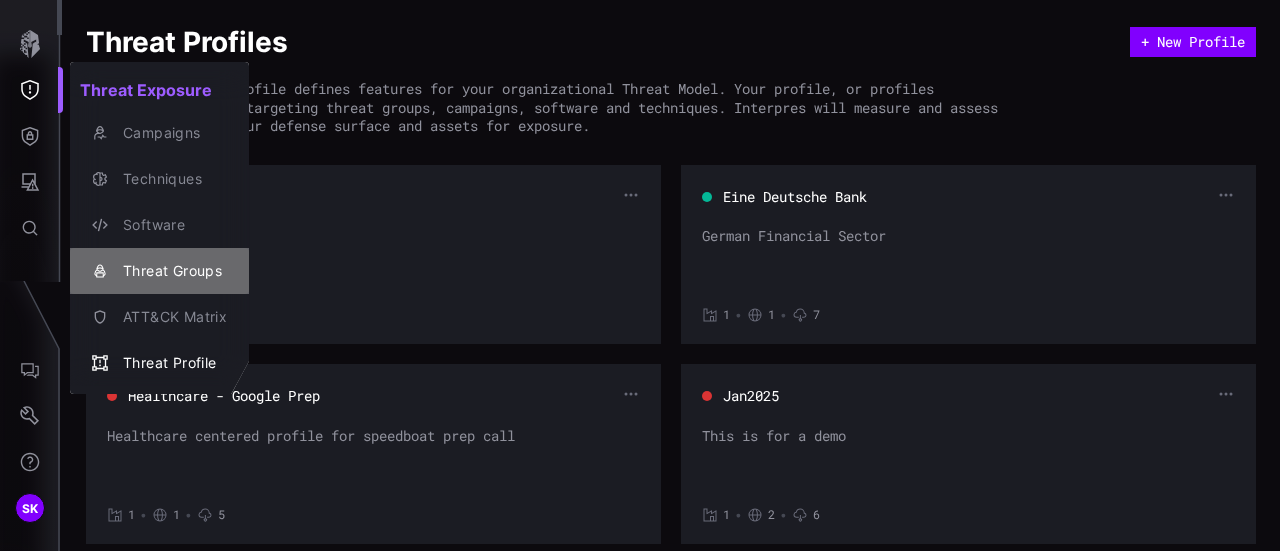 click on "Threat Groups" at bounding box center [170, 271] 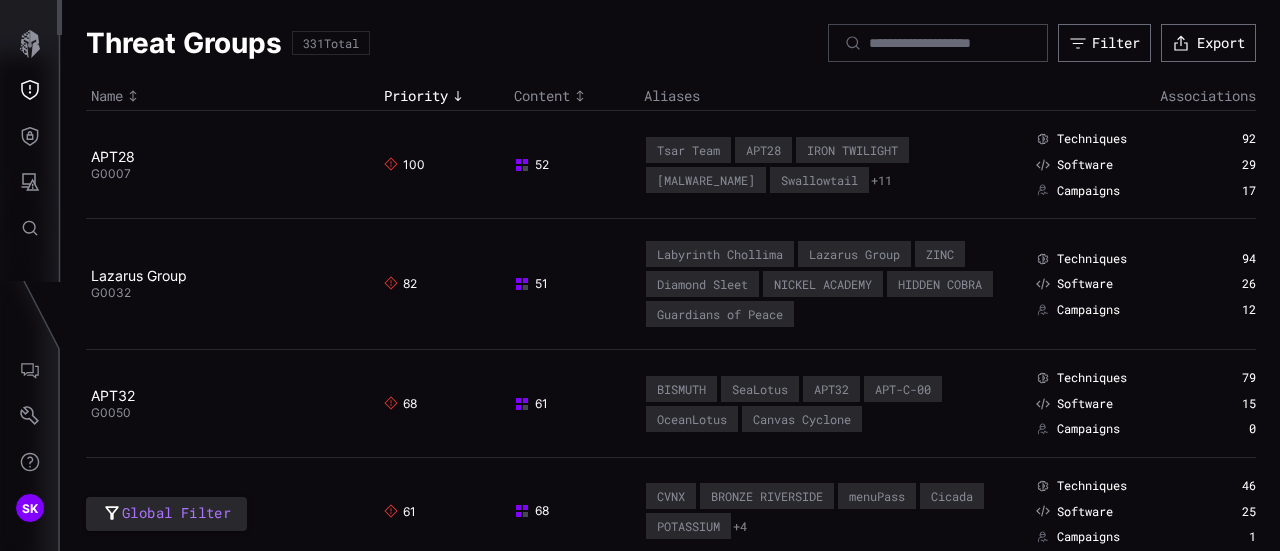type 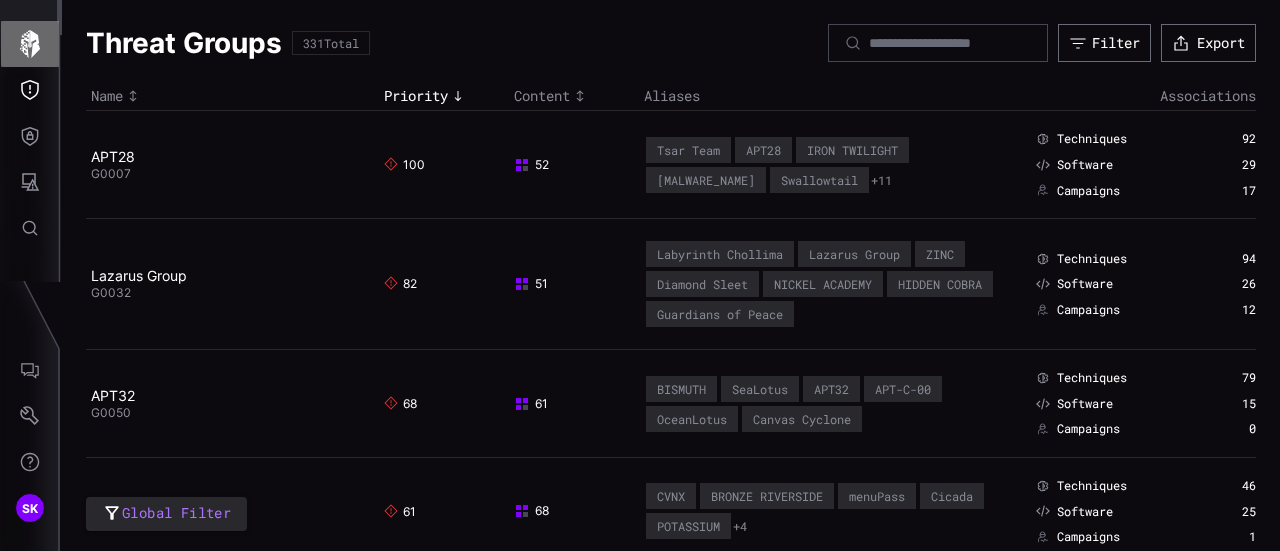 click 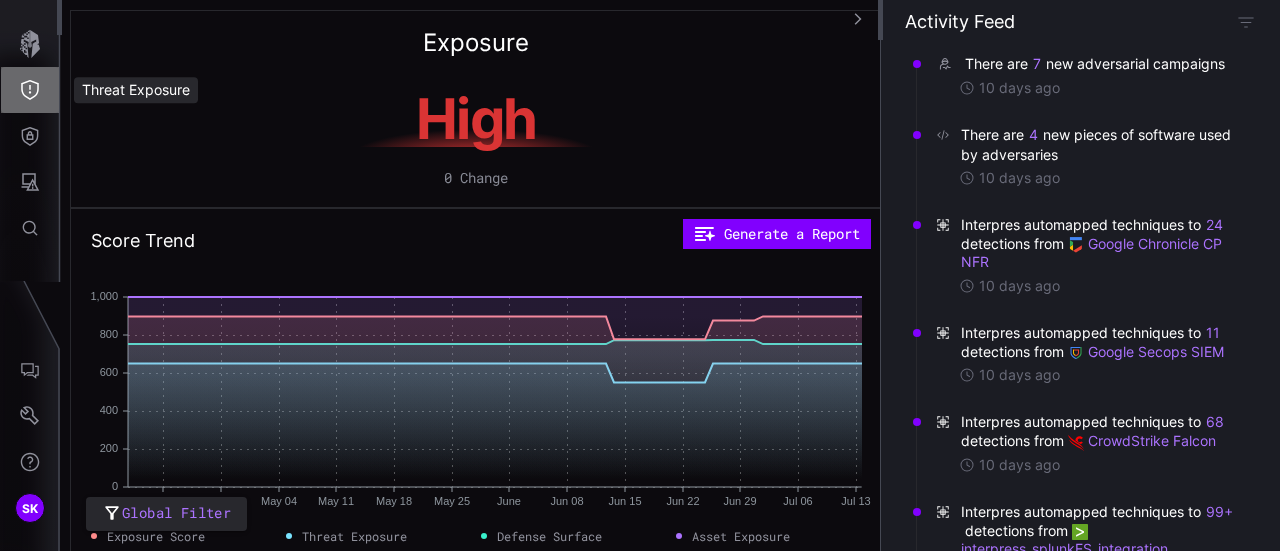 click at bounding box center [30, 90] 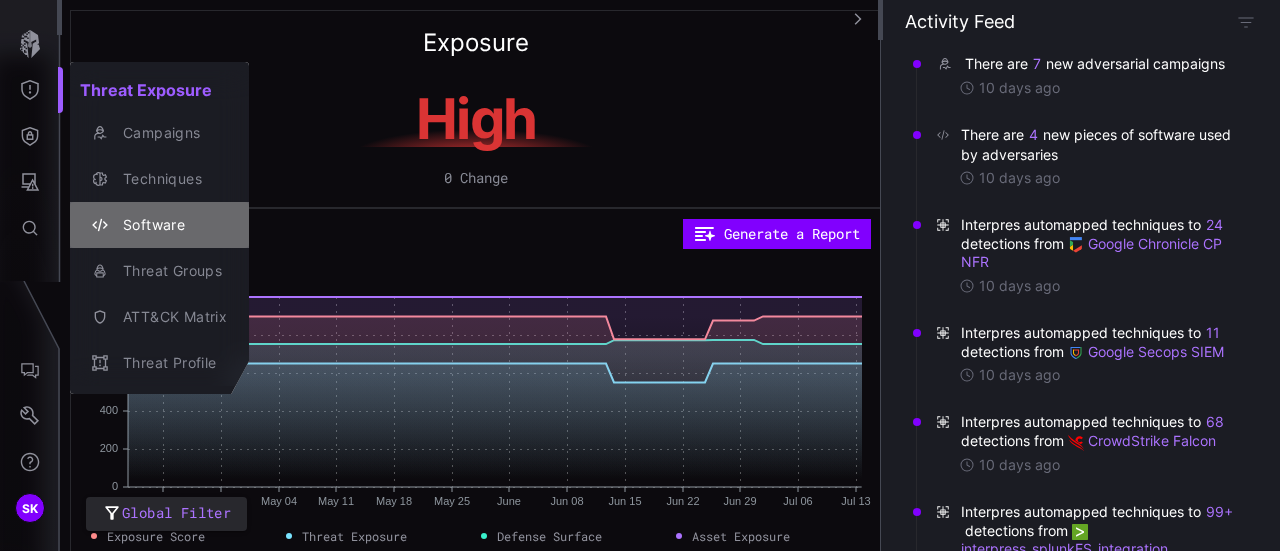 click on "Software" at bounding box center [159, 225] 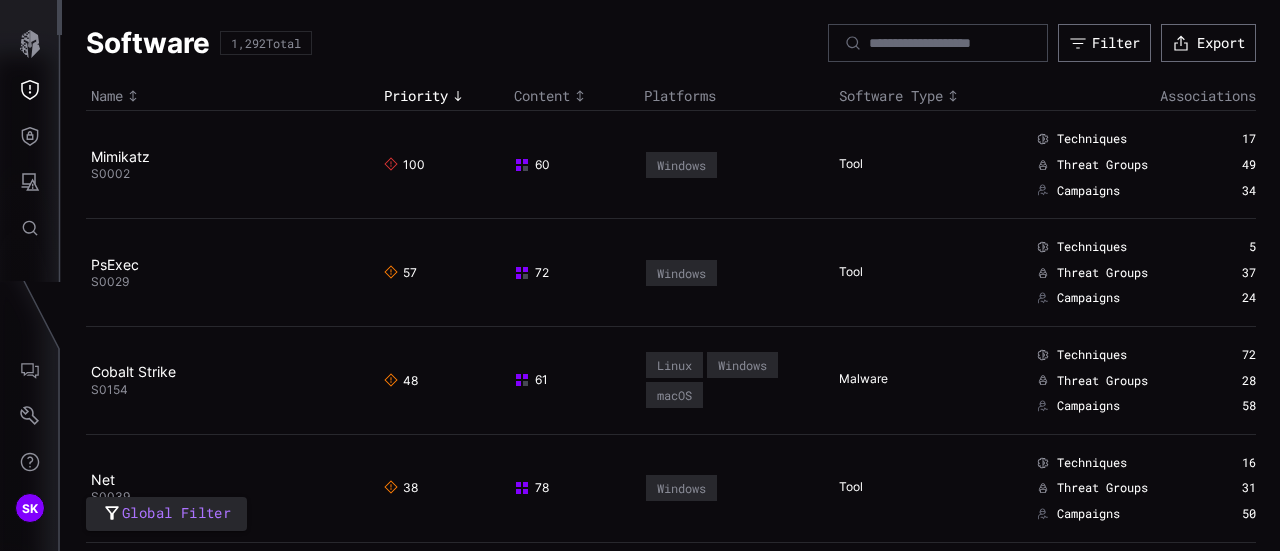 click on "Cobalt Strike S0154" at bounding box center (232, 380) 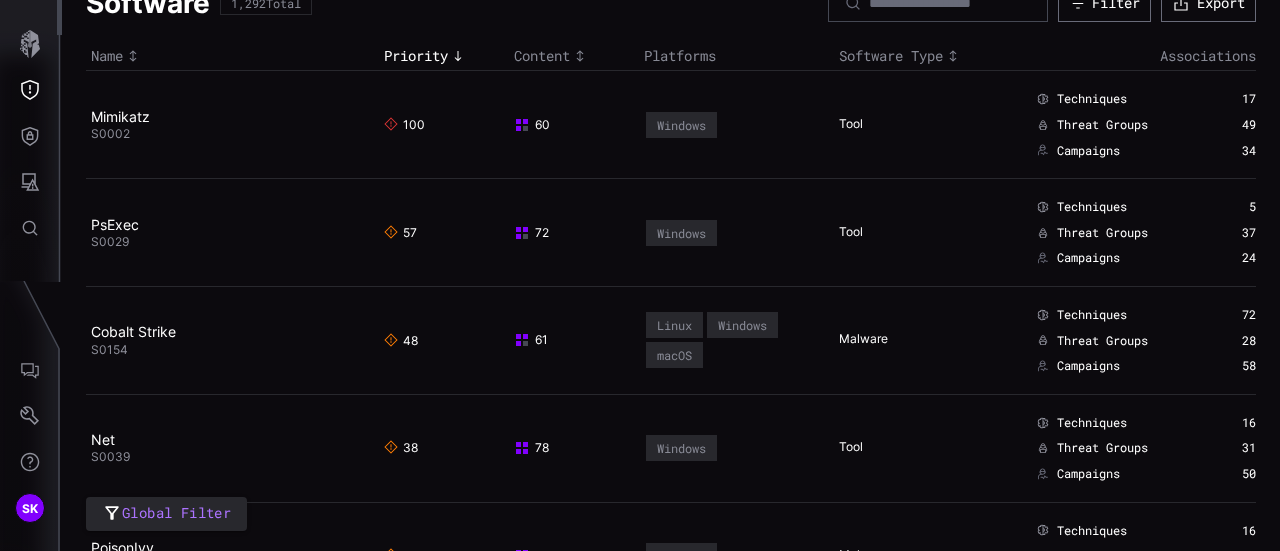 scroll, scrollTop: 0, scrollLeft: 0, axis: both 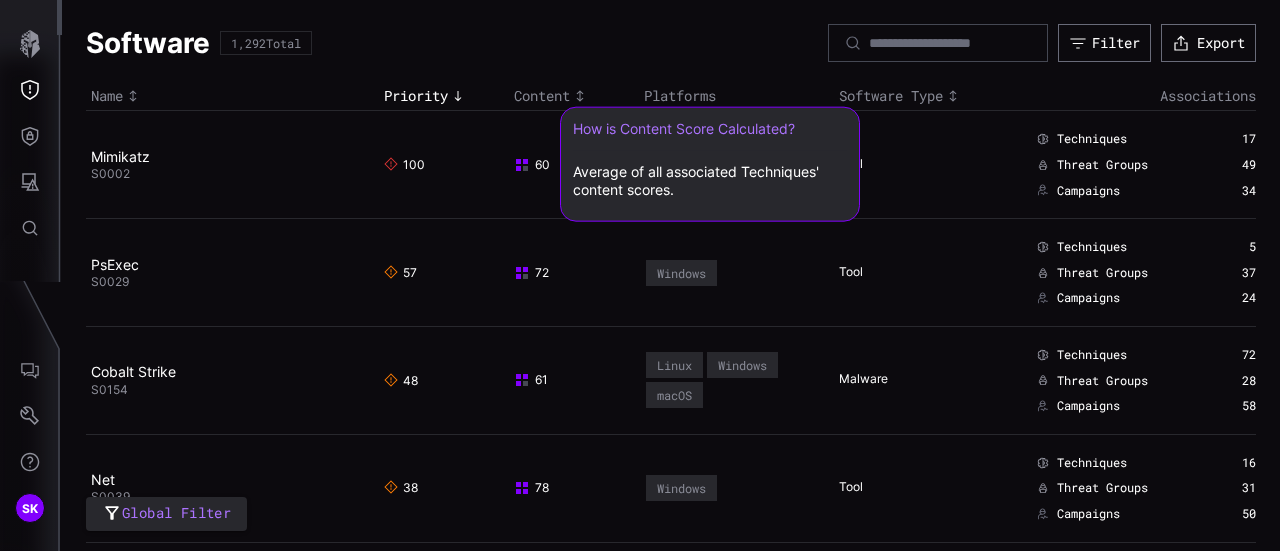click 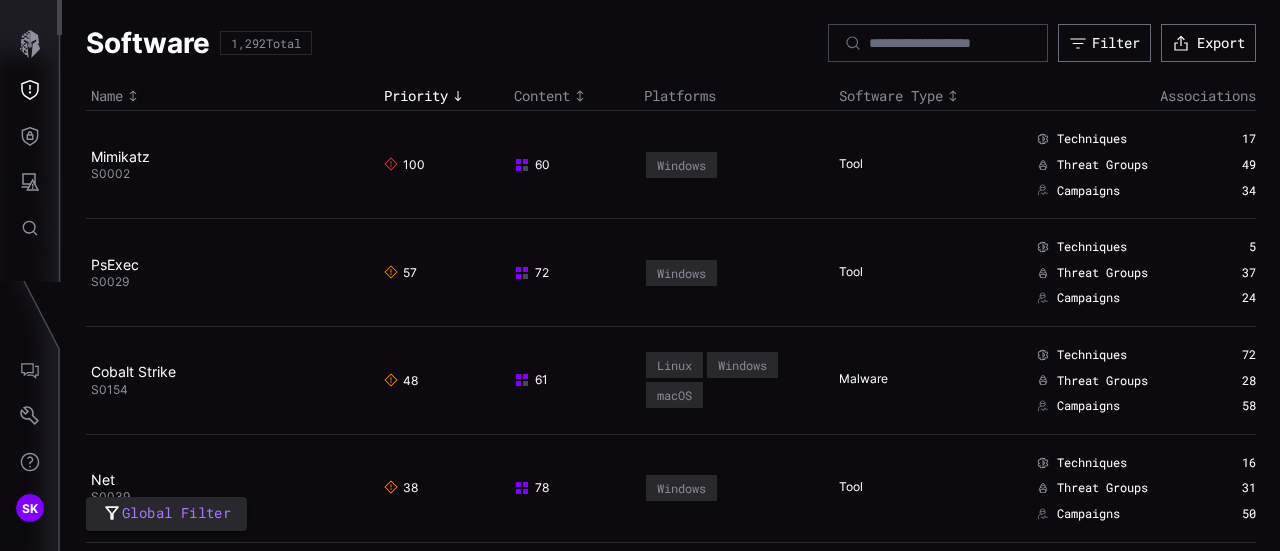 click on "Techniques" at bounding box center [1092, 139] 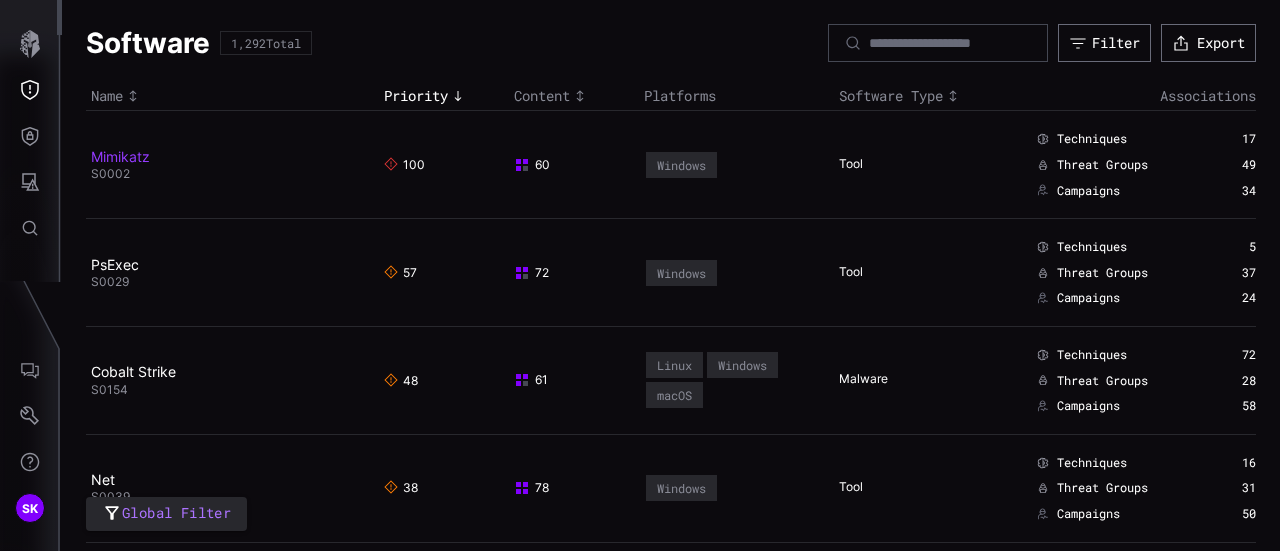 click on "Mimikatz" at bounding box center (120, 156) 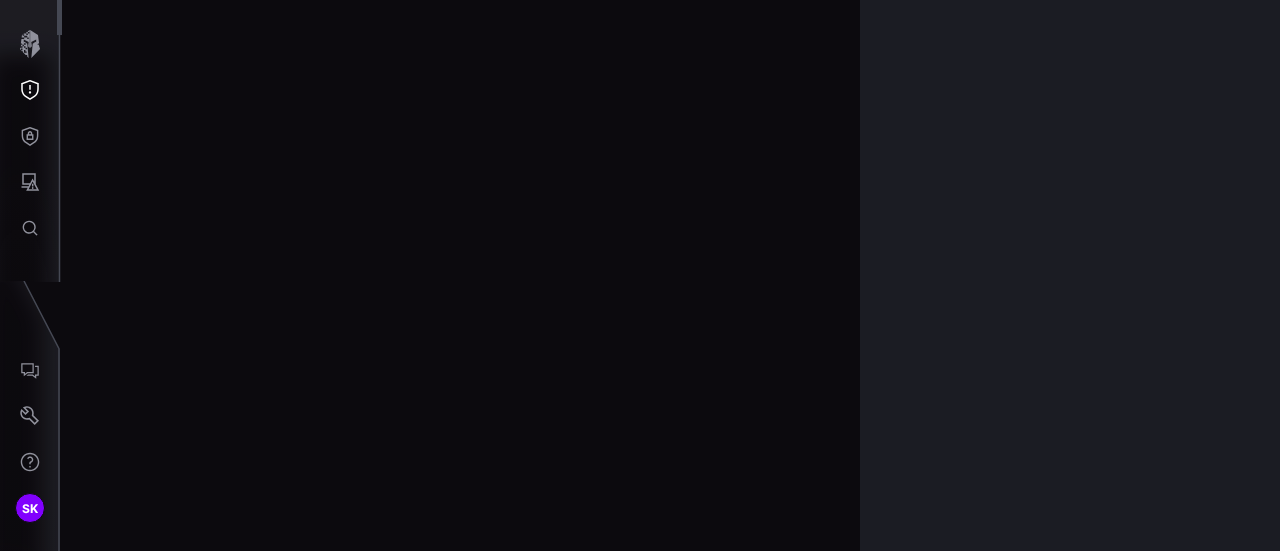 scroll, scrollTop: 4360, scrollLeft: 1132, axis: both 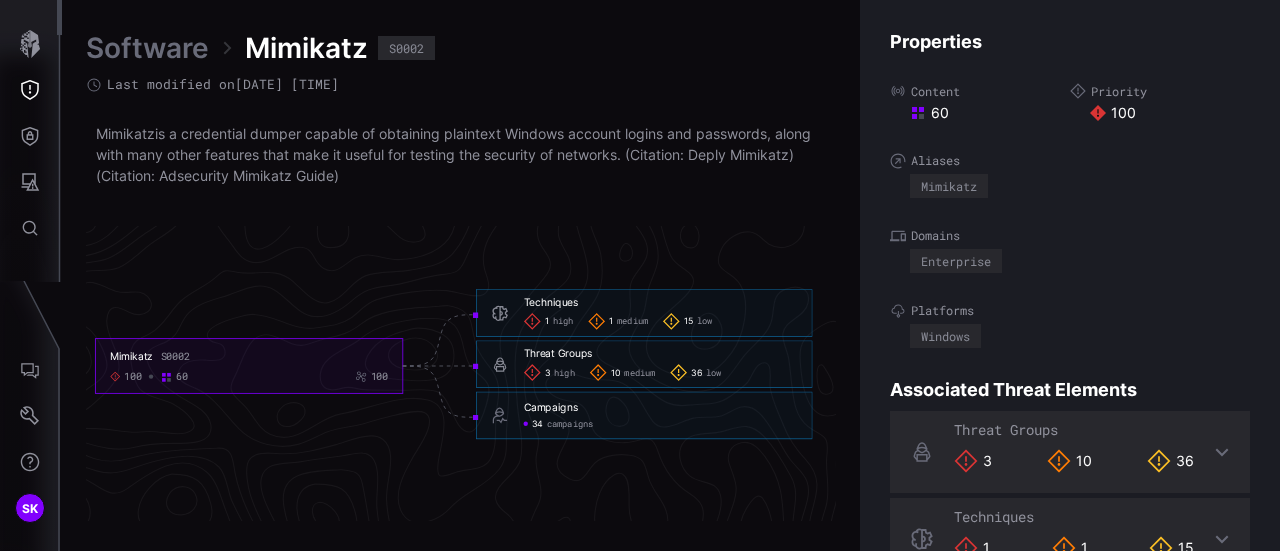 click on "3" at bounding box center (973, 461) 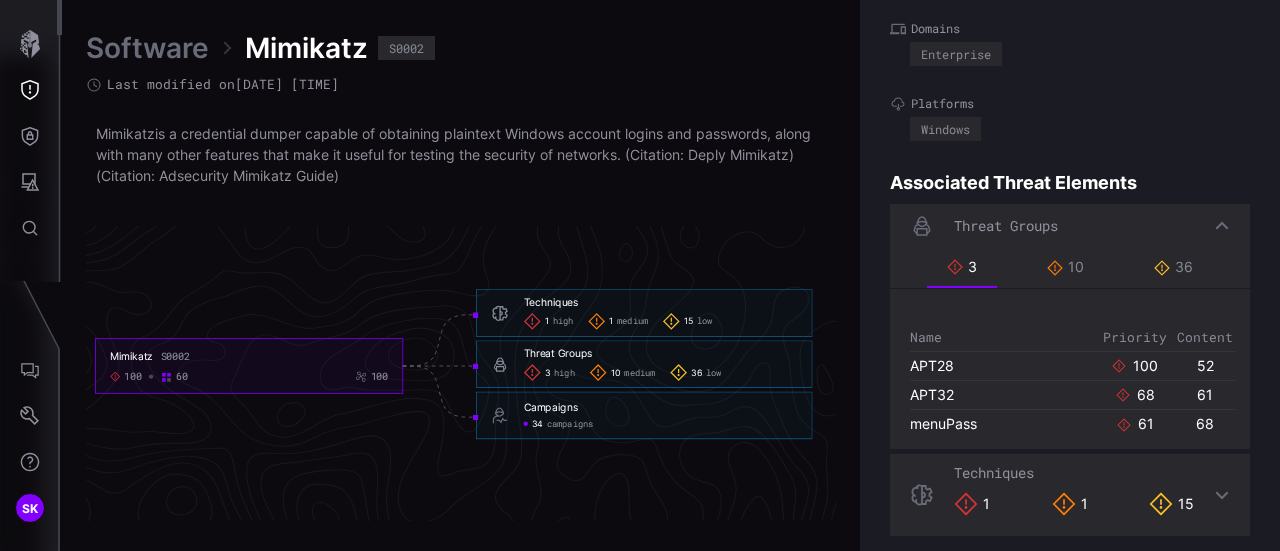 scroll, scrollTop: 218, scrollLeft: 0, axis: vertical 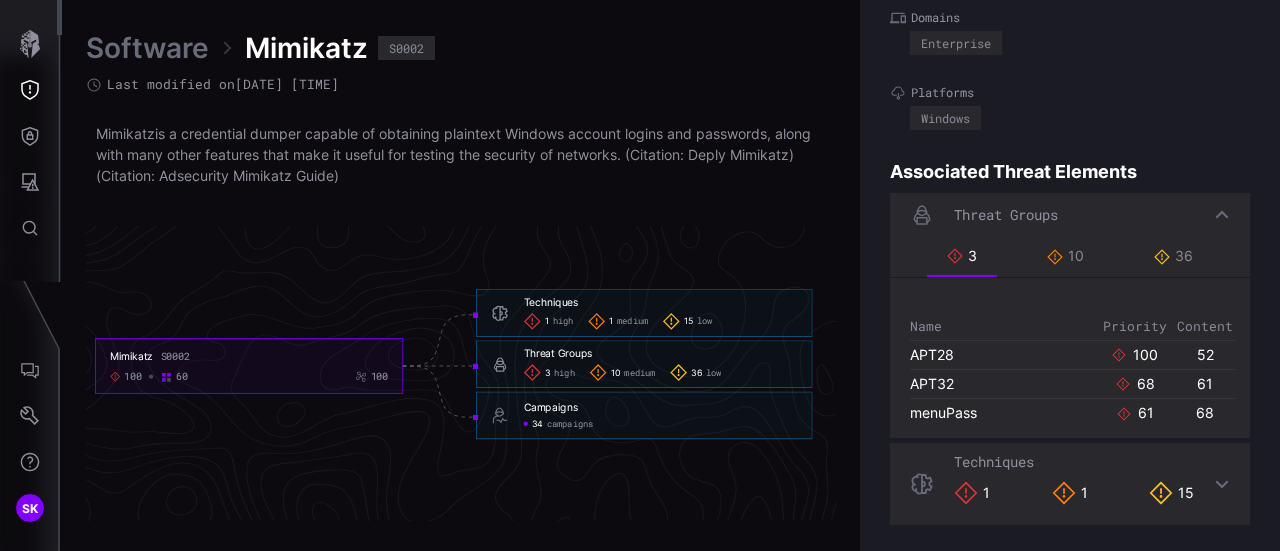 click on "1" at bounding box center [972, 493] 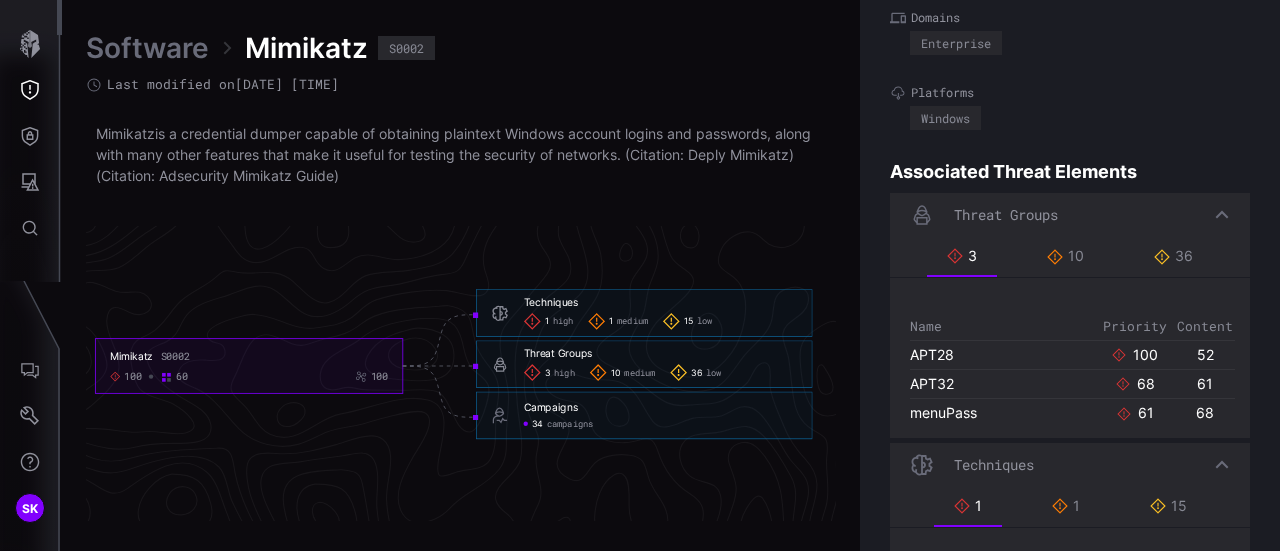 scroll, scrollTop: 321, scrollLeft: 0, axis: vertical 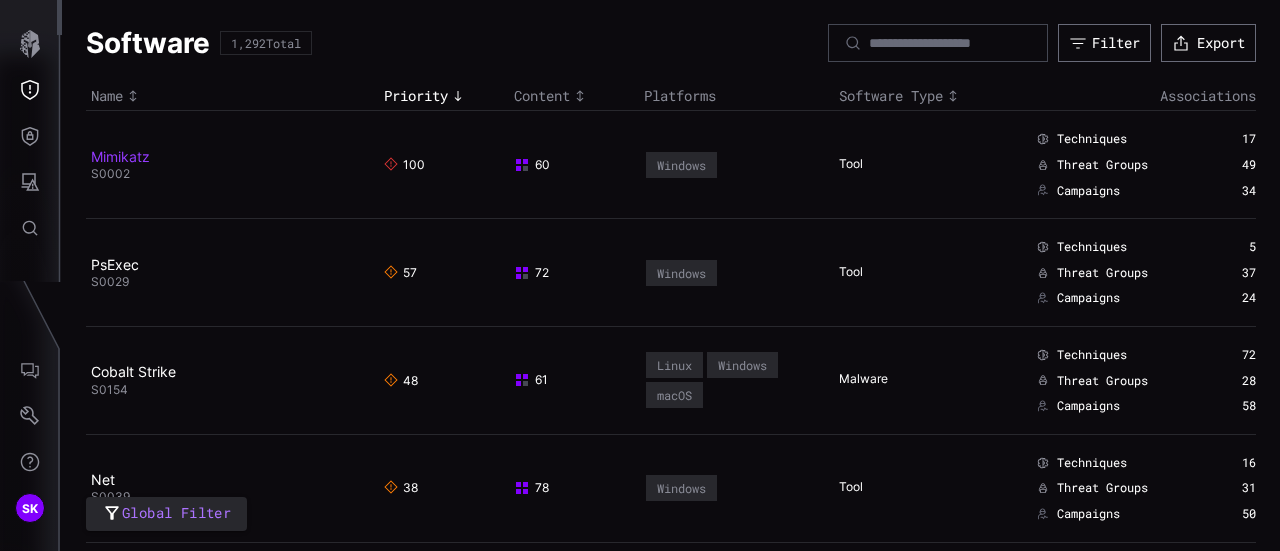 click on "Mimikatz" at bounding box center [120, 156] 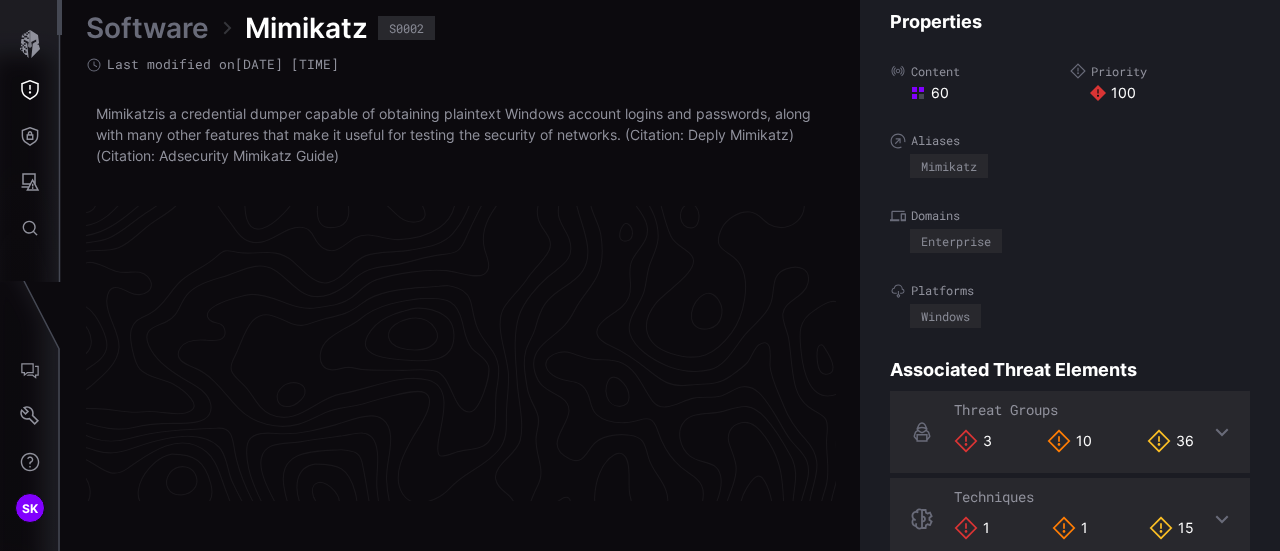 scroll, scrollTop: 4360, scrollLeft: 1132, axis: both 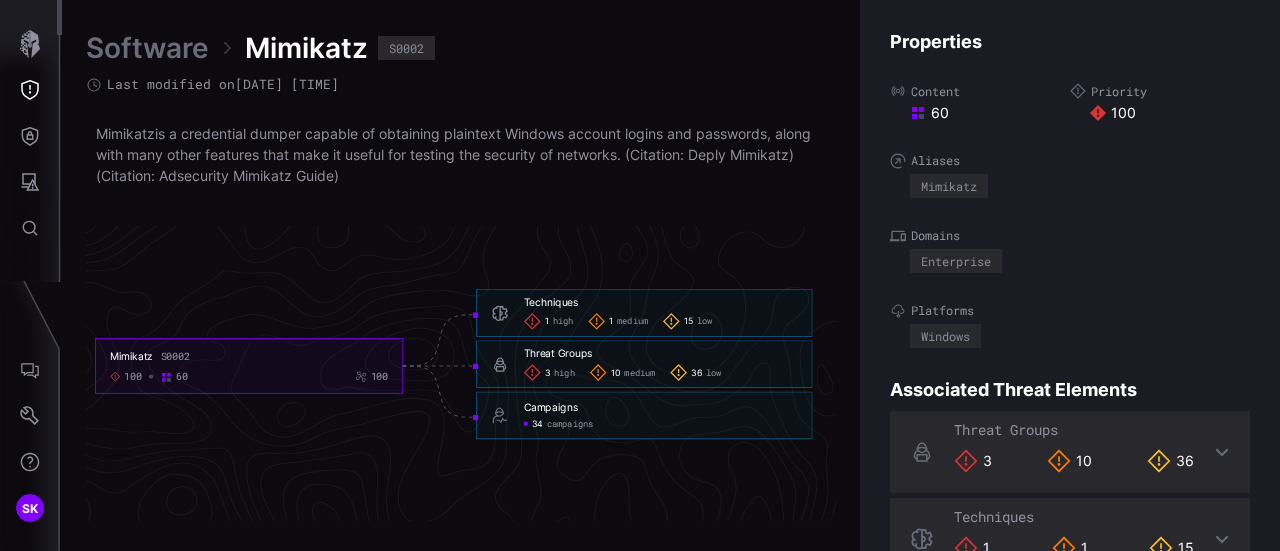 click on "high" 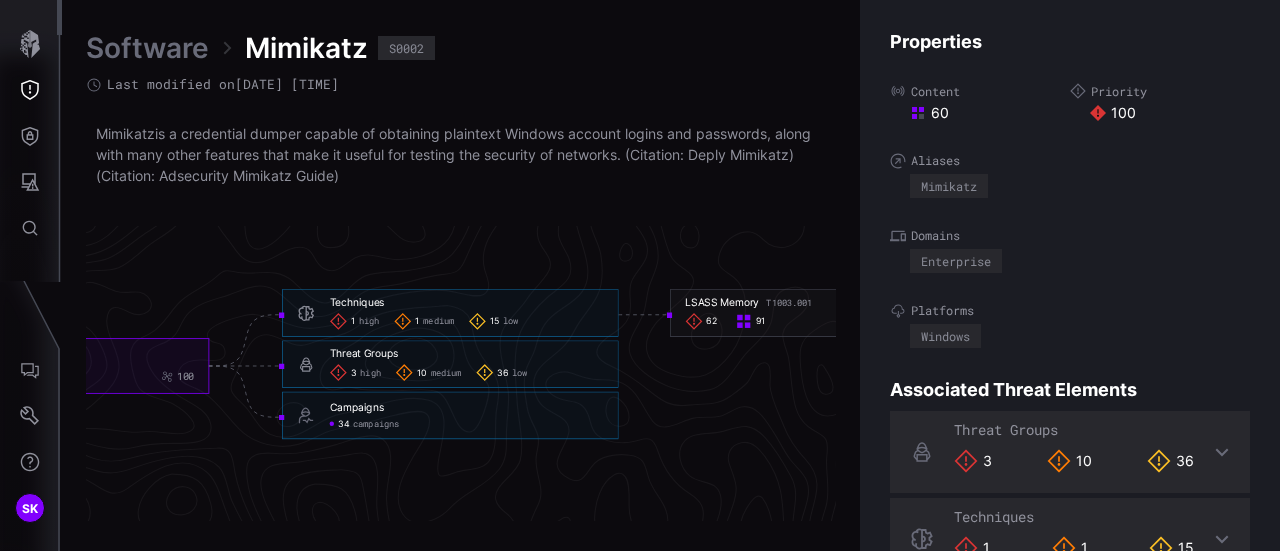 drag, startPoint x: 344, startPoint y: 410, endPoint x: 342, endPoint y: 425, distance: 15.132746 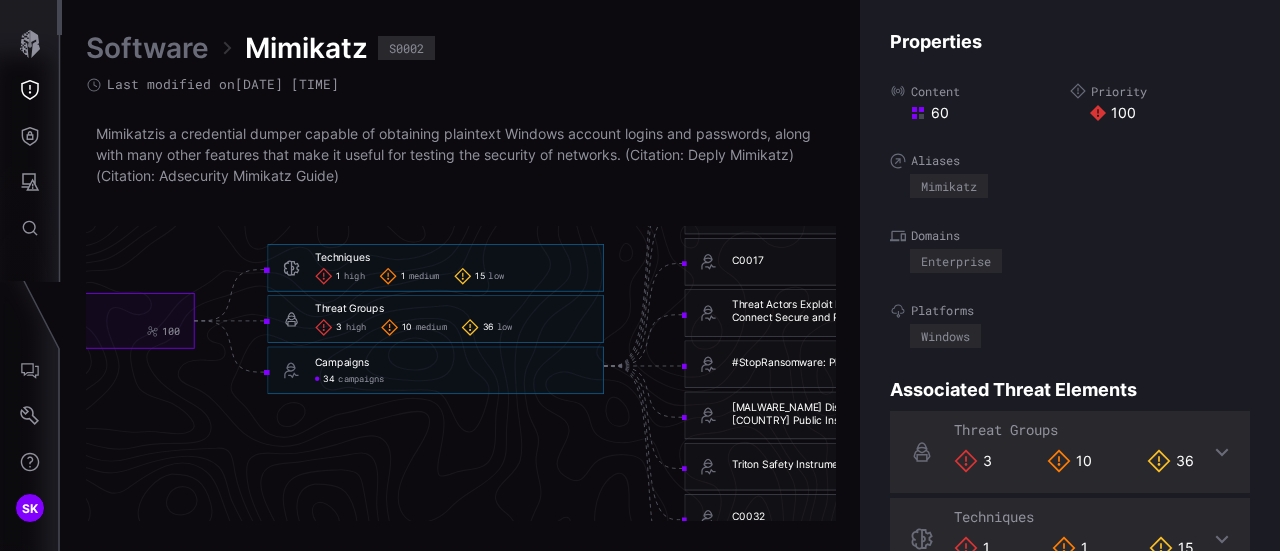 click on "Mimikatz S0002 100 60 100 Techniques 1 high 1 medium 15 low Techniques  -    1 high 1 medium 15 low     Threat Groups 3 high 10 medium 36 low Threat Groups  -    3 high 10 medium 36 low     Campaigns 34 campaigns Campaigns  -    34 campaigns     Operation Wocao Operation Wocao  -        C0018 C0018  -        SolarWinds Compromise SolarWinds Compromise  -        C0017 C0017  -        Threat Actors Exploit Multiple Vulnerabilities in Ivanti Connect Secure and Policy Secure Gateways Threat Actors Exploit Multiple Vulnerabilities in Ivanti Connect Secure and Policy Secure Gateways  -        #StopRansomware: Phobos Ransomware #StopRansomware: Phobos Ransomware  -        Malware Disguised as Installer from Korean Public Institution (Kimsuky Group) Malware Disguised as Installer from Korean Public Institution (Kimsuky Group)  -        Triton Safety Instrumented System Attack Triton Safety Instrumented System Attack  -        C0032 C0032  -         -        24 more campaigns View all 24 more campaigns View all  -" 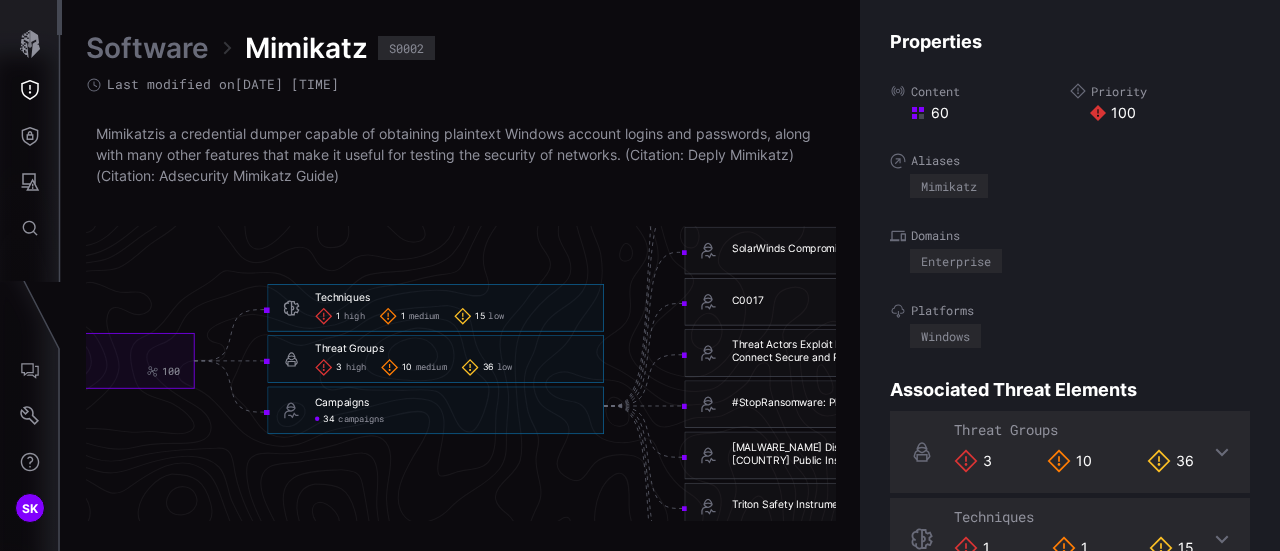 click on "SolarWinds Compromise" 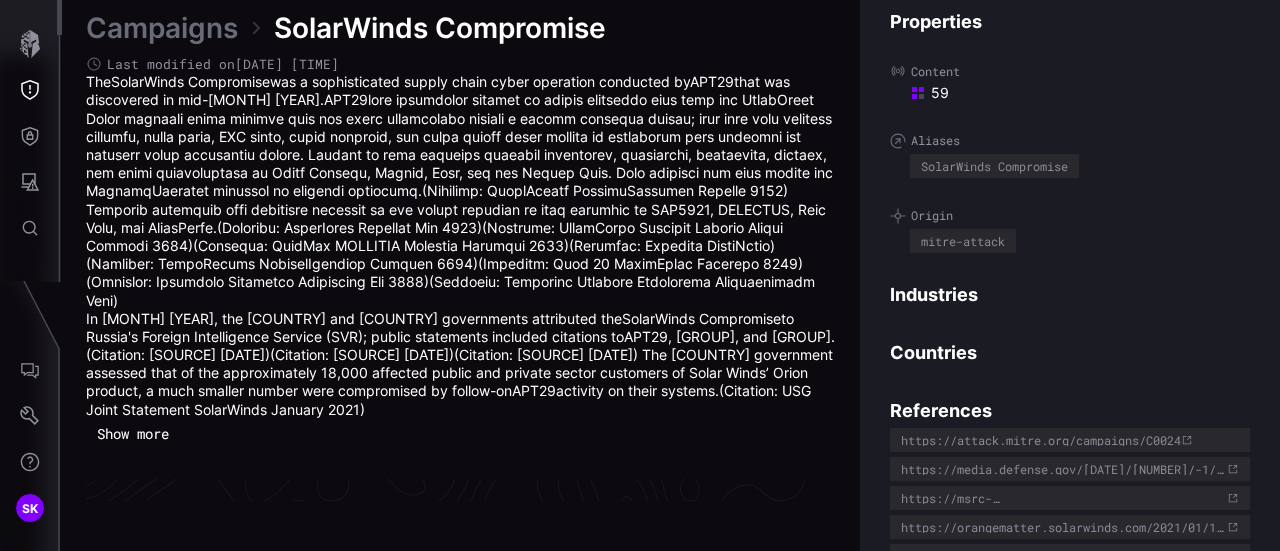 scroll, scrollTop: 4487, scrollLeft: 1132, axis: both 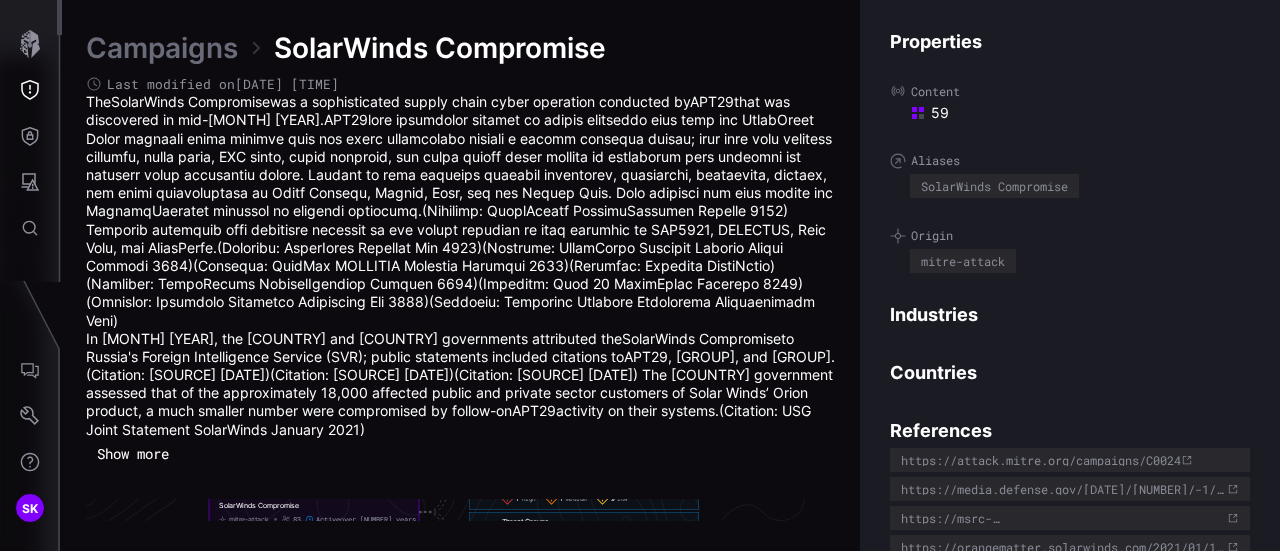 click 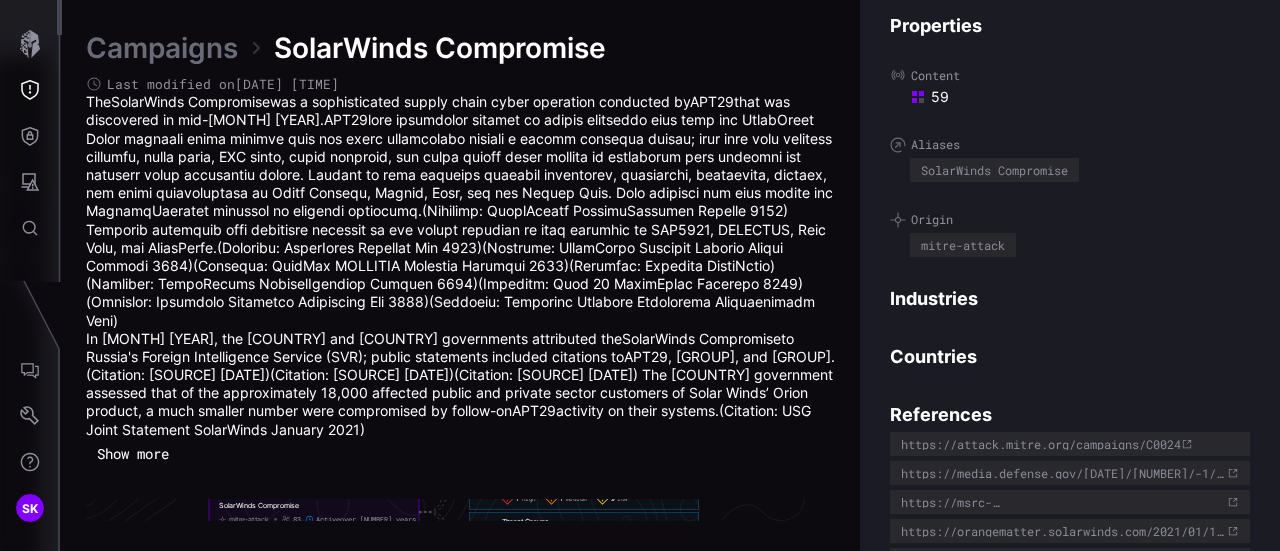 scroll, scrollTop: 14, scrollLeft: 0, axis: vertical 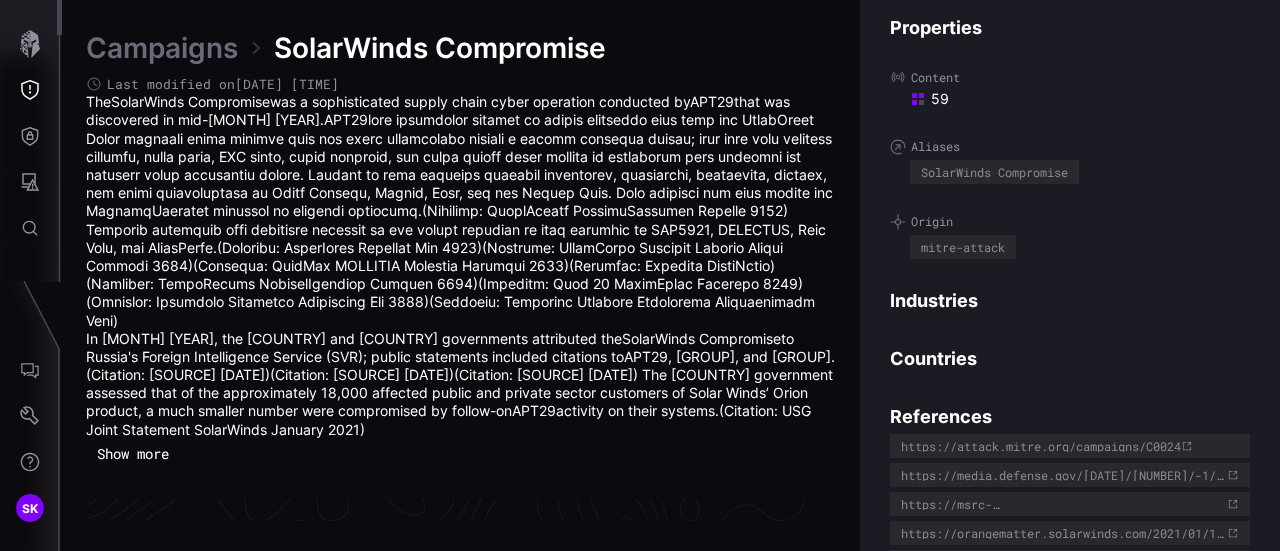 click on "The  SolarWinds Compromise  was a sophisticated supply chain cyber operation conducted by  APT29  that was discovered in mid-December 2020.  APT29" at bounding box center [461, 211] 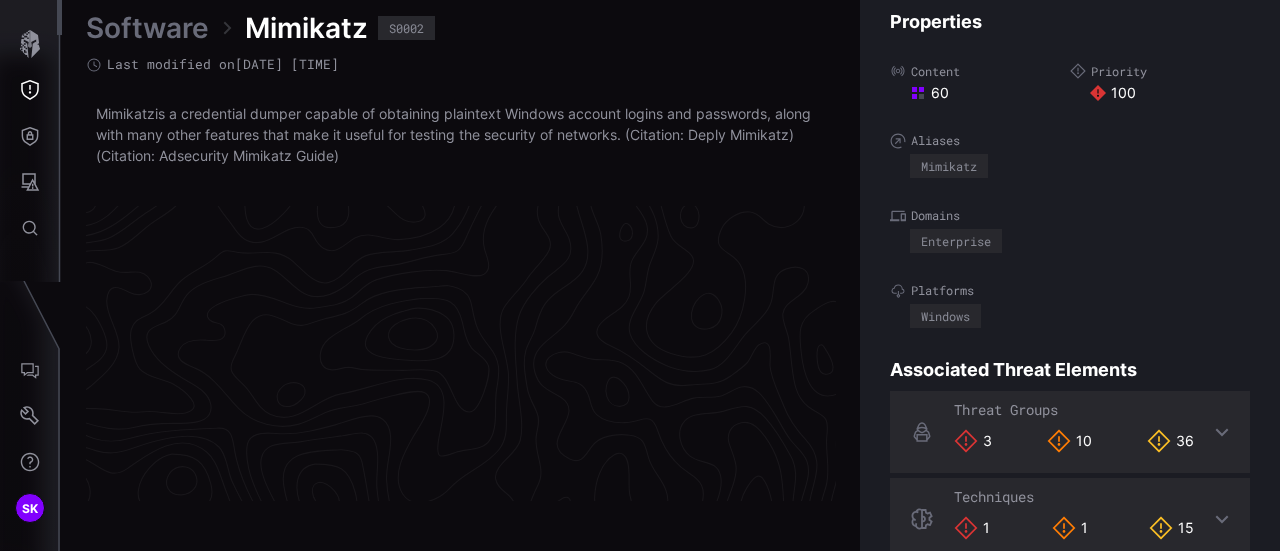 scroll, scrollTop: 4360, scrollLeft: 1132, axis: both 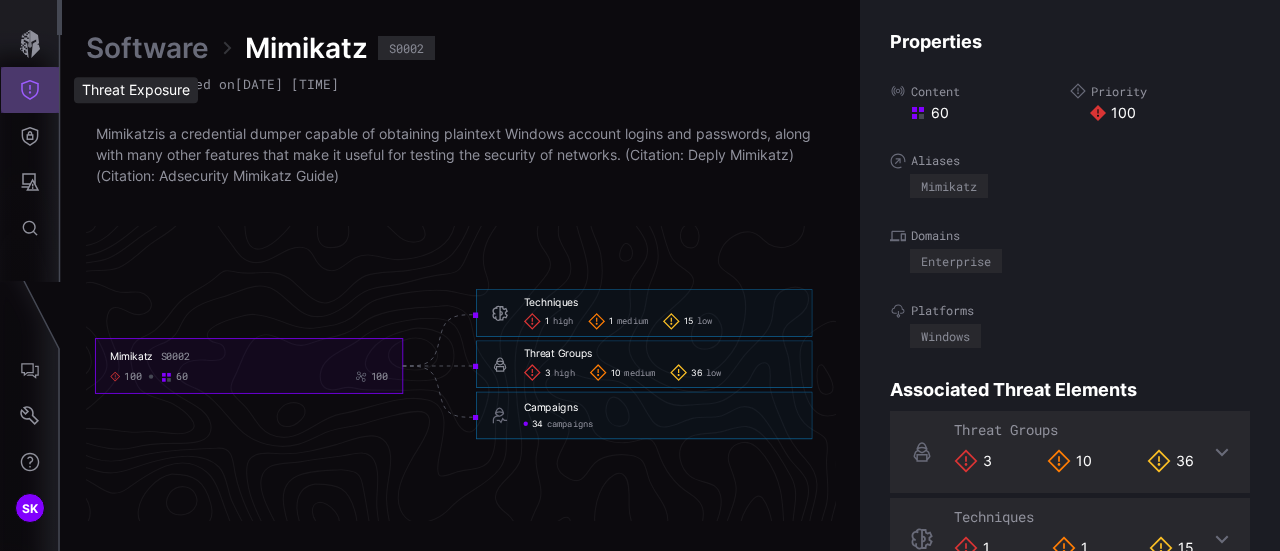 click at bounding box center (30, 90) 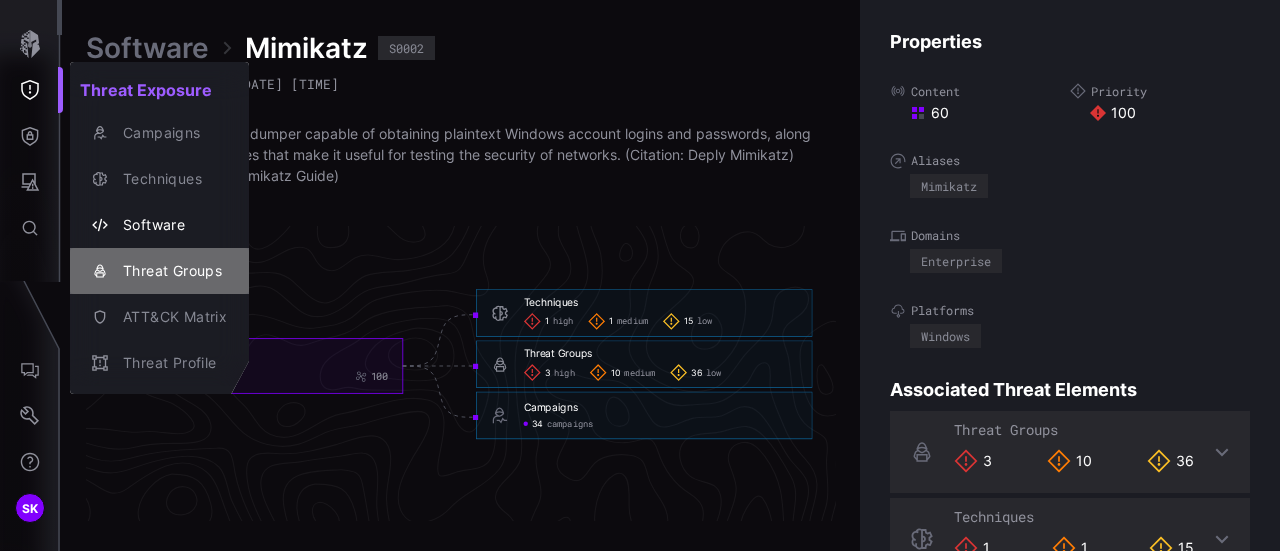 click on "Threat Groups" at bounding box center [170, 271] 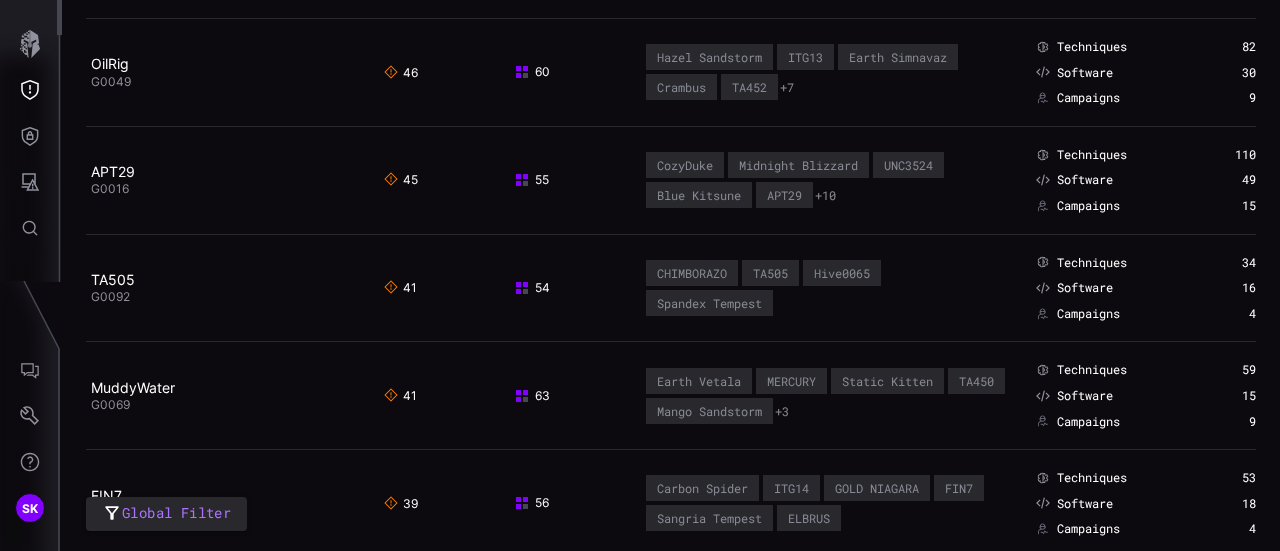 scroll, scrollTop: 0, scrollLeft: 0, axis: both 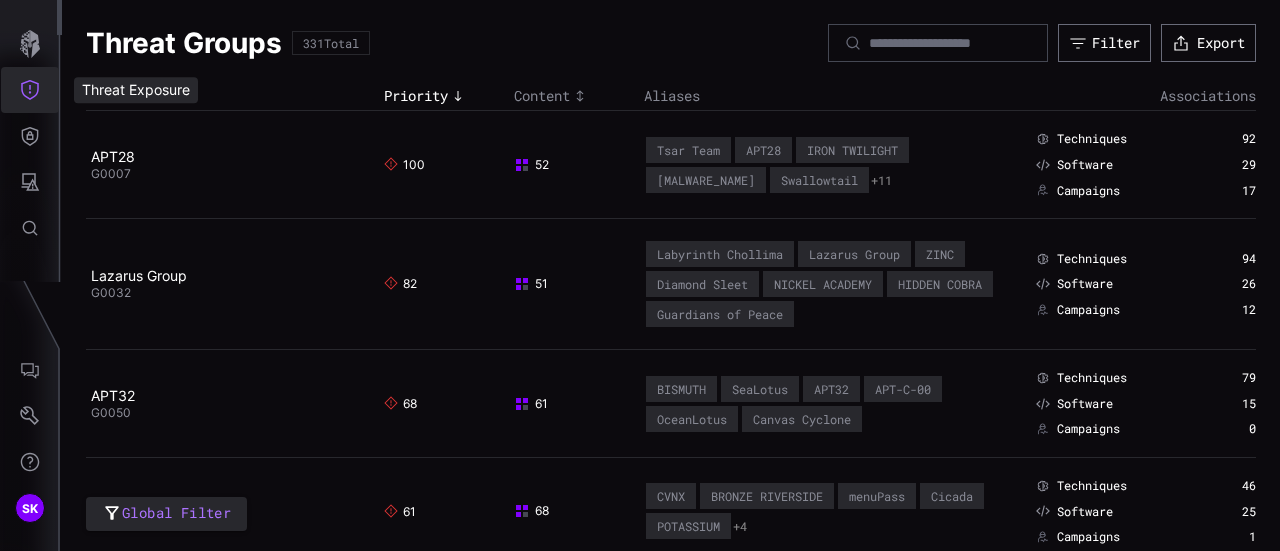 click 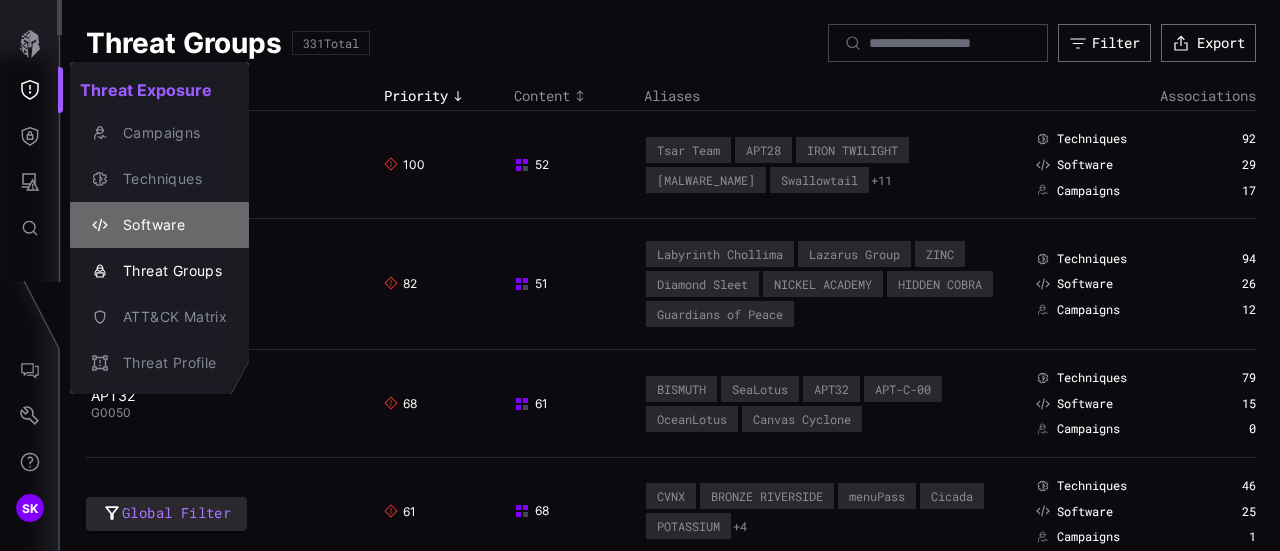 click on "Software" at bounding box center (170, 225) 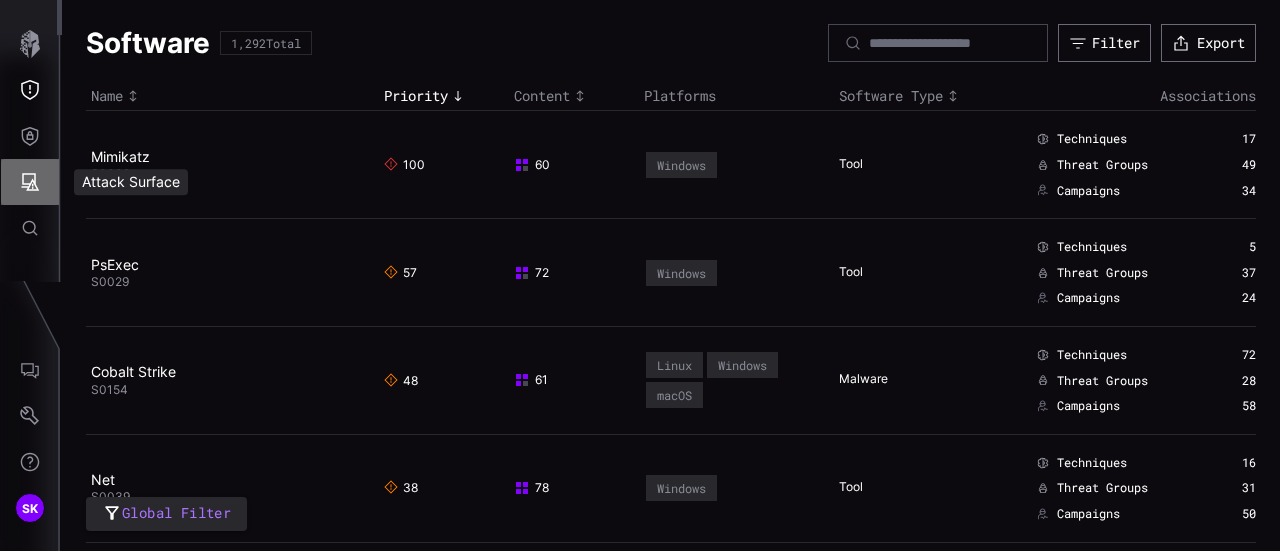 click 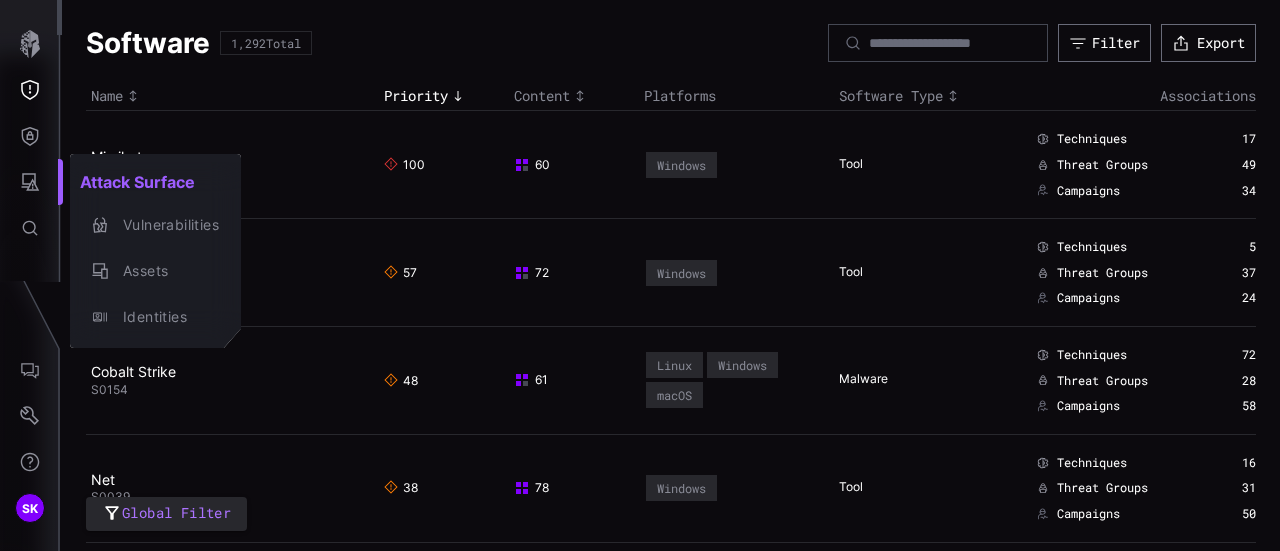 click at bounding box center (640, 275) 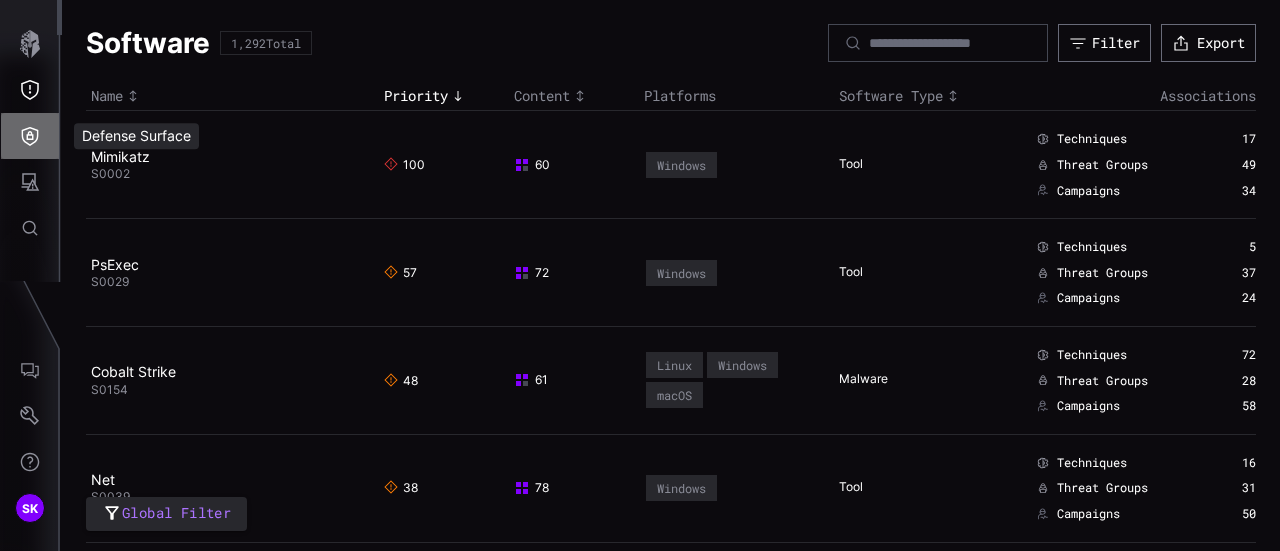 click 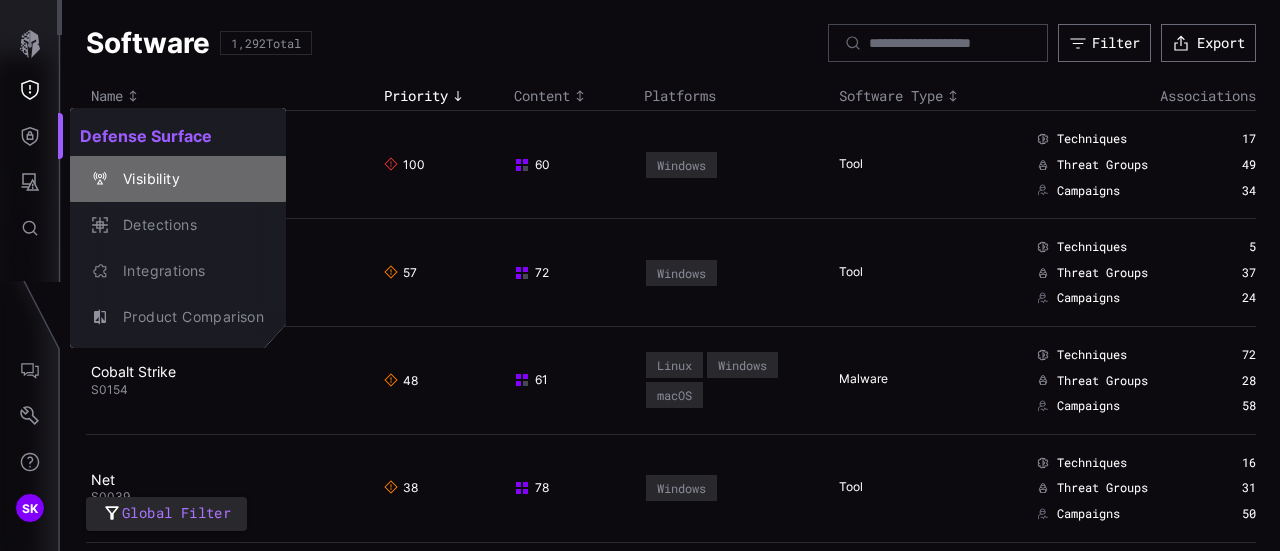 click on "Visibility" at bounding box center (188, 179) 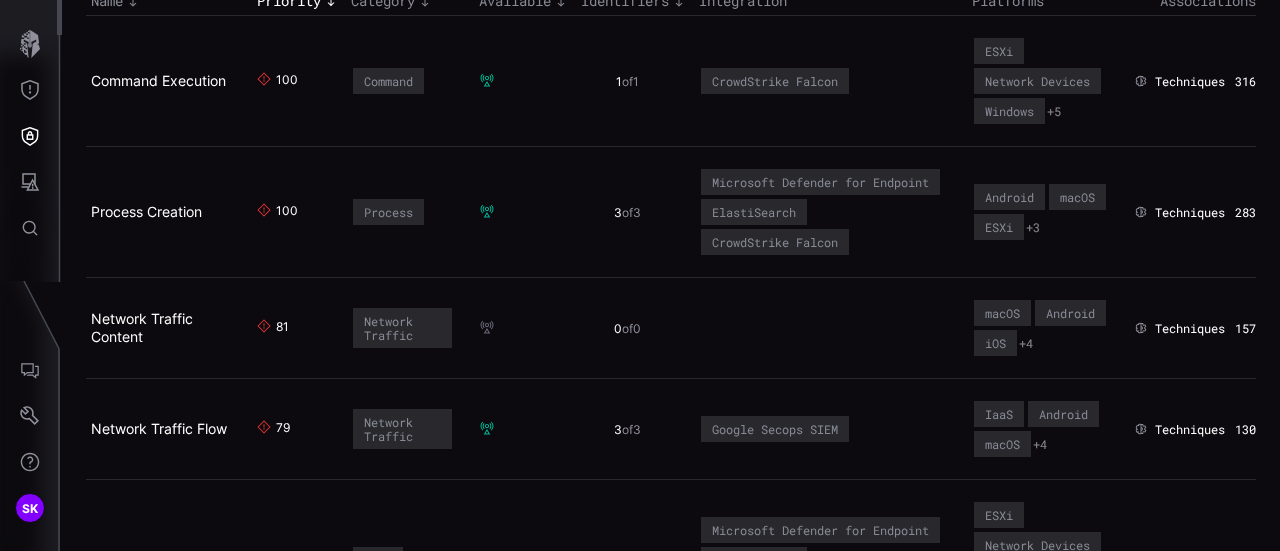 scroll, scrollTop: 0, scrollLeft: 0, axis: both 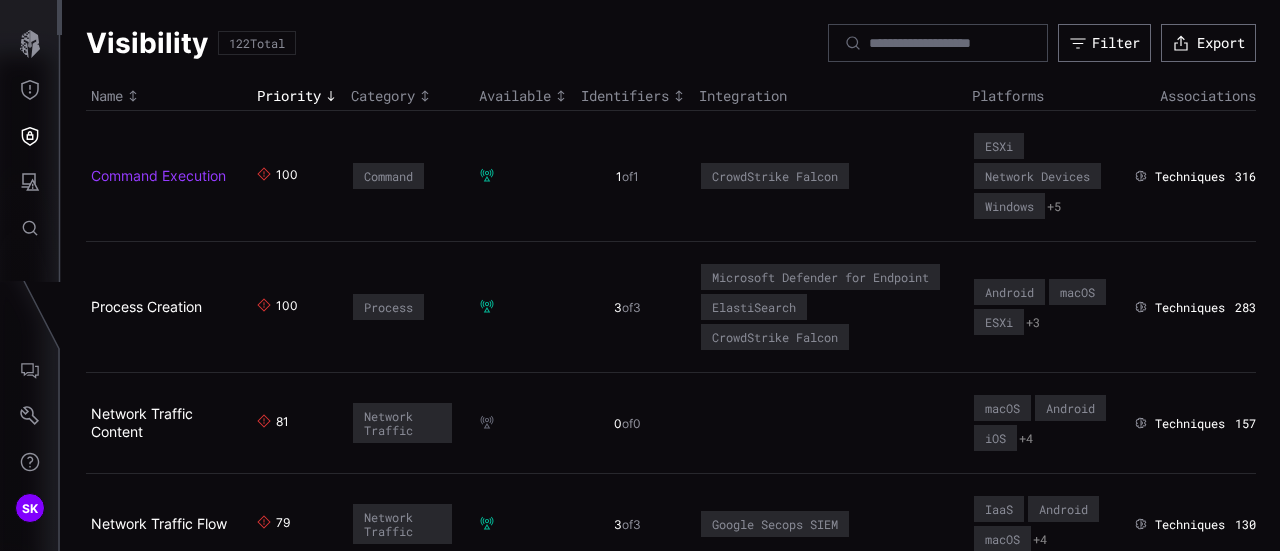 click on "Command Execution" at bounding box center (158, 175) 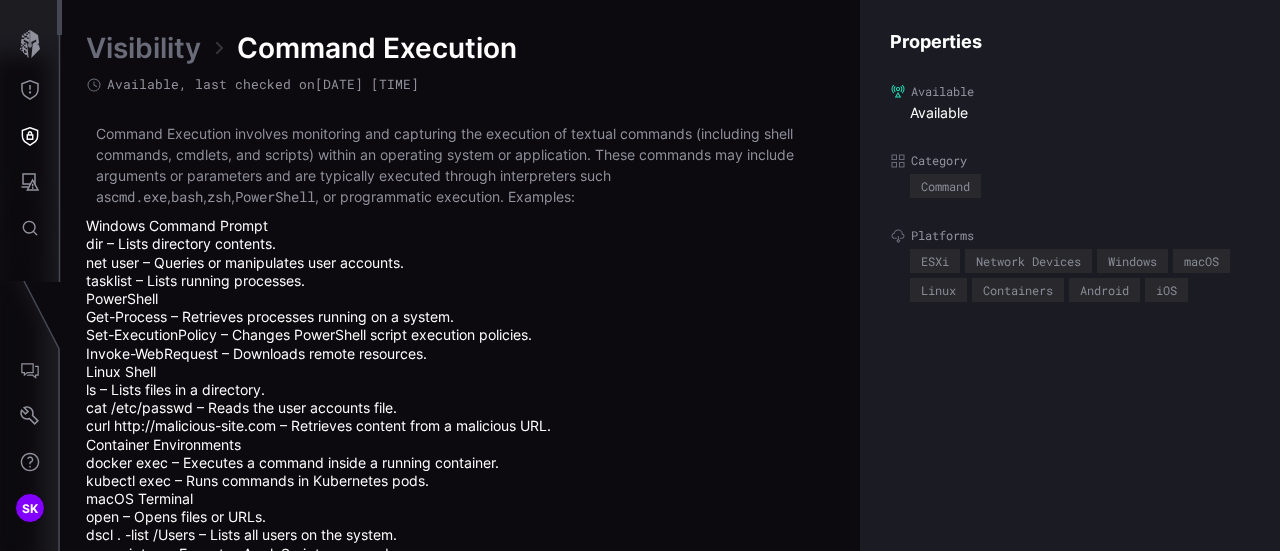 click on "PowerShell
Get-Process – Retrieves processes running on a system.
Set-ExecutionPolicy – Changes PowerShell script execution policies.
Invoke-WebRequest – Downloads remote resources." at bounding box center (461, 326) 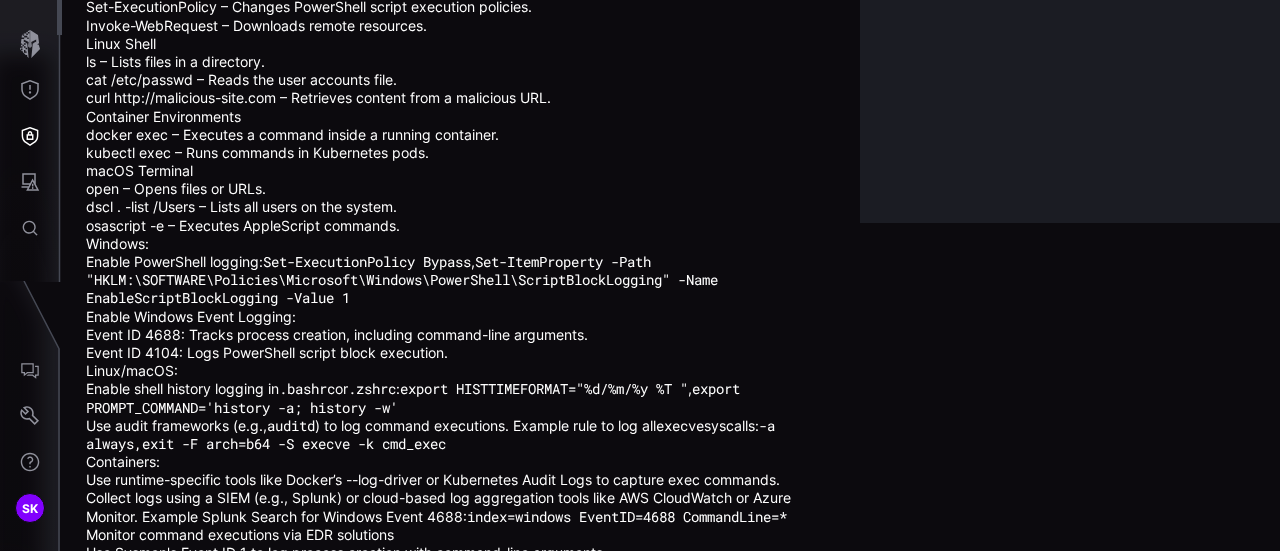 scroll, scrollTop: 368, scrollLeft: 0, axis: vertical 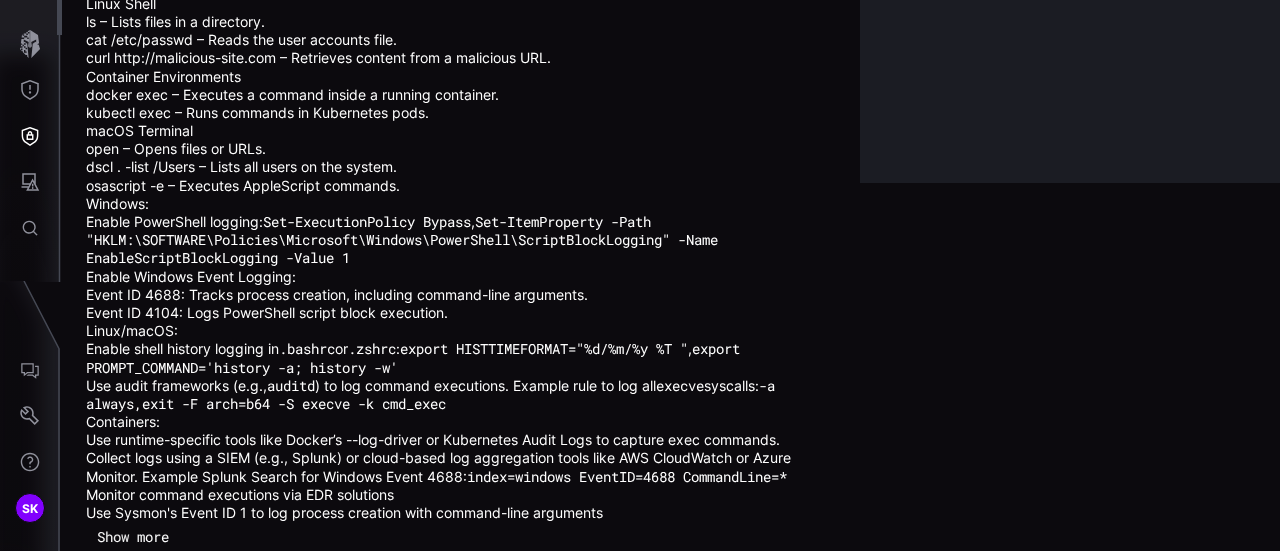 click on "Show more" at bounding box center [133, 537] 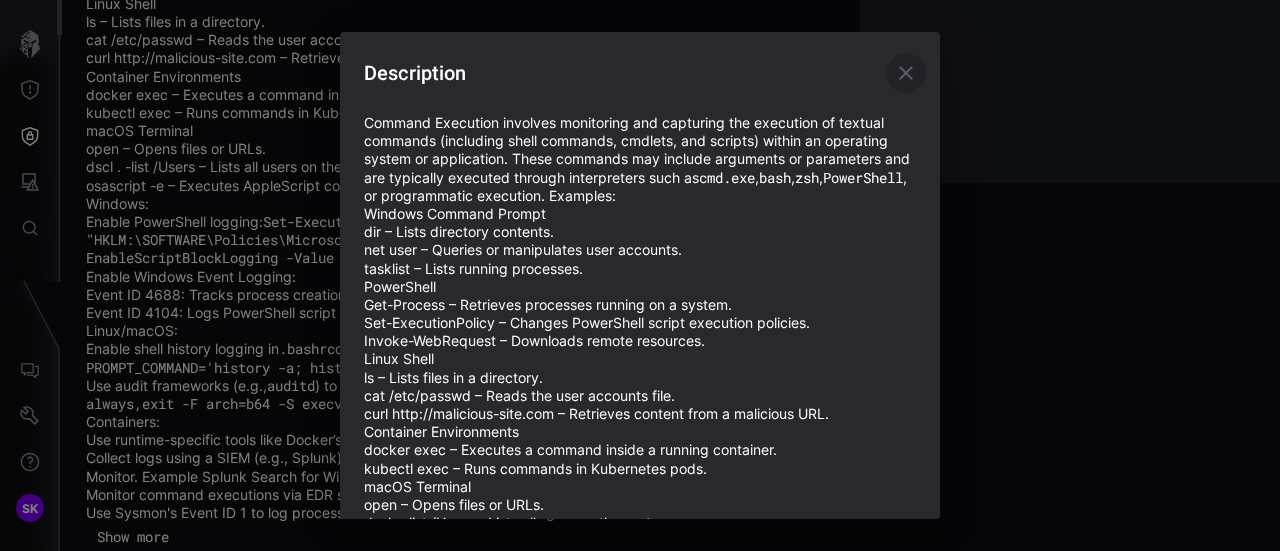 click 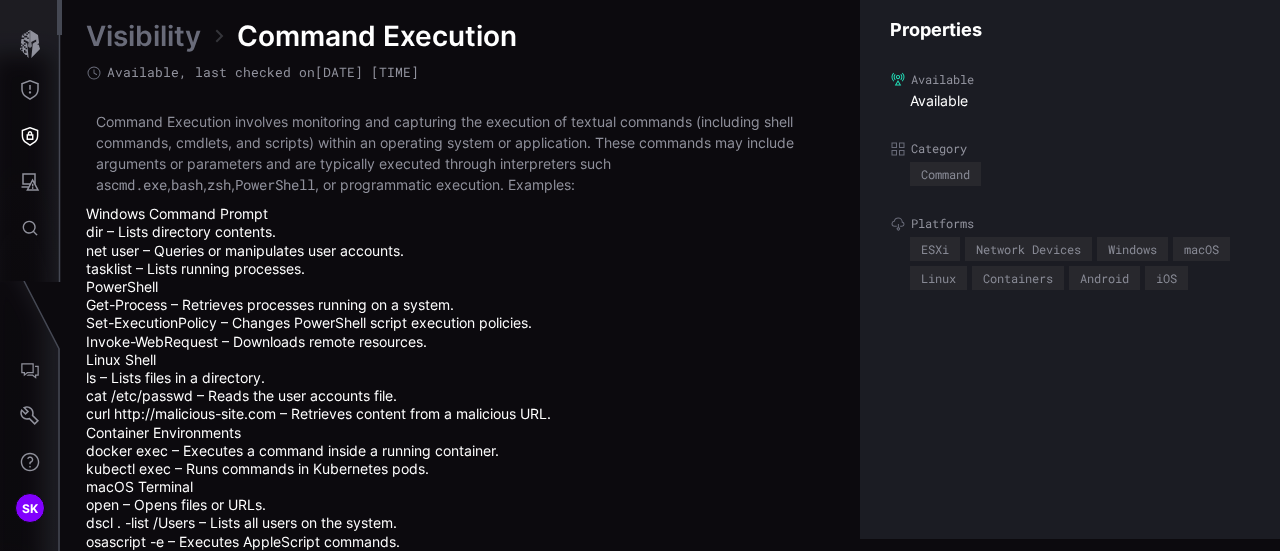 scroll, scrollTop: 0, scrollLeft: 0, axis: both 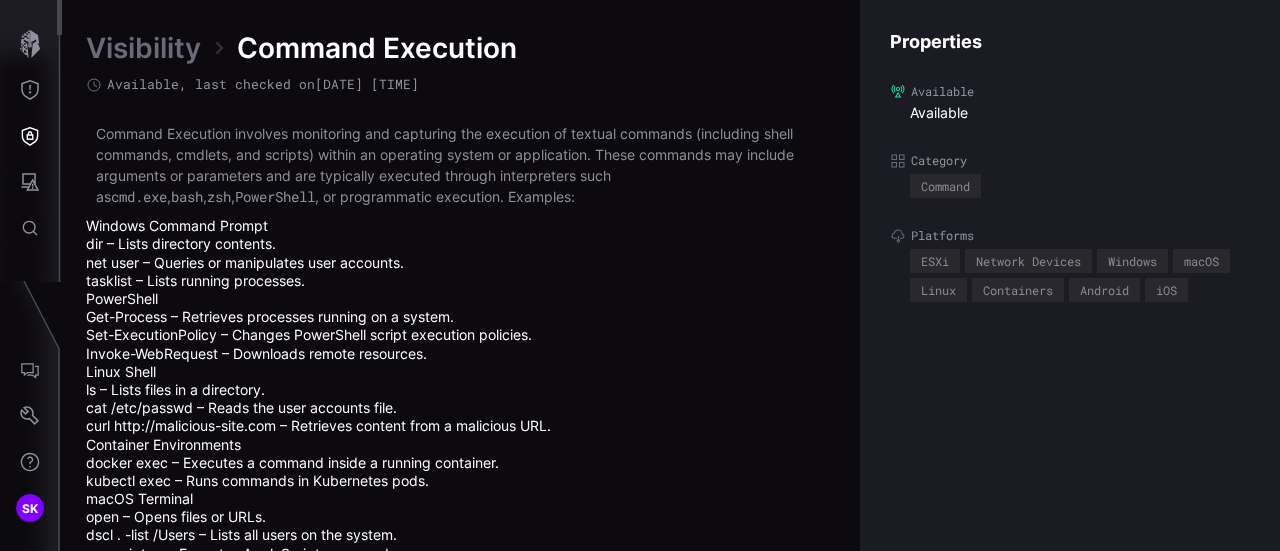 click on "Available" at bounding box center [1080, 113] 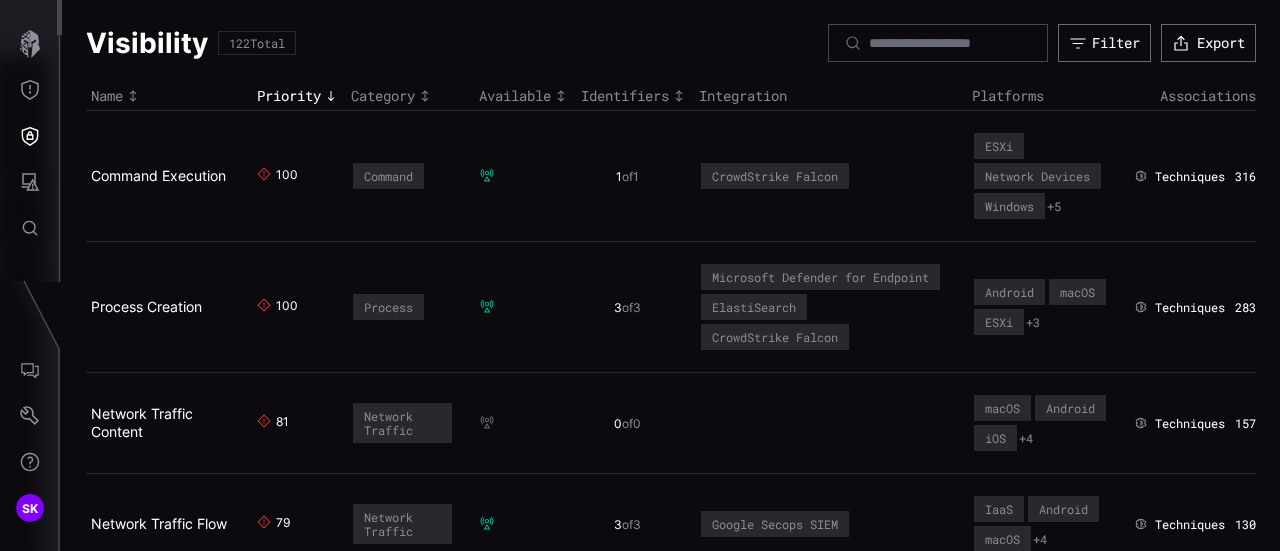 click on "Techniques" at bounding box center [1190, 177] 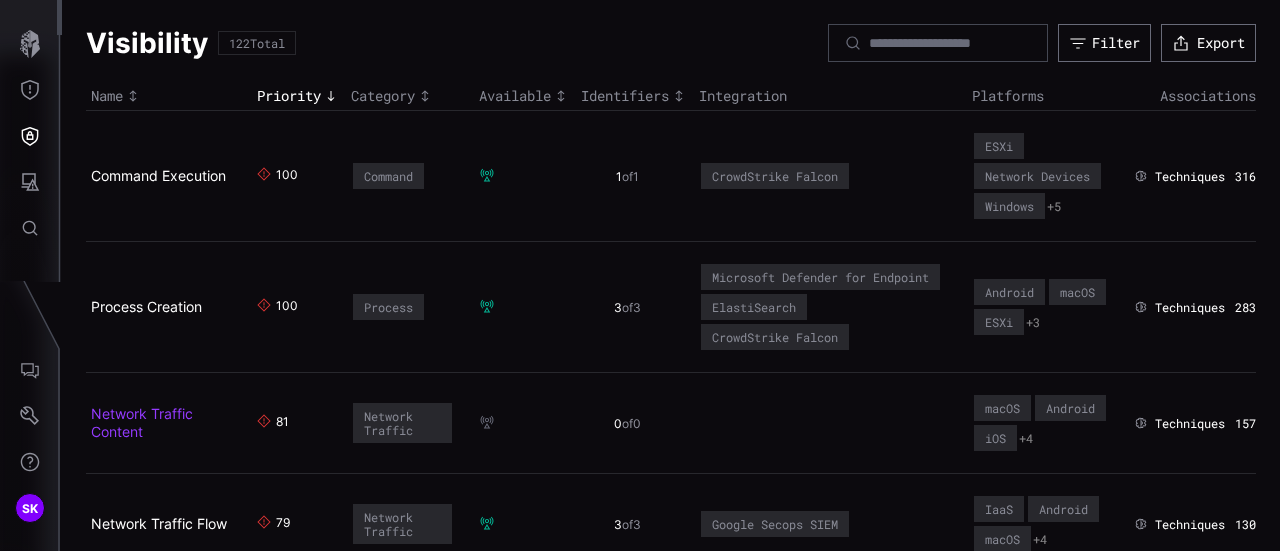 click on "Network Traffic Content" at bounding box center (142, 422) 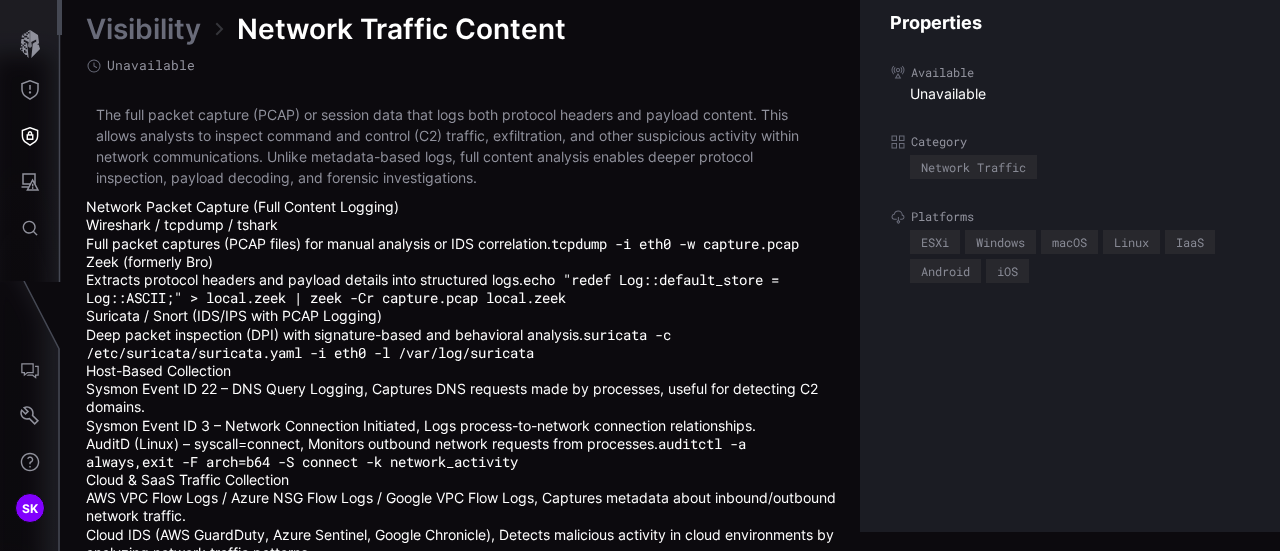 scroll, scrollTop: 59, scrollLeft: 0, axis: vertical 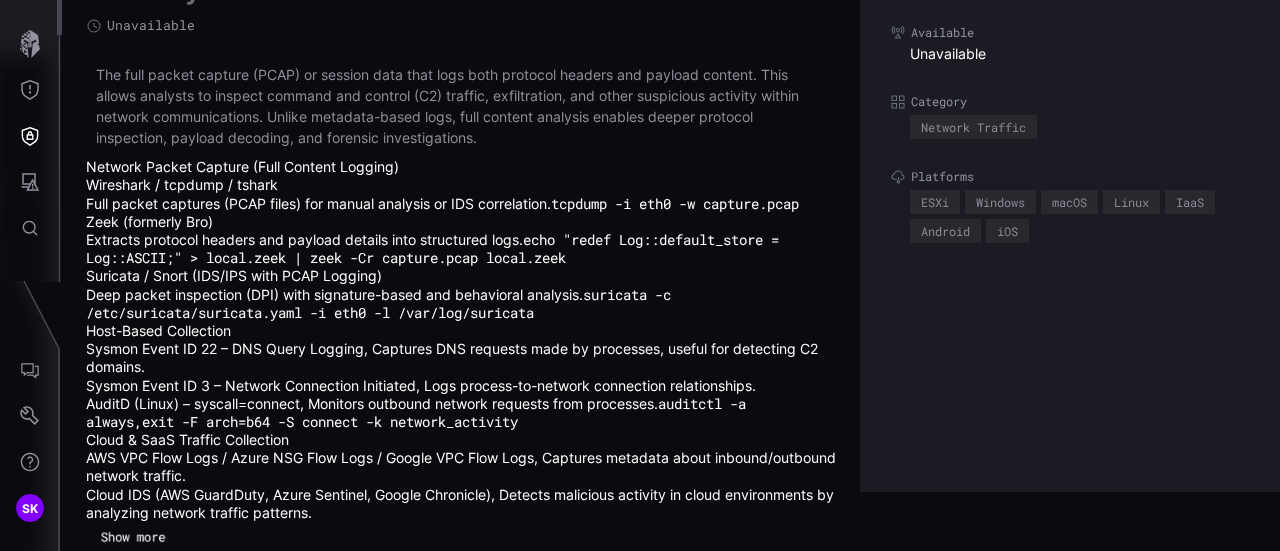 click on "Show more" at bounding box center (133, 537) 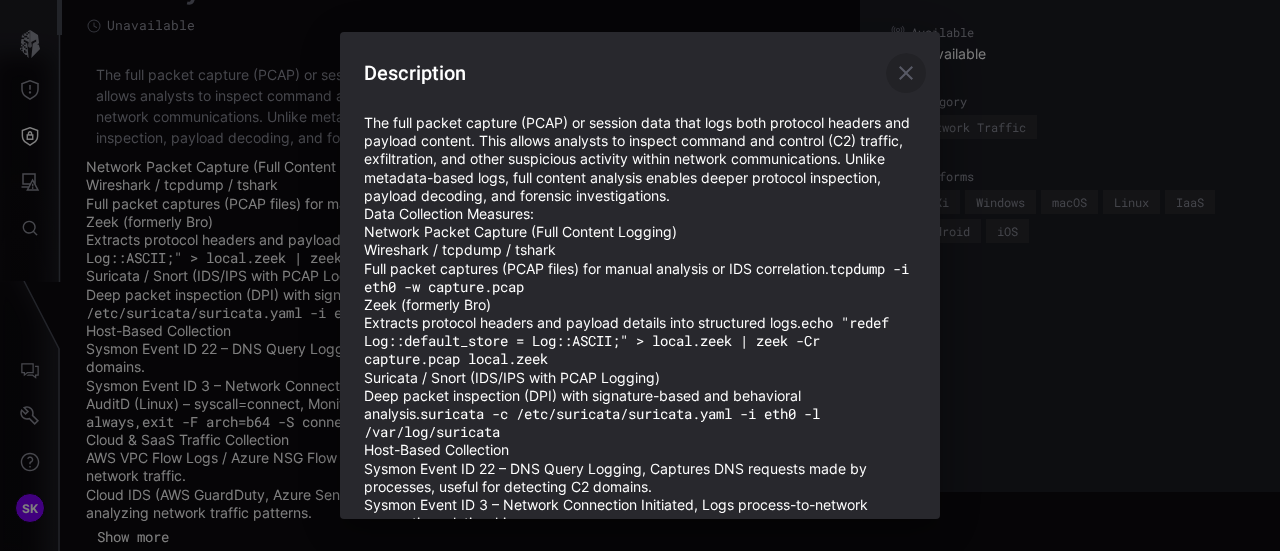 click 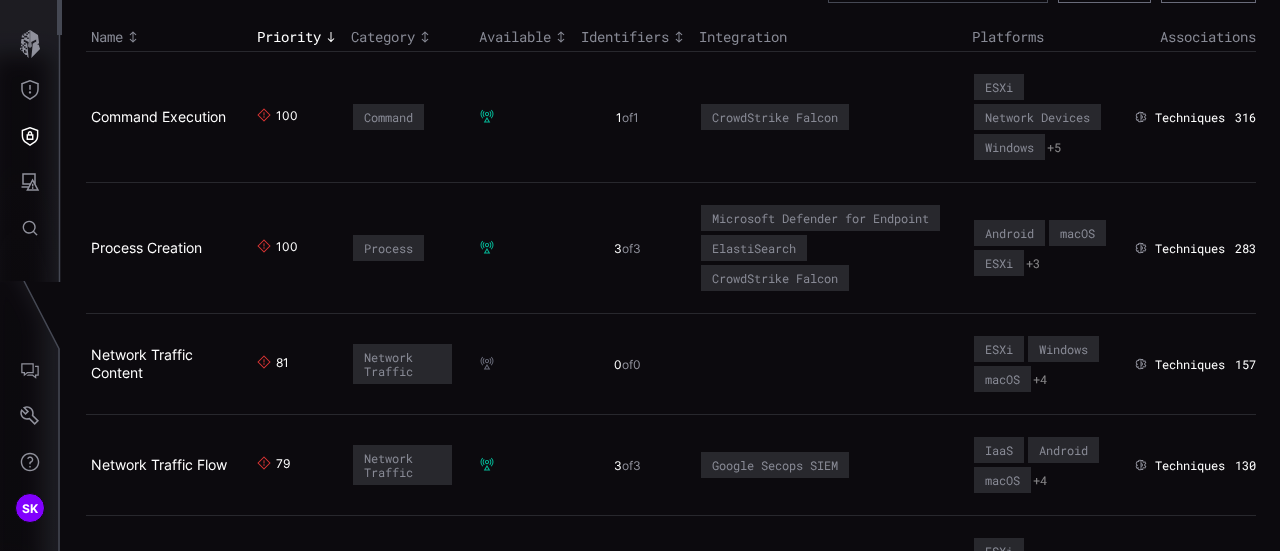 scroll, scrollTop: 0, scrollLeft: 0, axis: both 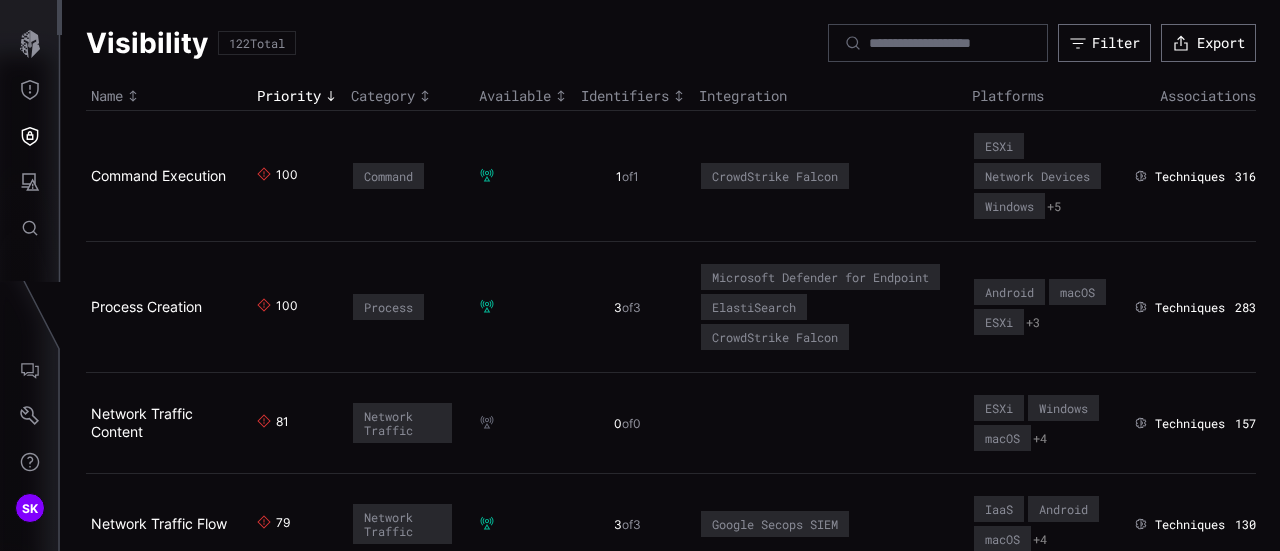 click on "0   of   0" at bounding box center [627, 424] 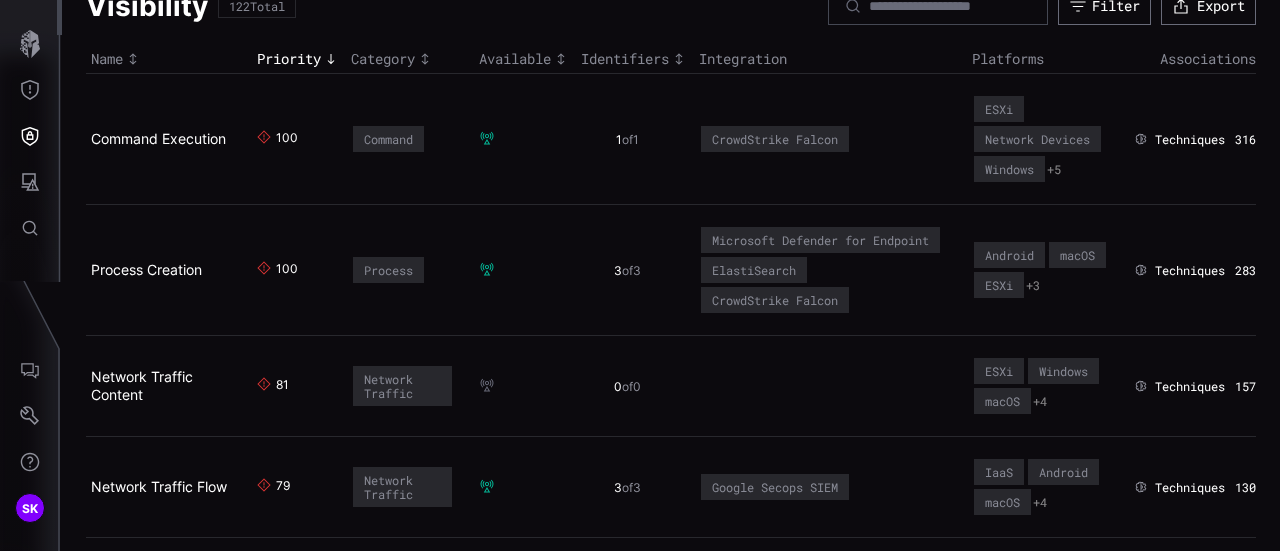 scroll, scrollTop: 0, scrollLeft: 0, axis: both 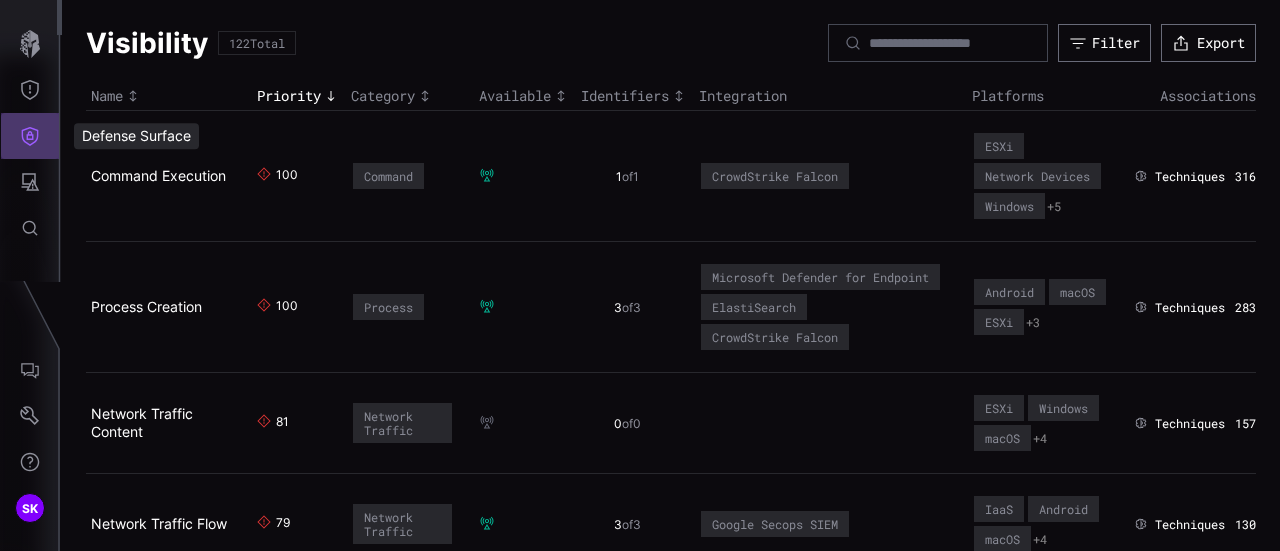 click 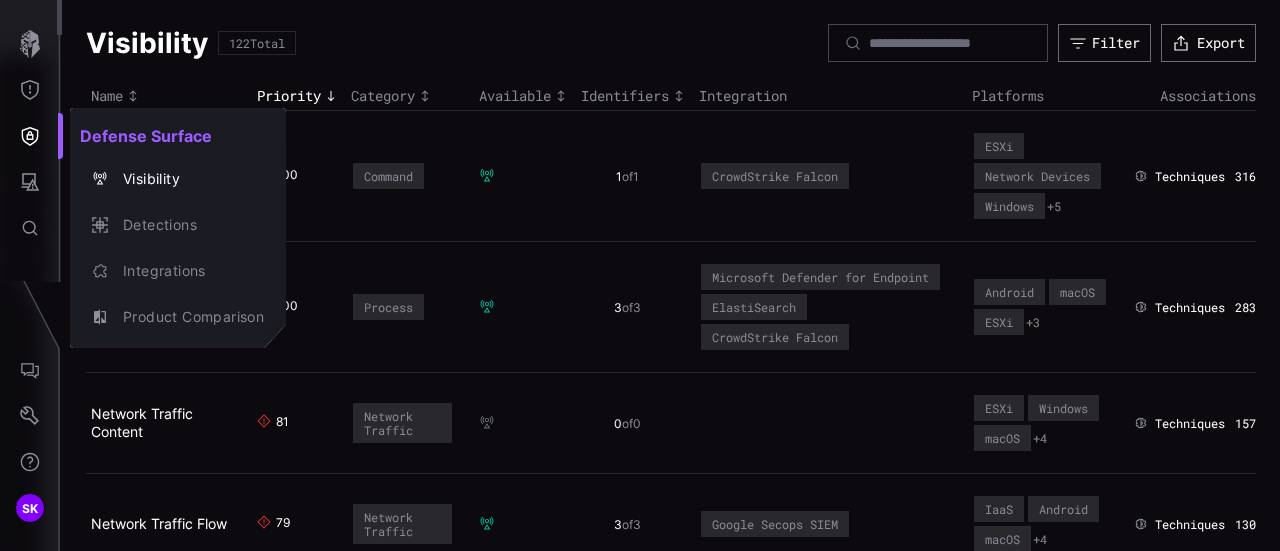 click at bounding box center (640, 275) 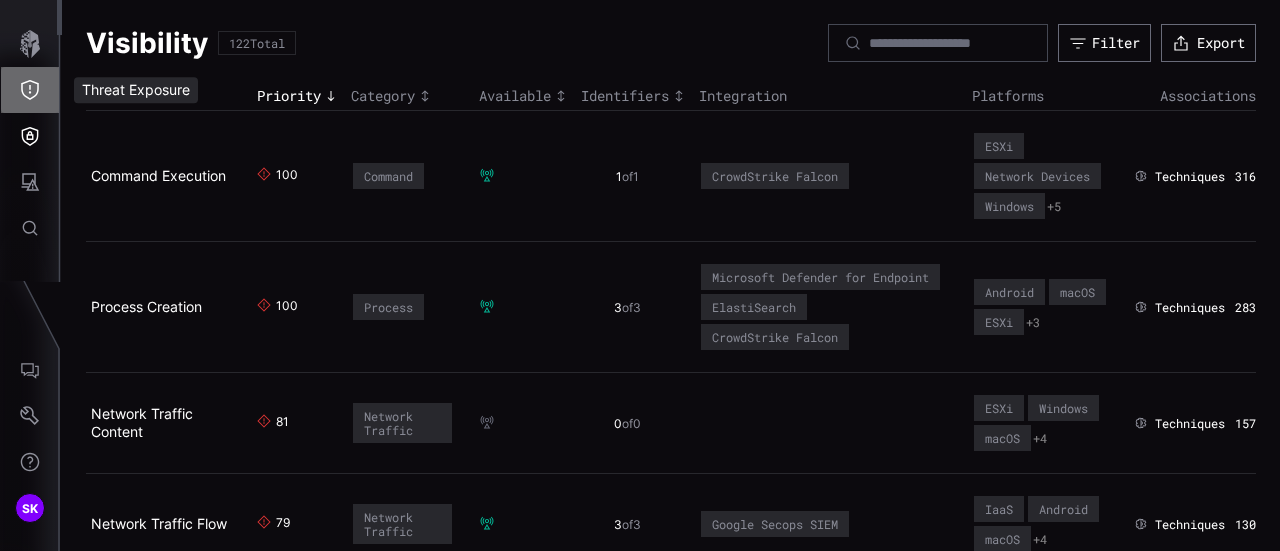 click 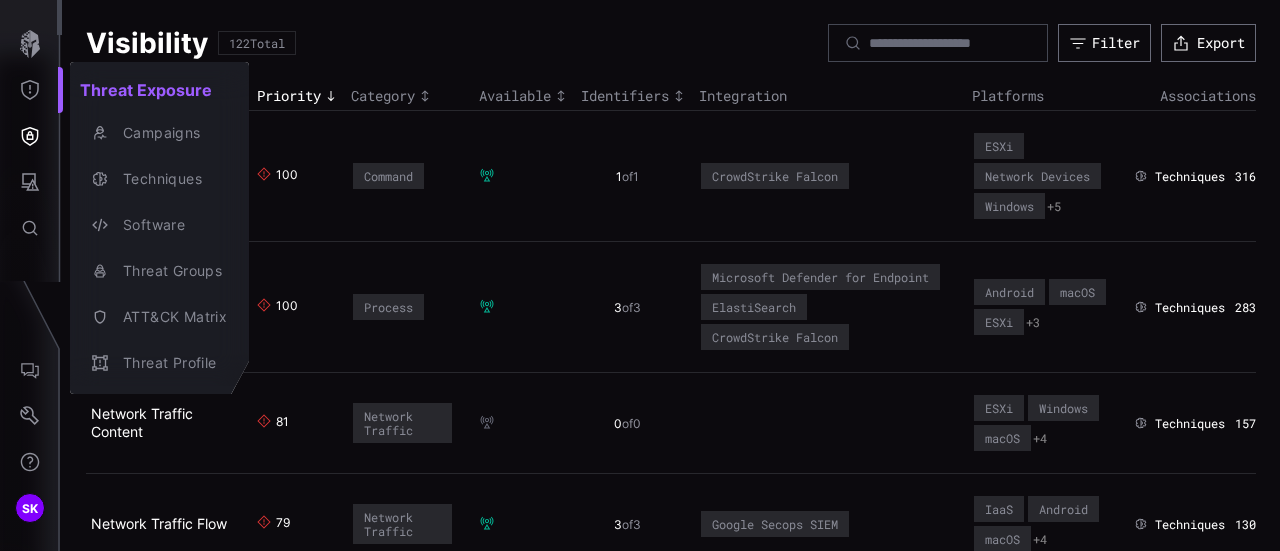 click at bounding box center (640, 275) 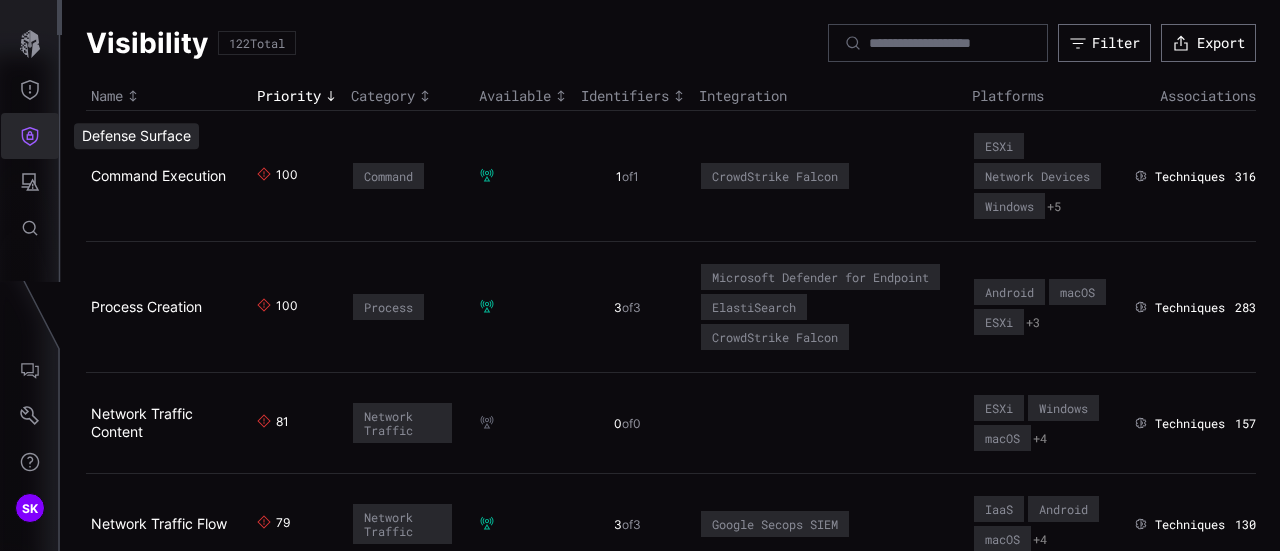 click 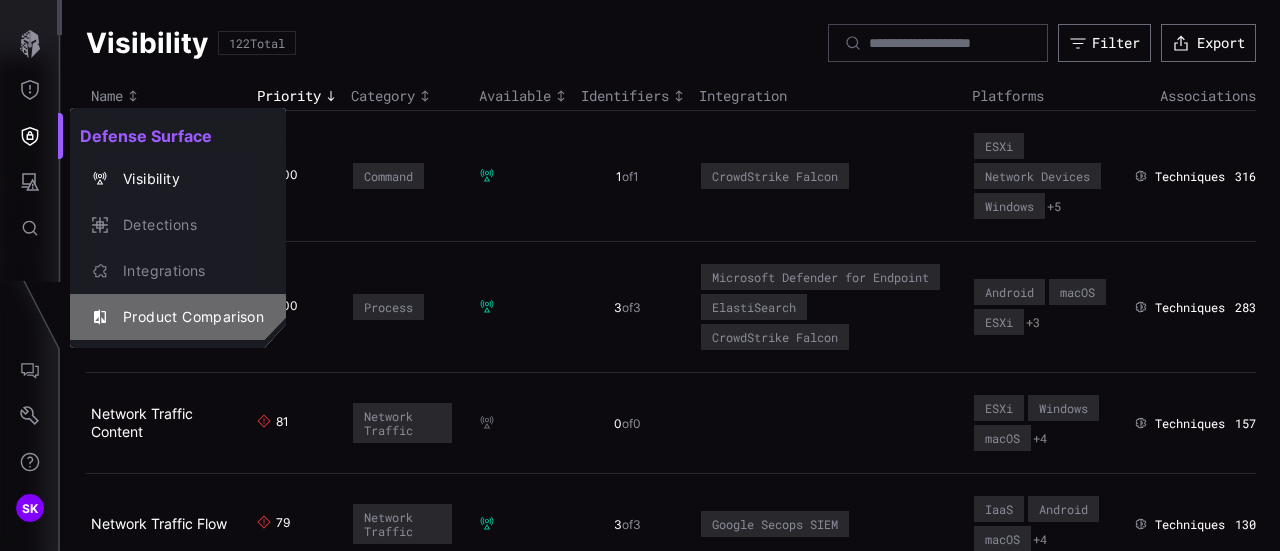 click on "Product Comparison" at bounding box center (178, 317) 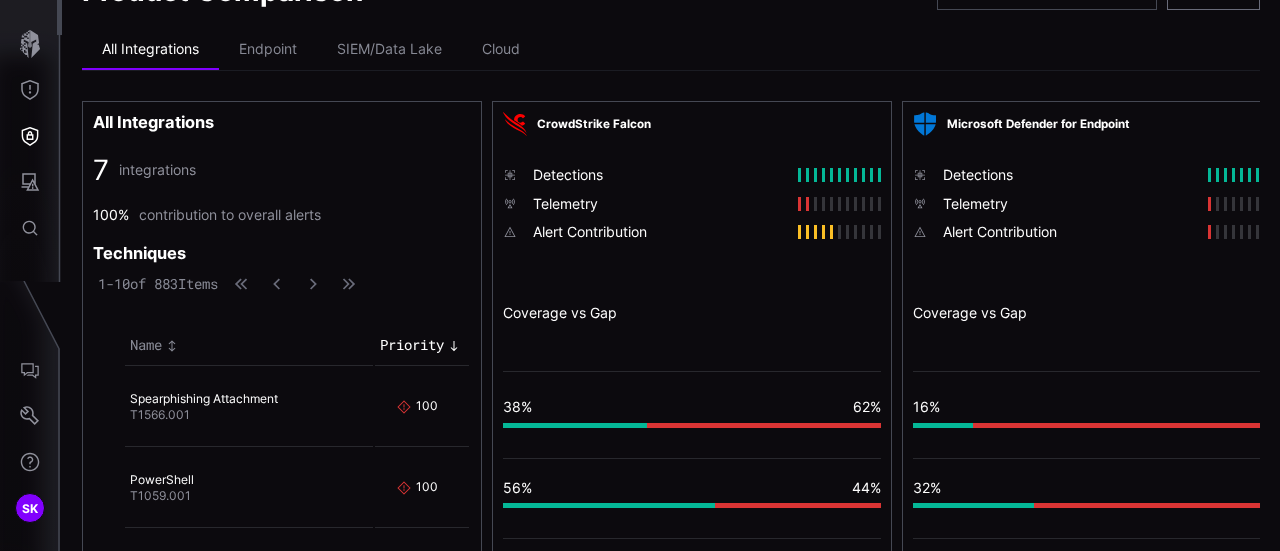 scroll, scrollTop: 0, scrollLeft: 0, axis: both 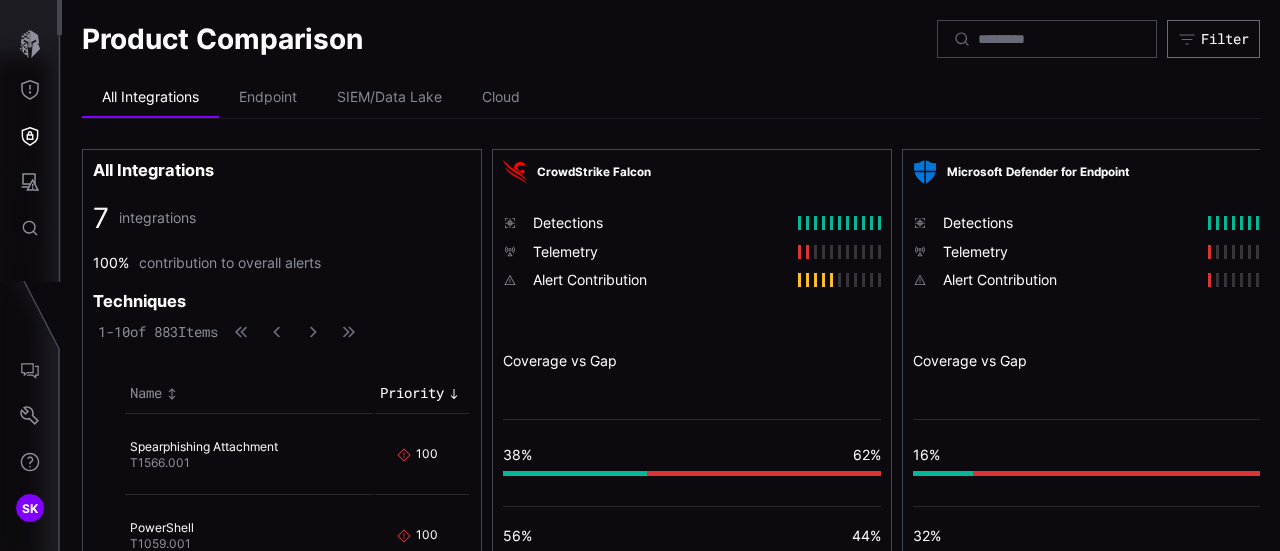 click on "CrowdStrike Falcon" at bounding box center (594, 172) 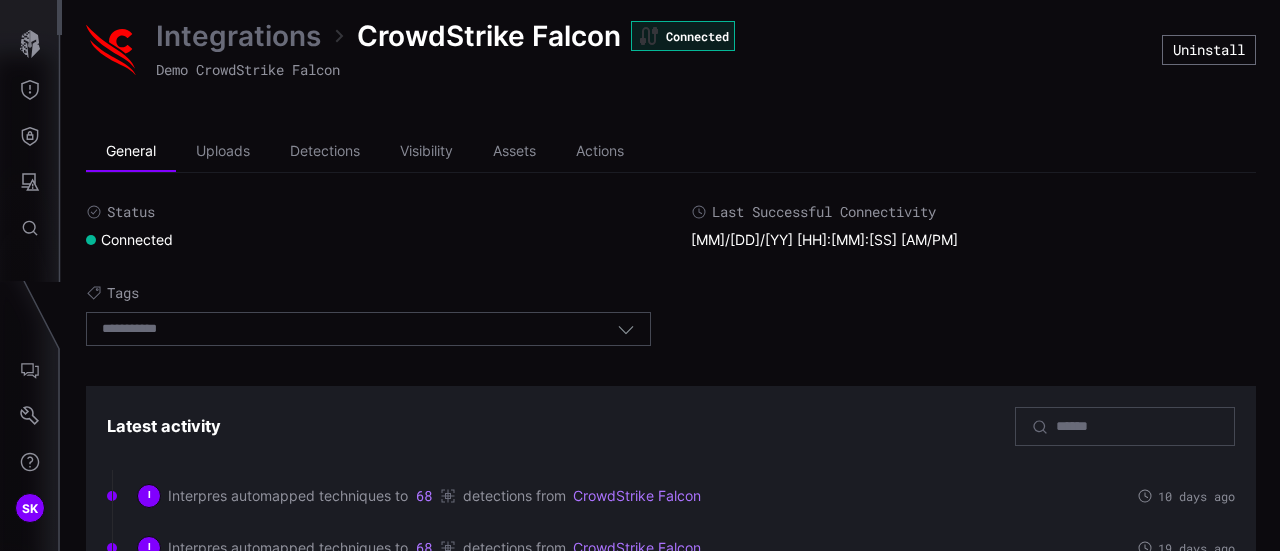 scroll, scrollTop: 0, scrollLeft: 0, axis: both 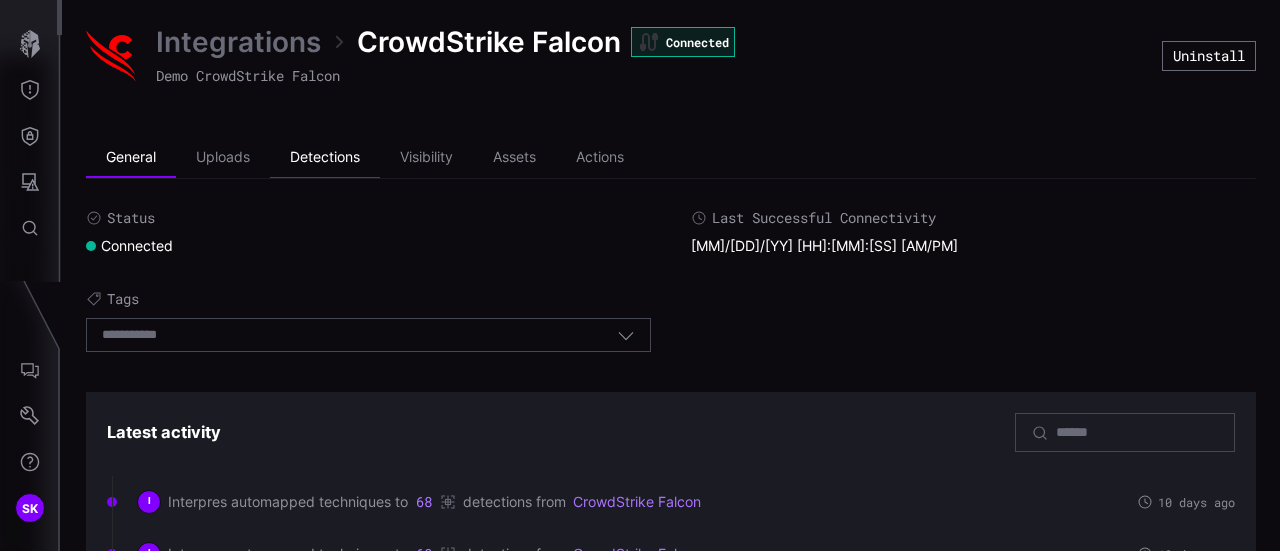click on "Detections" at bounding box center (325, 158) 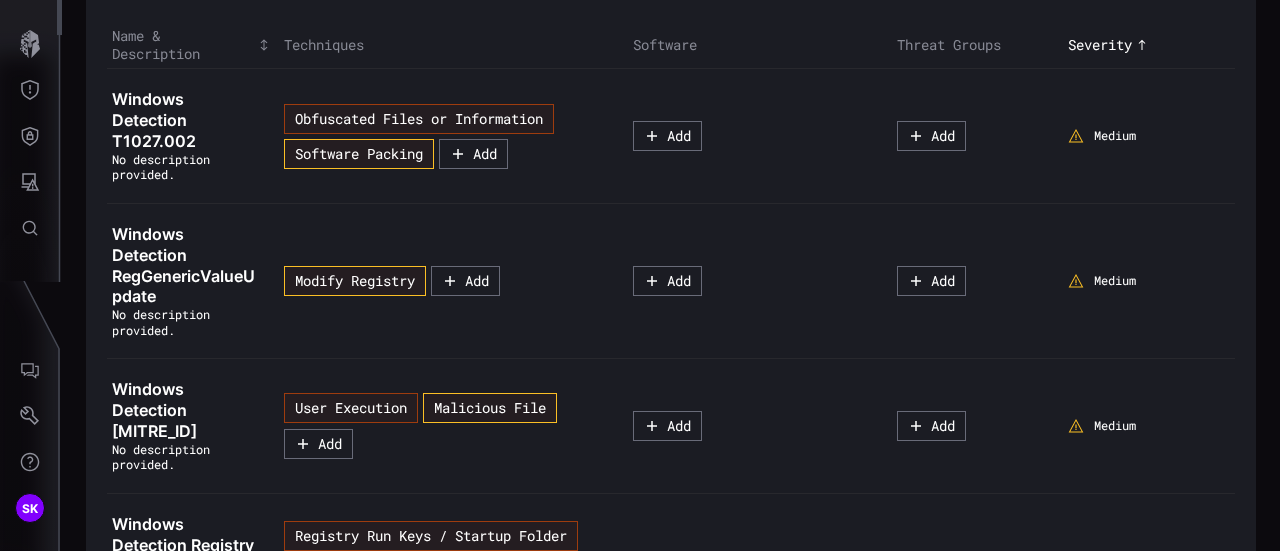 scroll, scrollTop: 290, scrollLeft: 0, axis: vertical 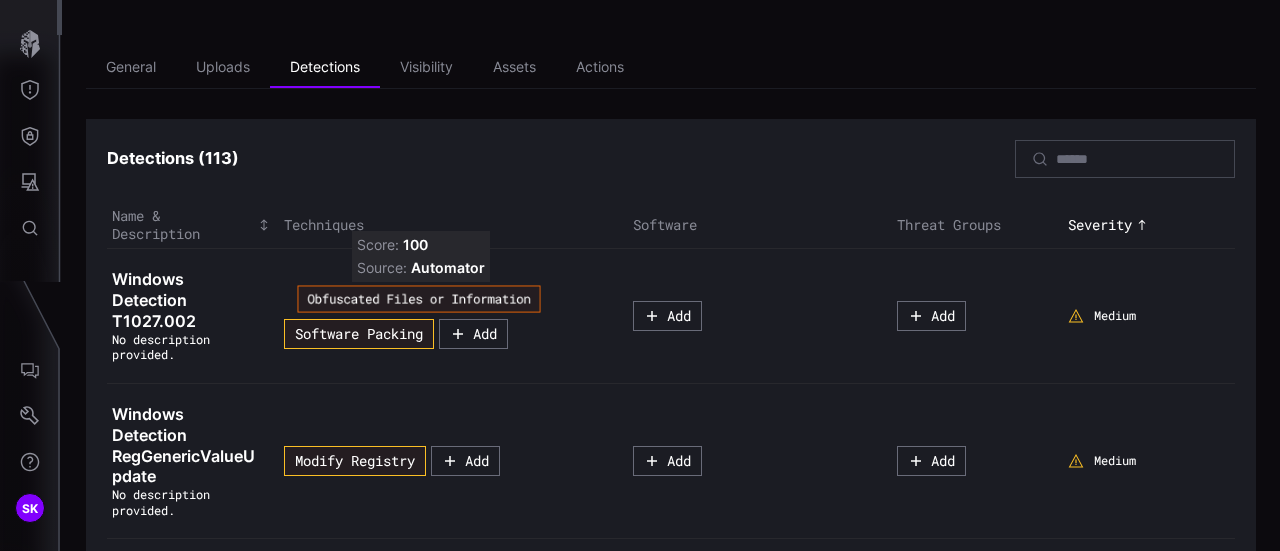 click on "Obfuscated Files or Information" at bounding box center [418, 298] 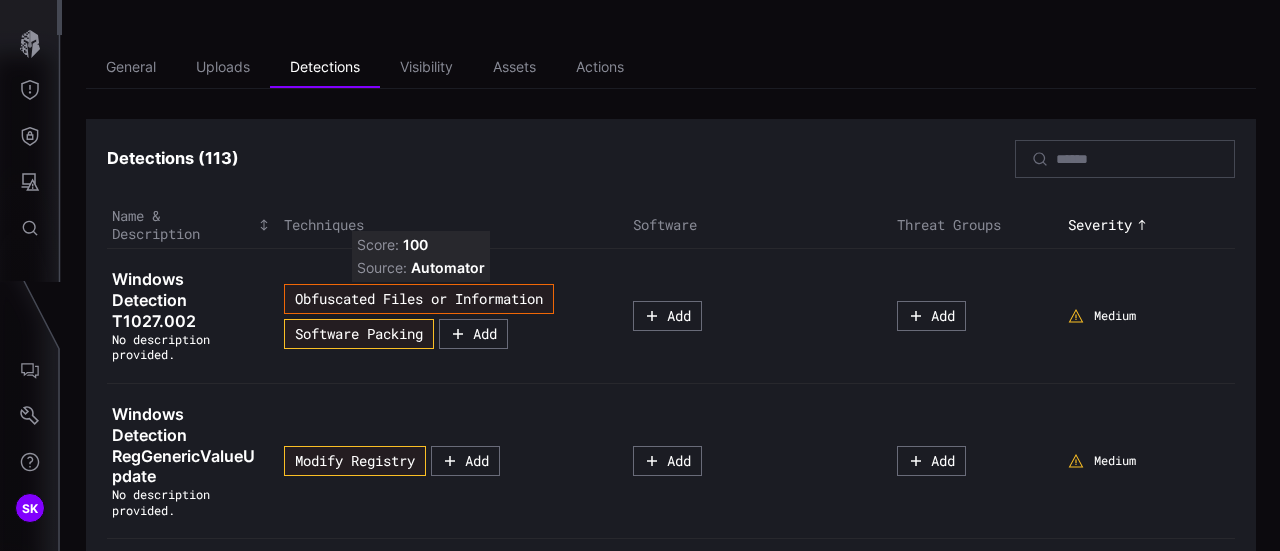 click on "Obfuscated Files or Information" at bounding box center [419, 299] 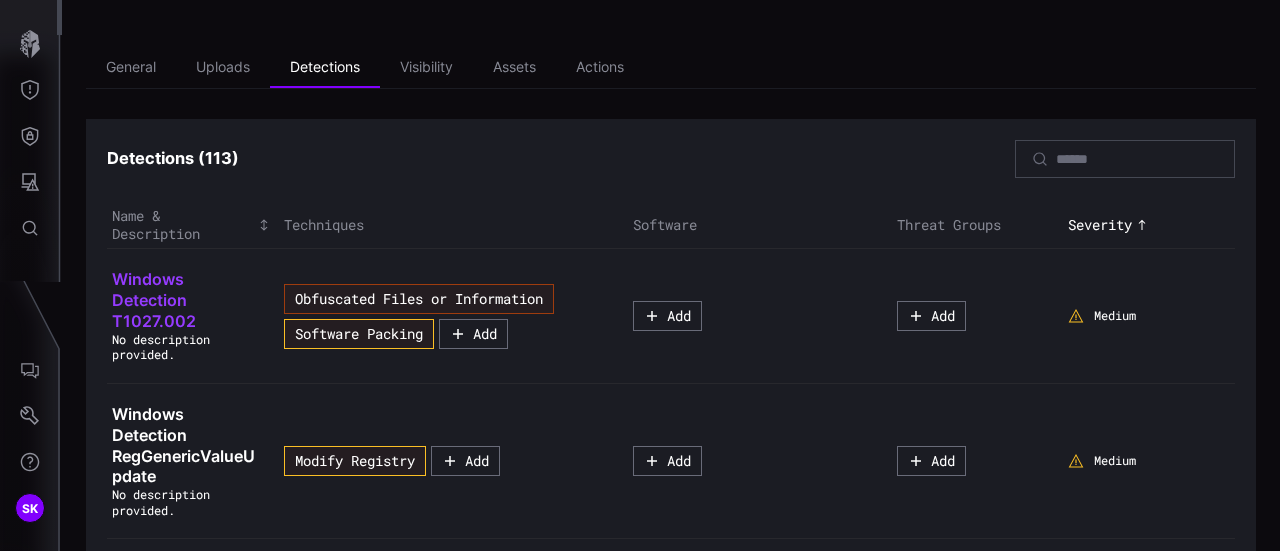 click on "Windows Detection T1027.002" at bounding box center (154, 300) 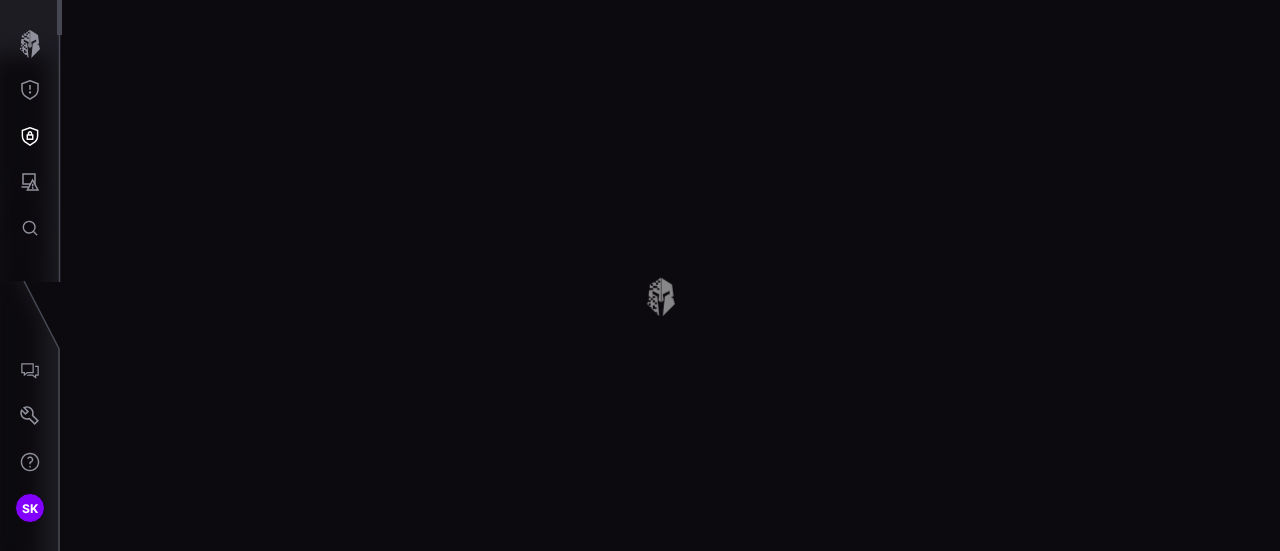 scroll, scrollTop: 0, scrollLeft: 0, axis: both 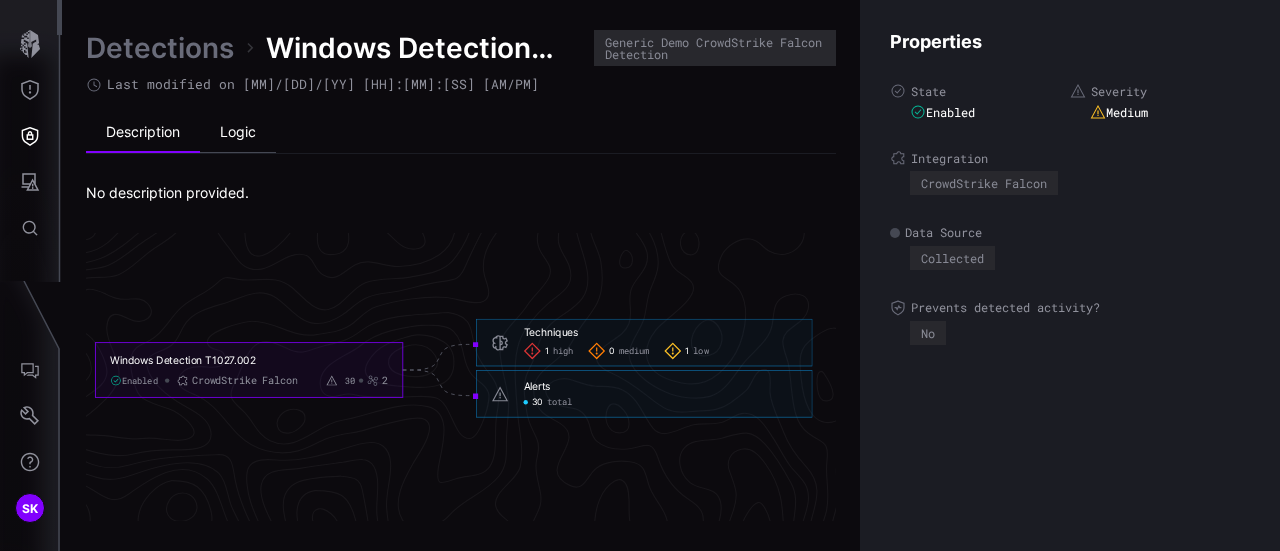 click on "Logic" at bounding box center [238, 133] 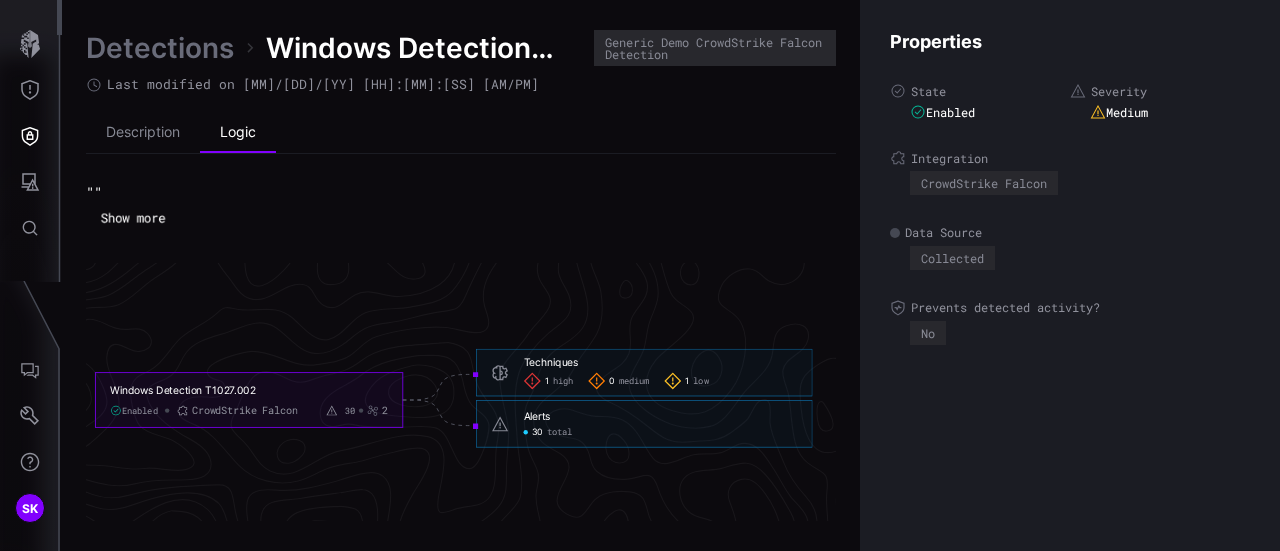 click on "Show more" at bounding box center (133, 217) 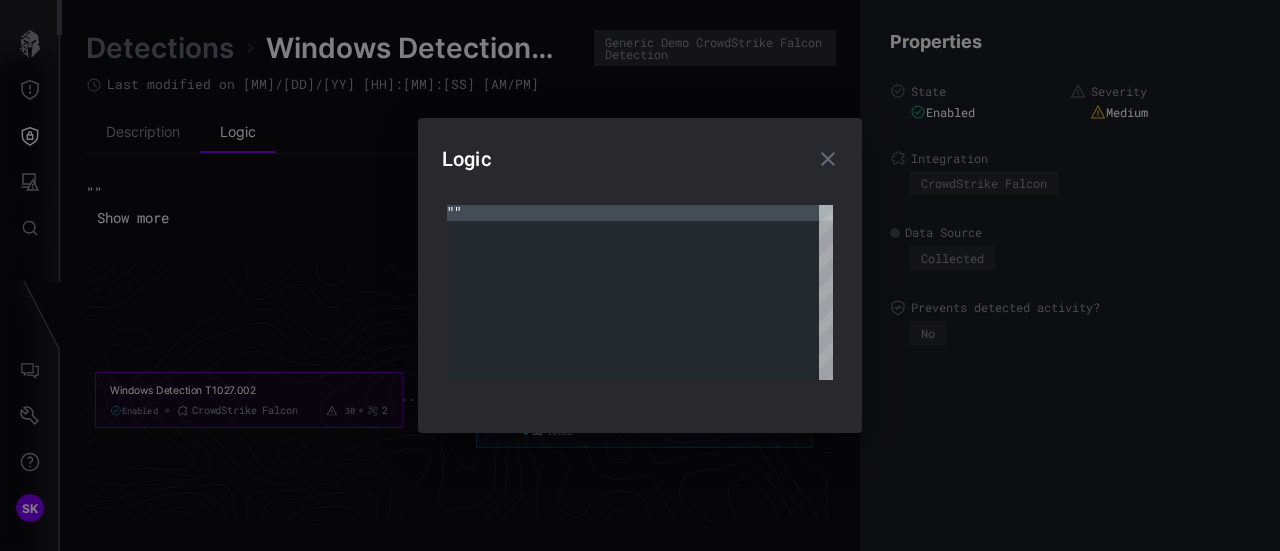 click 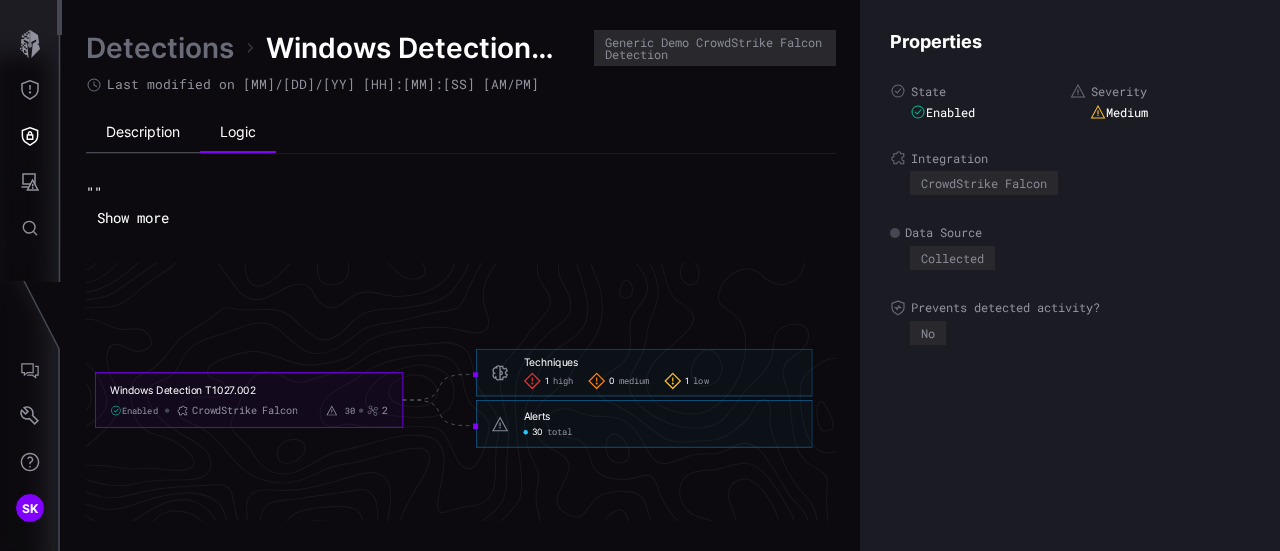click on "Description" at bounding box center (143, 133) 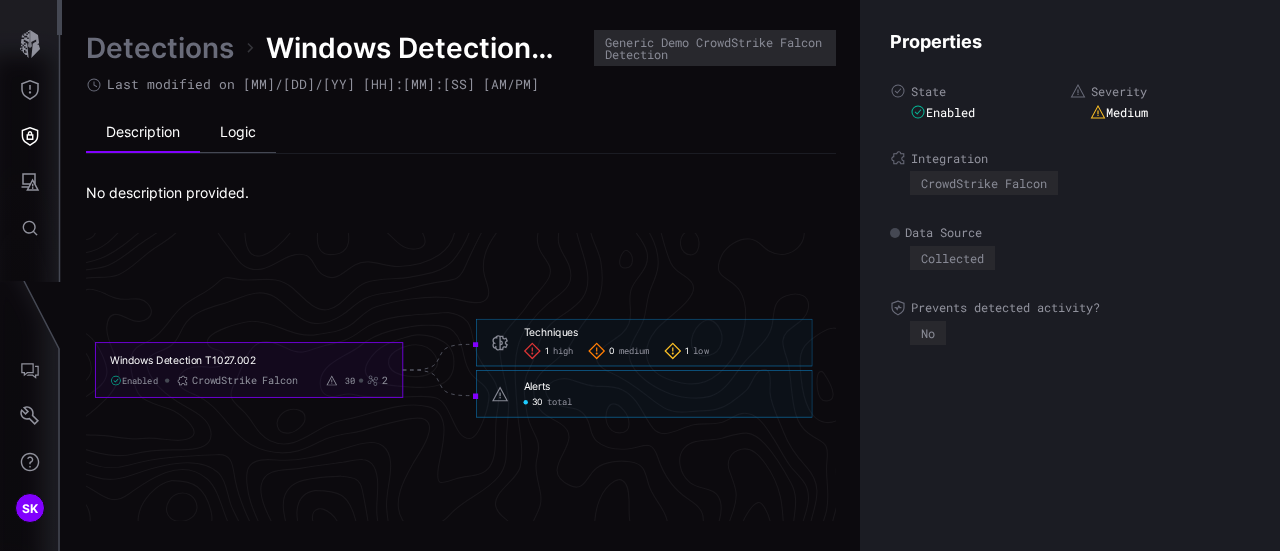 click on "Logic" at bounding box center [238, 133] 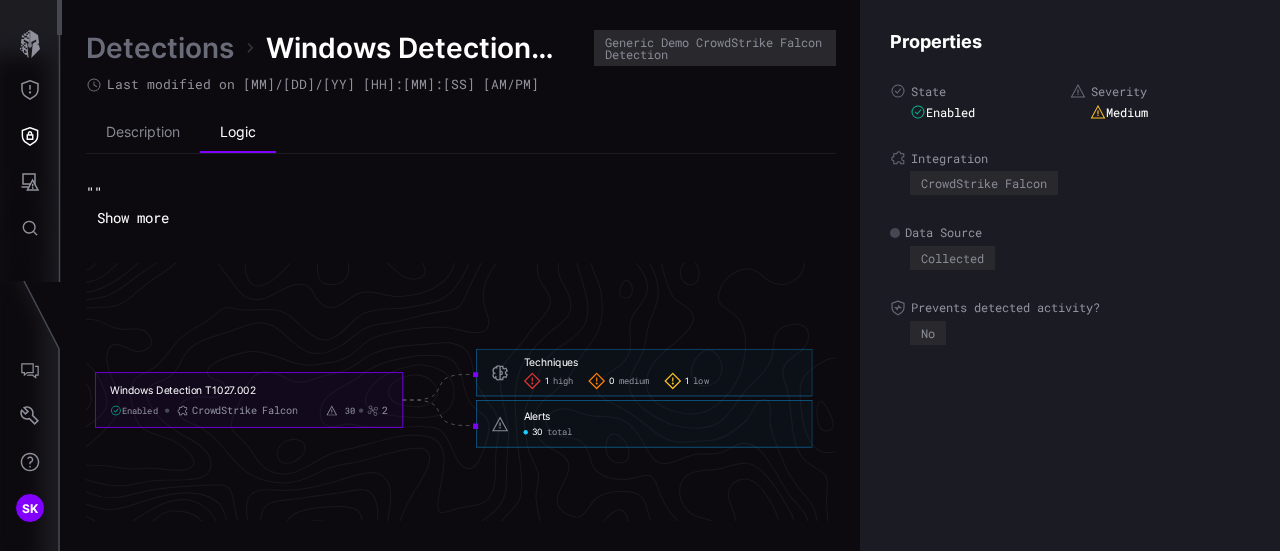 click on "Show more" at bounding box center (133, 218) 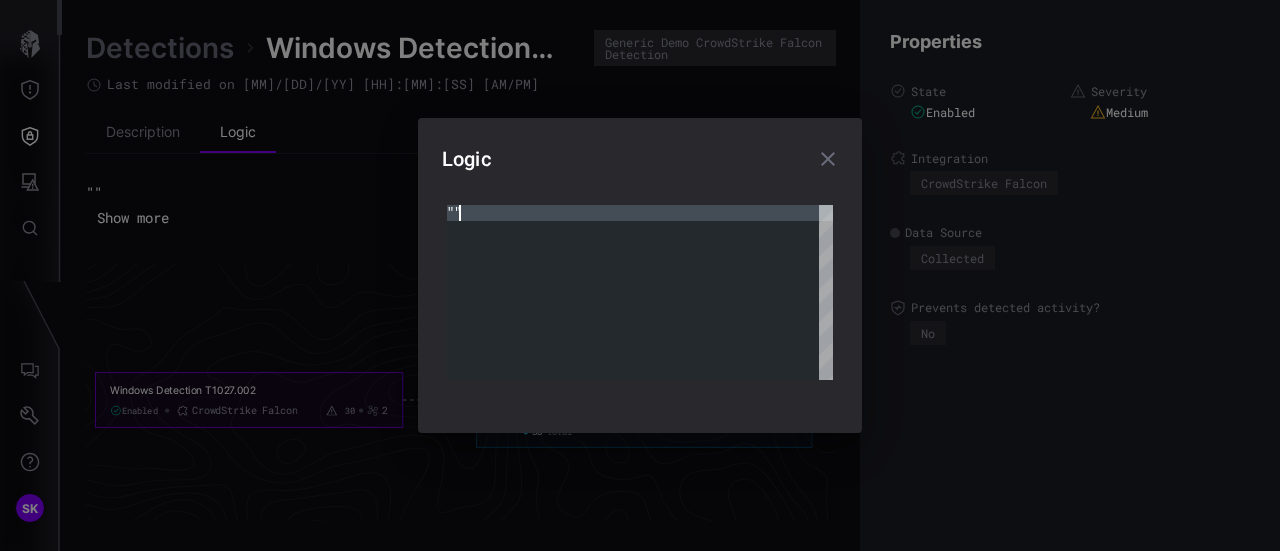 click on """" at bounding box center (640, 292) 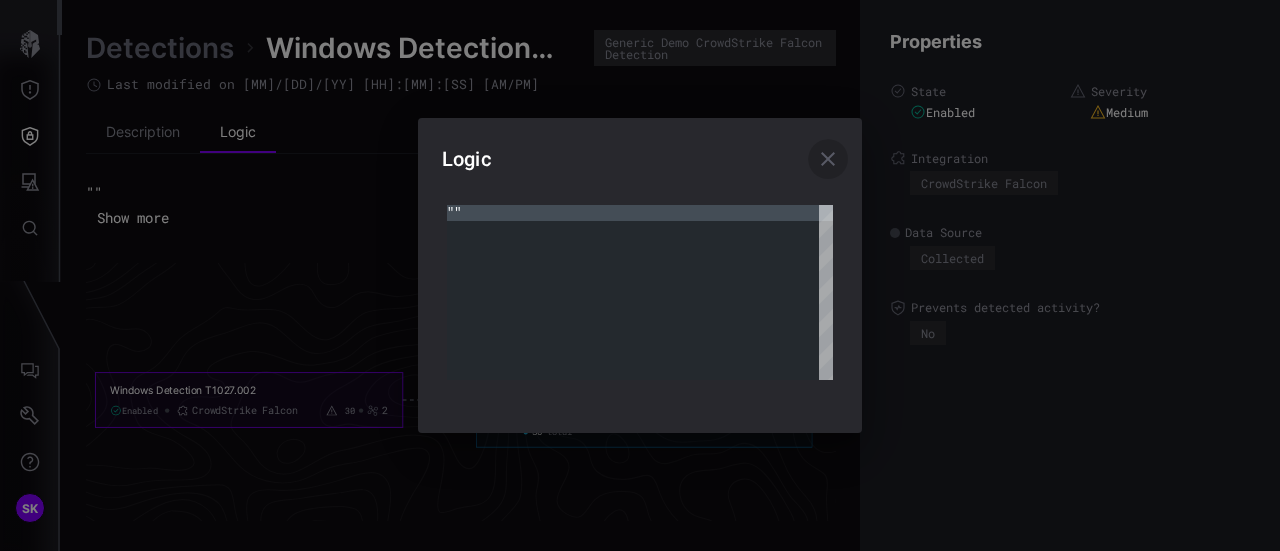 click 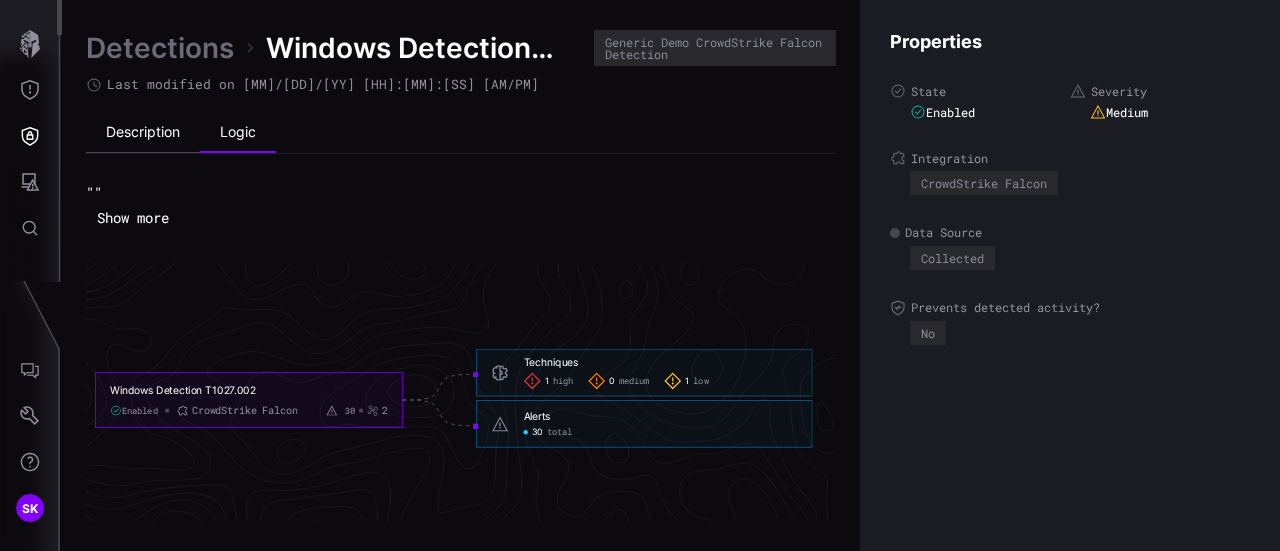 click on "Description" at bounding box center (143, 133) 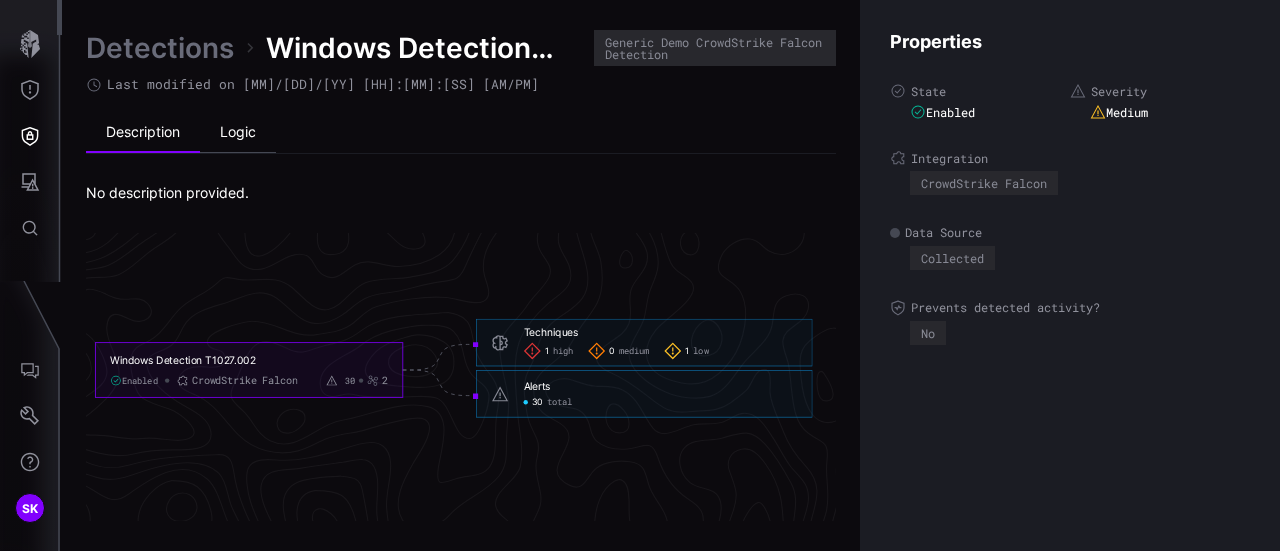 click on "Logic" at bounding box center (238, 133) 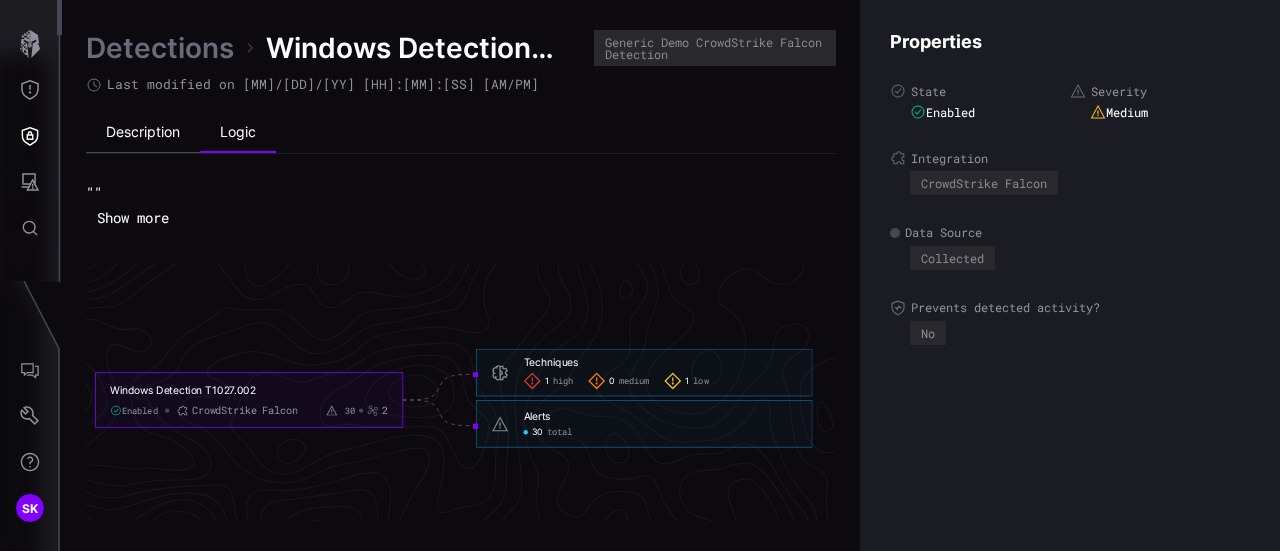 click on "Description" at bounding box center (143, 133) 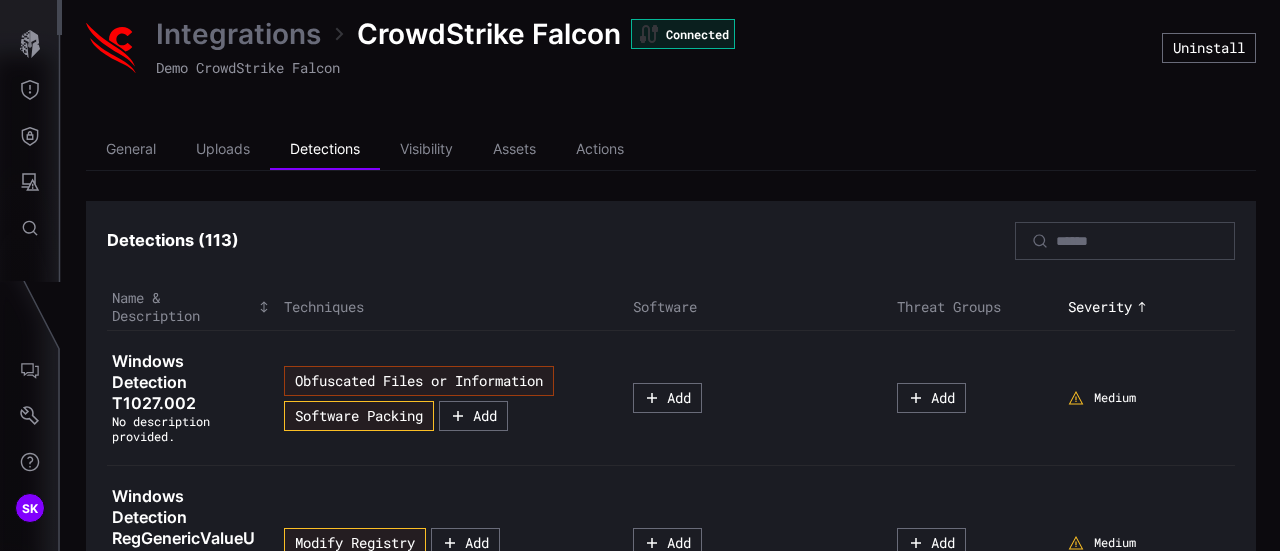 scroll, scrollTop: 0, scrollLeft: 0, axis: both 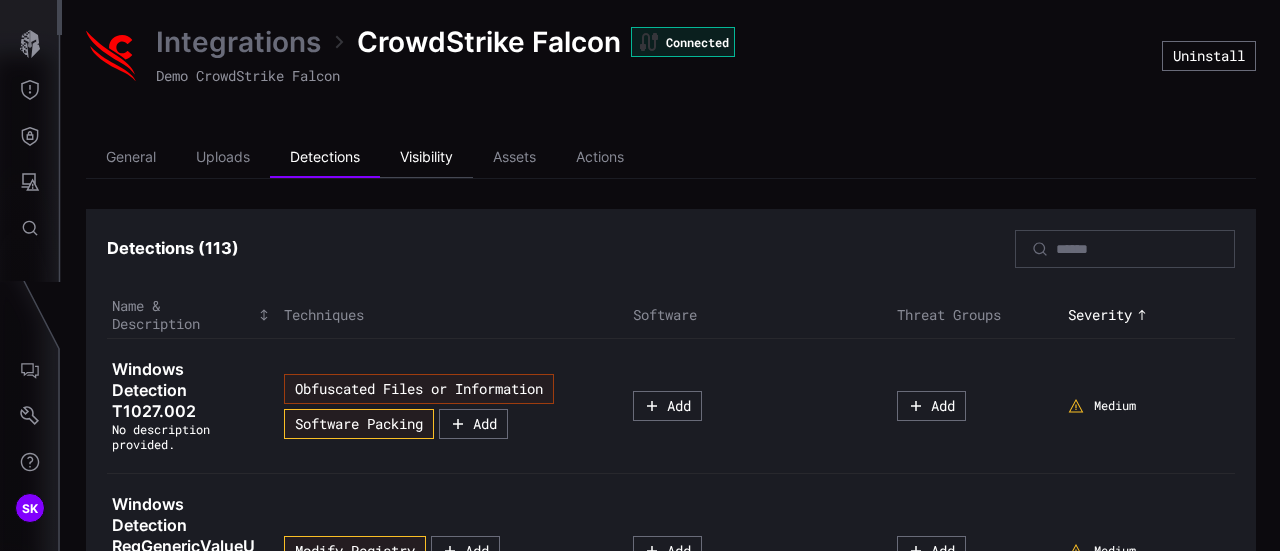 click on "Visibility" at bounding box center (426, 158) 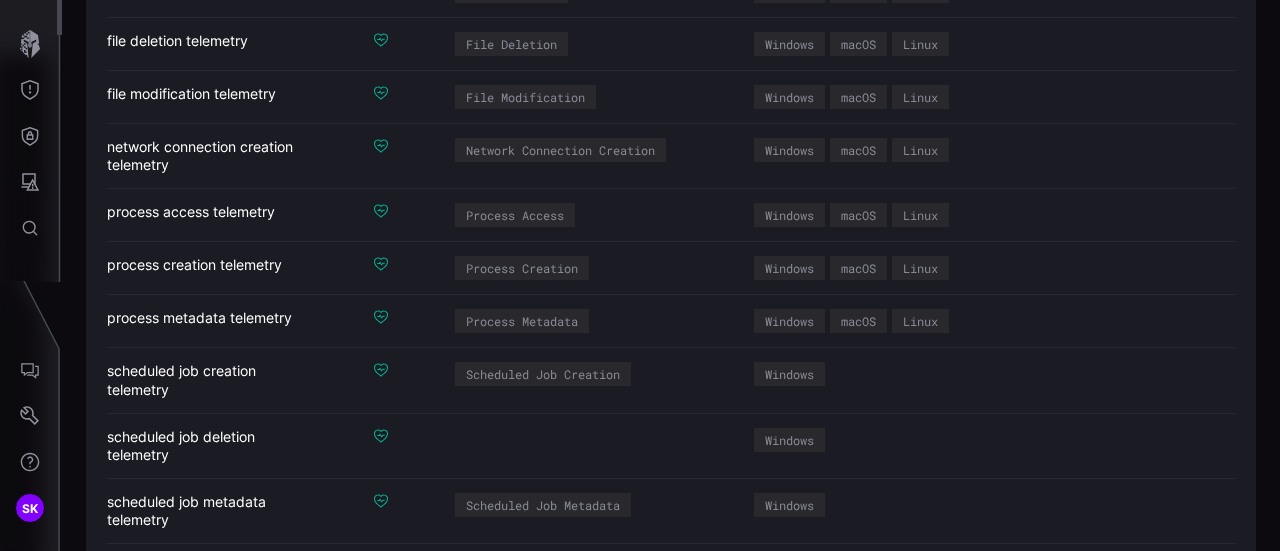 scroll, scrollTop: 0, scrollLeft: 0, axis: both 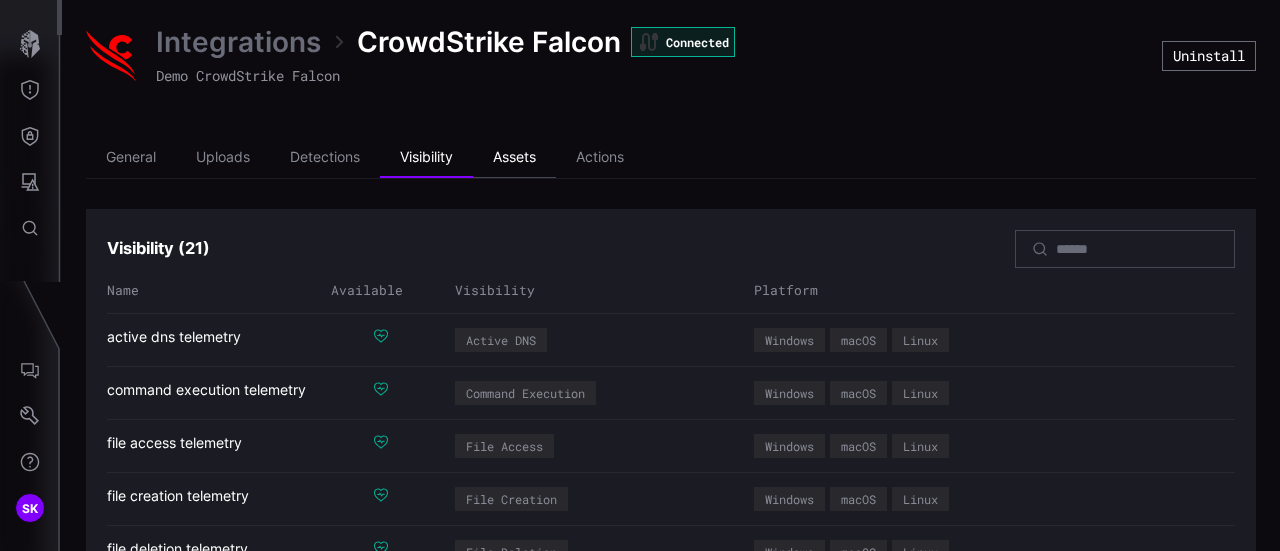 click on "Assets" at bounding box center [514, 158] 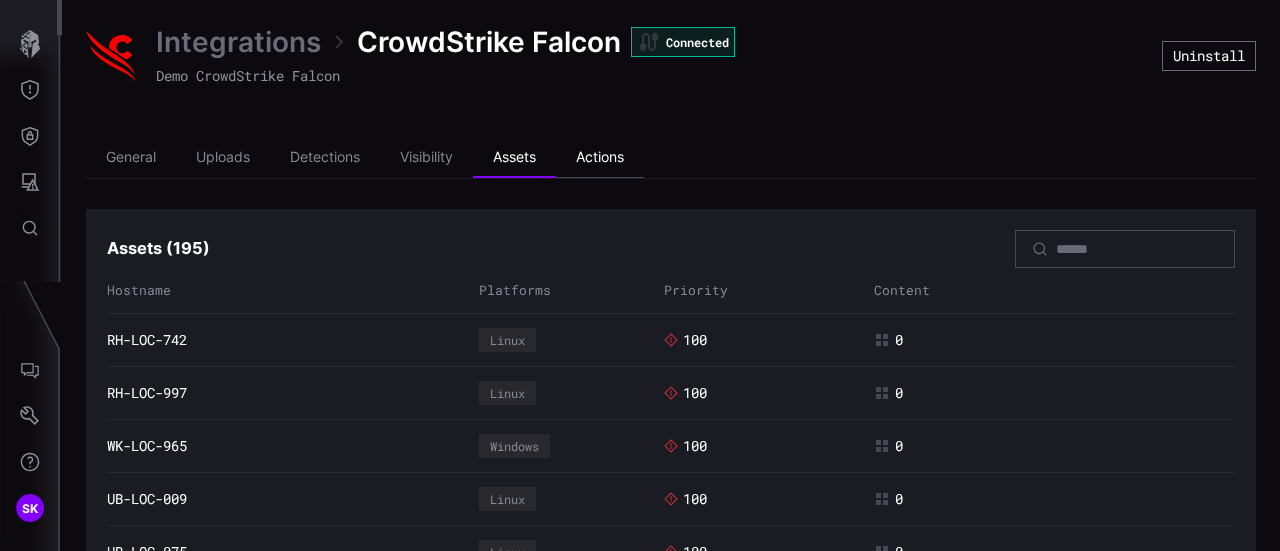 click on "Actions" at bounding box center [600, 158] 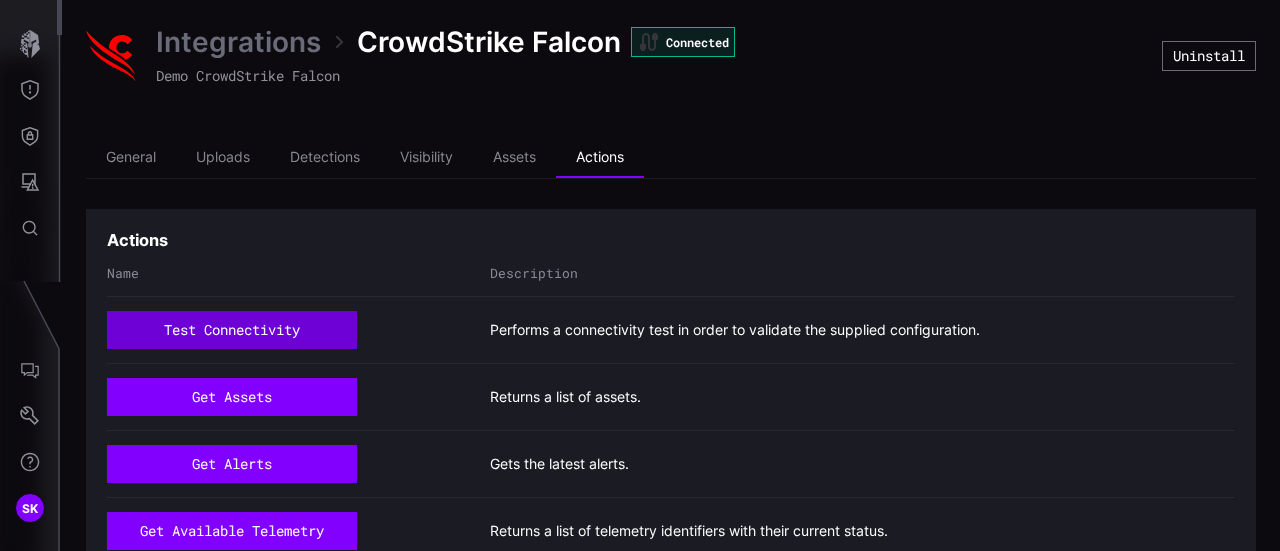 click on "test connectivity" at bounding box center [232, 330] 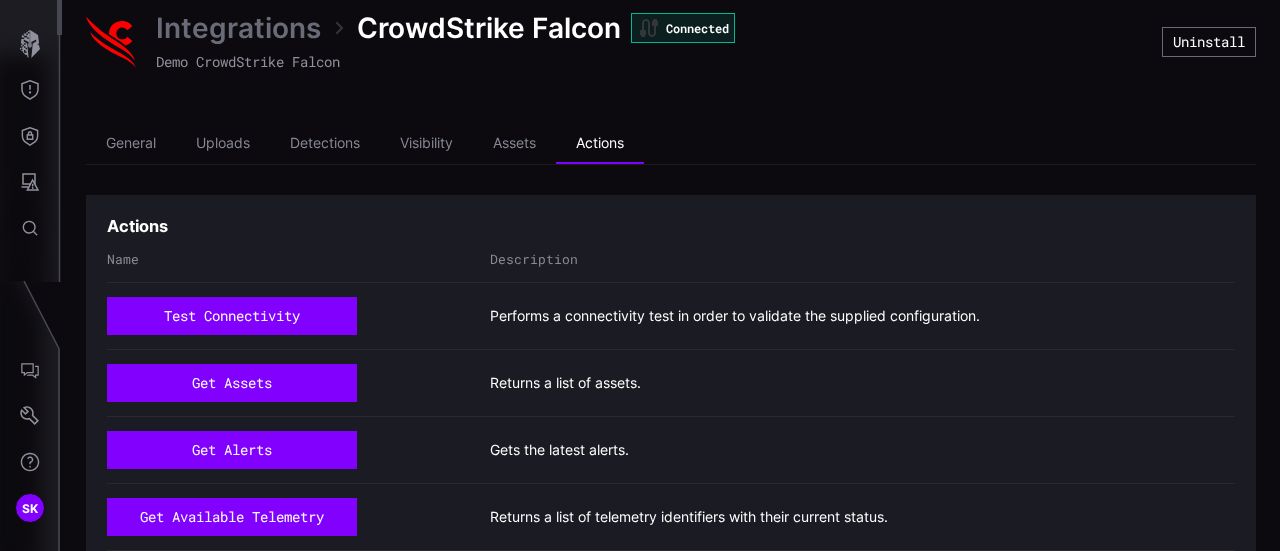 scroll, scrollTop: 4, scrollLeft: 0, axis: vertical 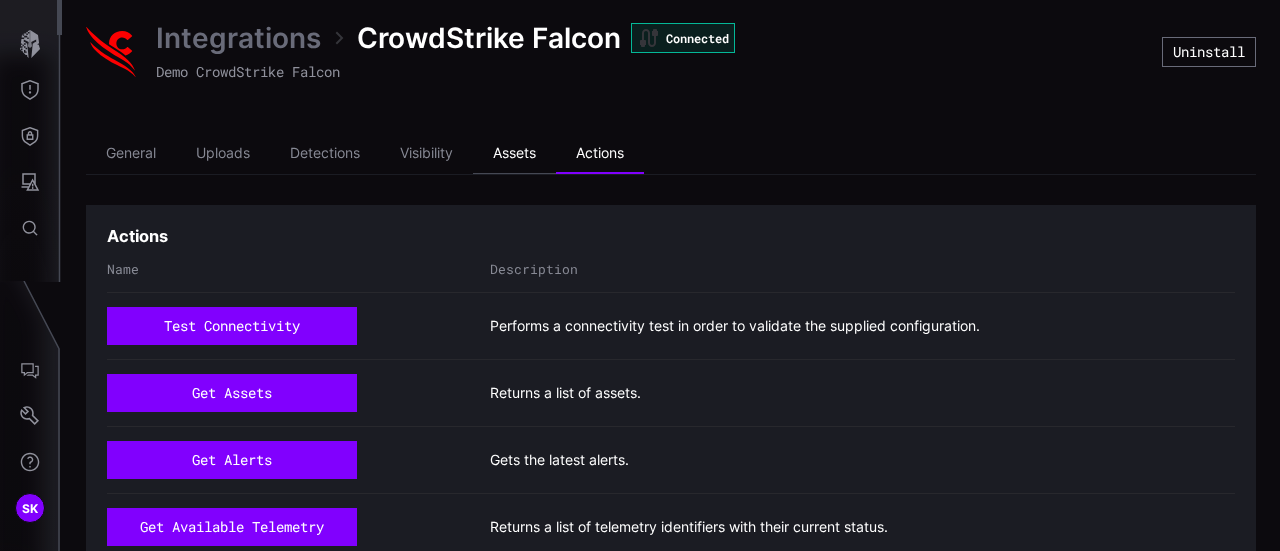 click on "Assets" at bounding box center [514, 154] 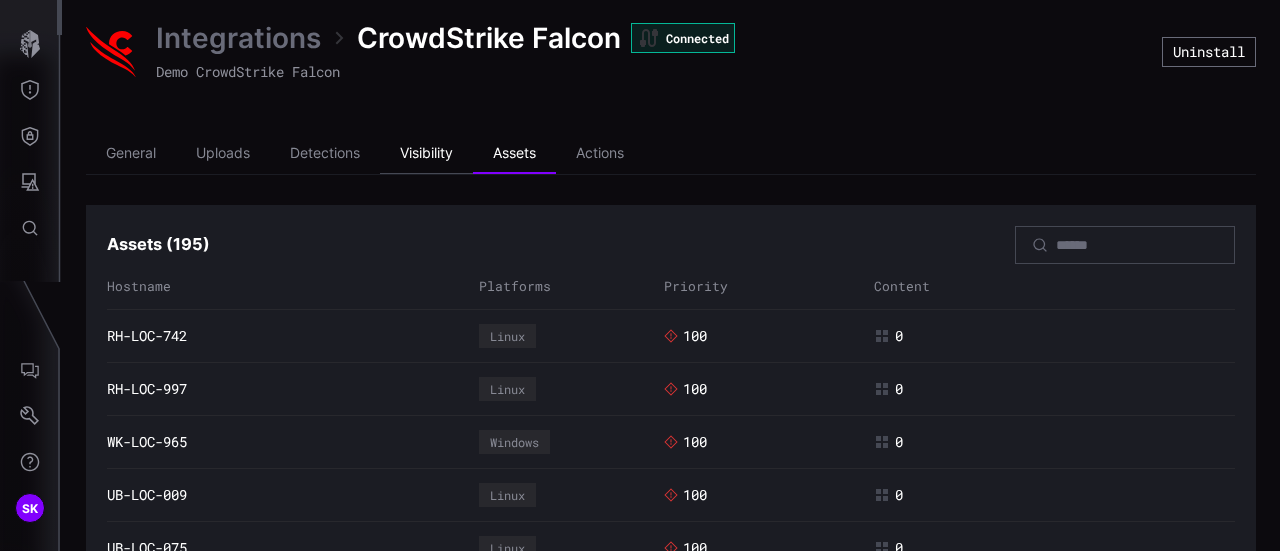 click on "Visibility" at bounding box center [426, 154] 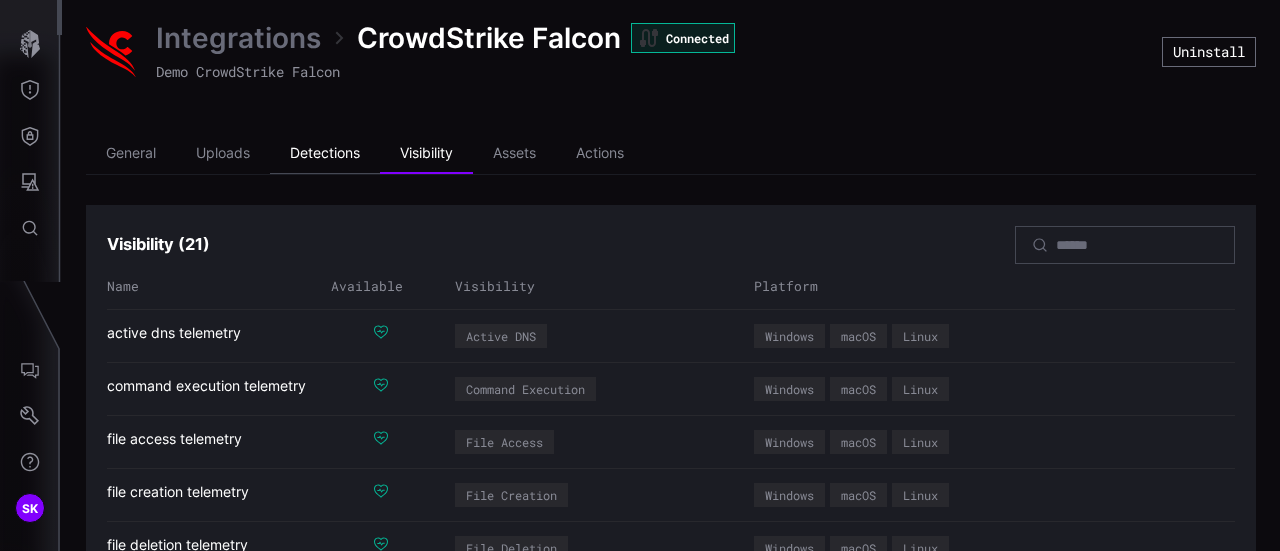 click on "Detections" at bounding box center (325, 154) 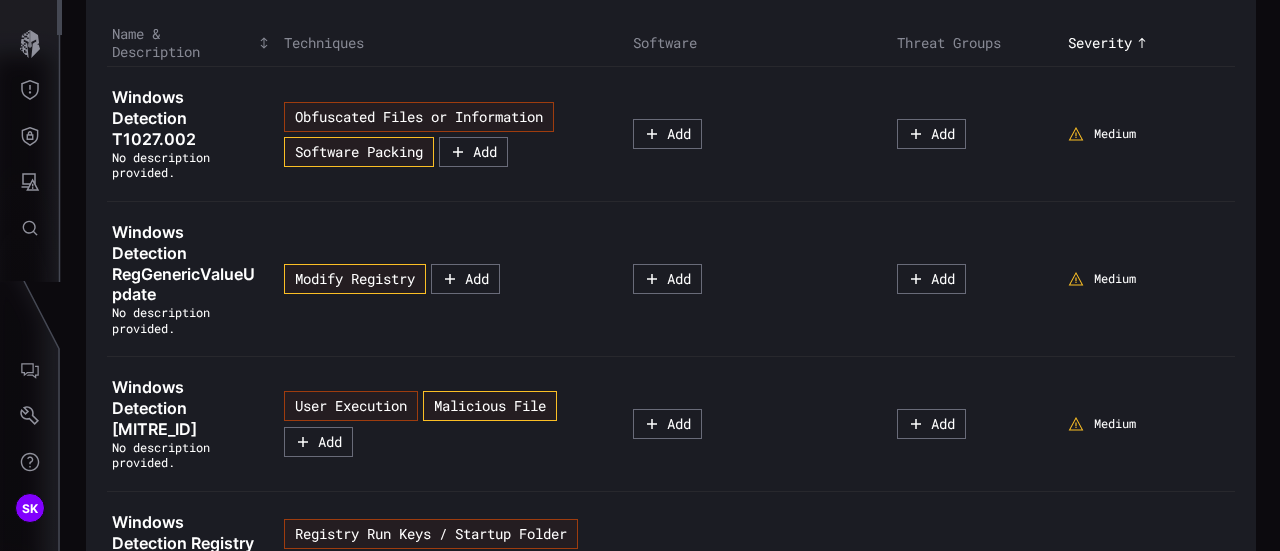 scroll, scrollTop: 290, scrollLeft: 0, axis: vertical 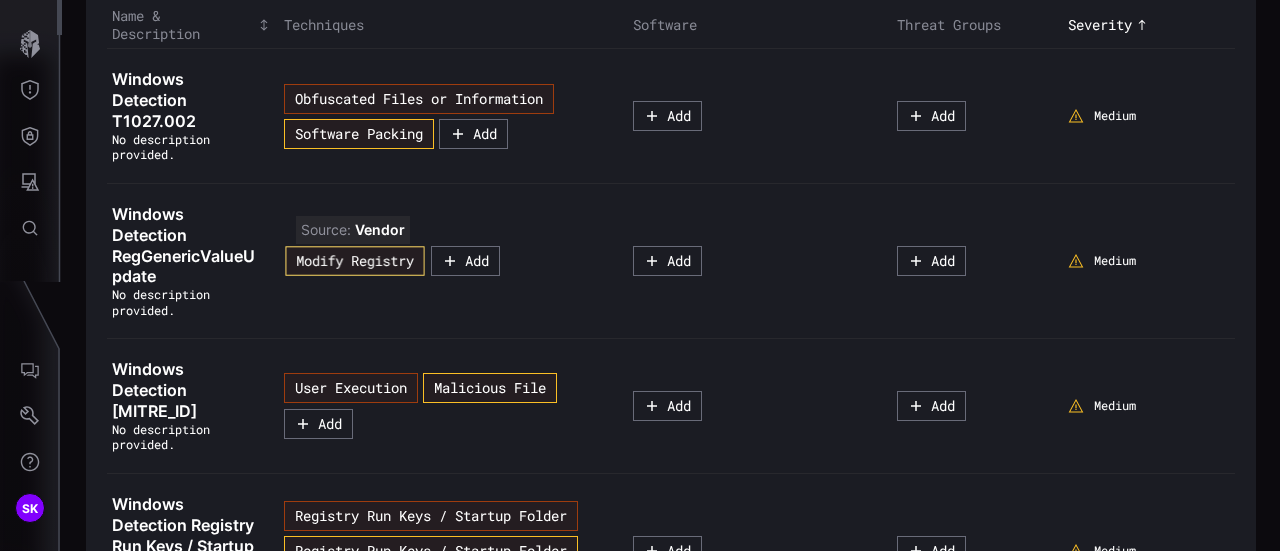click on "Modify Registry" at bounding box center (354, 261) 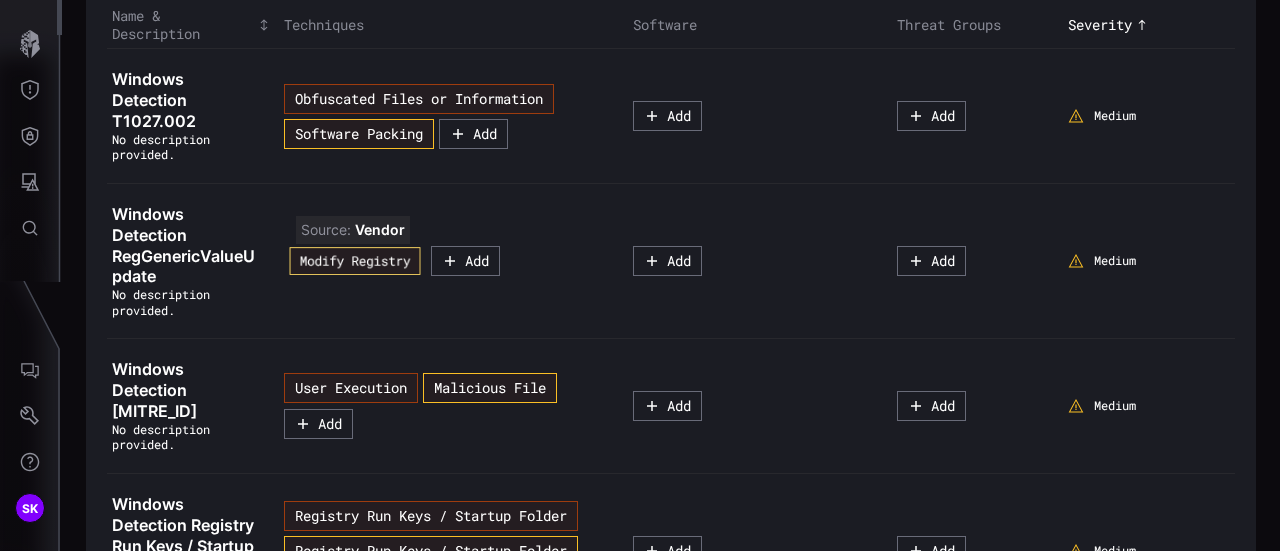 click on "Modify Registry" at bounding box center (354, 261) 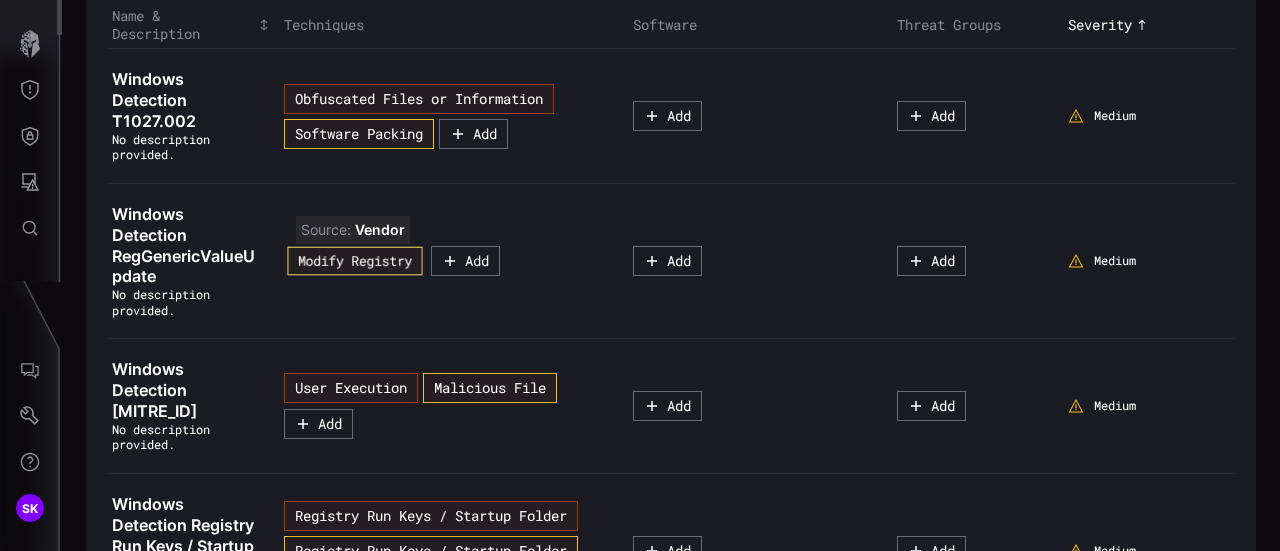 click on "Modify Registry" at bounding box center [354, 261] 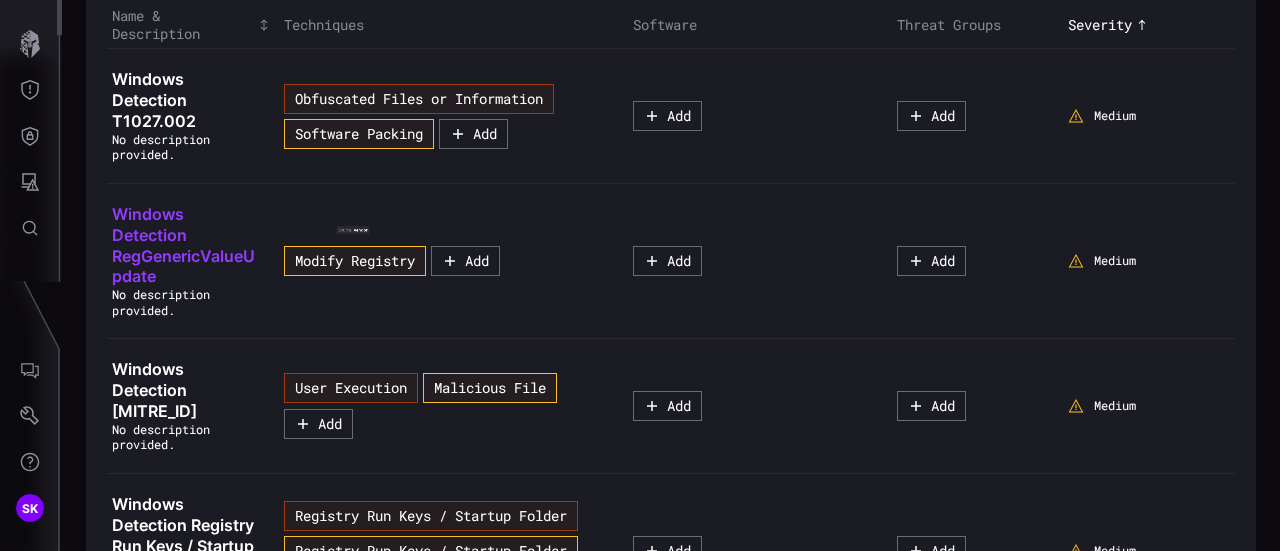 click on "Windows Detection RegGenericValueUpdate" at bounding box center [183, 245] 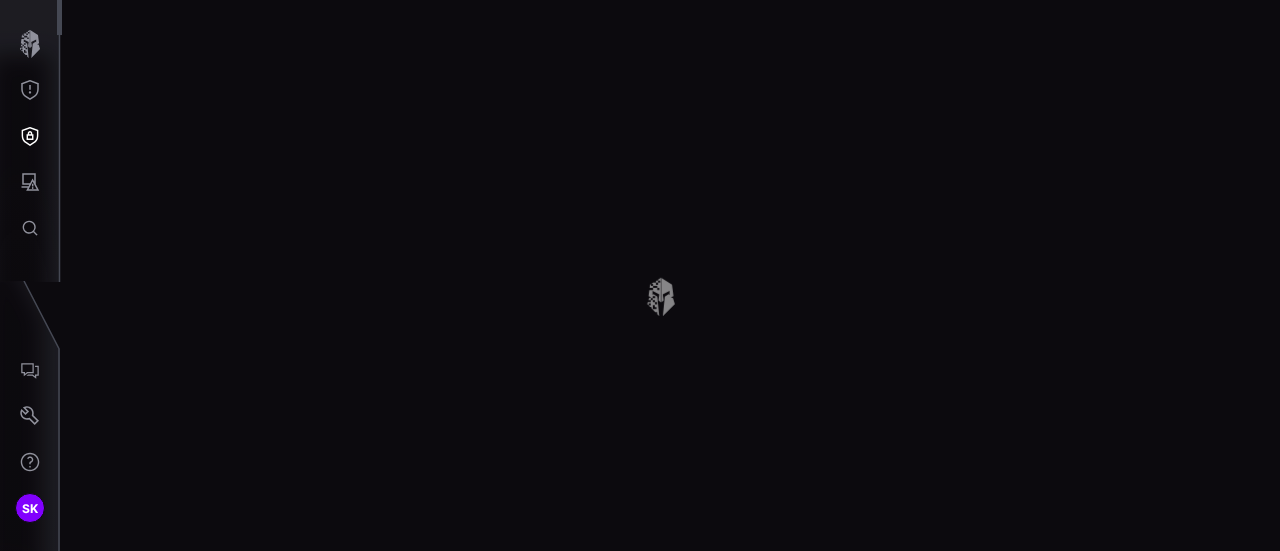 scroll, scrollTop: 0, scrollLeft: 0, axis: both 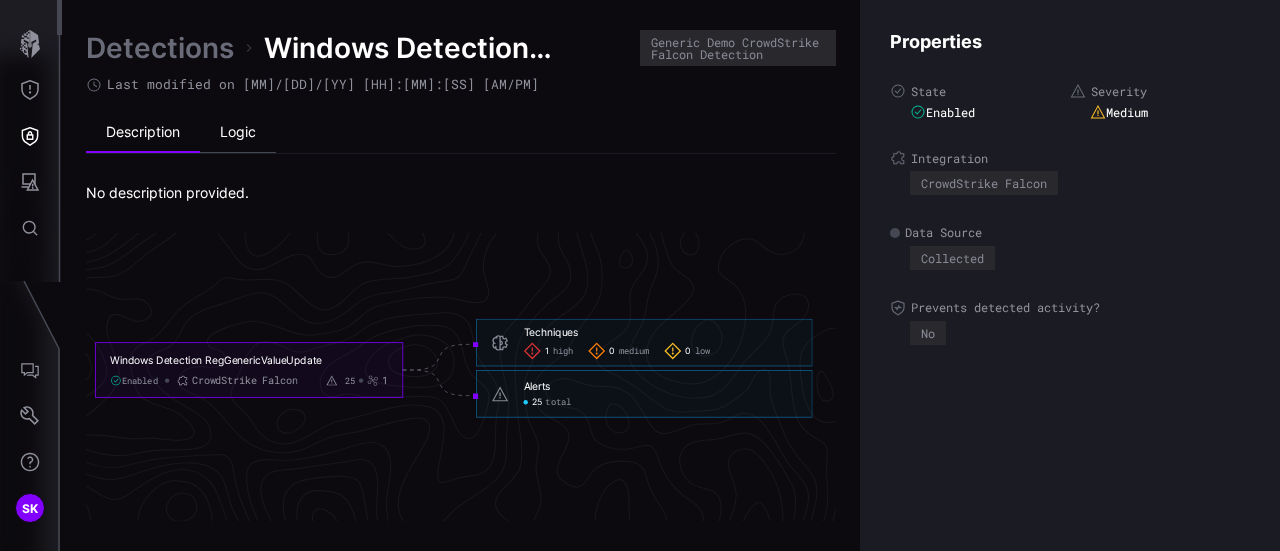 click on "Logic" at bounding box center (238, 133) 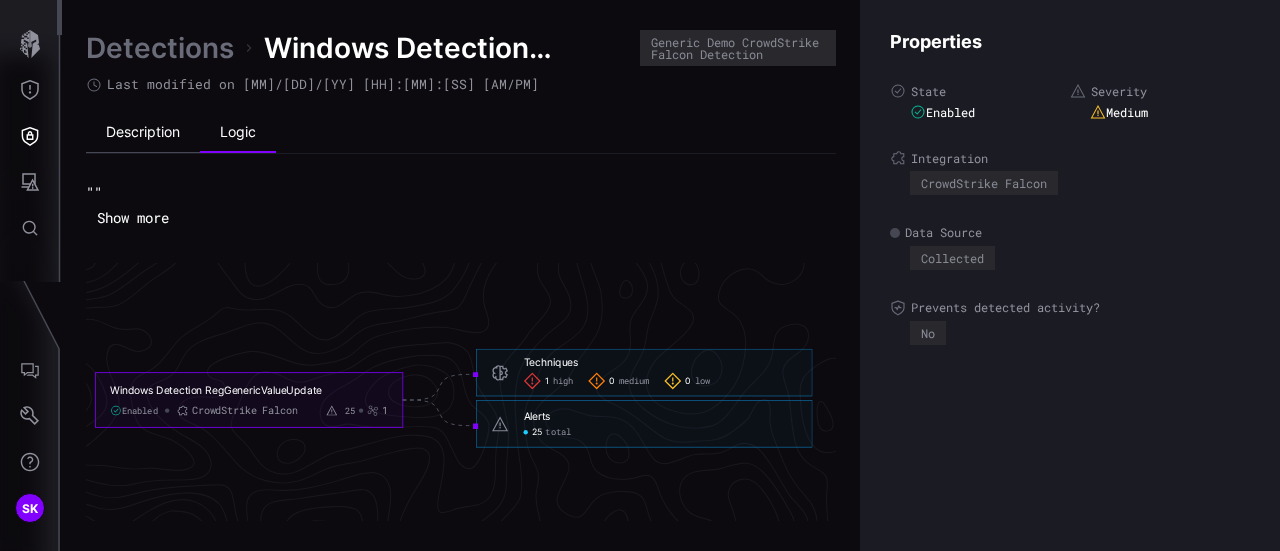 click on "Description" at bounding box center (143, 133) 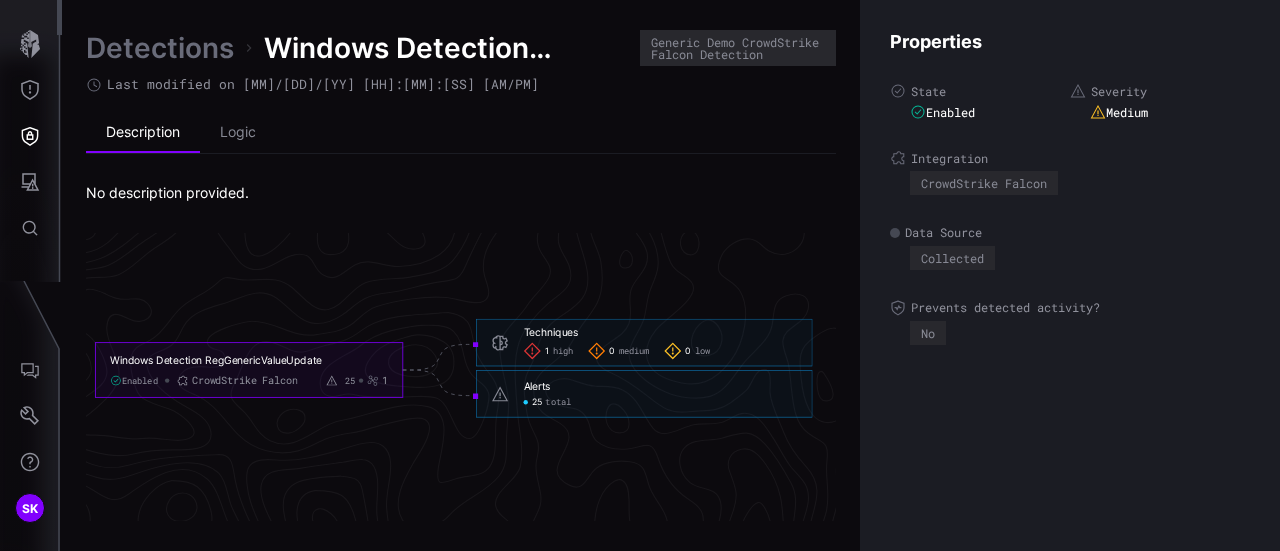 click on "Description Logic" at bounding box center [461, 133] 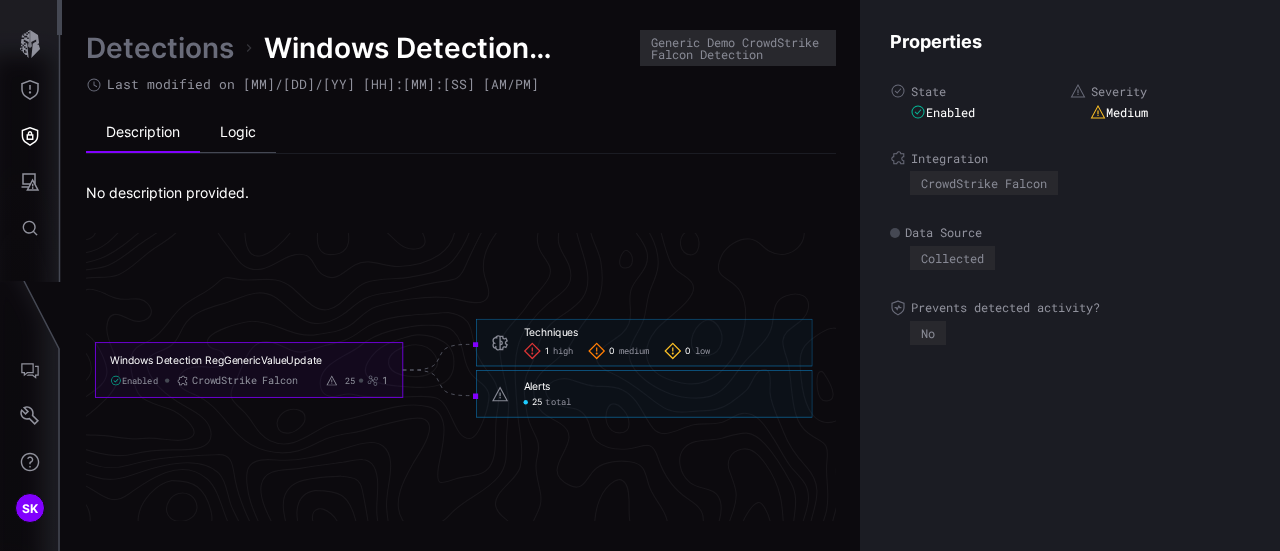 click on "Logic" at bounding box center (238, 133) 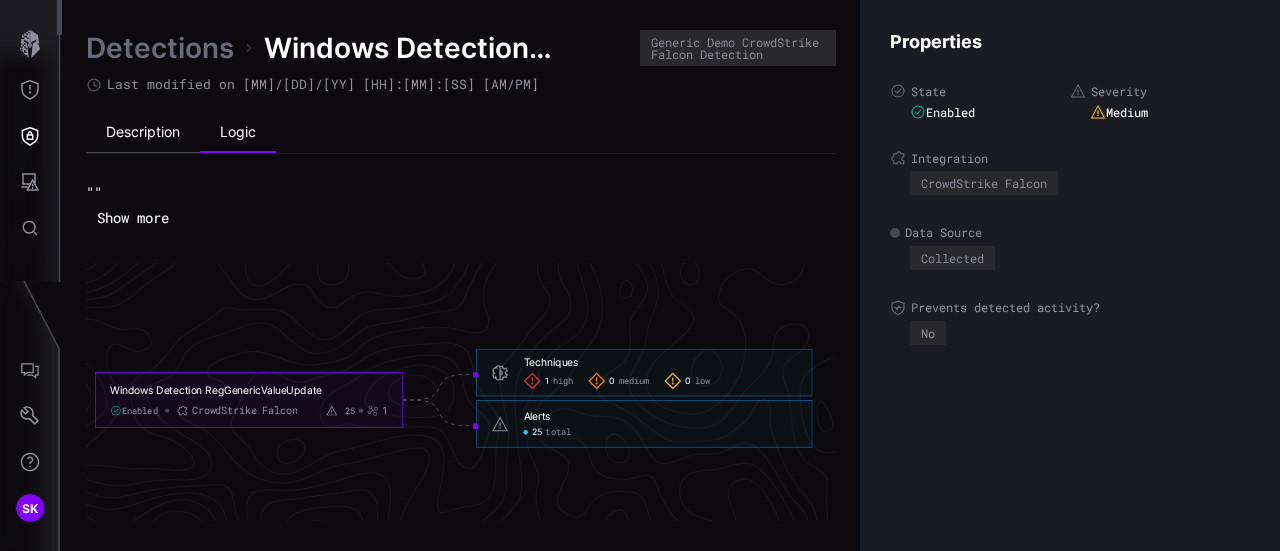 click on "Description" at bounding box center [143, 133] 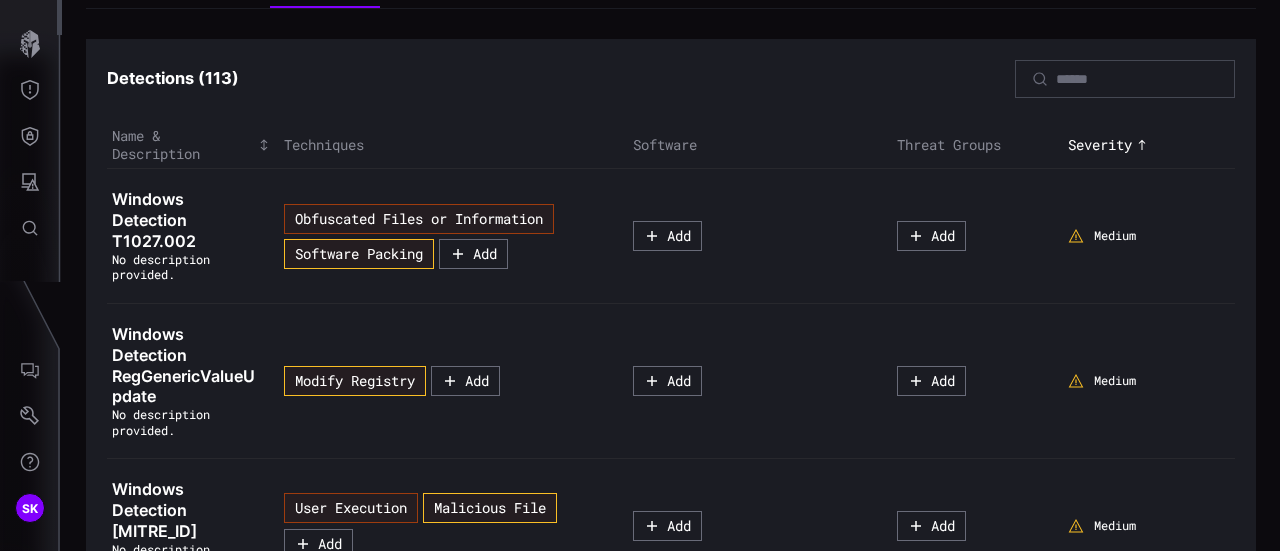 scroll, scrollTop: 0, scrollLeft: 0, axis: both 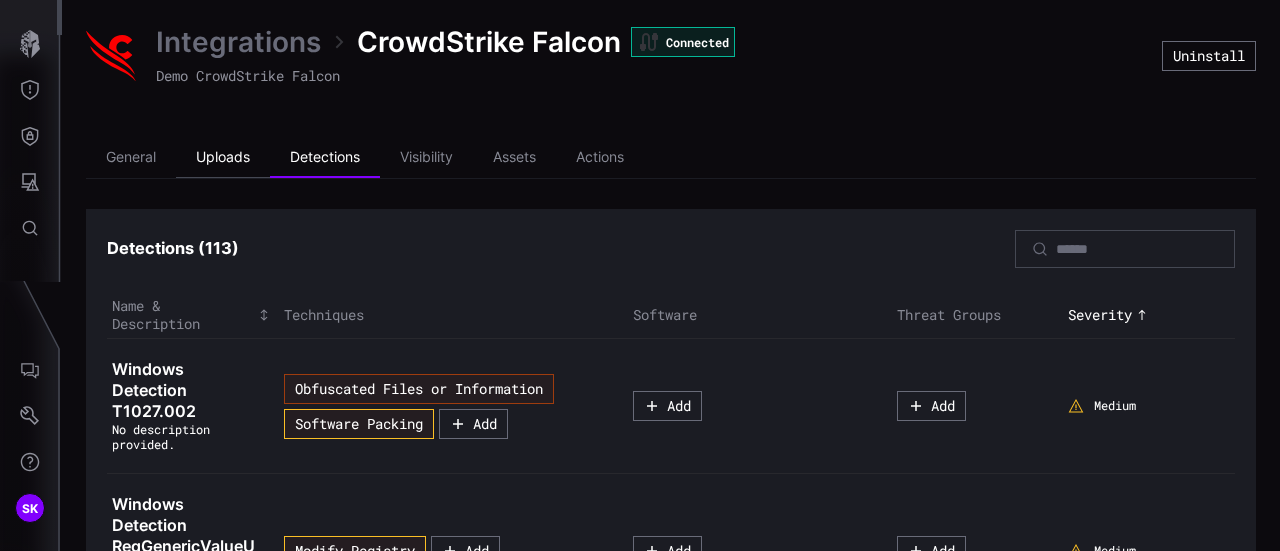 click on "Uploads" at bounding box center (223, 158) 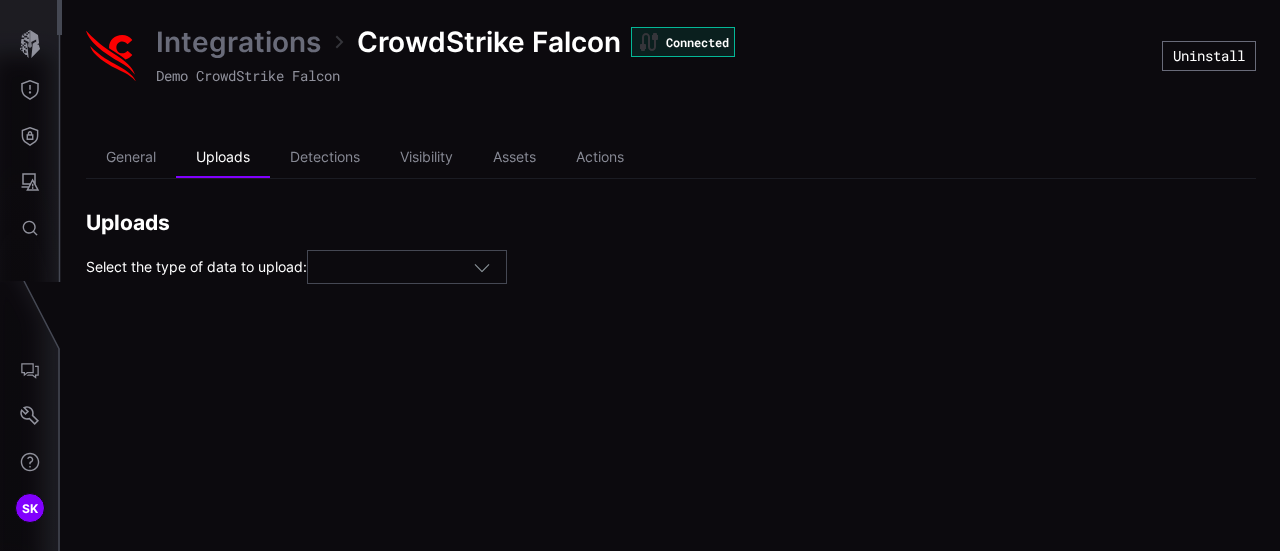 click at bounding box center (407, 267) 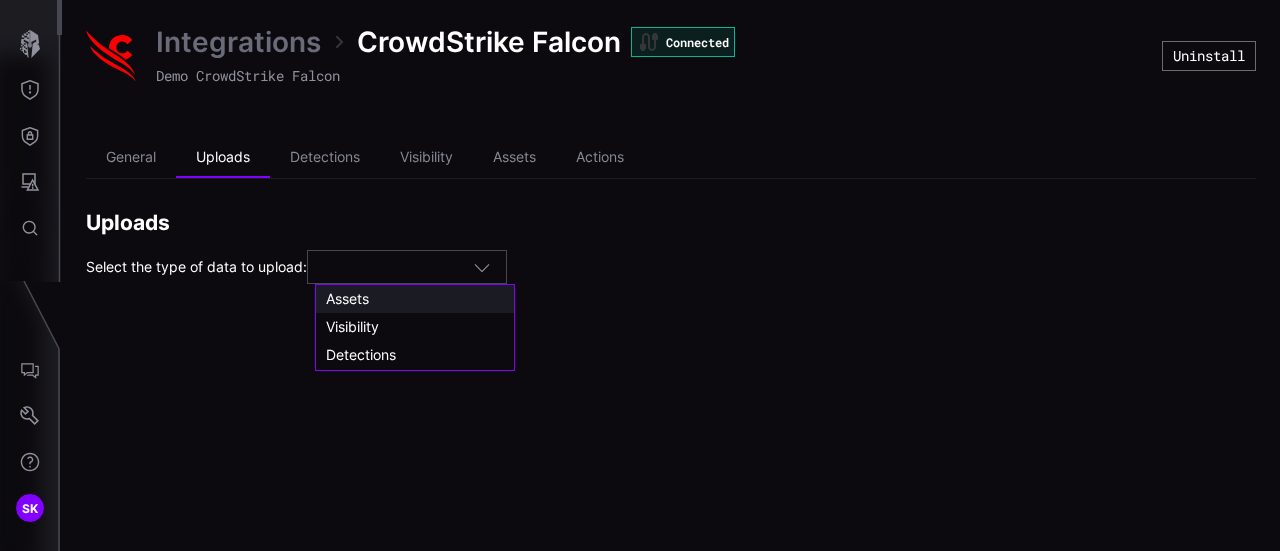 click on "Assets" at bounding box center (415, 299) 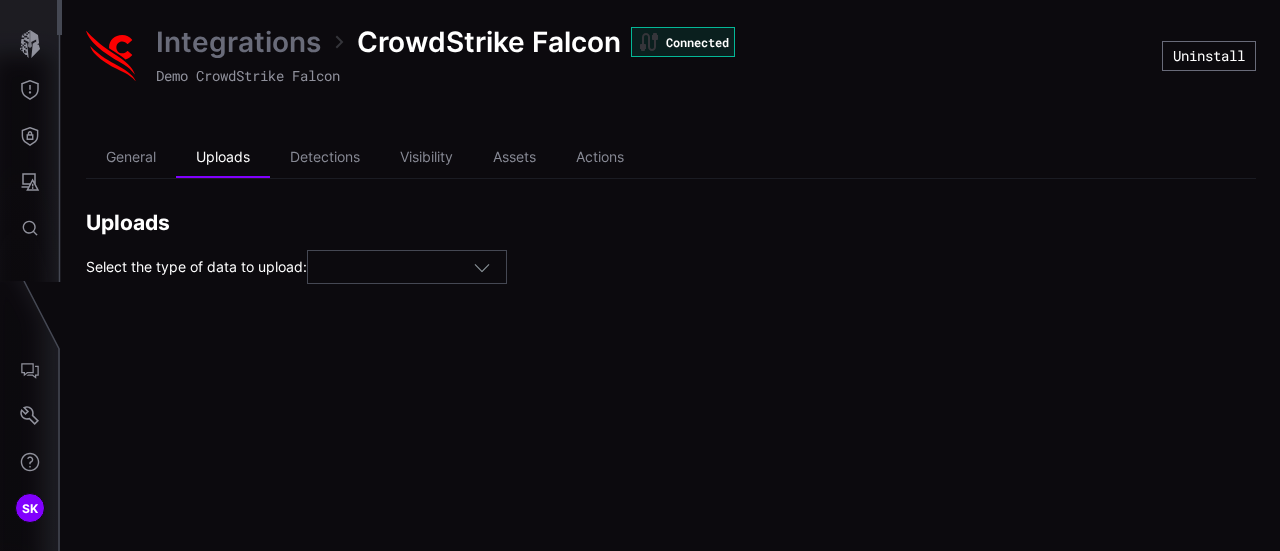 type on "******" 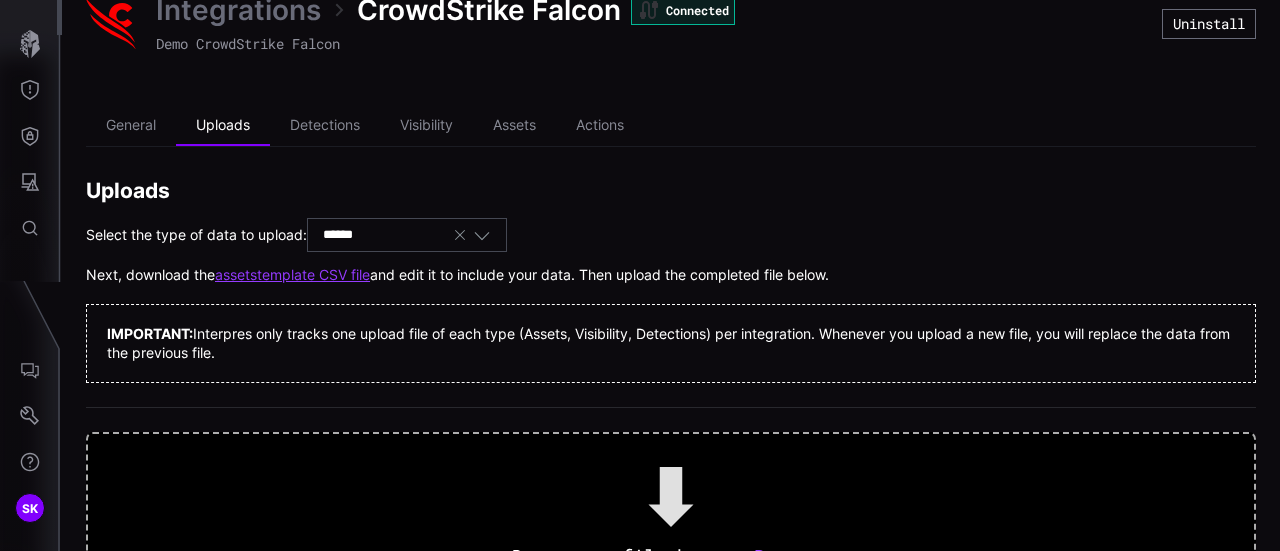 scroll, scrollTop: 0, scrollLeft: 0, axis: both 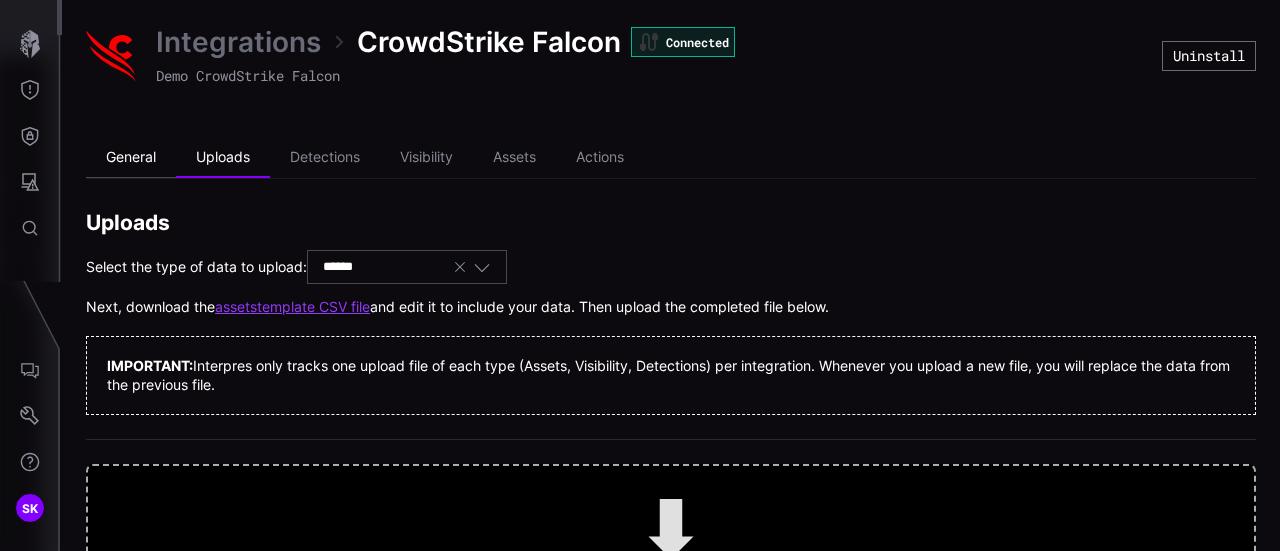 click on "General" at bounding box center (131, 158) 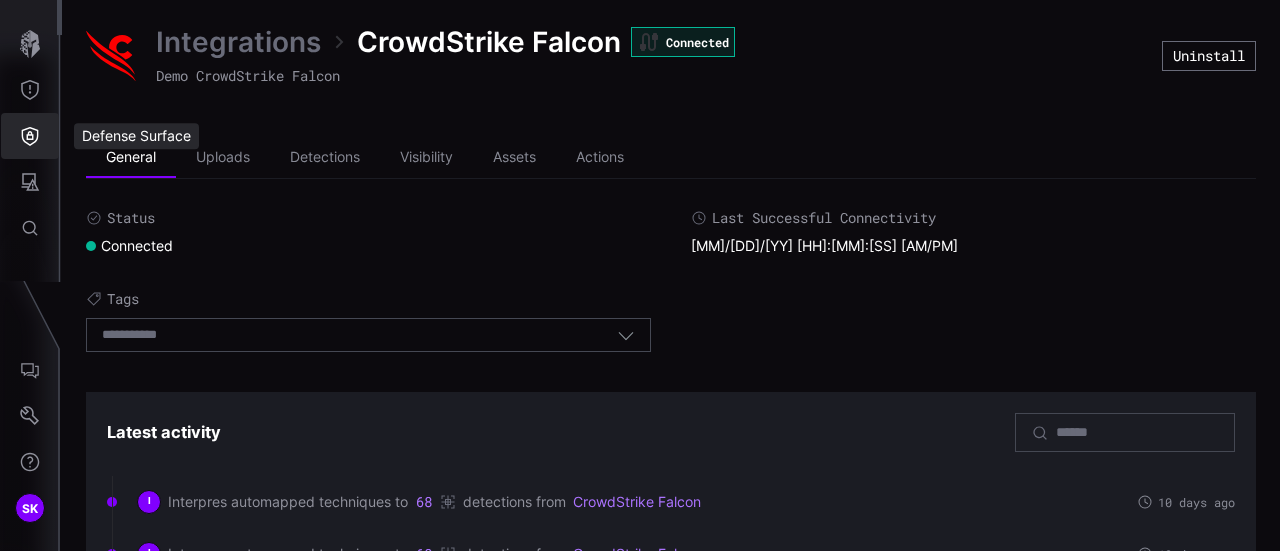 click 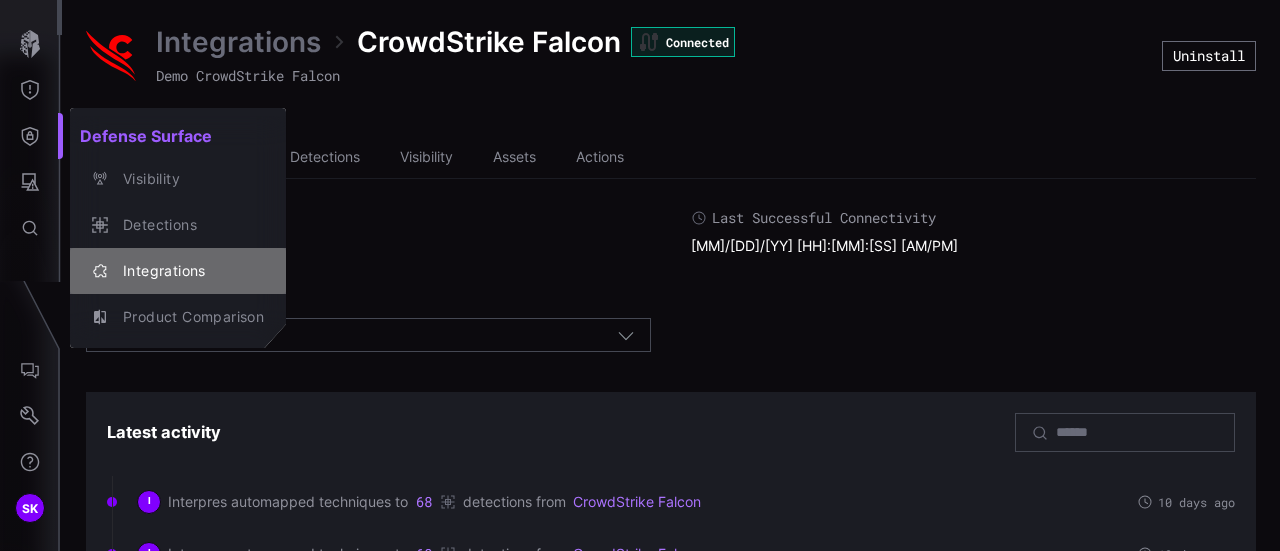click on "Integrations" at bounding box center [188, 271] 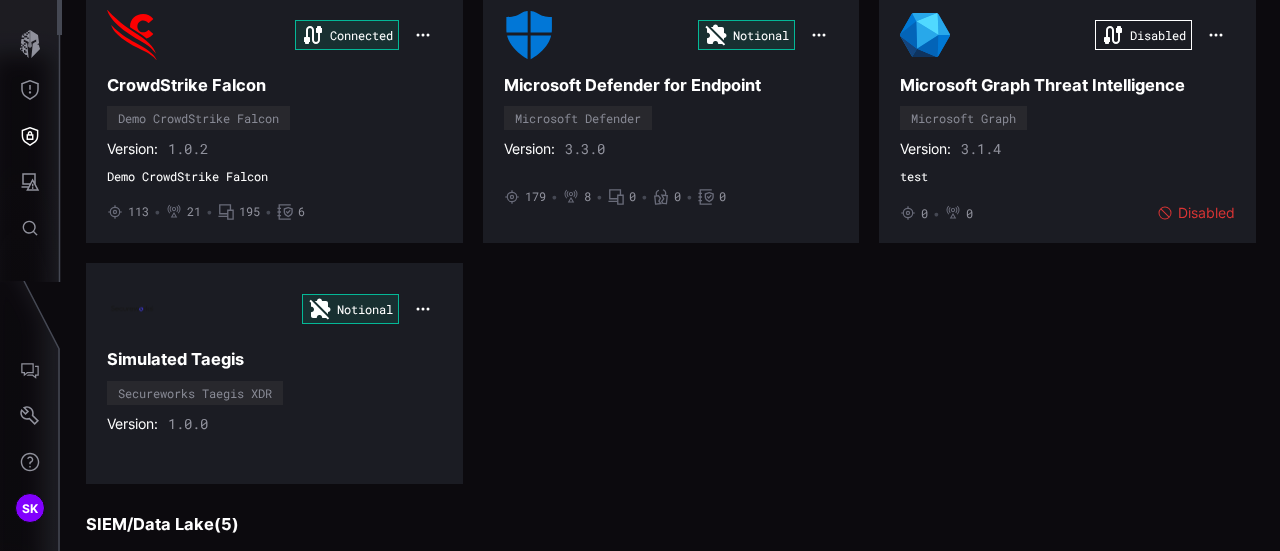 scroll, scrollTop: 749, scrollLeft: 0, axis: vertical 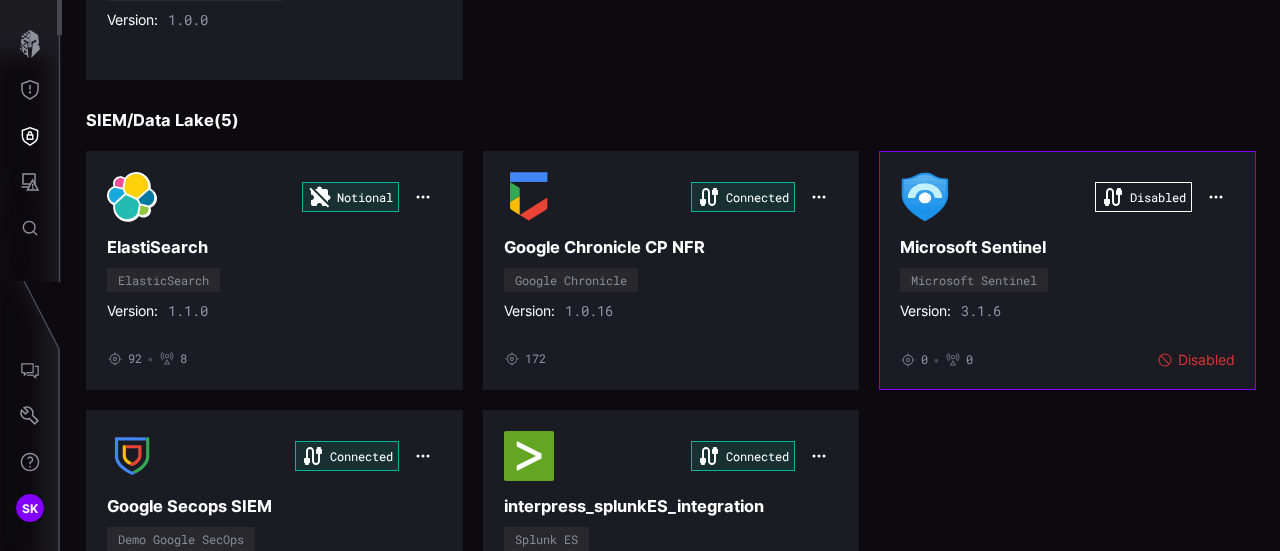 click on "Disabled" at bounding box center (1196, 360) 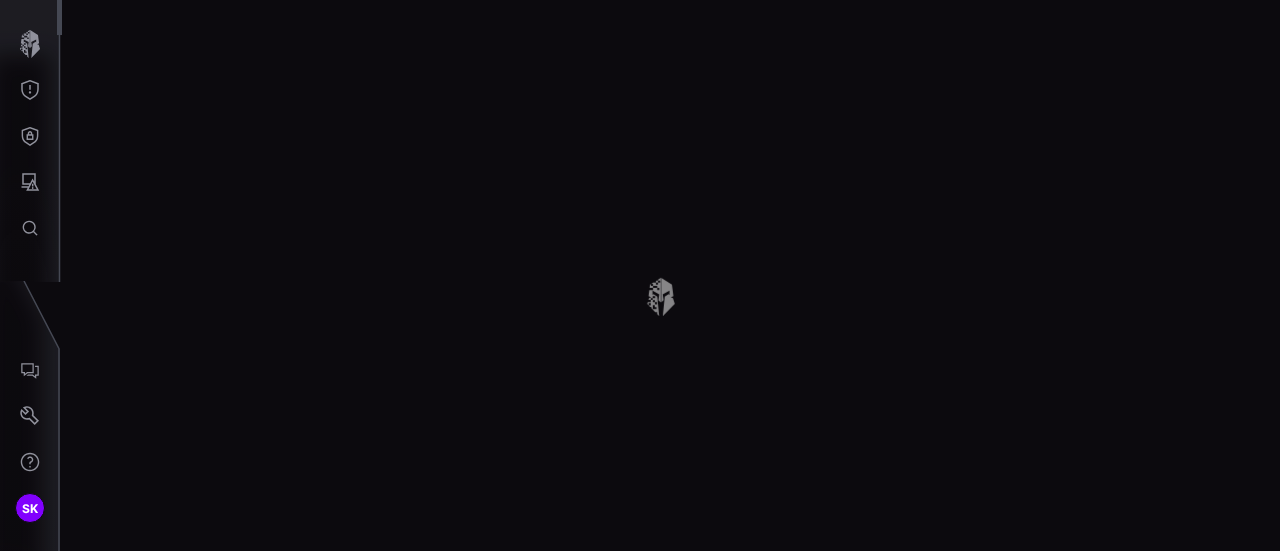 scroll, scrollTop: 0, scrollLeft: 0, axis: both 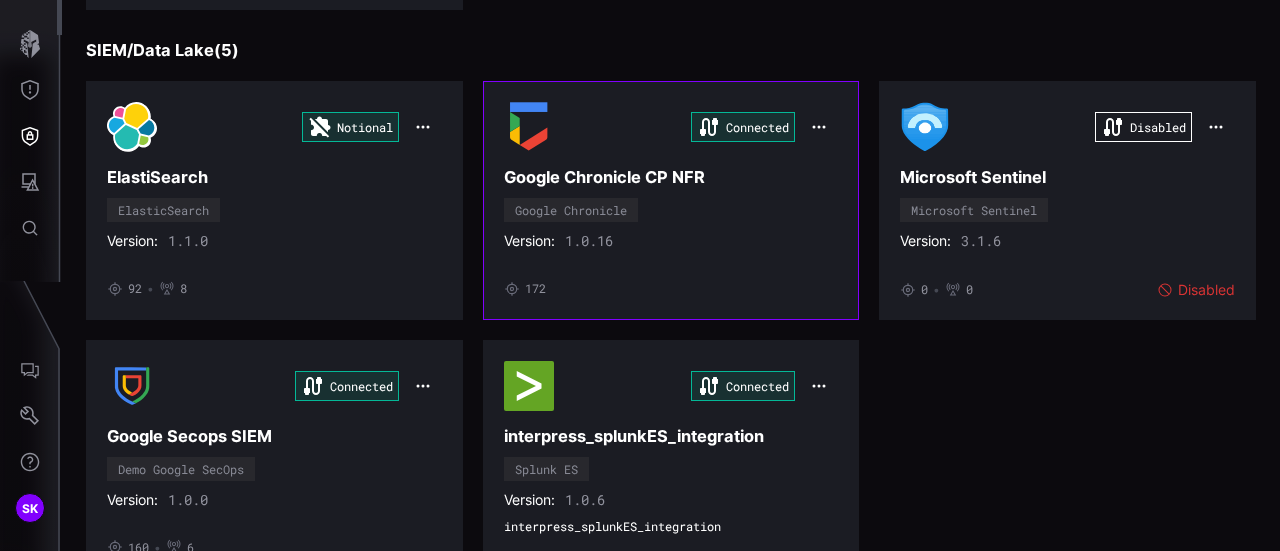 click on "Connected Google Chronicle CP NFR Google Chronicle Version: 1.0.16 • 172" at bounding box center (671, 200) 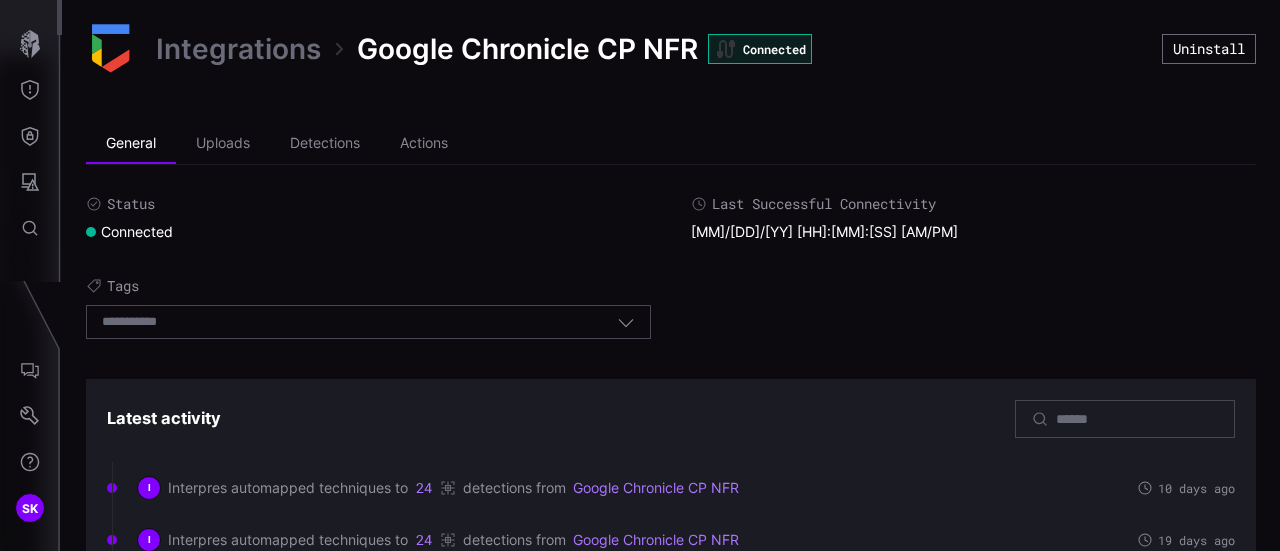 scroll, scrollTop: 0, scrollLeft: 0, axis: both 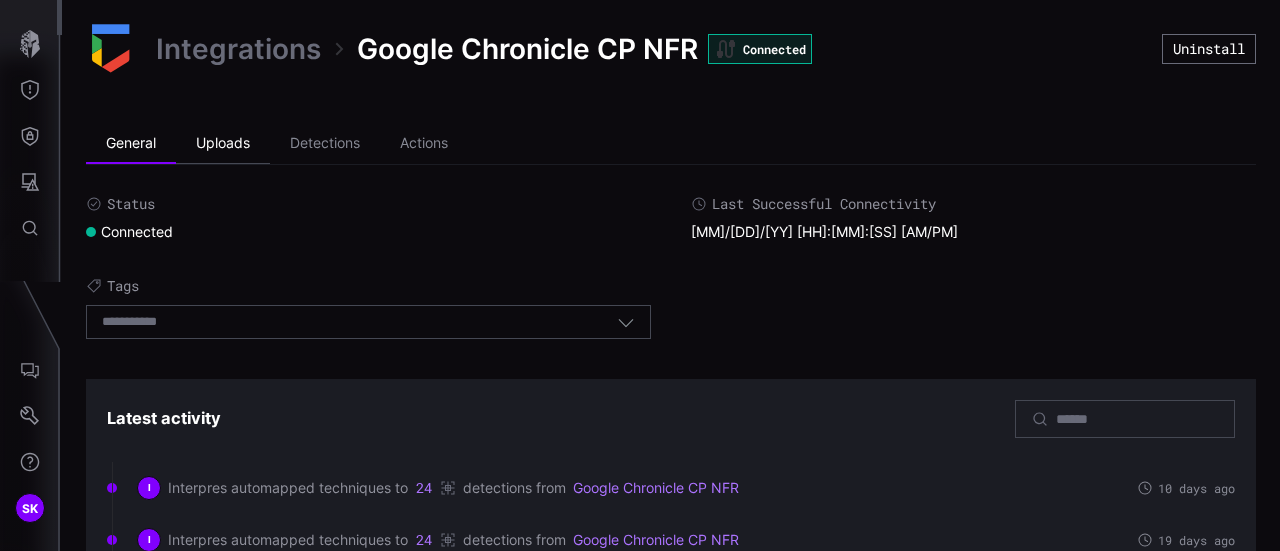 click on "Uploads" at bounding box center [223, 144] 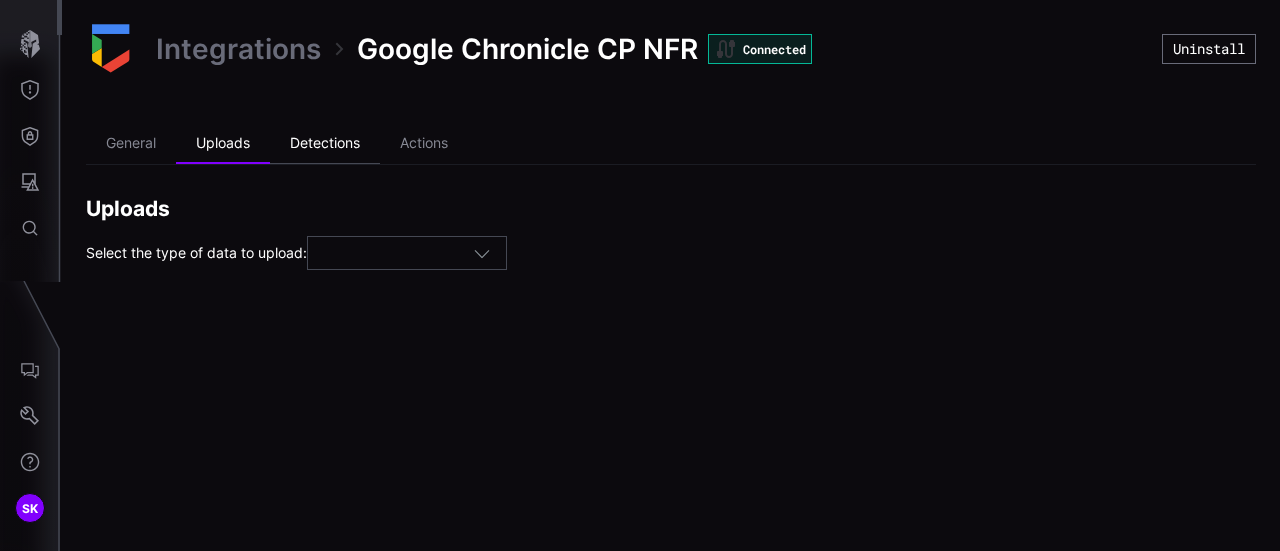 click on "Detections" at bounding box center (325, 144) 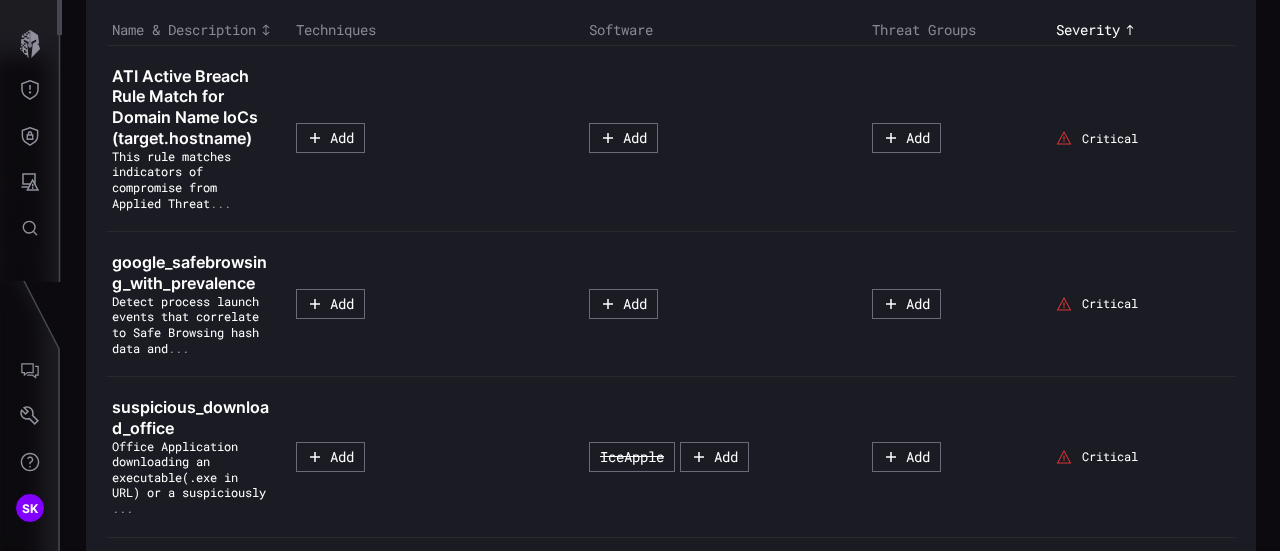 scroll, scrollTop: 277, scrollLeft: 0, axis: vertical 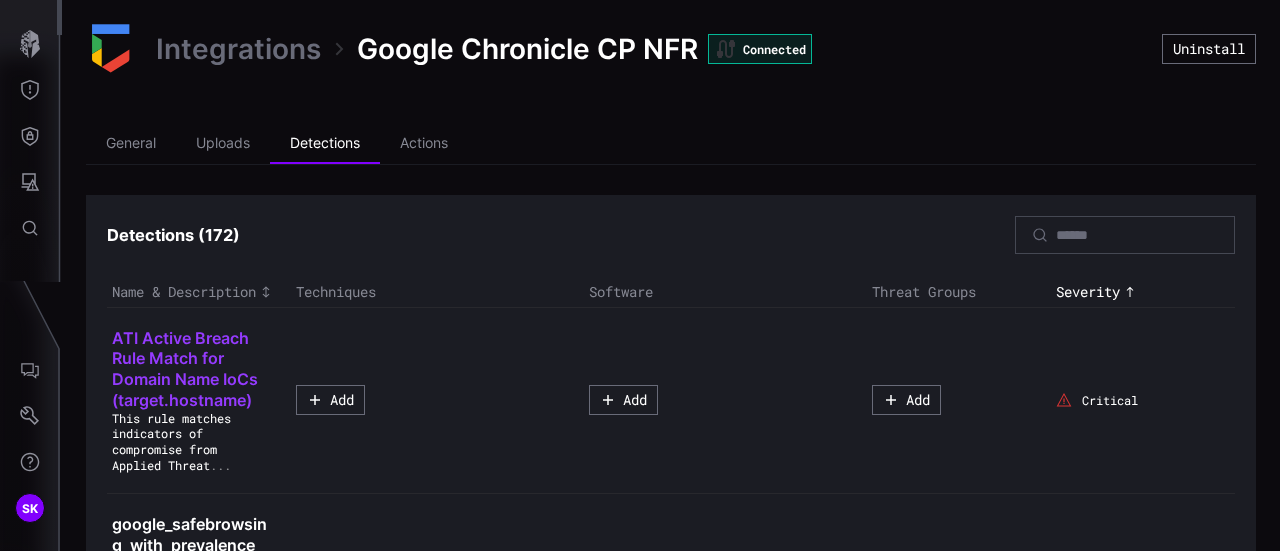 click on "ATI Active Breach Rule Match for Domain Name IoCs (target.hostname)" at bounding box center [185, 369] 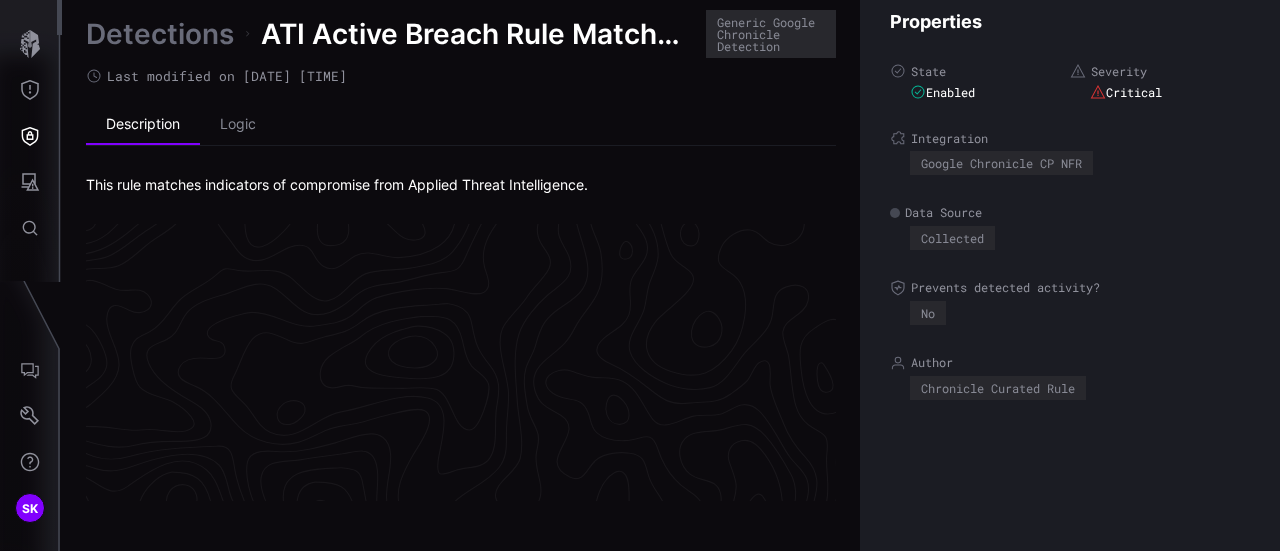scroll, scrollTop: 4368, scrollLeft: 1132, axis: both 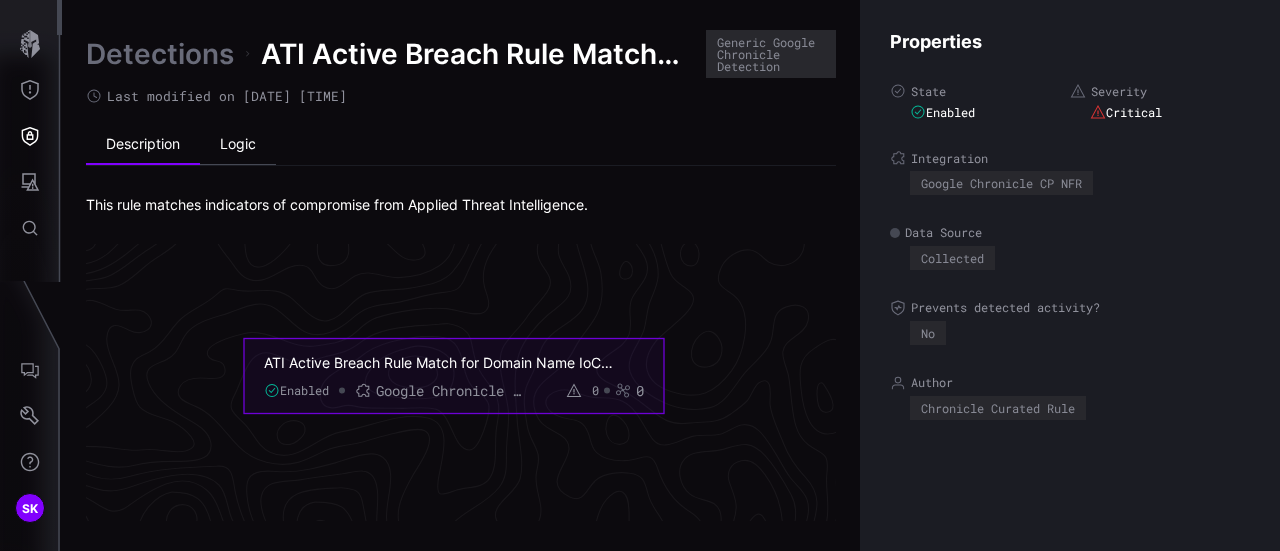 click on "Logic" at bounding box center (238, 145) 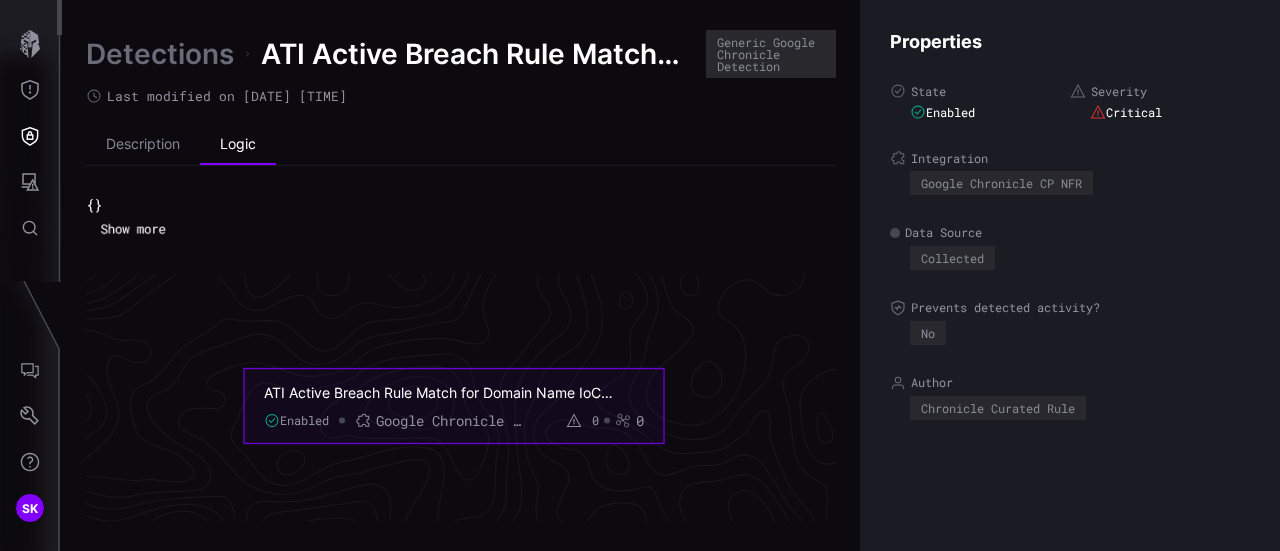 click on "Show more" at bounding box center [132, 229] 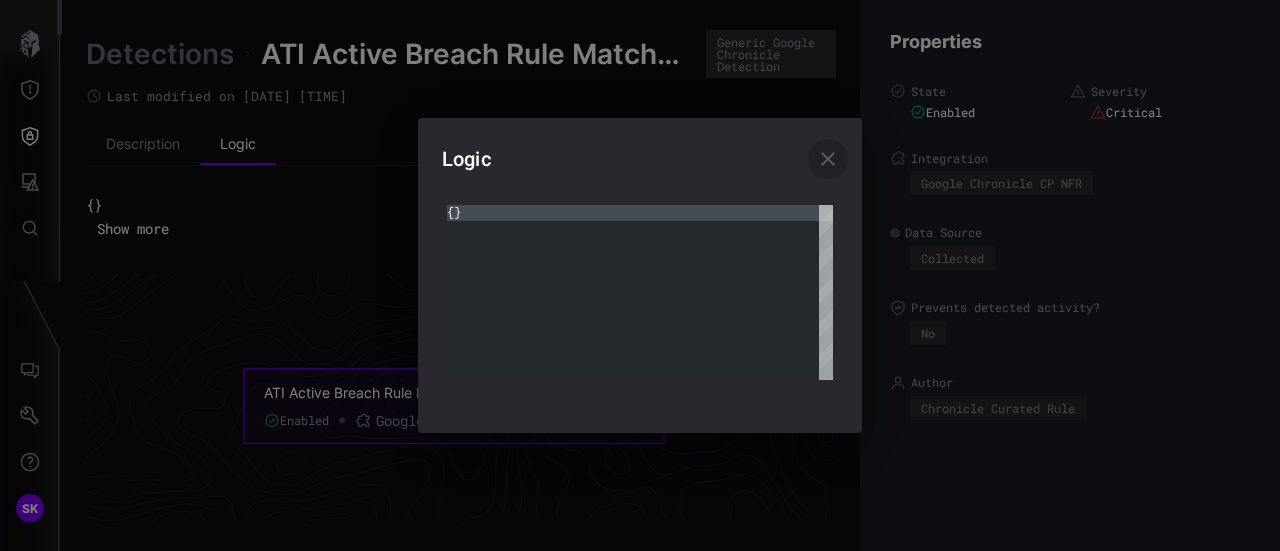 click 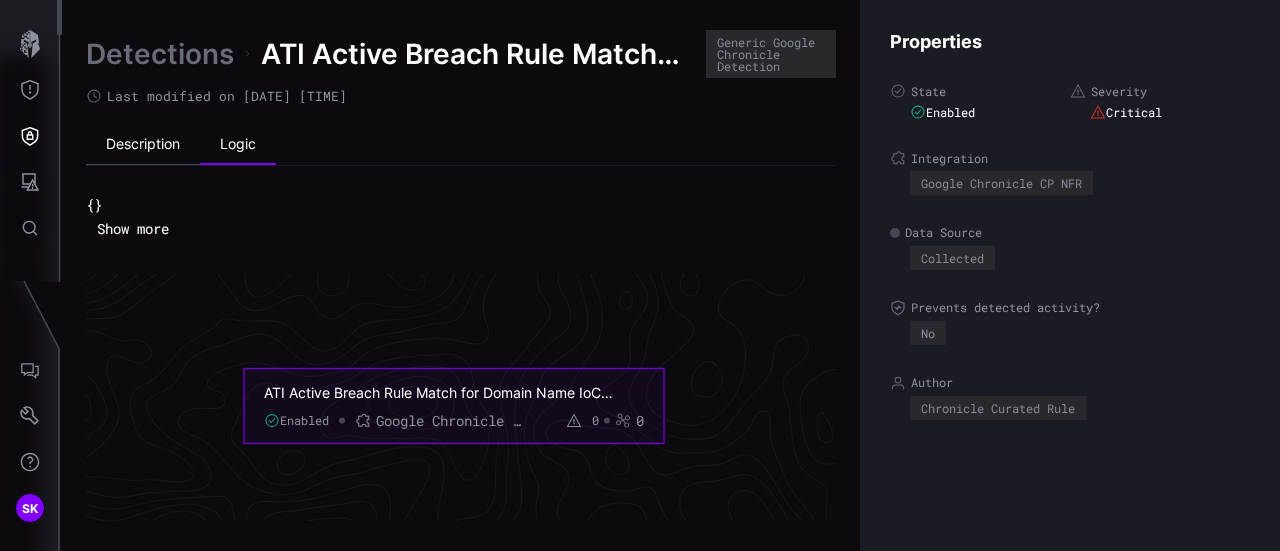 click on "Description" at bounding box center [143, 145] 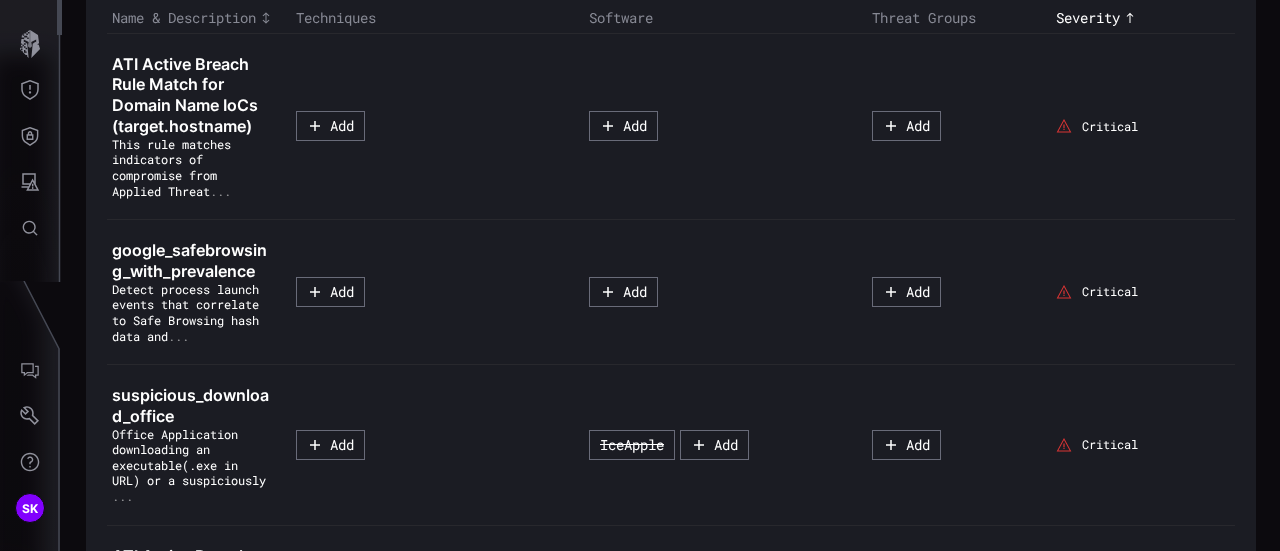 scroll, scrollTop: 277, scrollLeft: 0, axis: vertical 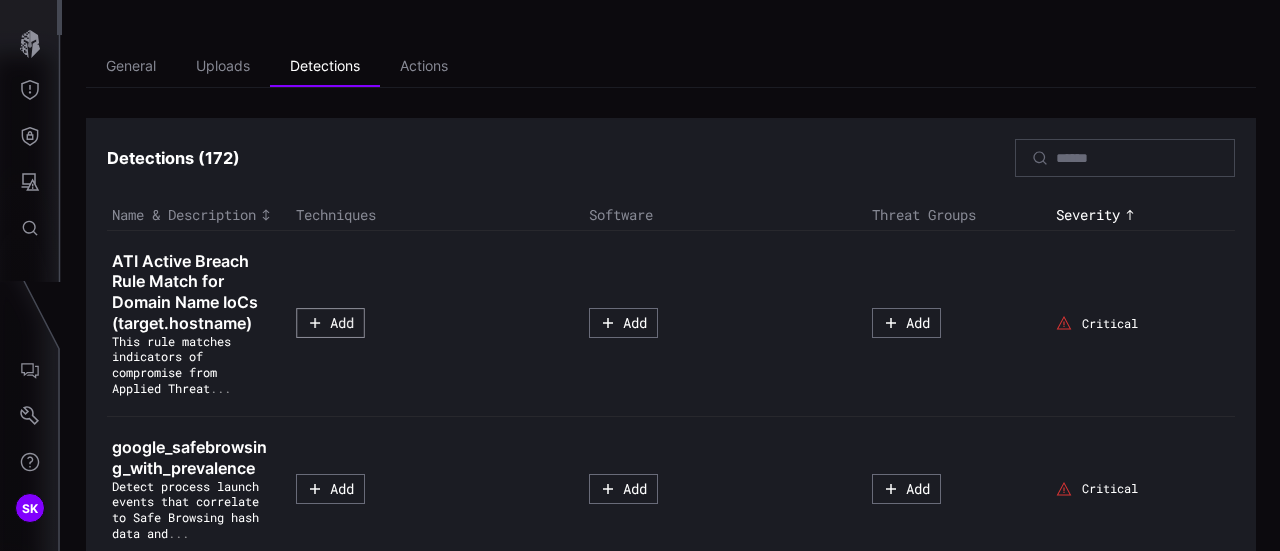 click on "Add" at bounding box center (330, 323) 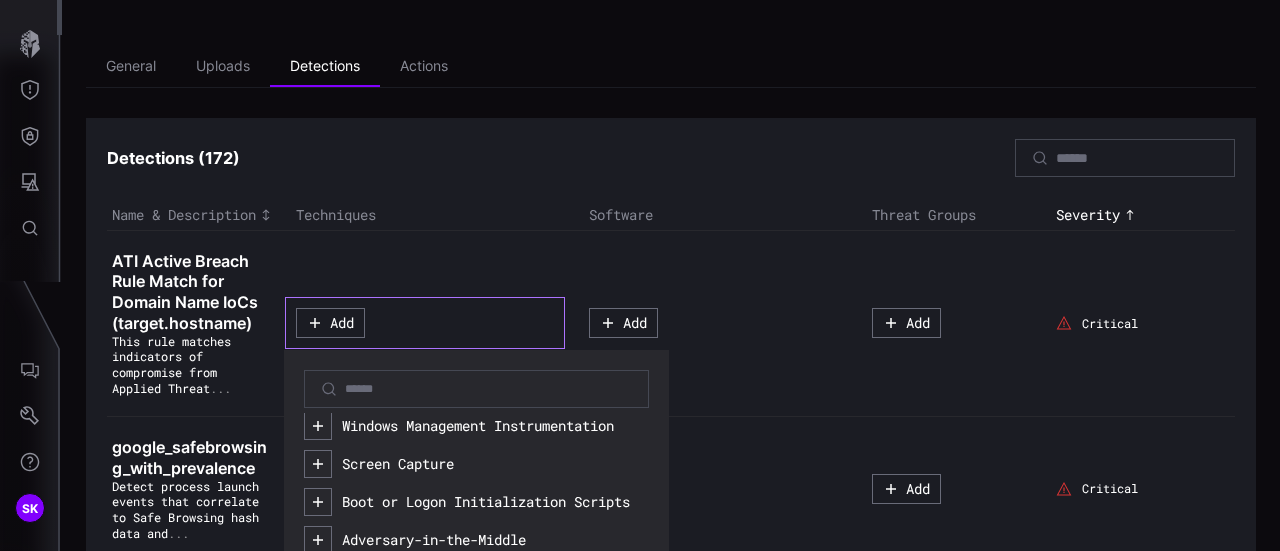 scroll, scrollTop: 0, scrollLeft: 0, axis: both 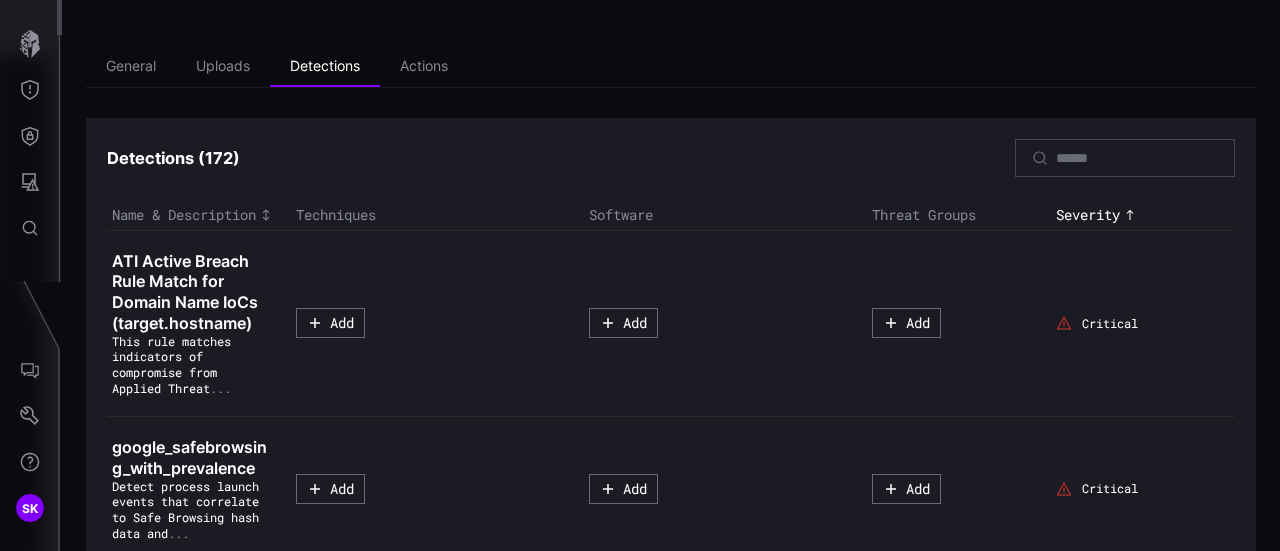 click on "Add" at bounding box center (437, 323) 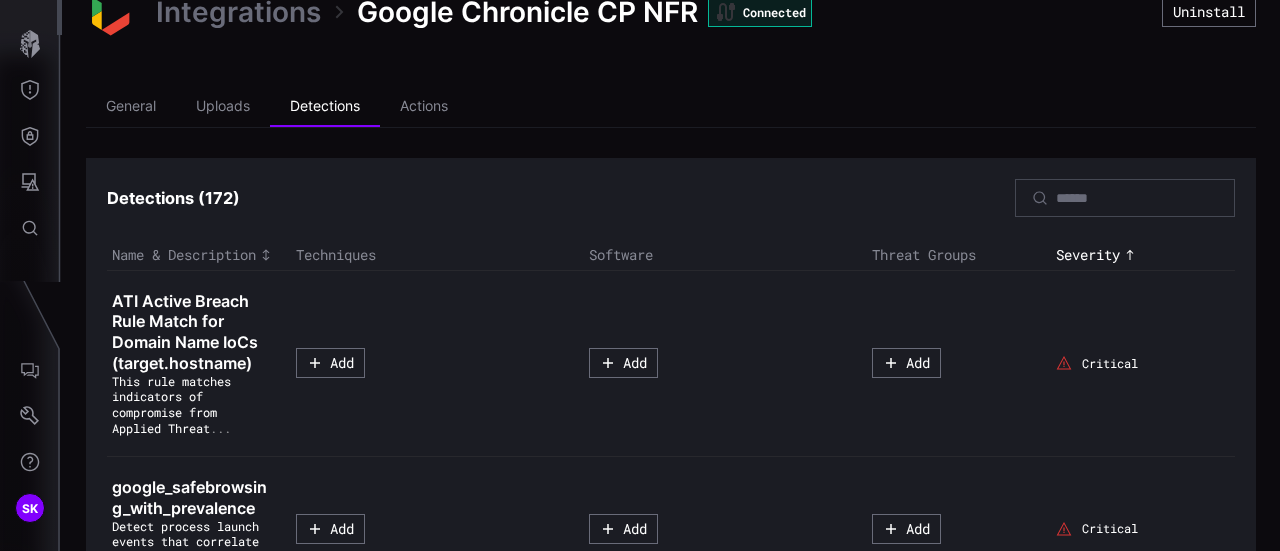scroll, scrollTop: 10, scrollLeft: 0, axis: vertical 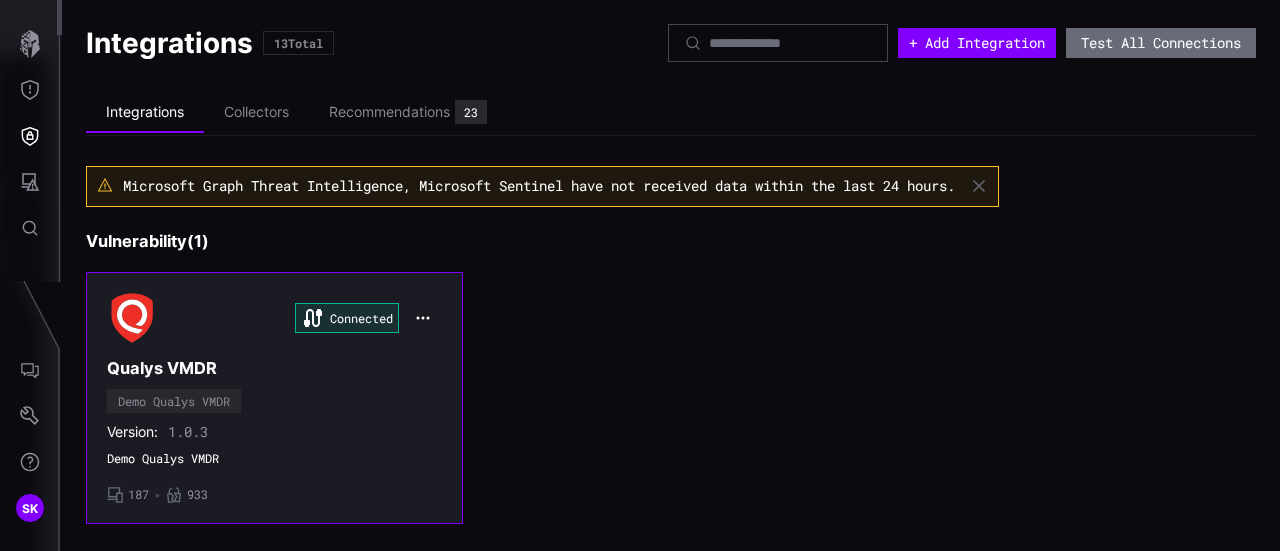 click on "Connected Qualys VMDR Demo Qualys VMDR Version: 1.0.3 Demo Qualys VMDR • 187 • 933" at bounding box center (274, 398) 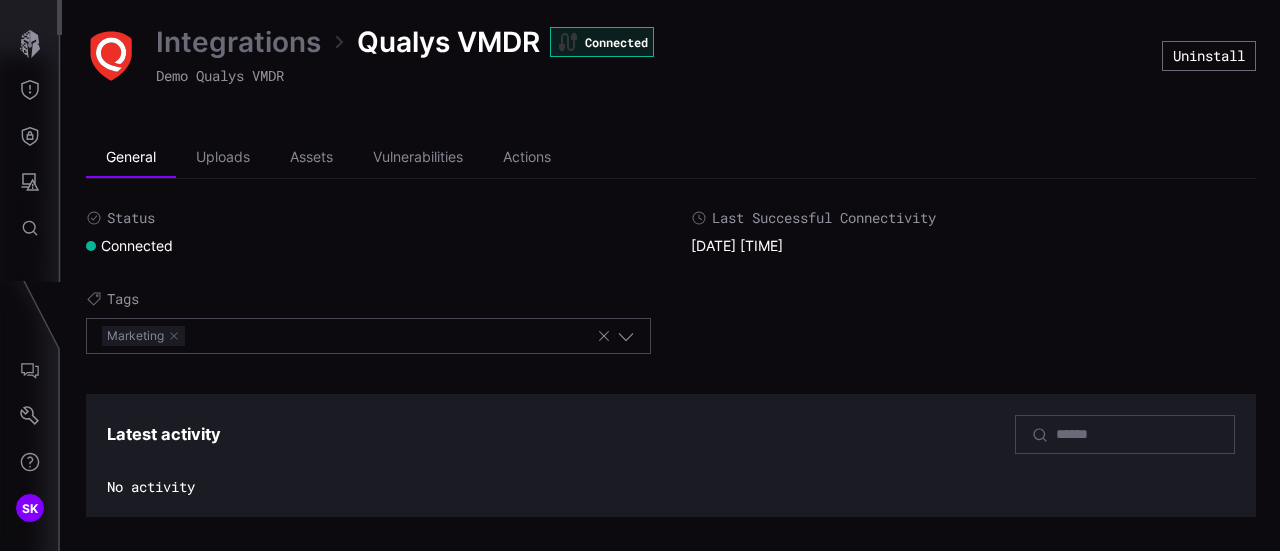 click on "Integrations Qualys VMDR   Connected Demo Qualys VMDR Uninstall General Uploads Assets Vulnerabilities Actions Status   Connected Last Successful Connectivity [DATE] [TIME] Tags Marketing Latest activity No activity" at bounding box center [671, 270] 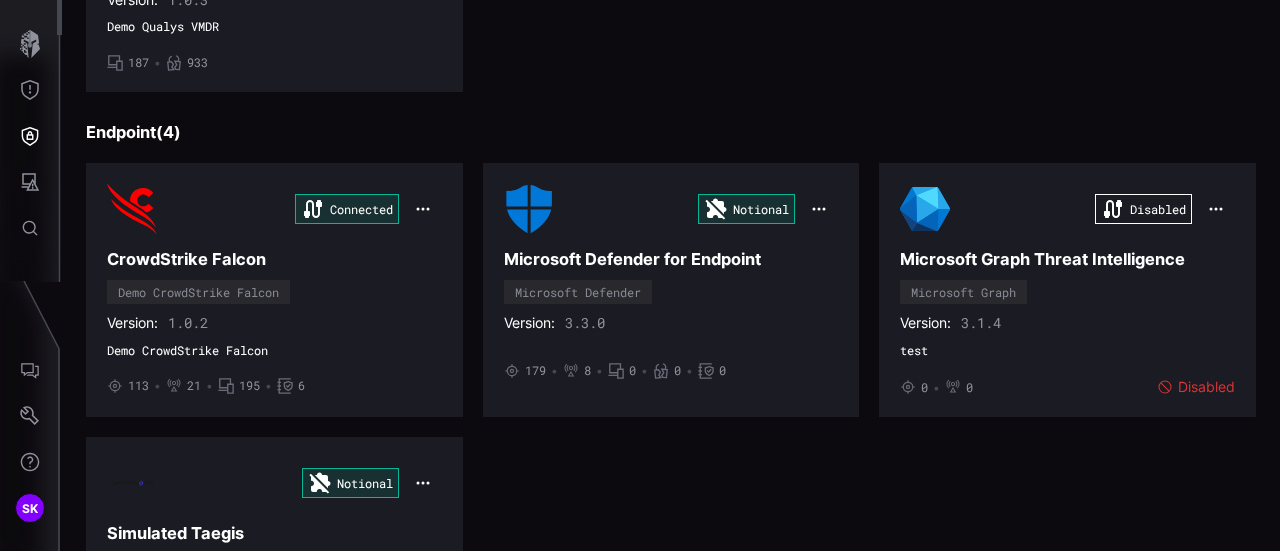 scroll, scrollTop: 435, scrollLeft: 0, axis: vertical 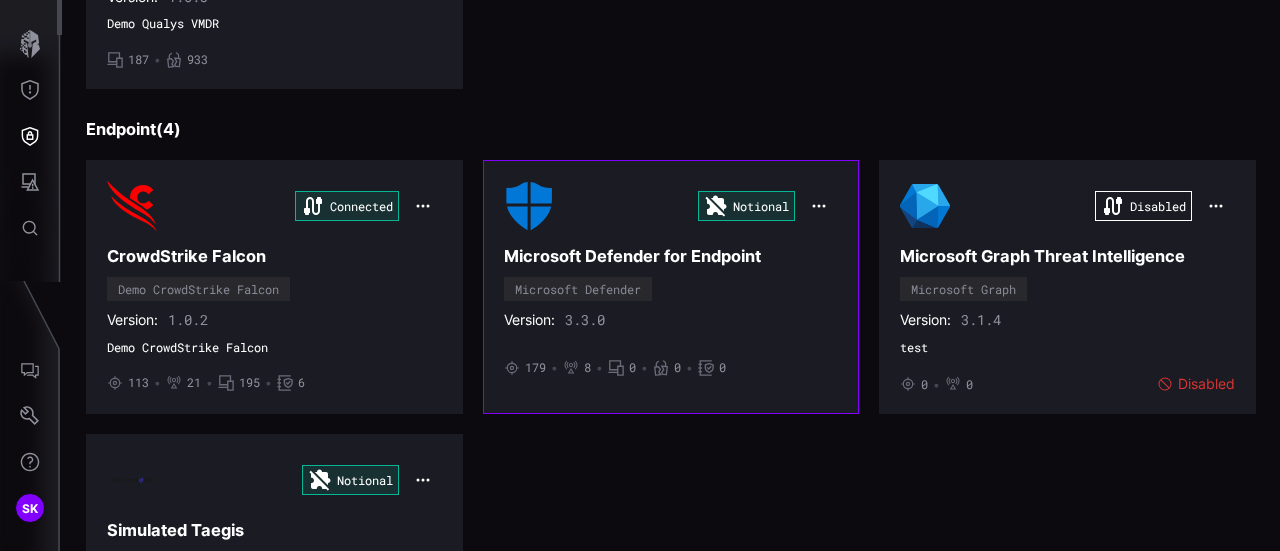 click on "Version: 3.3.0" at bounding box center [671, 320] 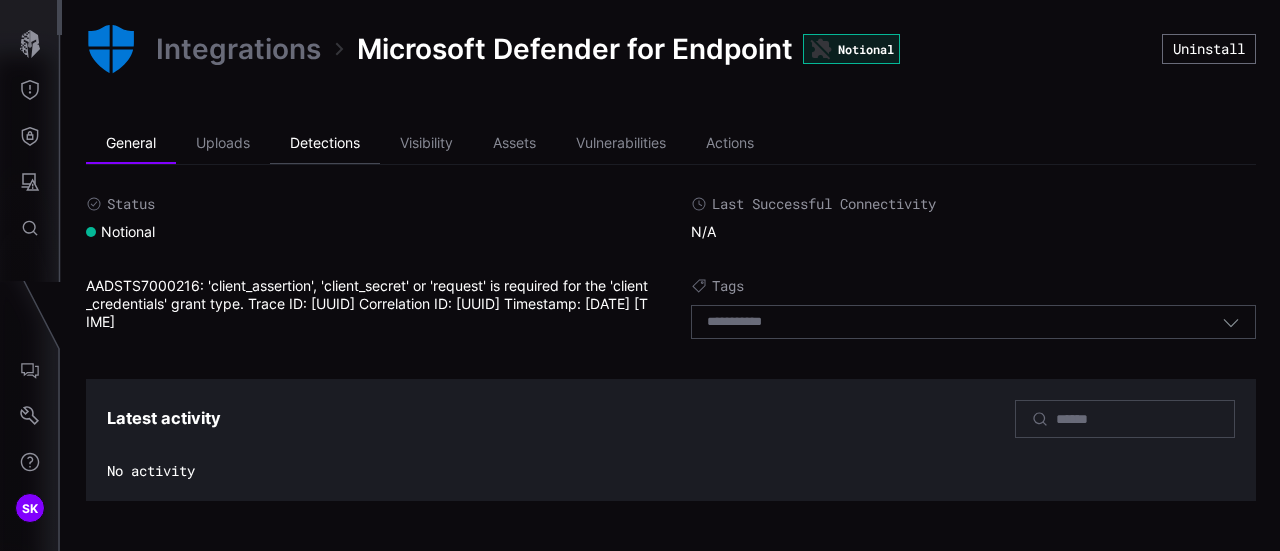 click on "Detections" at bounding box center (325, 144) 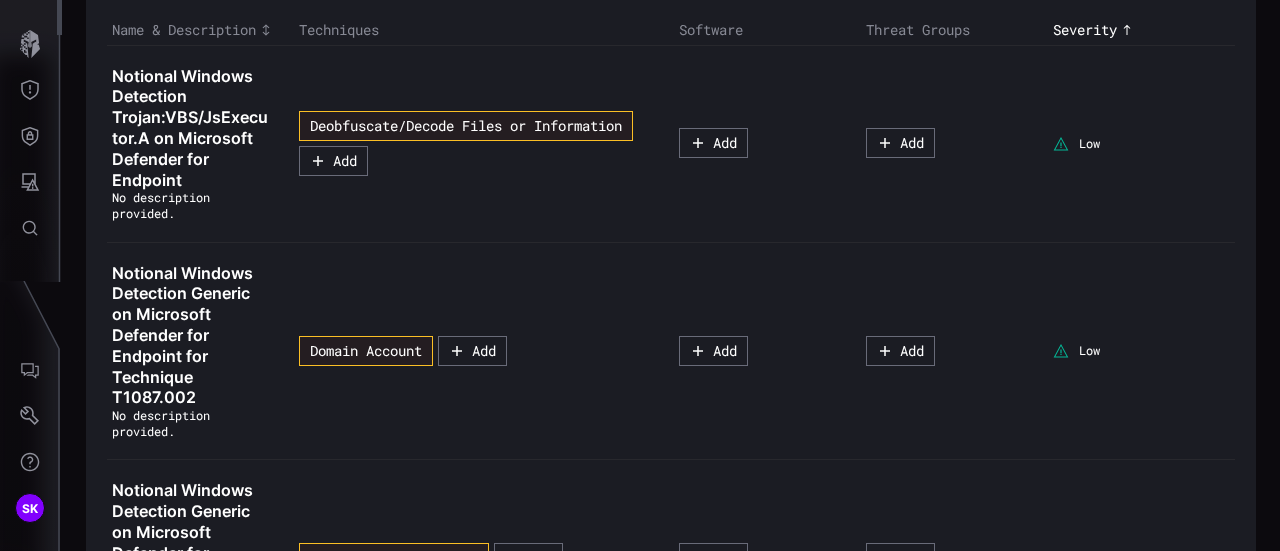 scroll, scrollTop: 277, scrollLeft: 0, axis: vertical 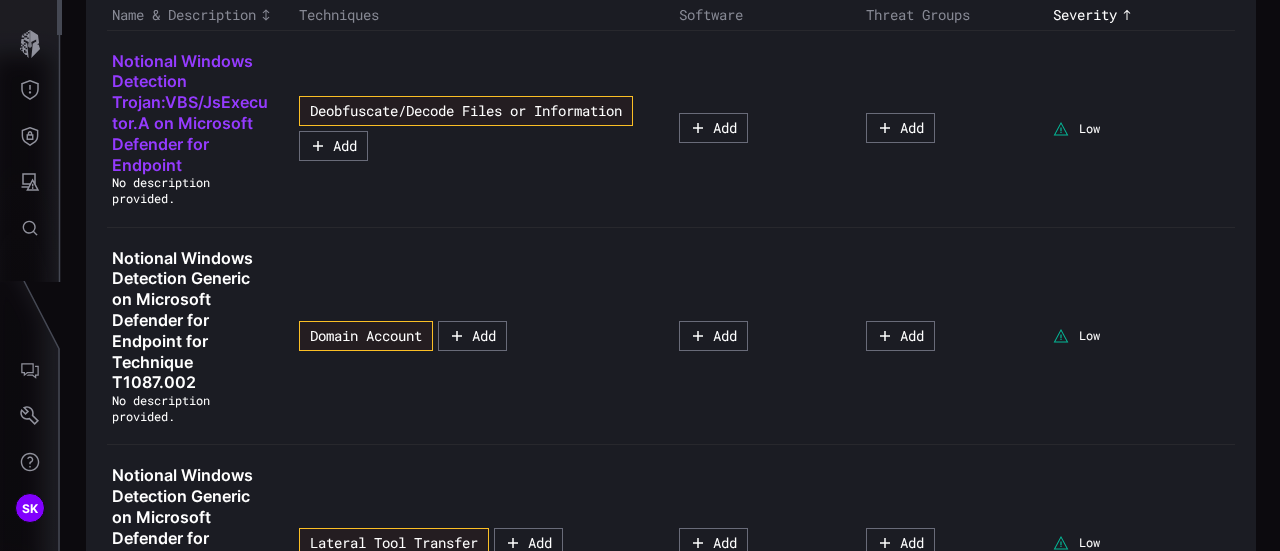 click on "Notional Windows Detection Trojan:VBS/JsExecutor.A on Microsoft Defender for Endpoint" at bounding box center (190, 113) 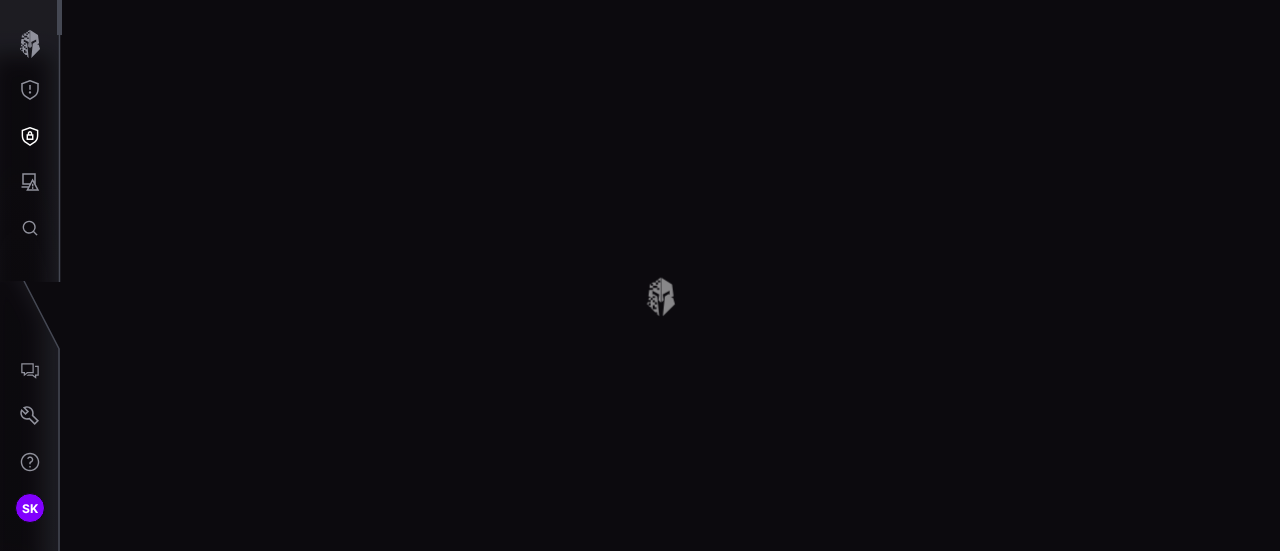 scroll, scrollTop: 0, scrollLeft: 0, axis: both 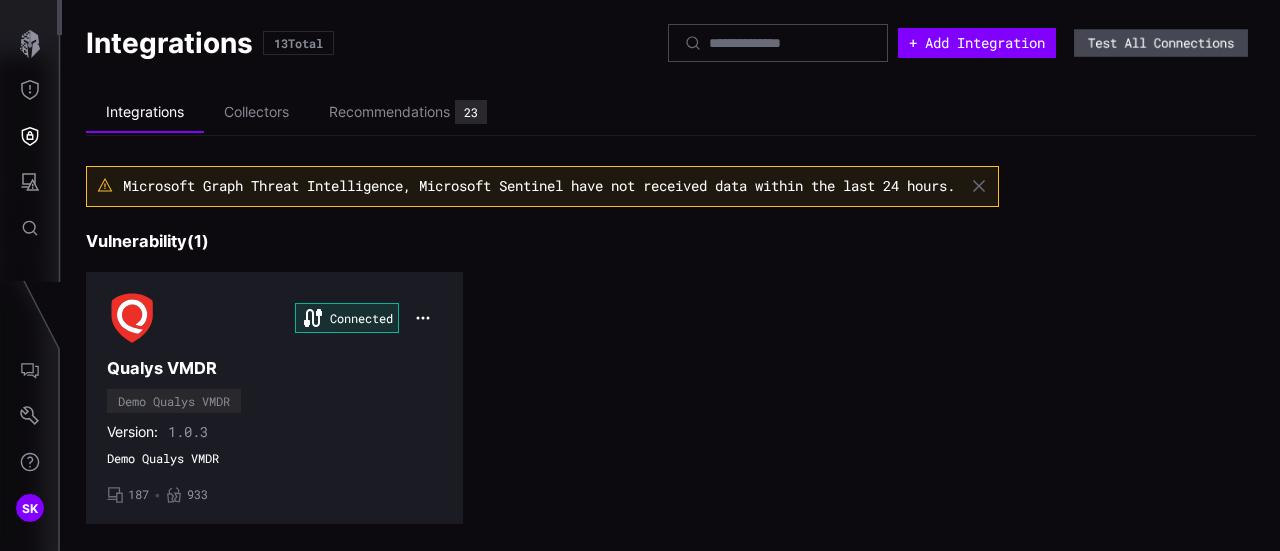 click on "Test All Connections" at bounding box center (1161, 43) 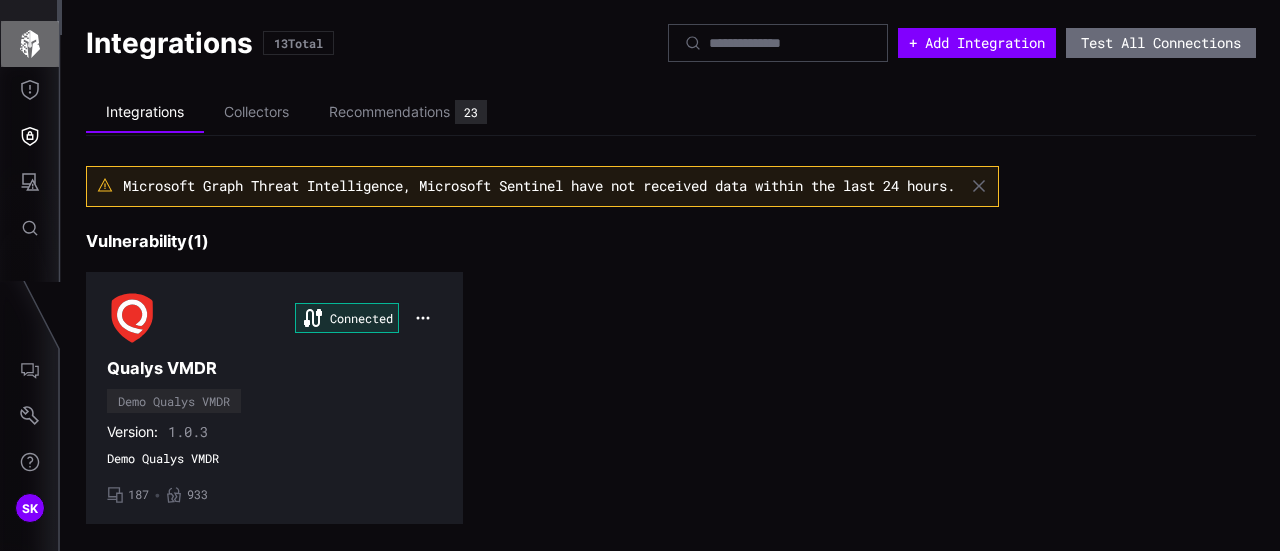 click 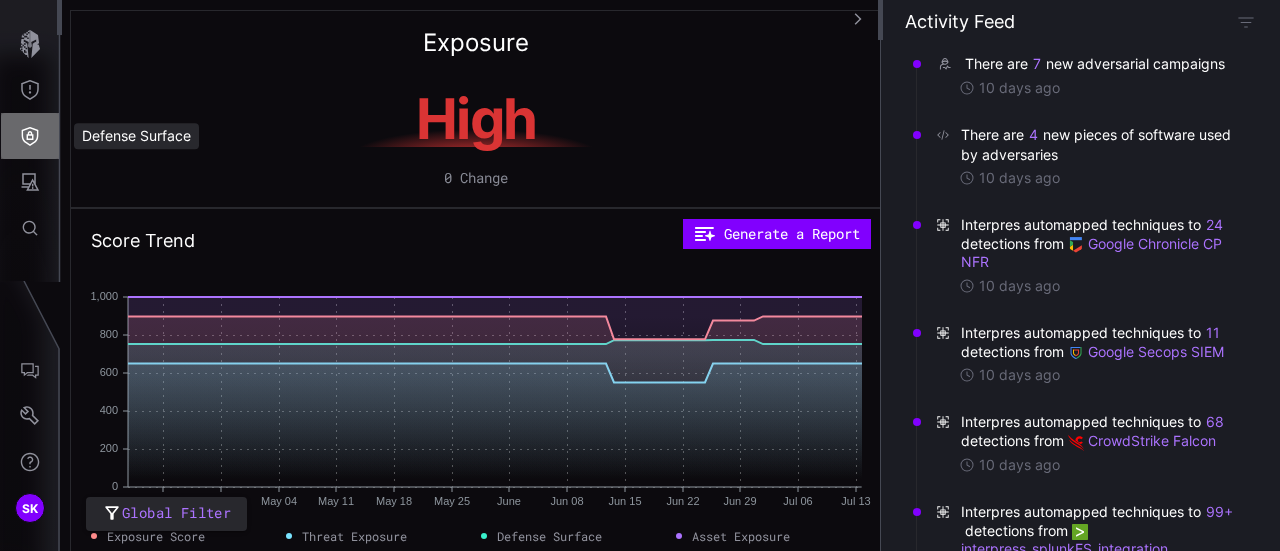 click 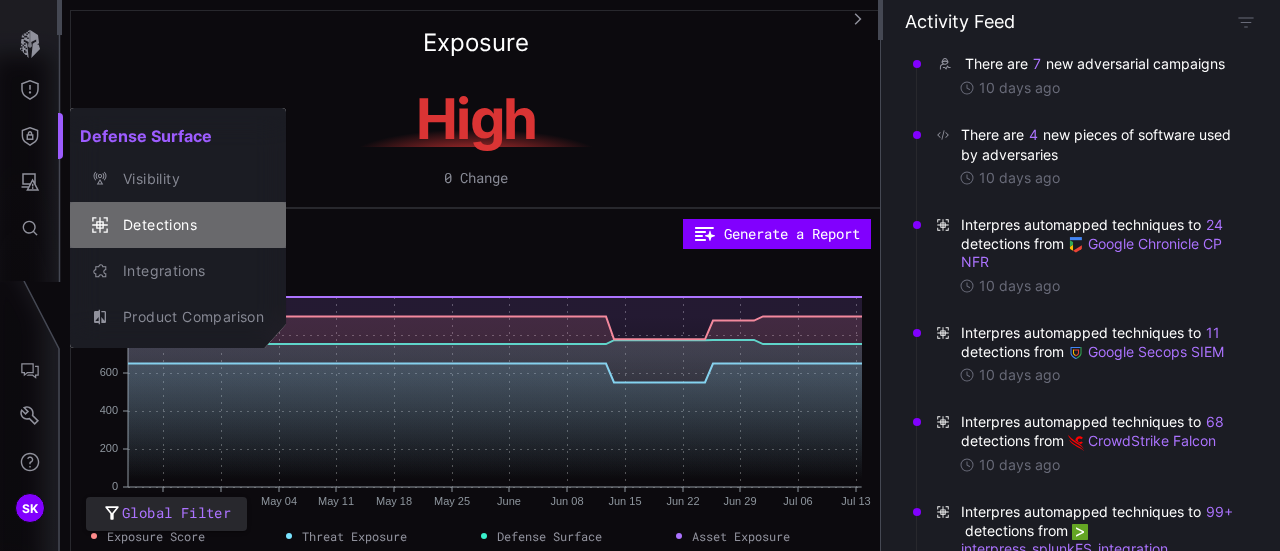 click on "Detections" at bounding box center [188, 225] 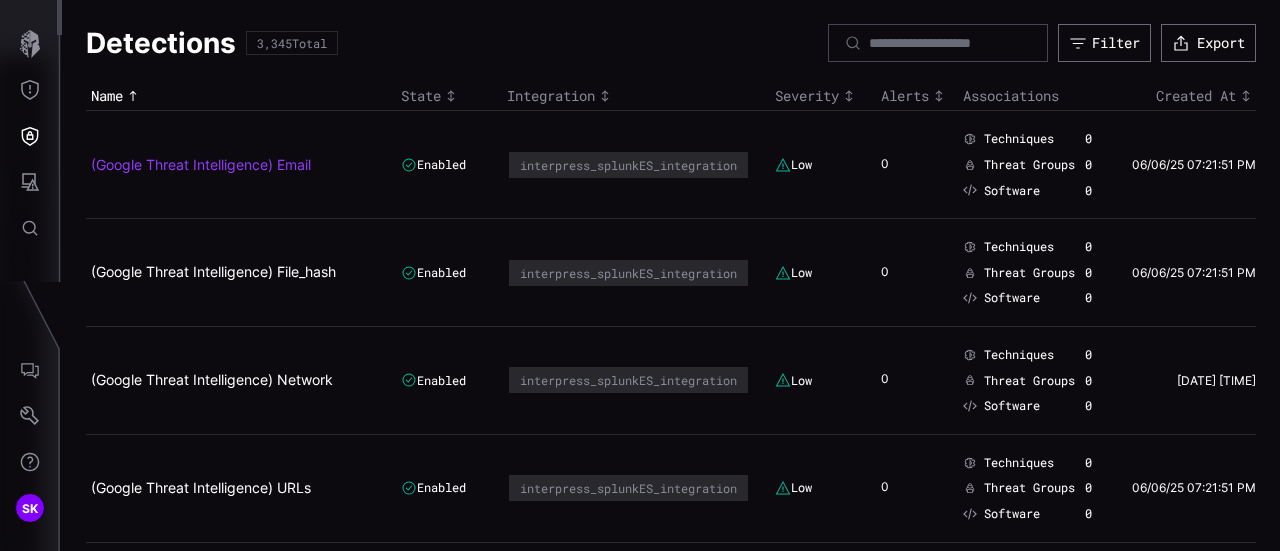 click on "(Google Threat Intelligence) Email" at bounding box center (201, 164) 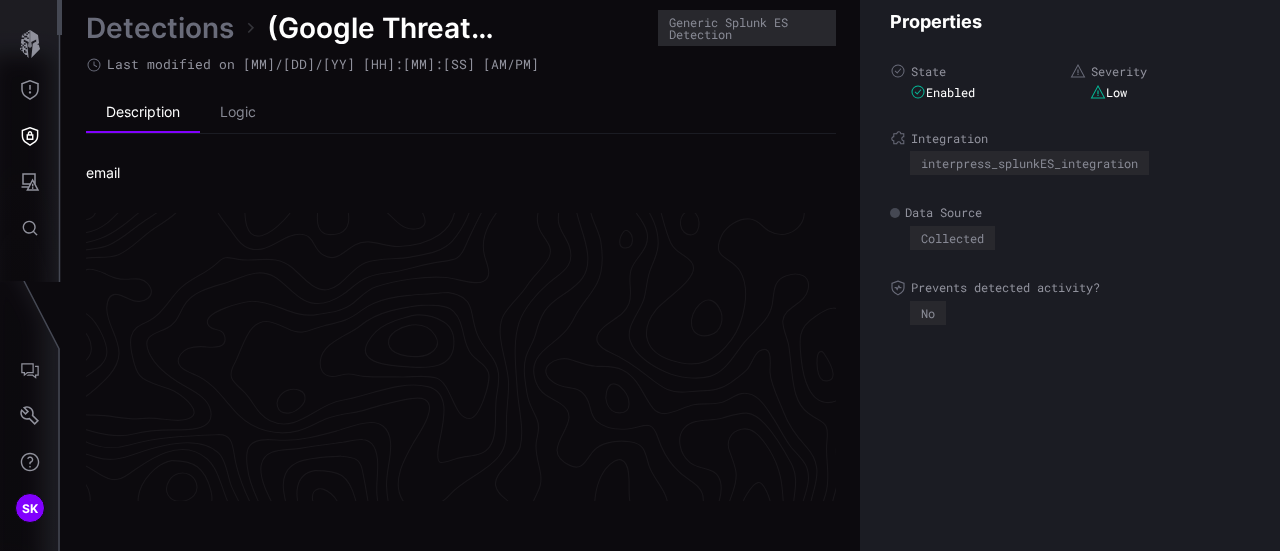 scroll, scrollTop: 4363, scrollLeft: 1132, axis: both 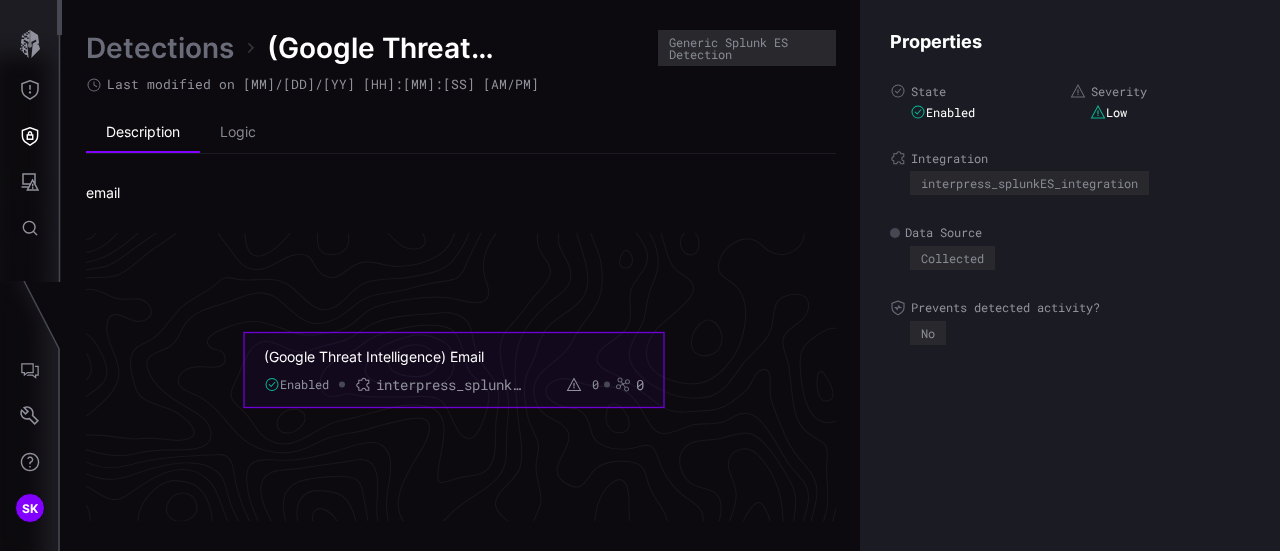 click on "(Google Threat Intelligence) Email" 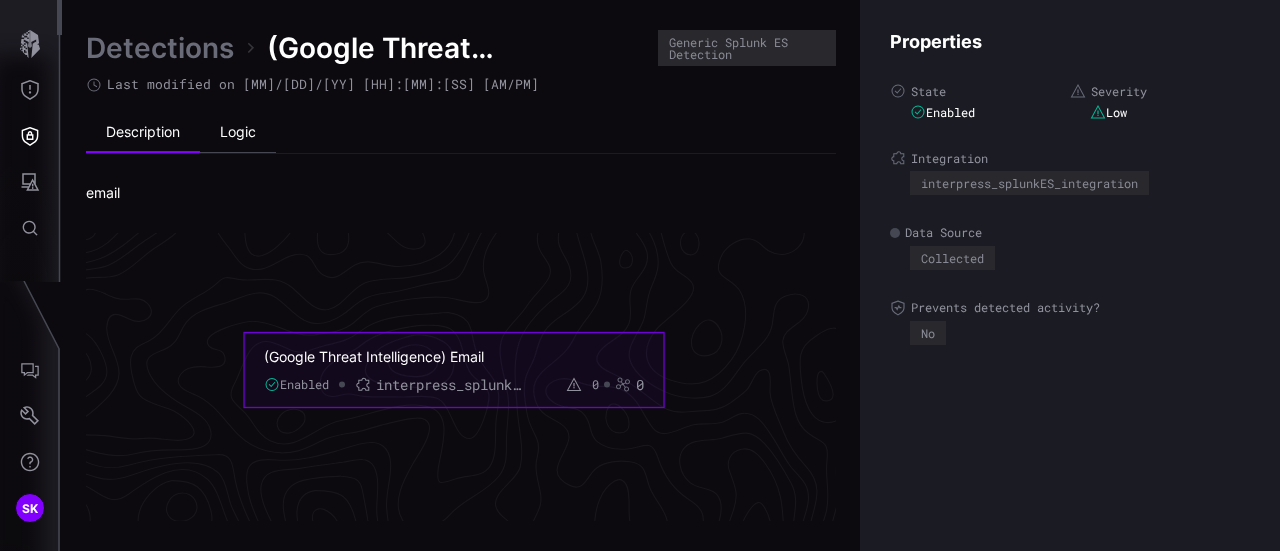 click on "Logic" at bounding box center [238, 133] 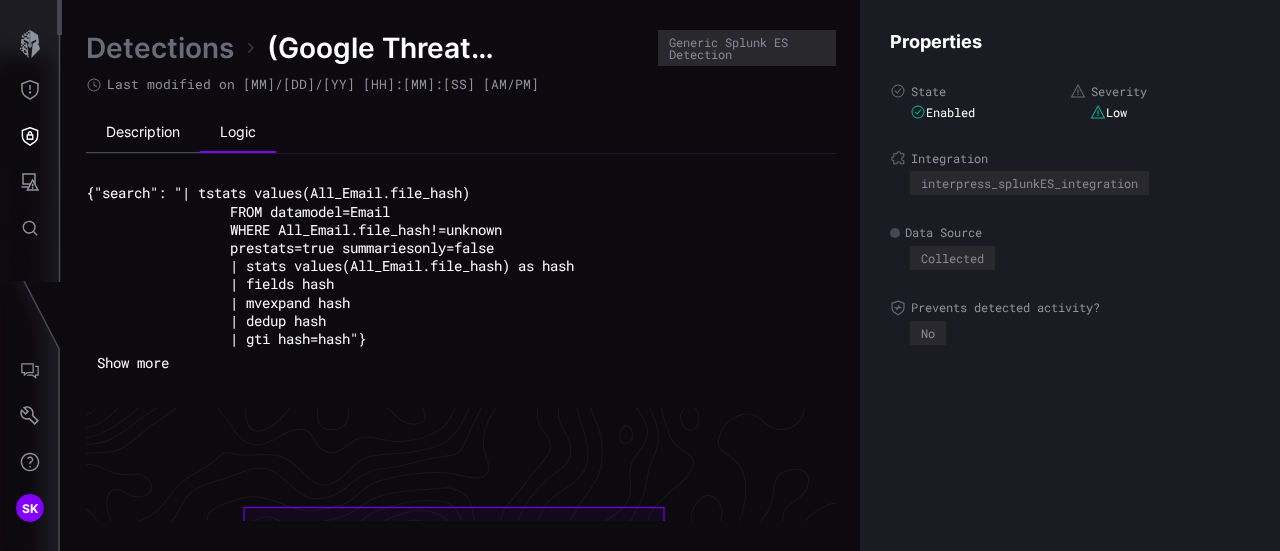 click on "Description" at bounding box center [143, 133] 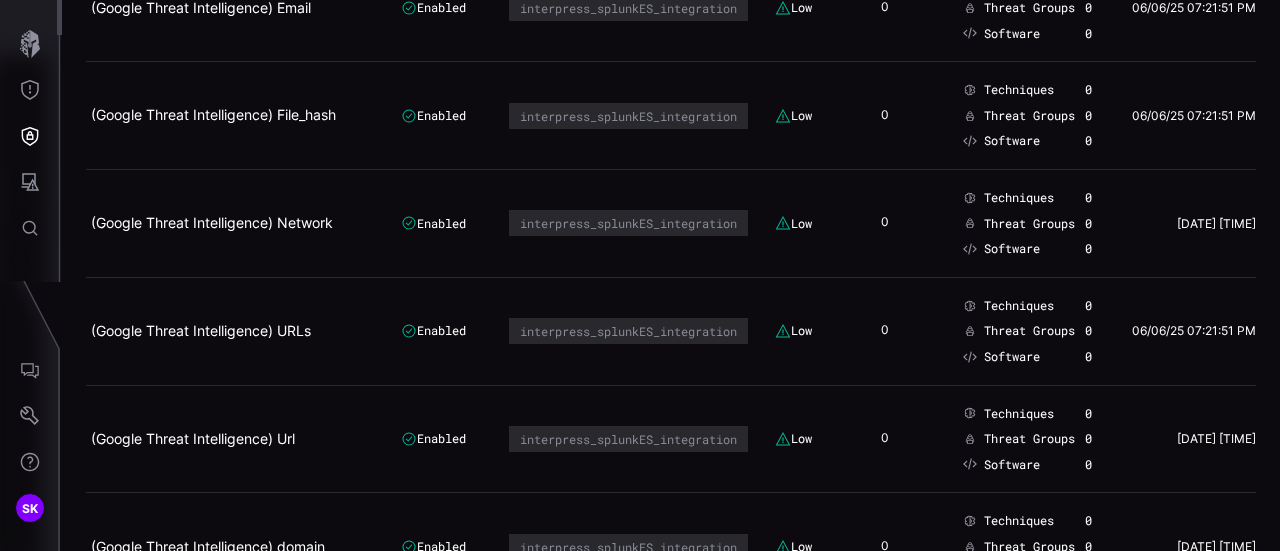 scroll, scrollTop: 0, scrollLeft: 0, axis: both 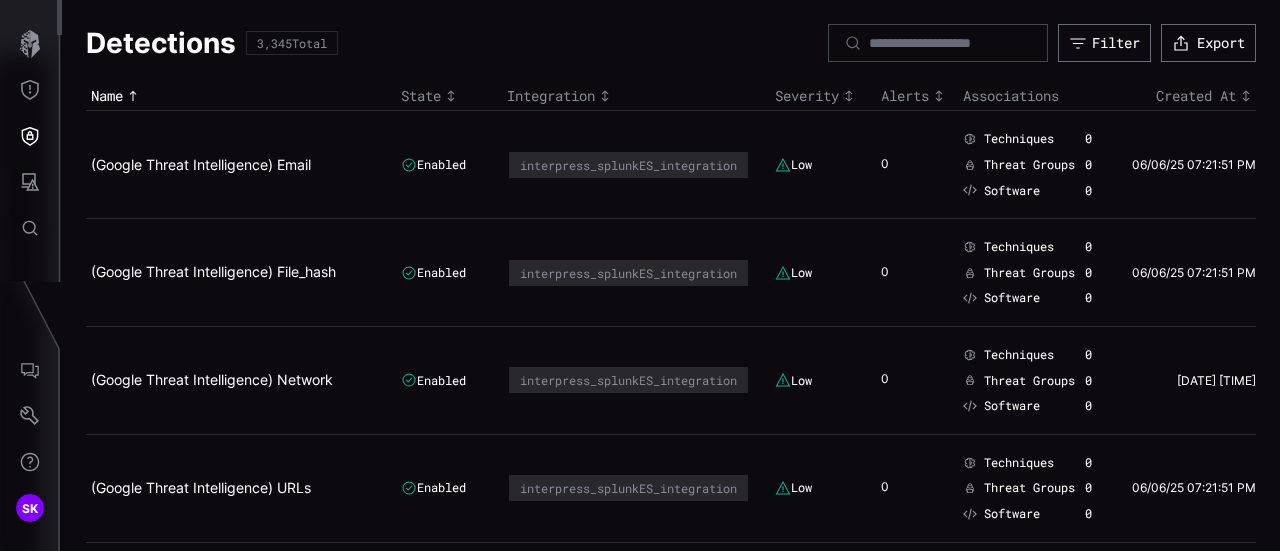 click 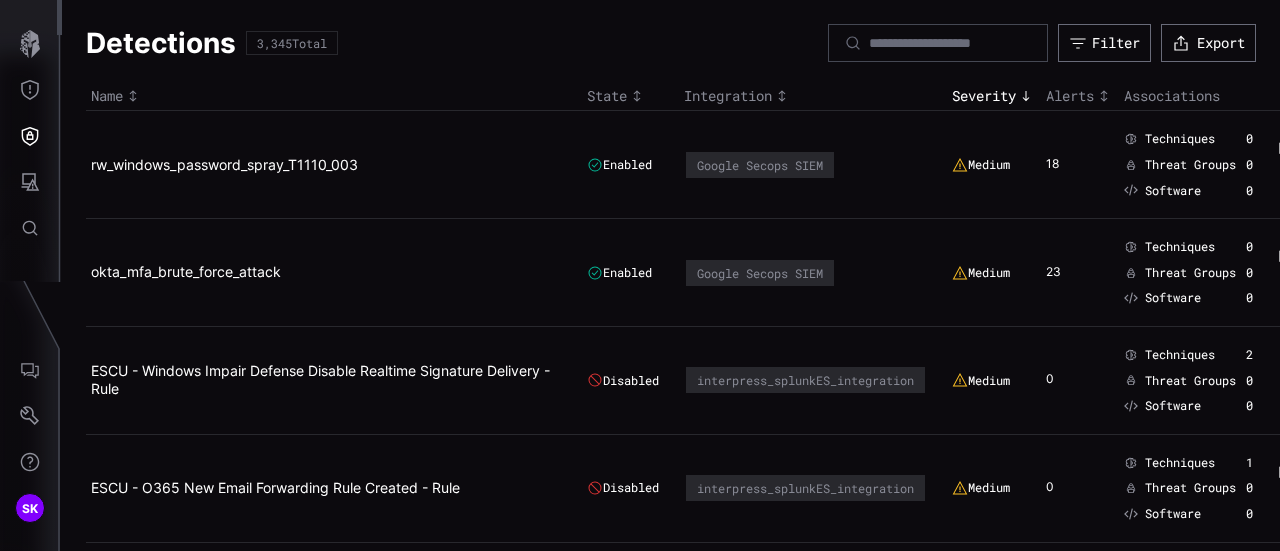 click 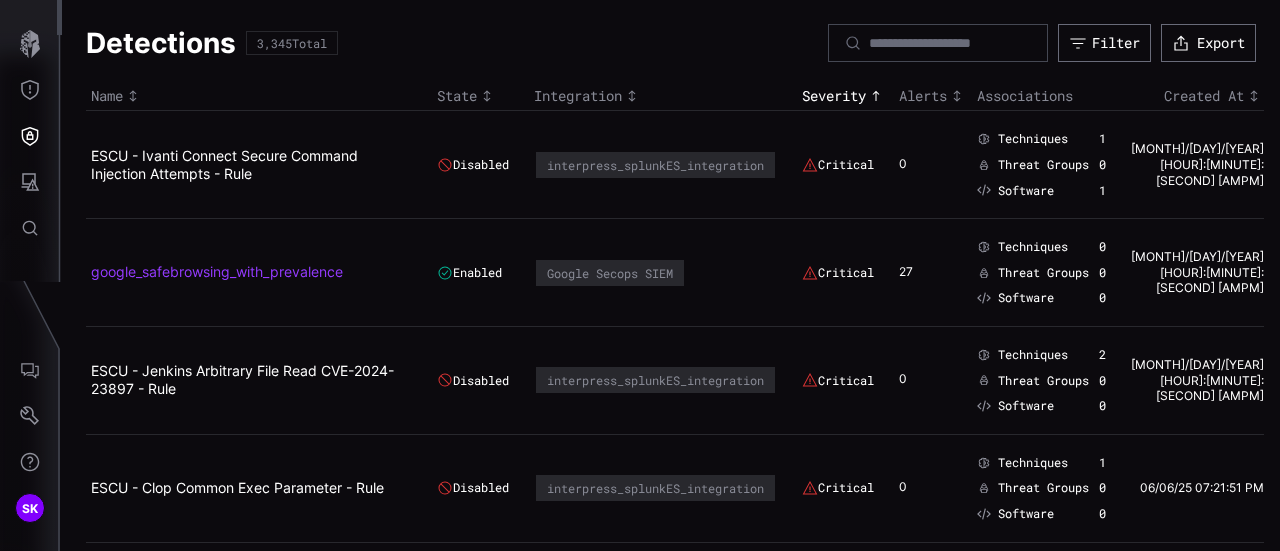 click on "google_safebrowsing_with_prevalence" at bounding box center [217, 271] 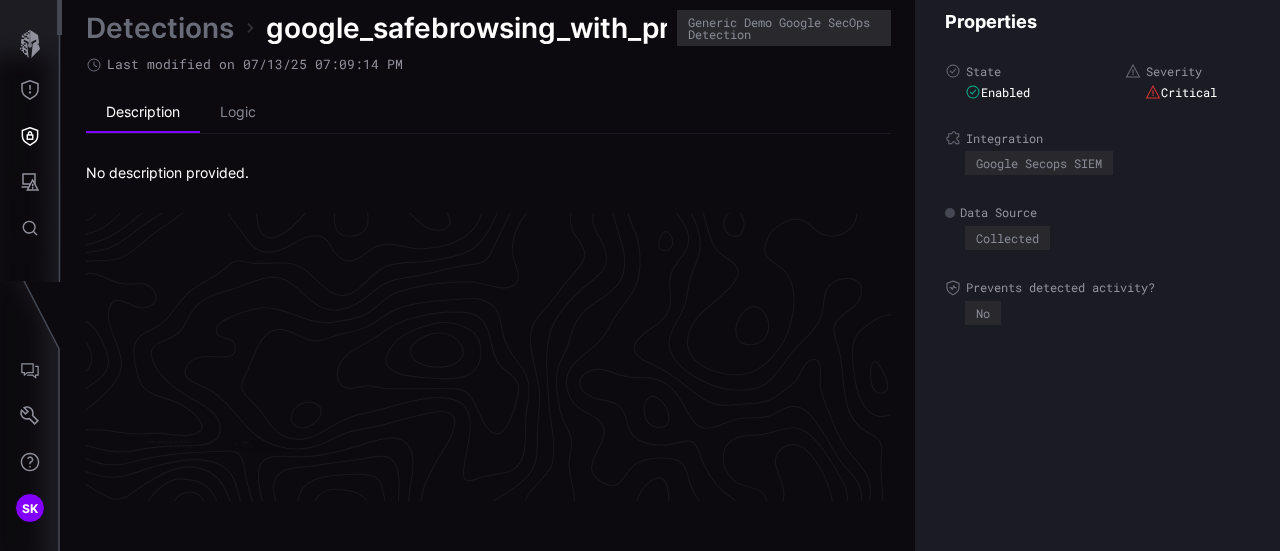 scroll, scrollTop: 4363, scrollLeft: 1104, axis: both 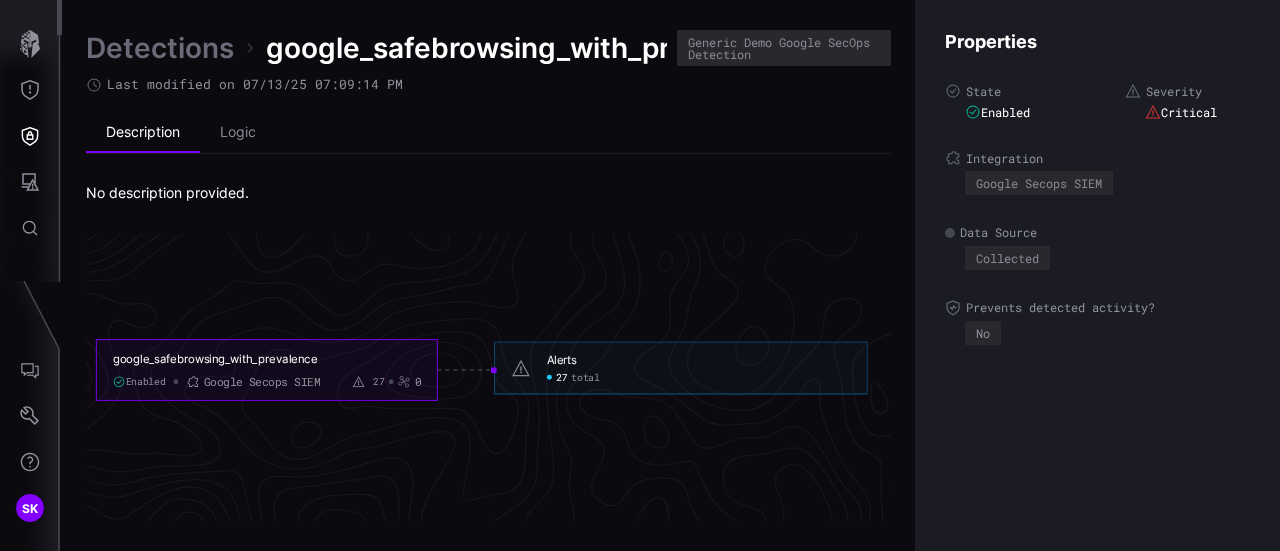 click on "27" 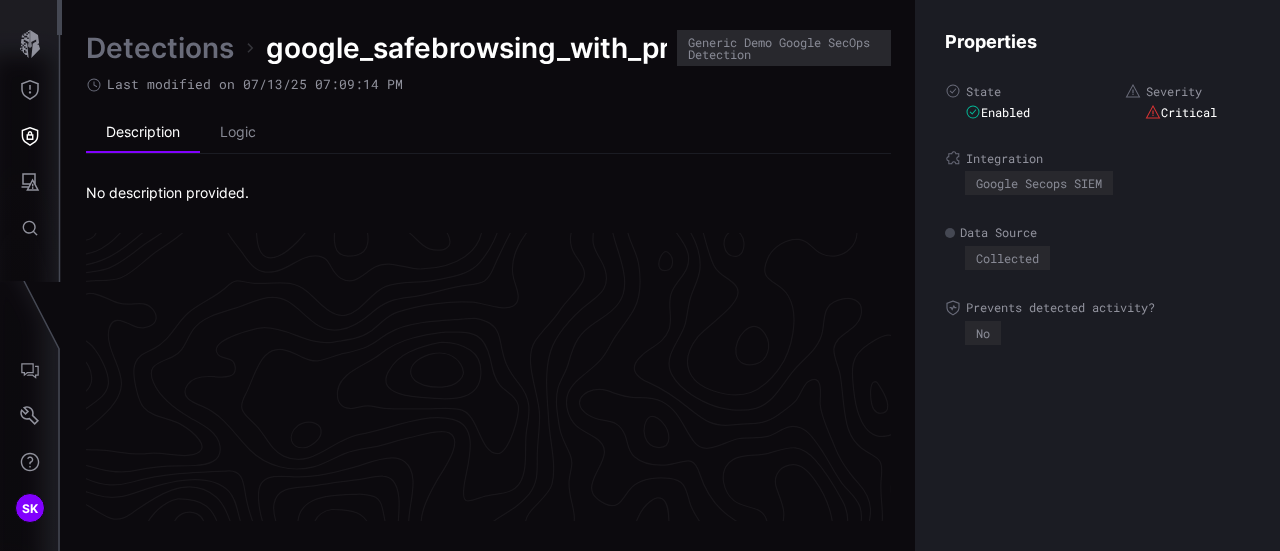 scroll, scrollTop: 4643, scrollLeft: 1104, axis: both 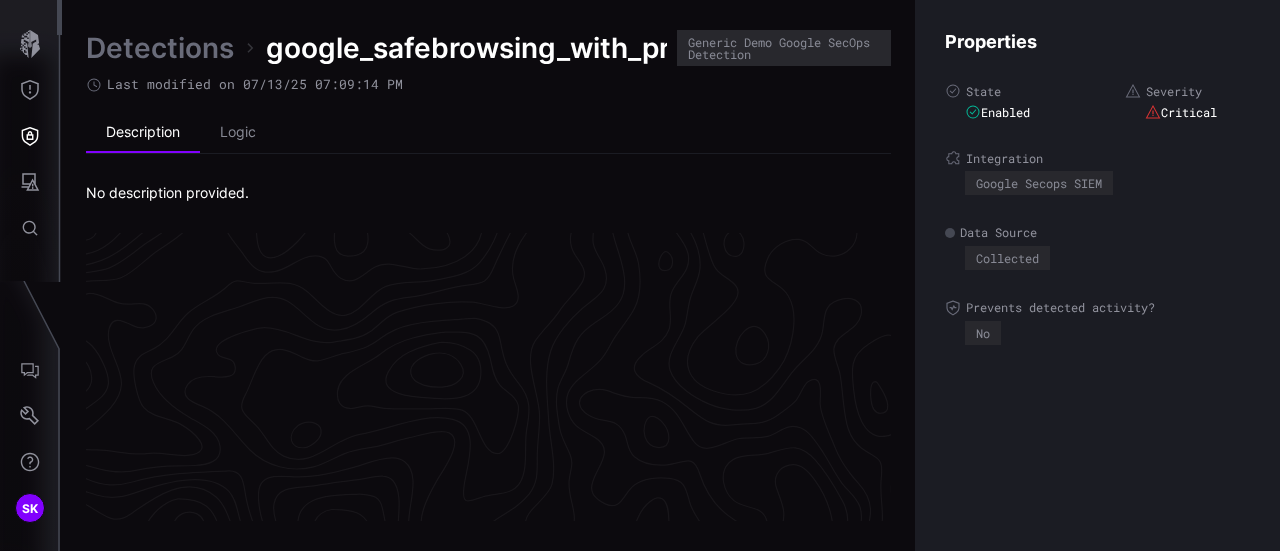drag, startPoint x: 553, startPoint y: 516, endPoint x: 566, endPoint y: 301, distance: 215.39267 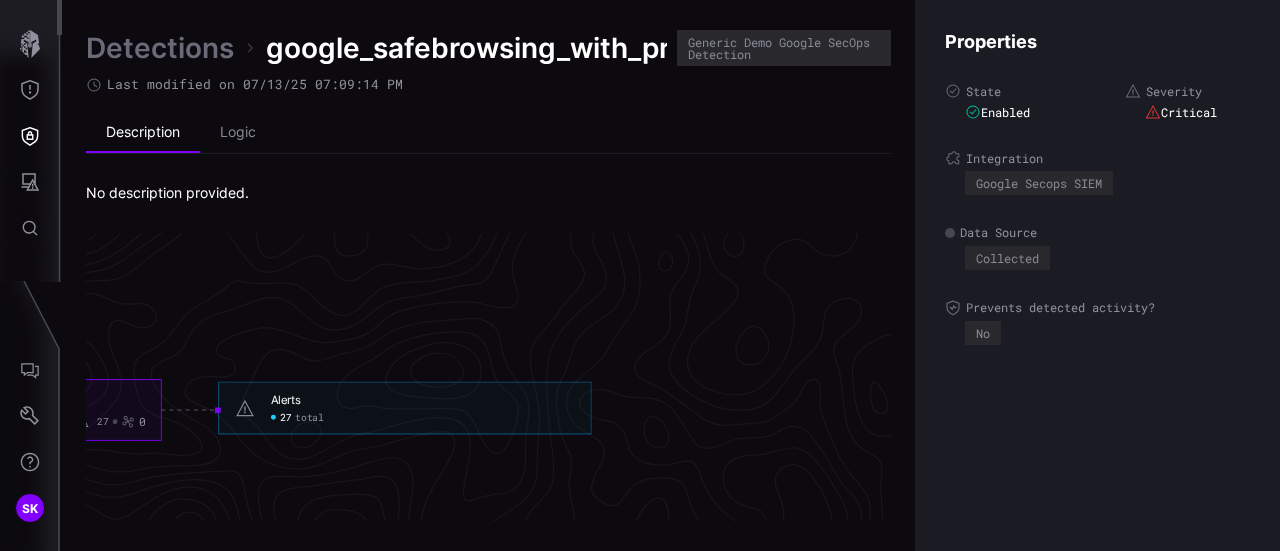 scroll, scrollTop: 4323, scrollLeft: 1372, axis: both 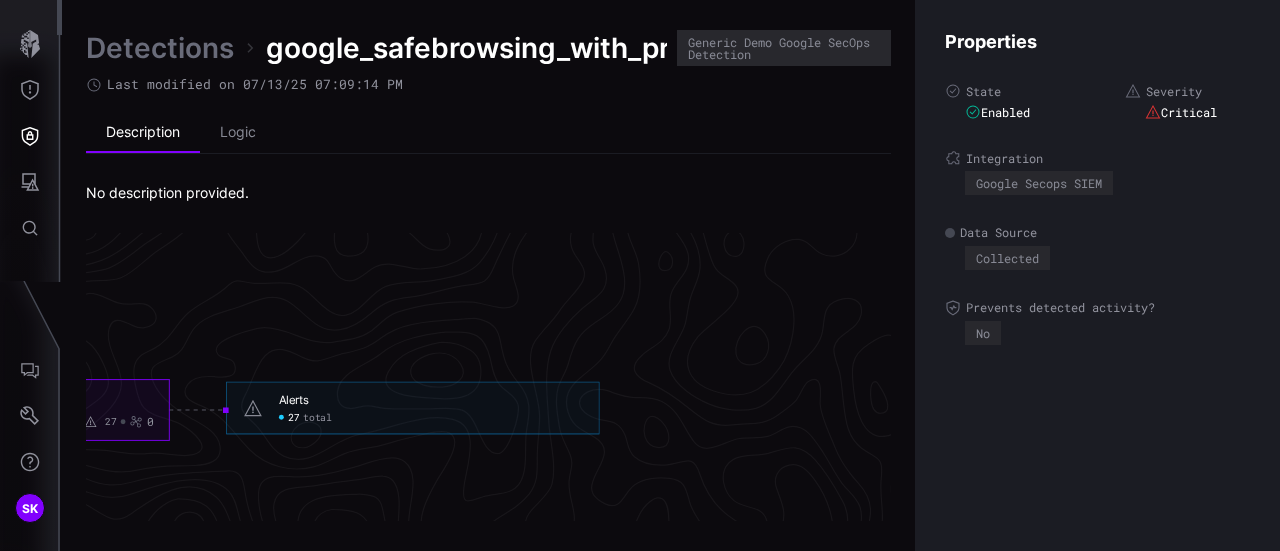click on "Alerts 27 total" 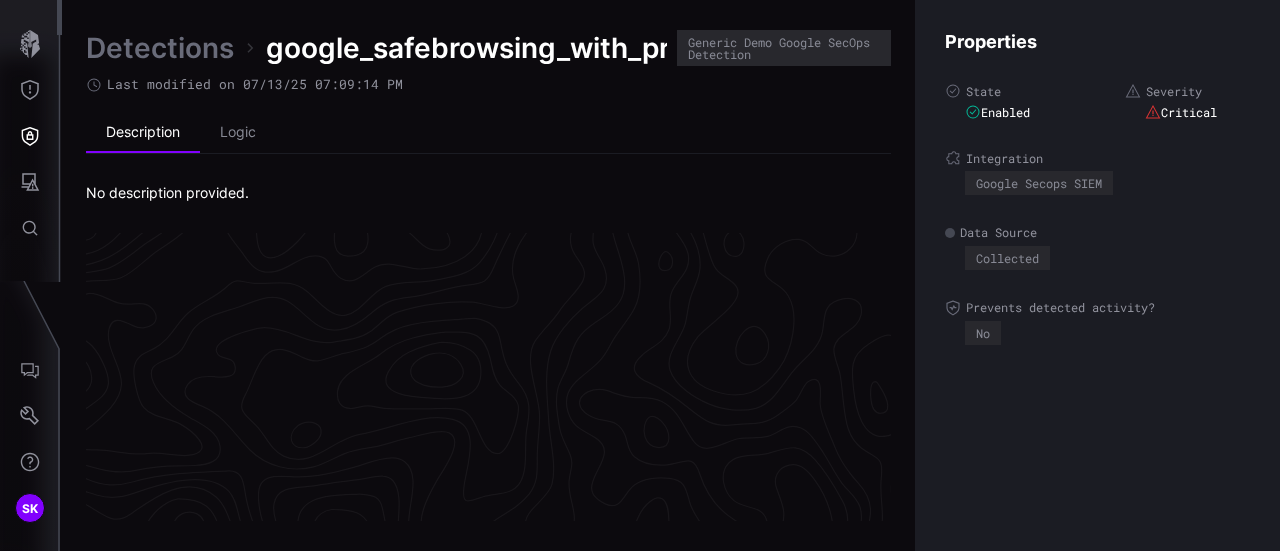 scroll, scrollTop: 0, scrollLeft: 692, axis: horizontal 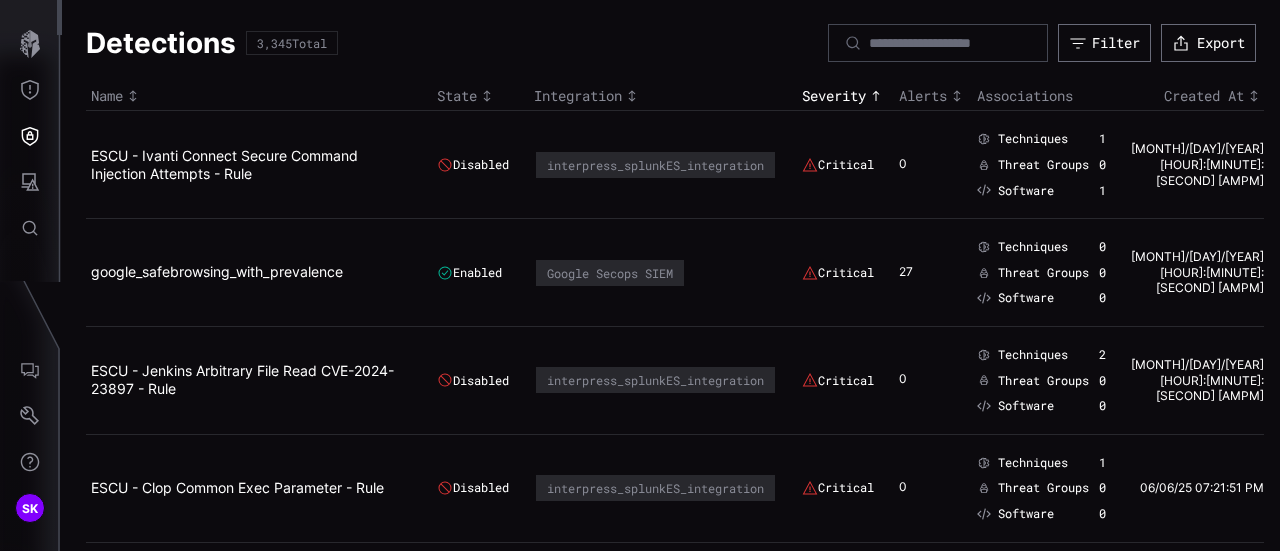 click on "27" at bounding box center [933, 273] 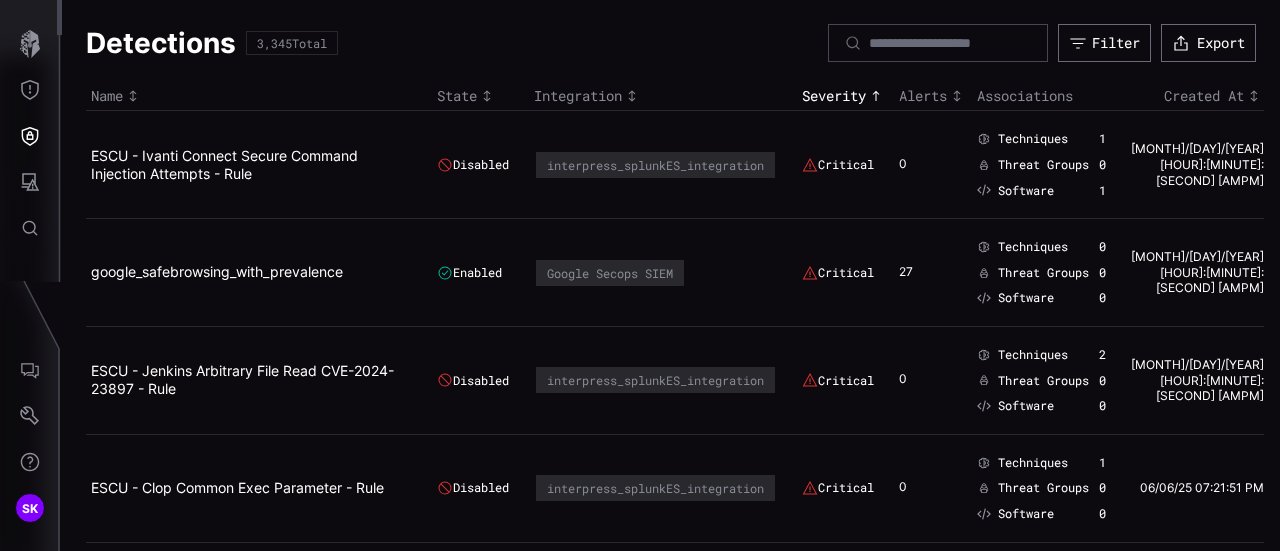 click on "27" at bounding box center (914, 273) 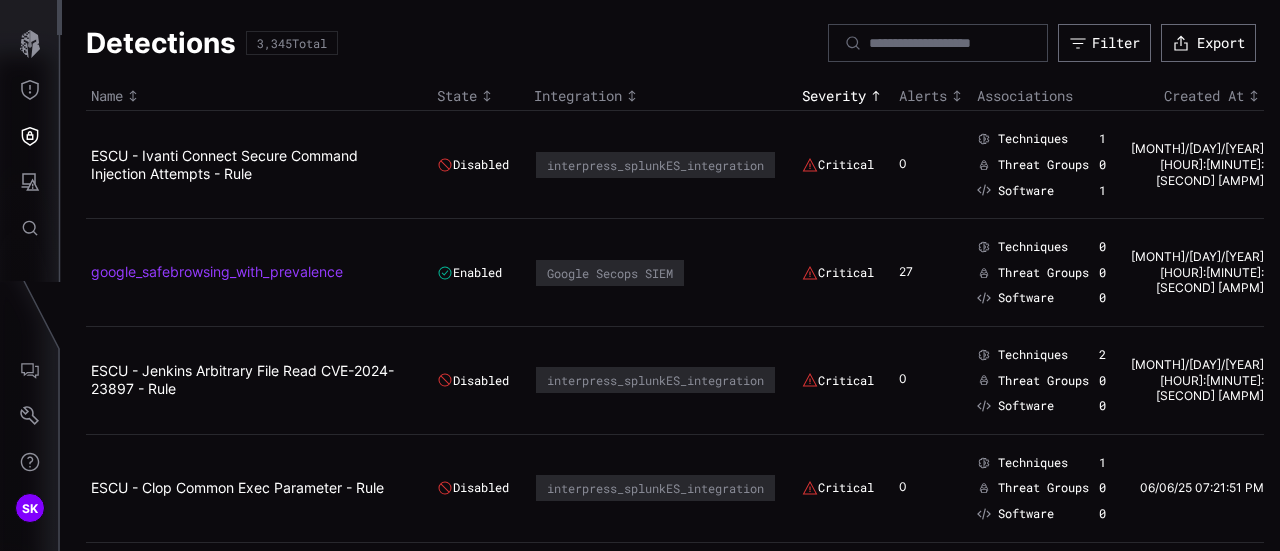 click on "google_safebrowsing_with_prevalence" at bounding box center [217, 271] 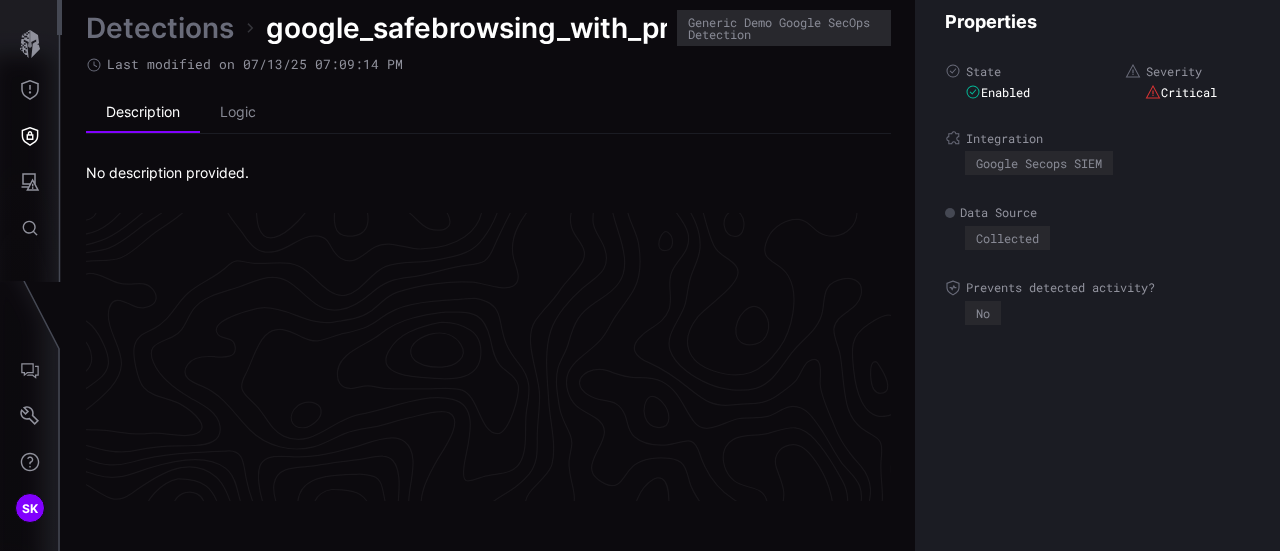 scroll, scrollTop: 4363, scrollLeft: 1104, axis: both 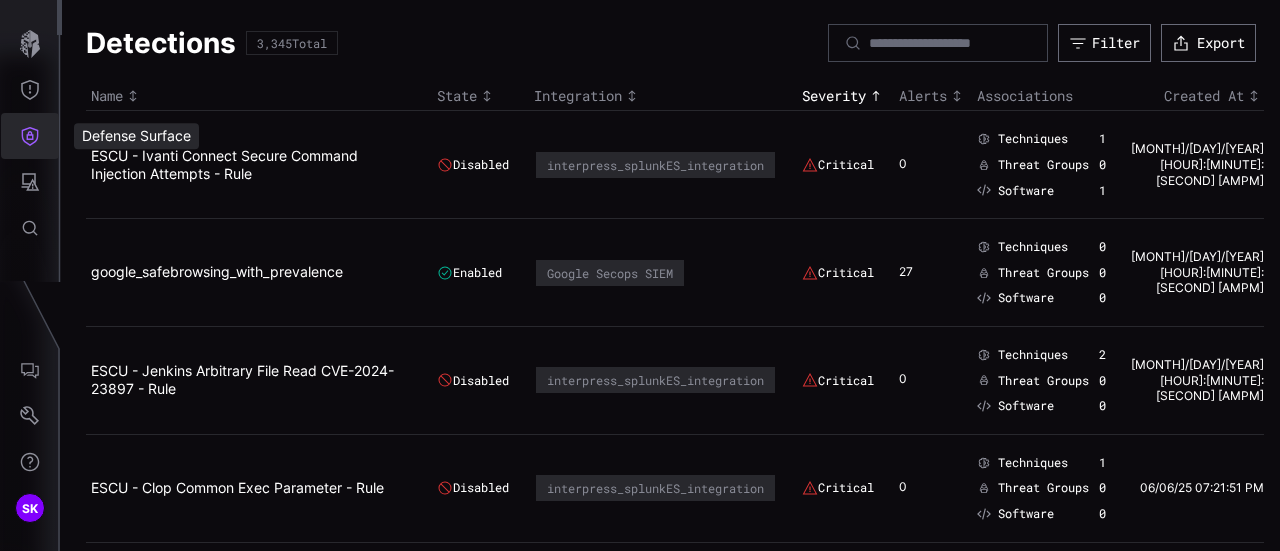 click 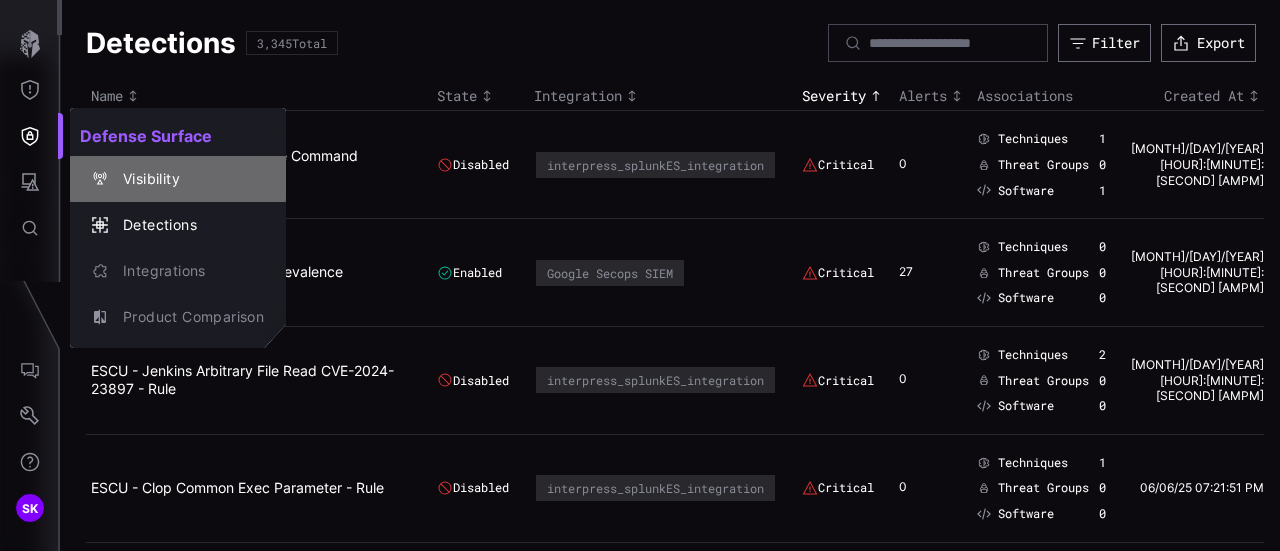 click on "Visibility" at bounding box center (188, 179) 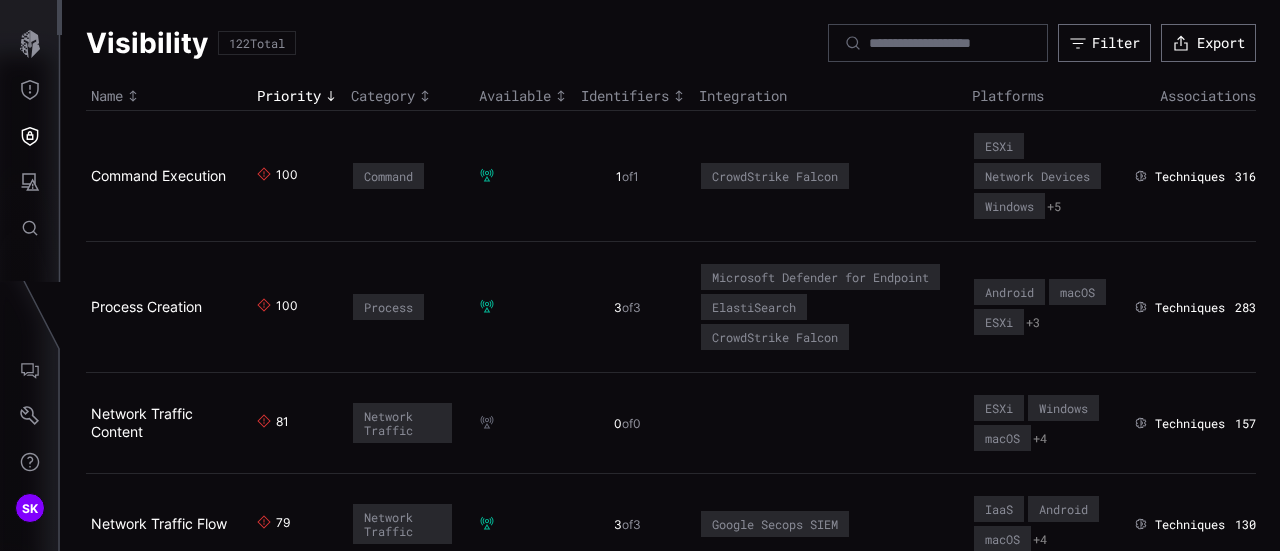 type 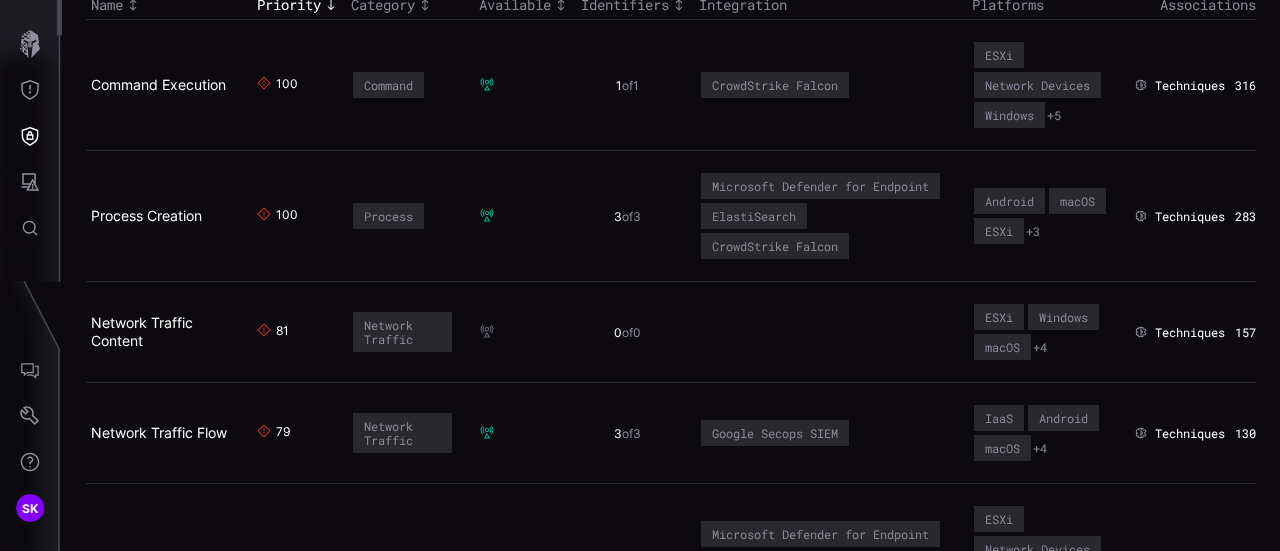 scroll, scrollTop: 0, scrollLeft: 0, axis: both 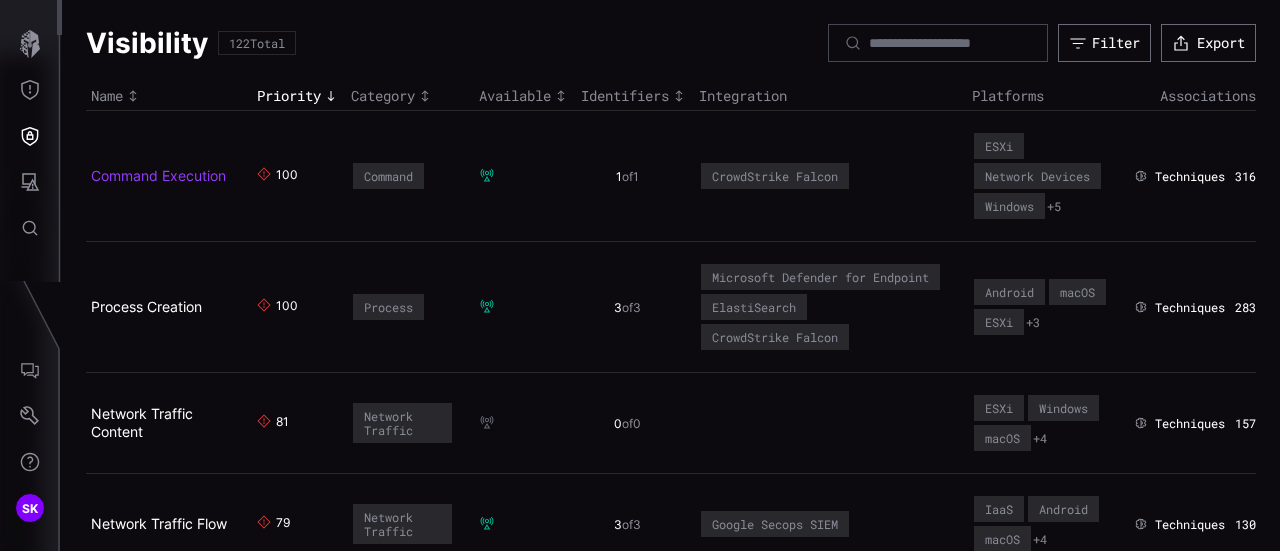click on "Command Execution" at bounding box center (158, 175) 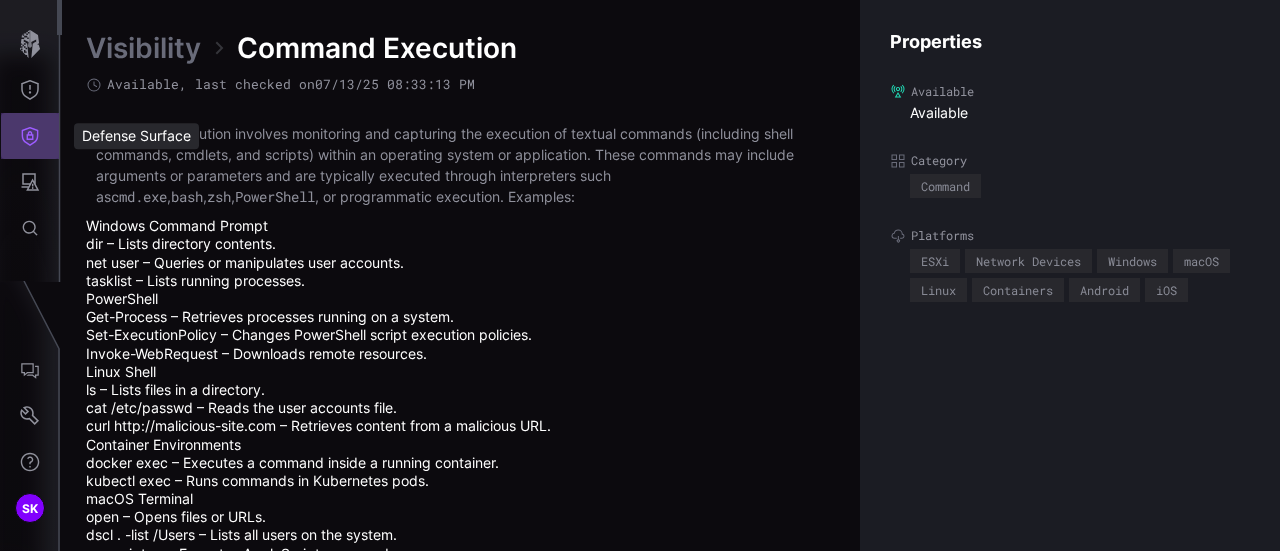click at bounding box center [30, 136] 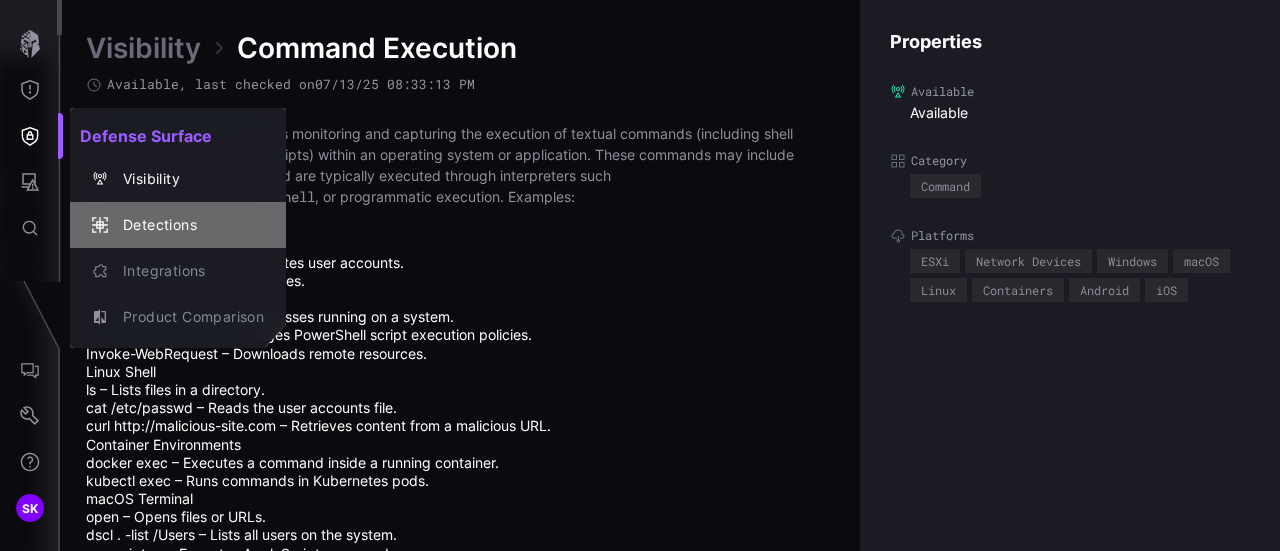 click on "Detections" at bounding box center (188, 225) 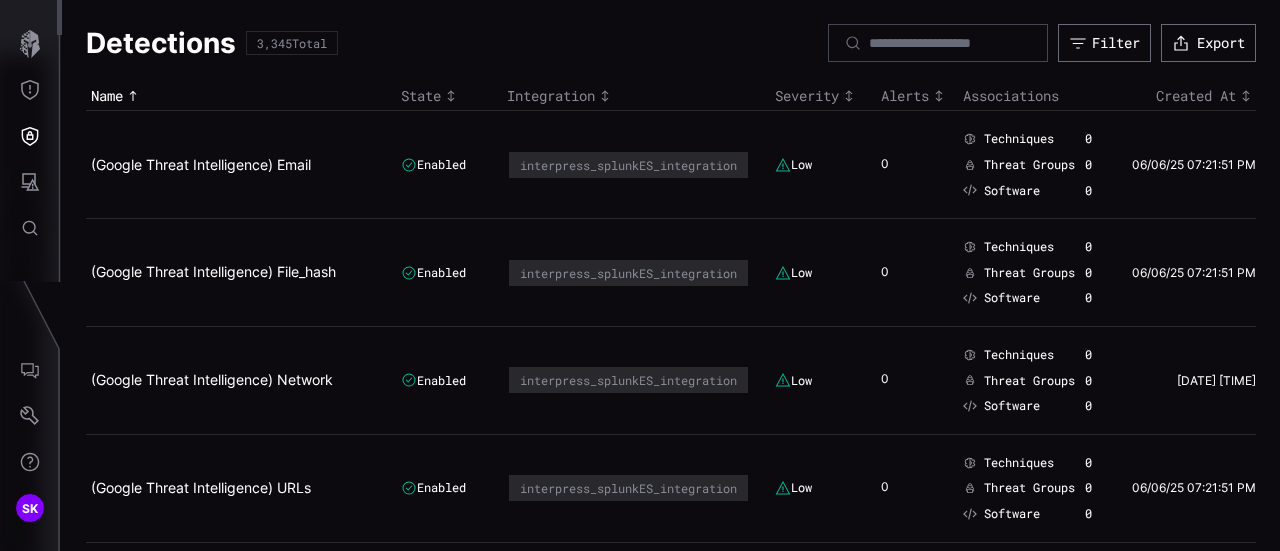 click on "(Google Threat Intelligence) Network" at bounding box center [241, 380] 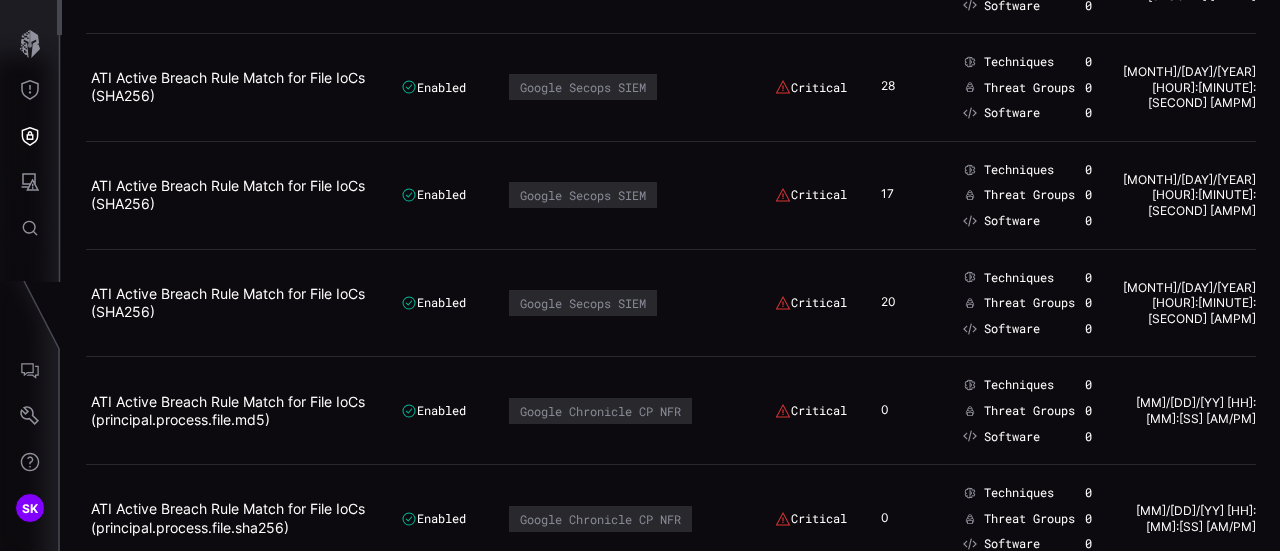 scroll, scrollTop: 1720, scrollLeft: 0, axis: vertical 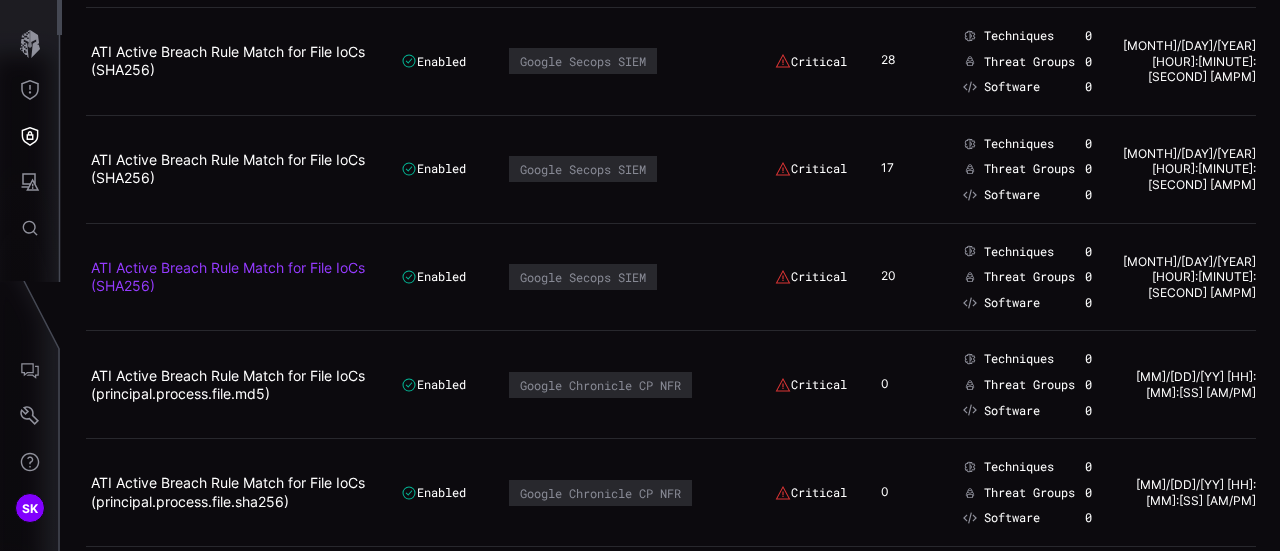 click on "ATI Active Breach Rule Match for File IoCs (SHA256)" at bounding box center (228, 276) 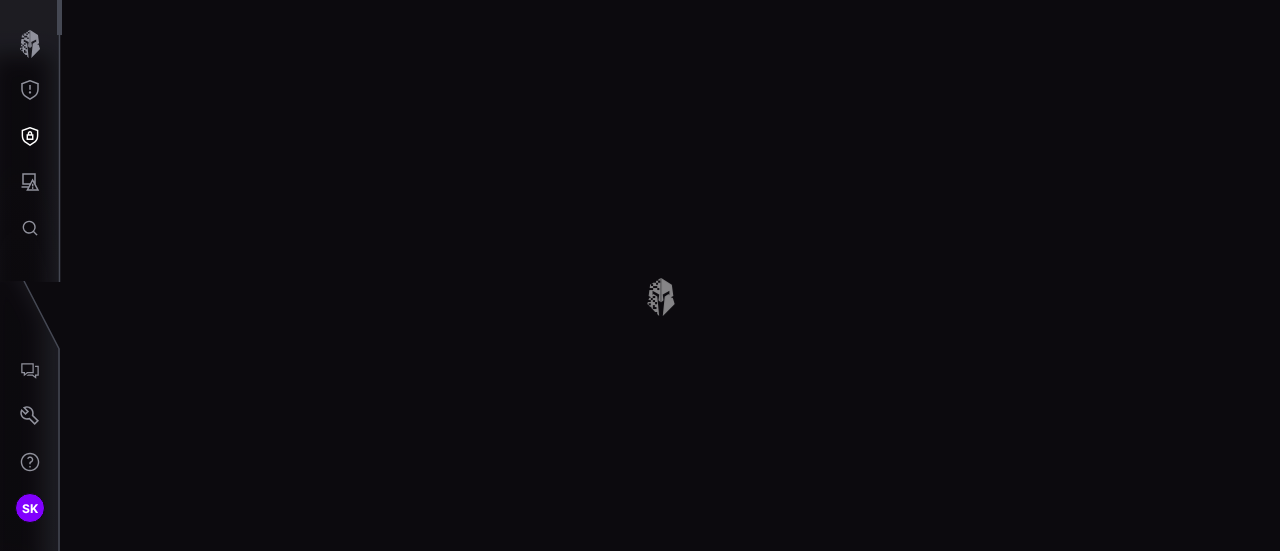 scroll, scrollTop: 0, scrollLeft: 0, axis: both 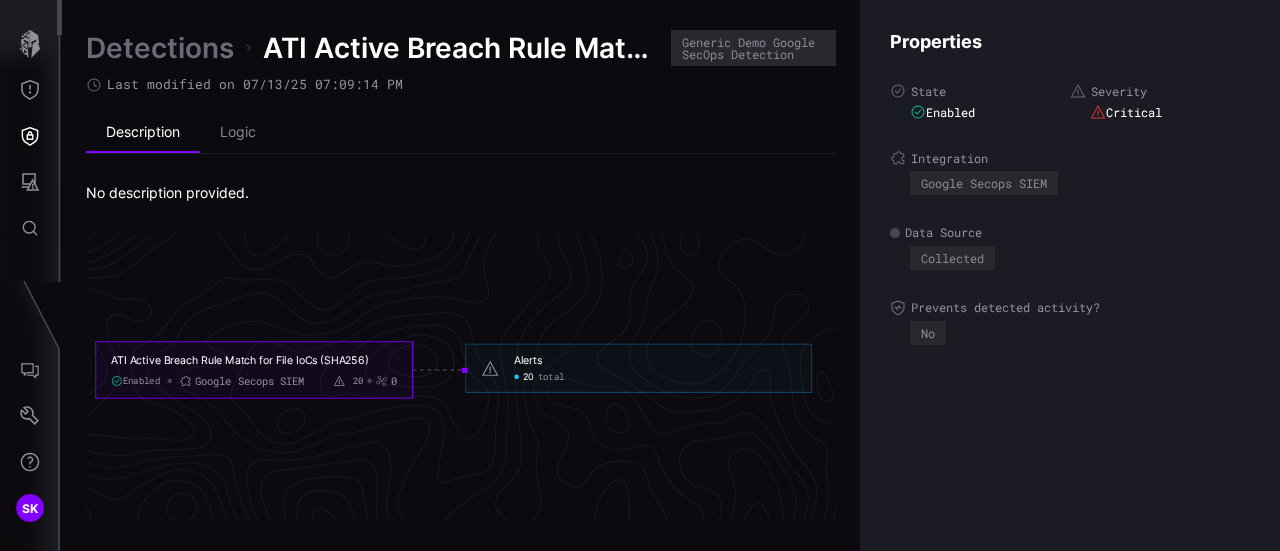 click on "Alerts" 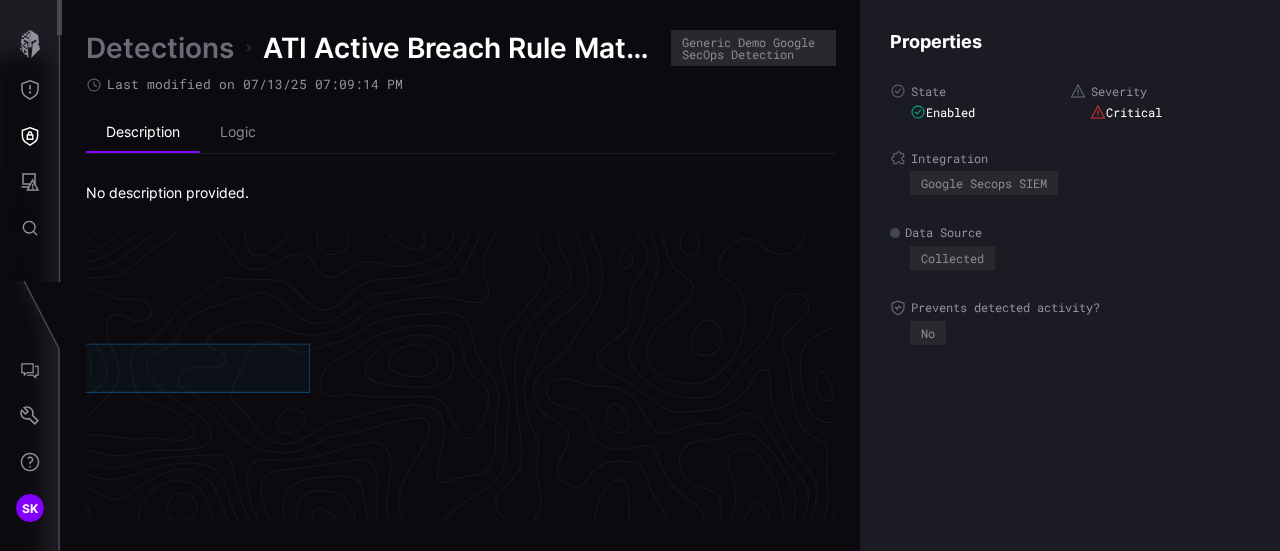 scroll, scrollTop: 4363, scrollLeft: 1290, axis: both 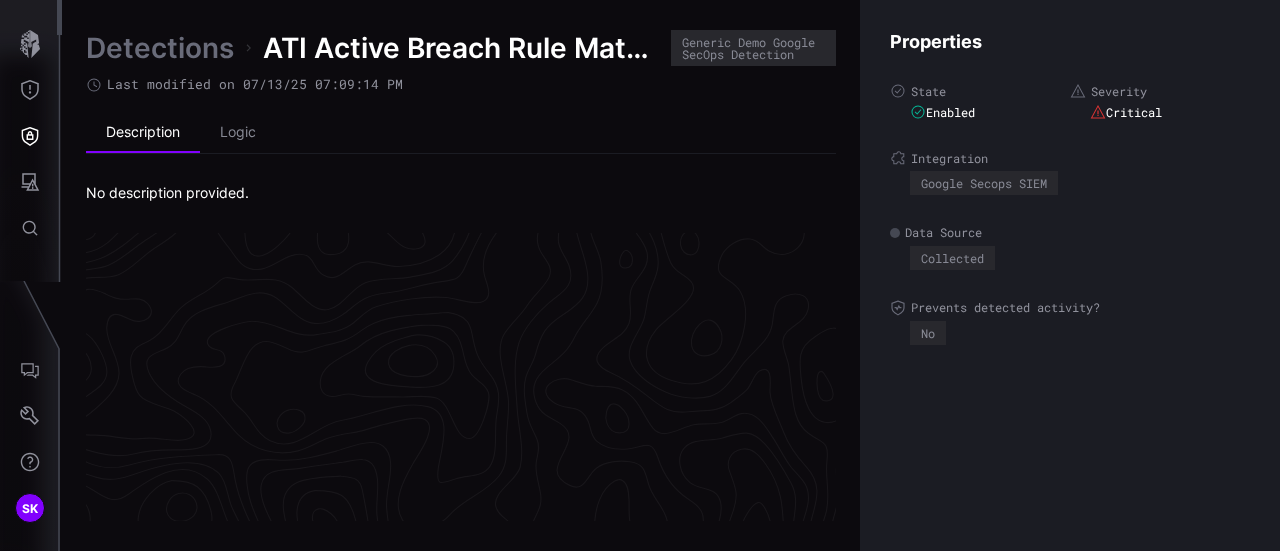 click on "ATI Active Breach Rule Match for File IoCs (SHA256)  Enabled Google Secops SIEM 20 0 Alerts 20 total Alerts  -    20 total" 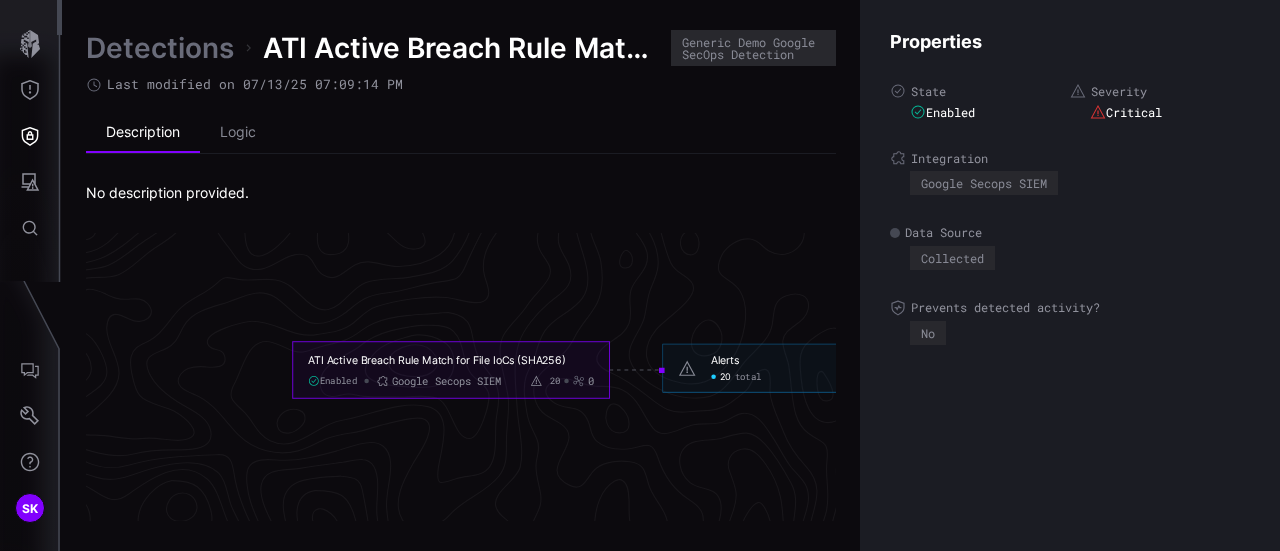 scroll, scrollTop: 4363, scrollLeft: 1293, axis: both 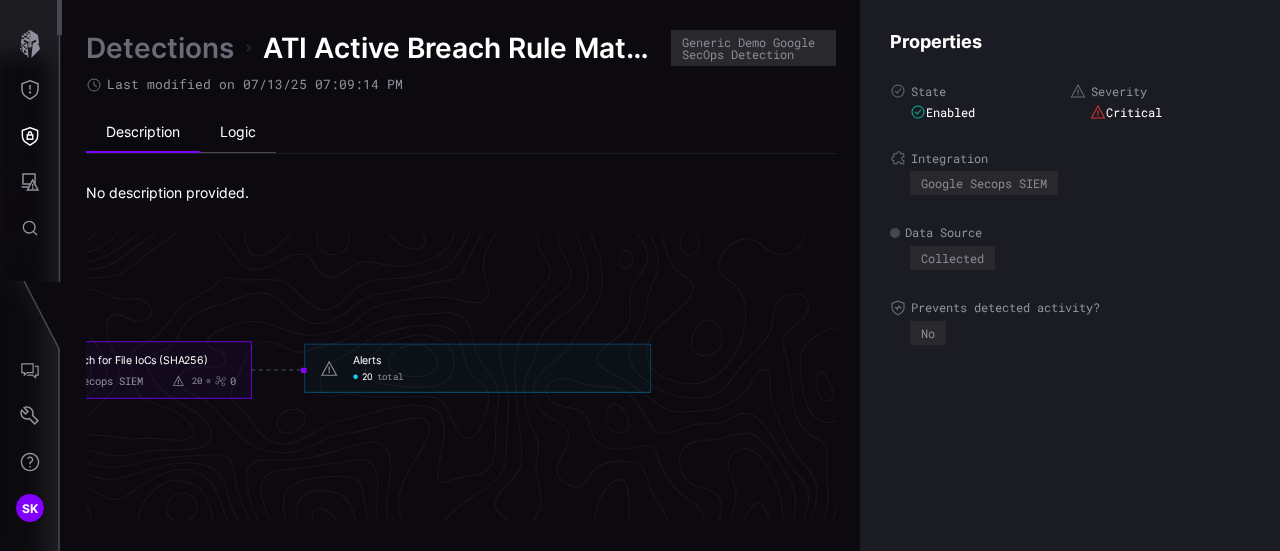 click on "Logic" at bounding box center (238, 133) 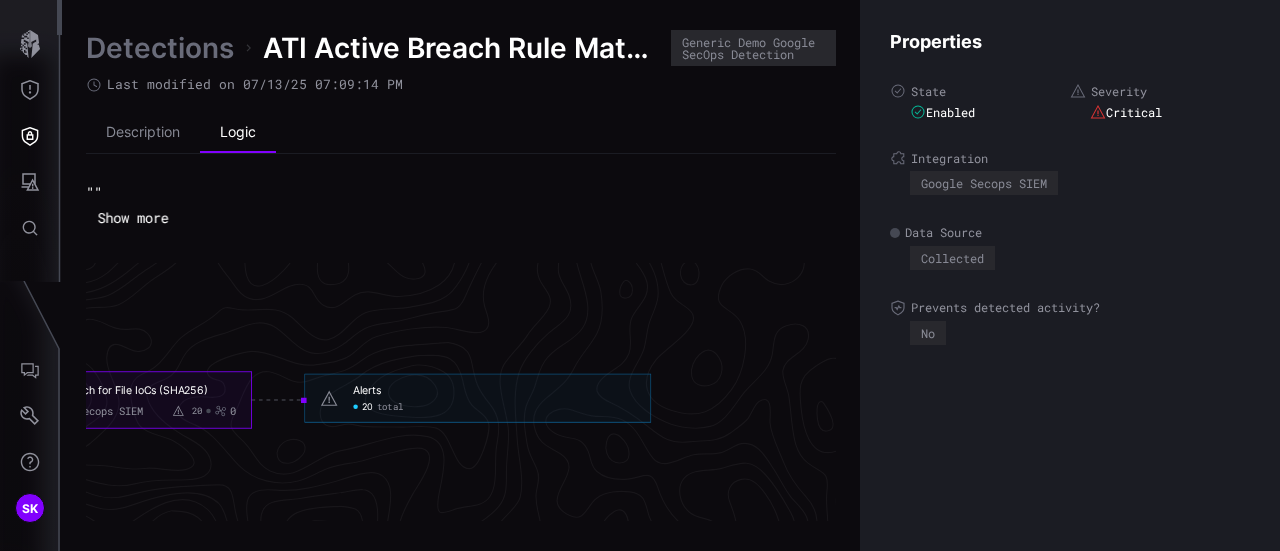 click on "Show more" at bounding box center [133, 218] 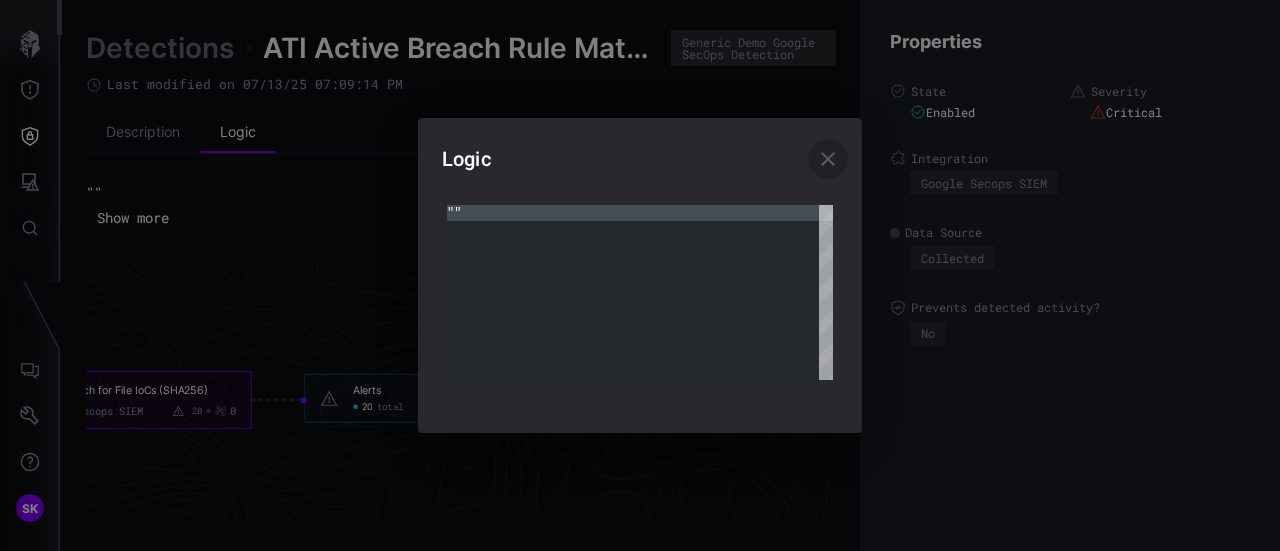 click 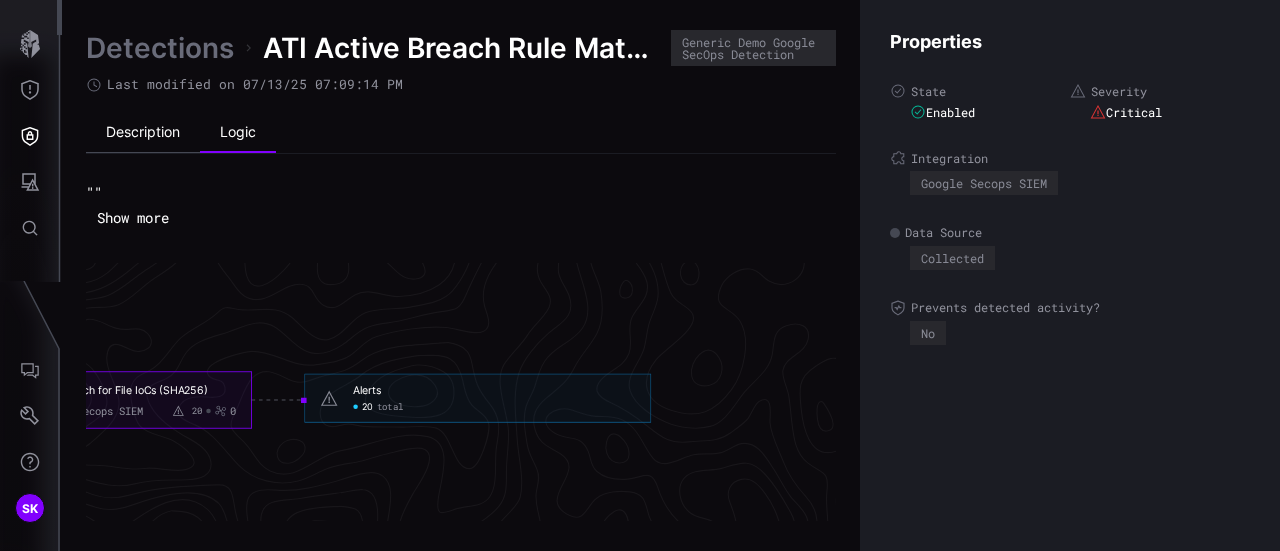 click on "Description" at bounding box center (143, 133) 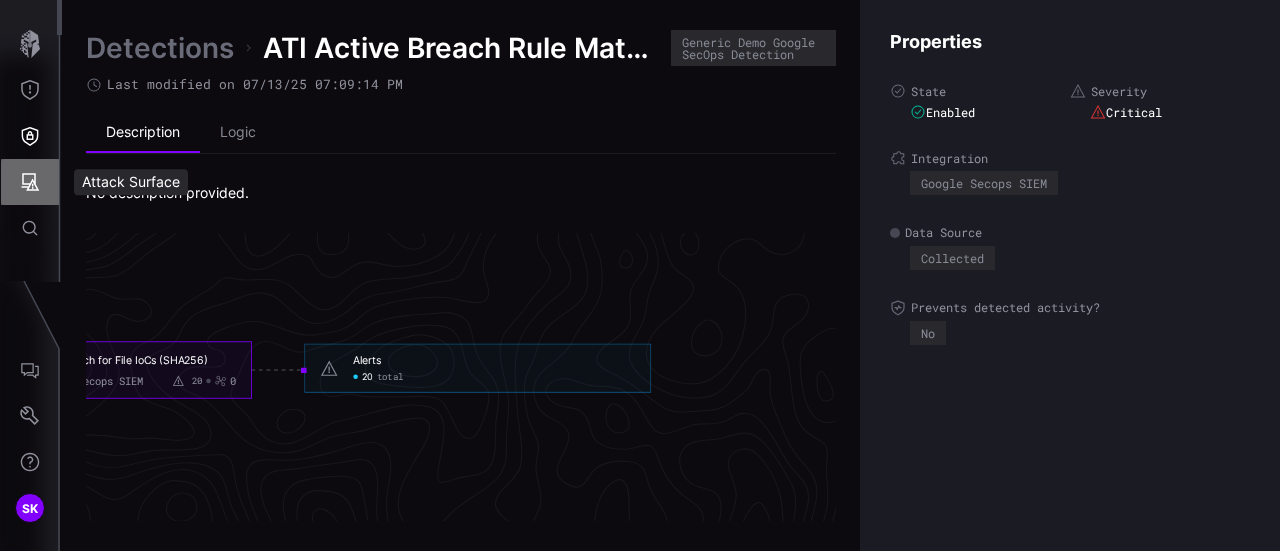 click at bounding box center [30, 182] 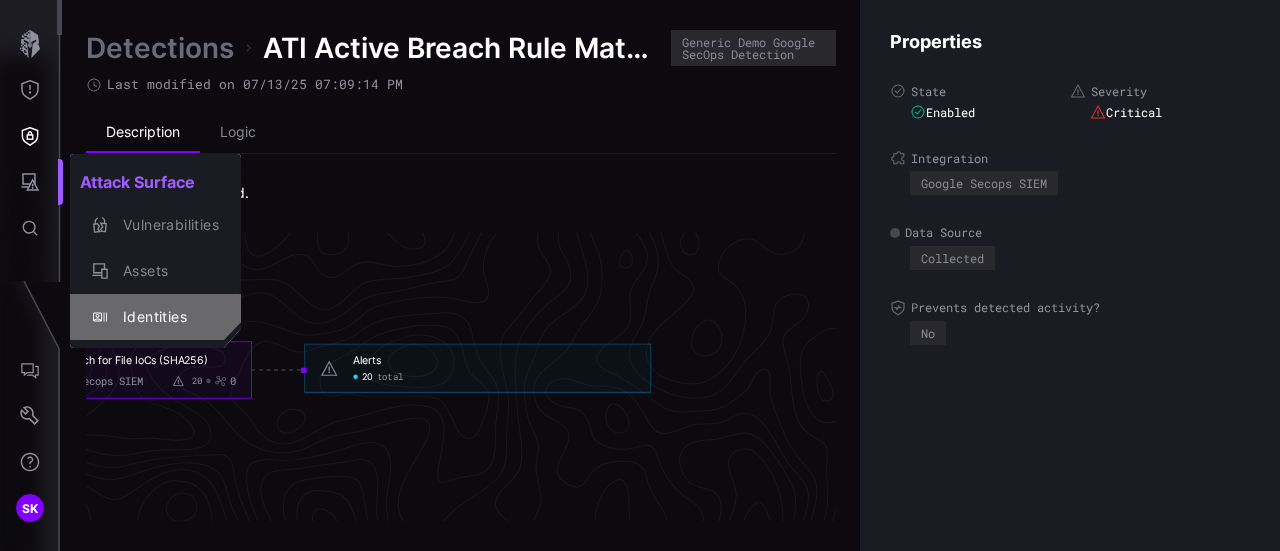 click on "Identities" at bounding box center [166, 317] 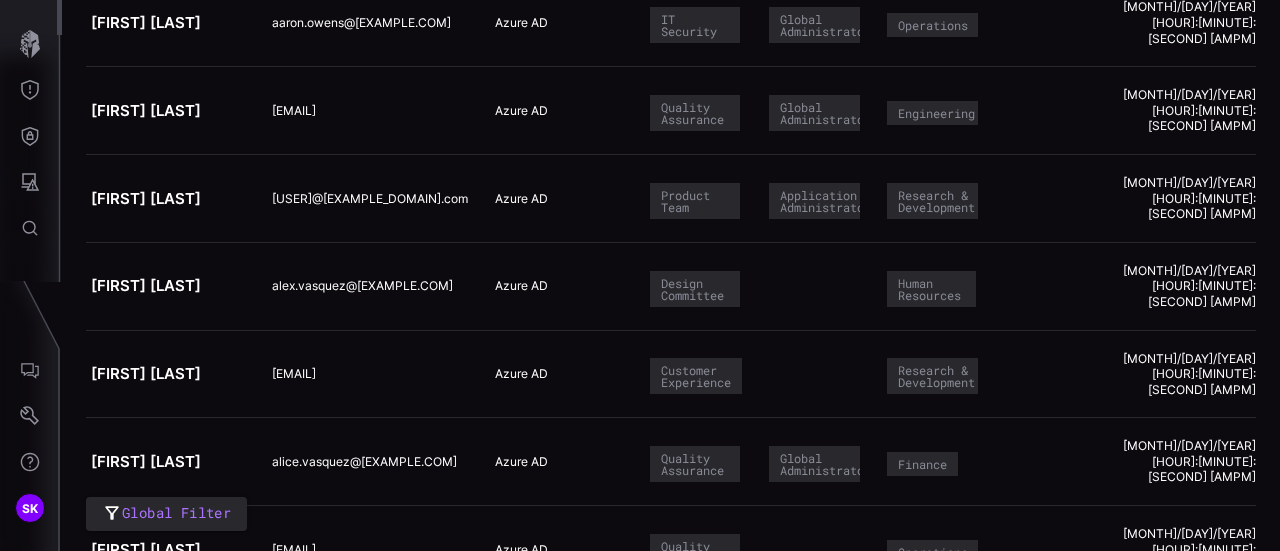 scroll, scrollTop: 0, scrollLeft: 0, axis: both 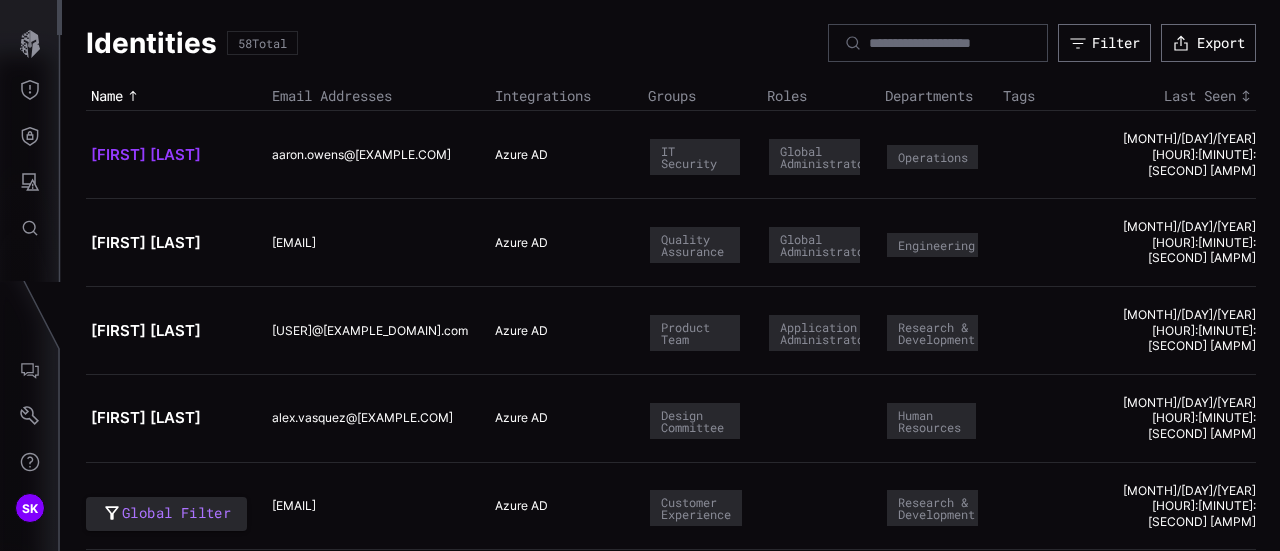 click on "[FIRST] [LAST]" at bounding box center [146, 154] 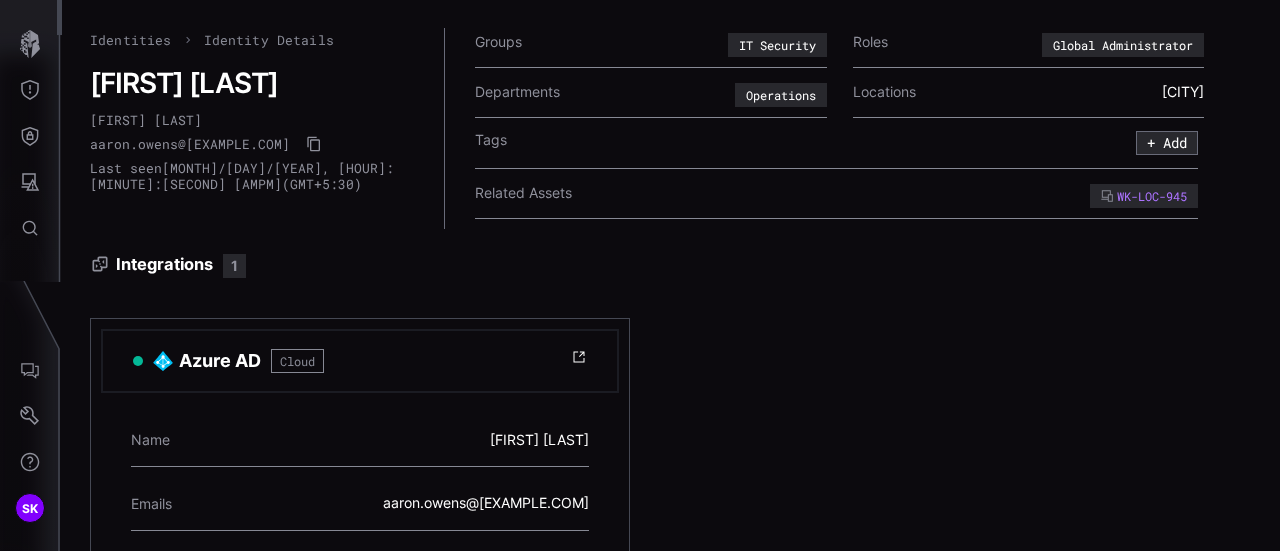 type 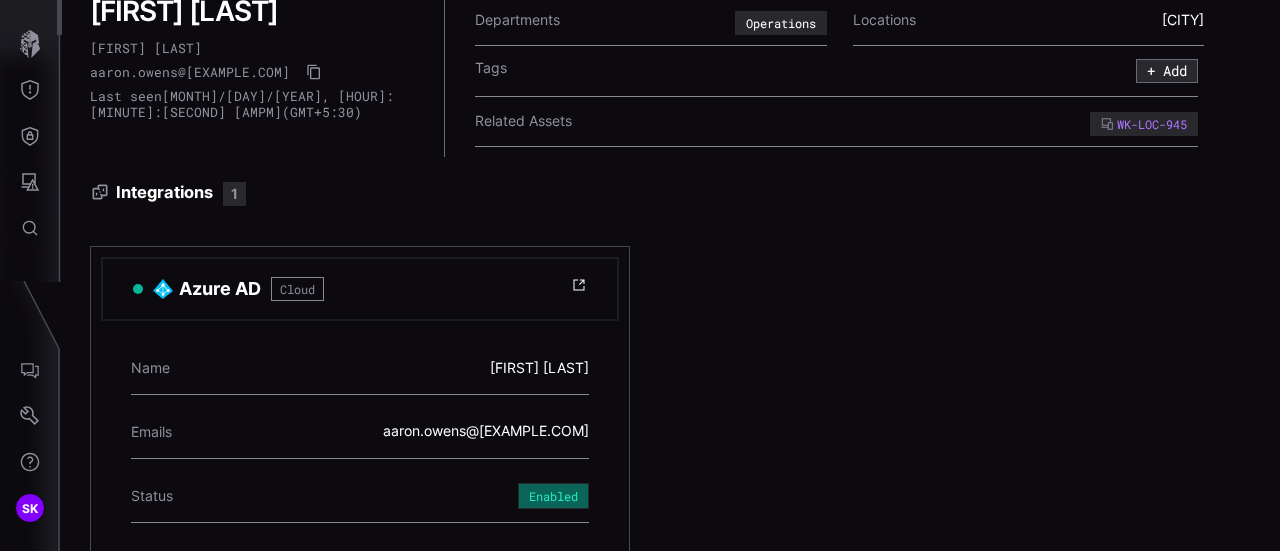scroll, scrollTop: 0, scrollLeft: 0, axis: both 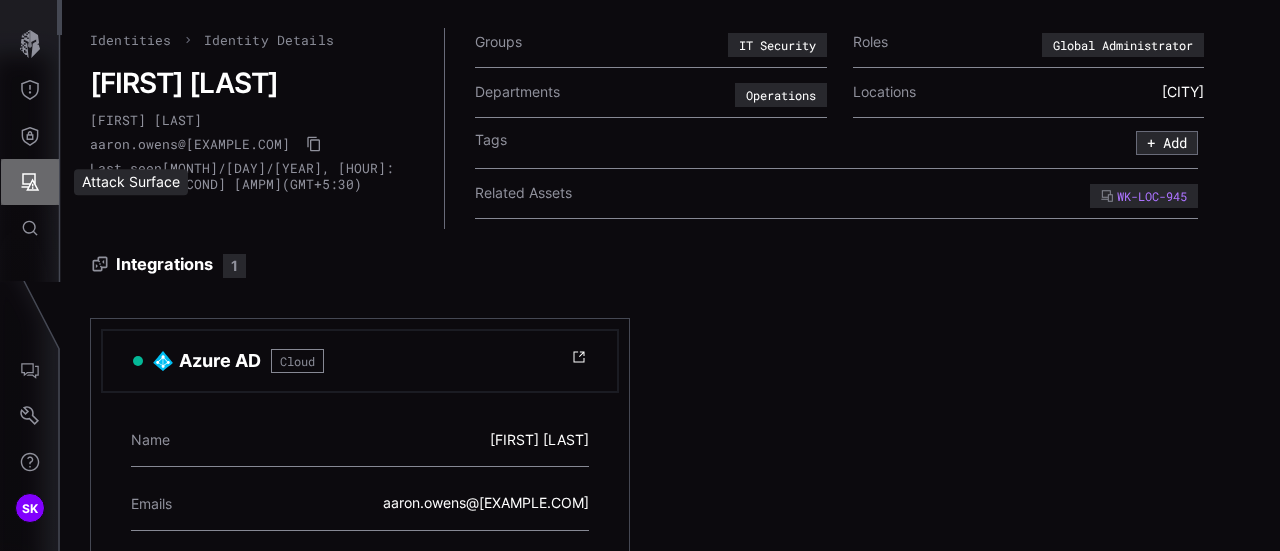 click 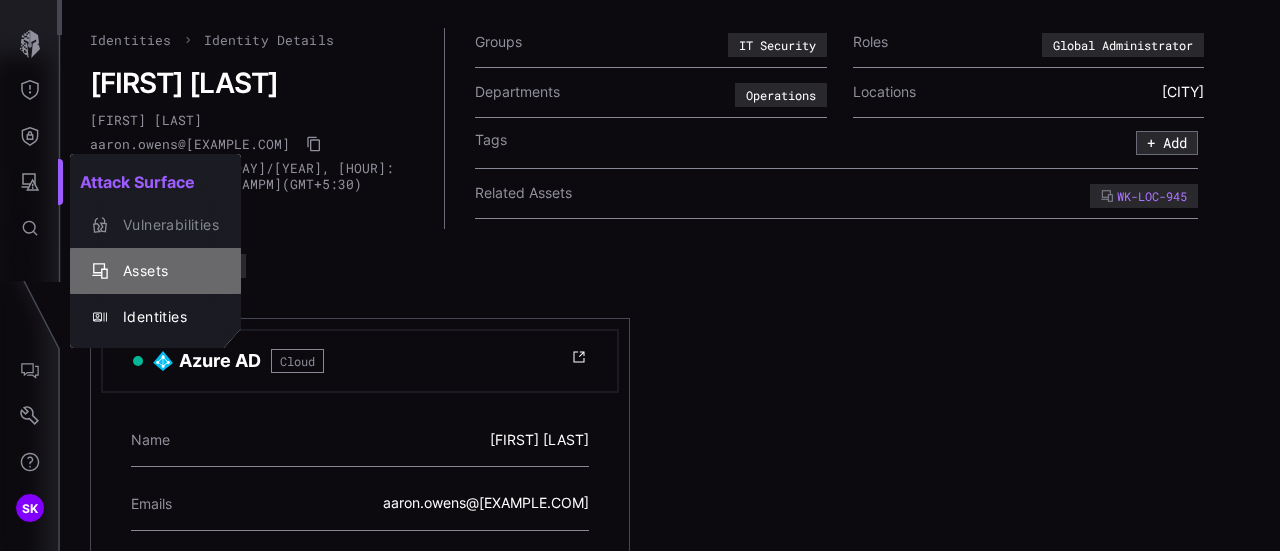 click on "Assets" at bounding box center [166, 271] 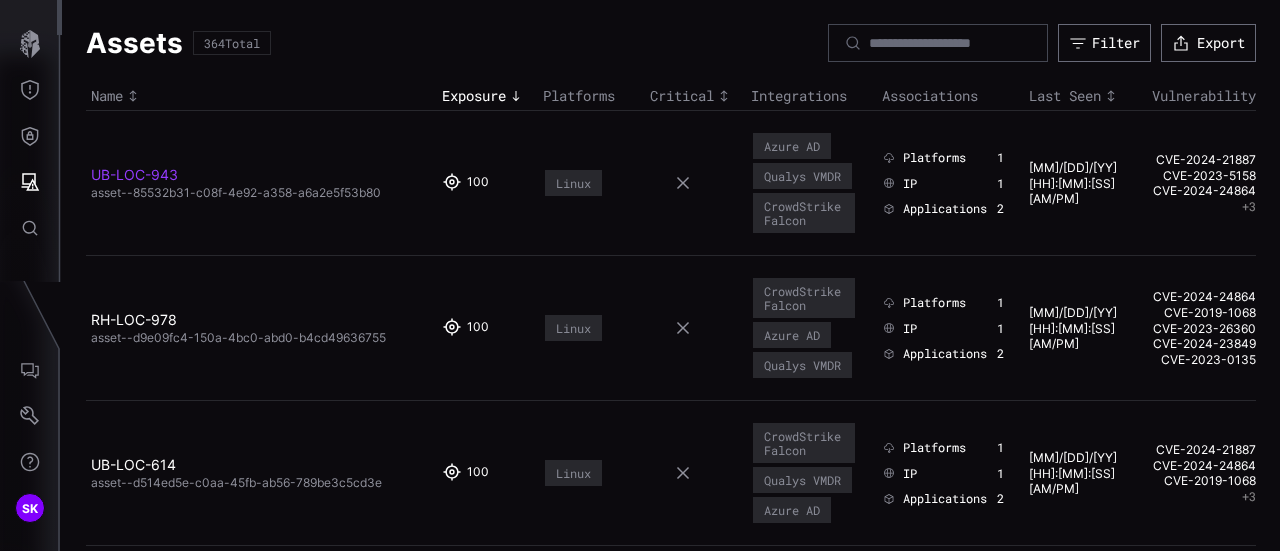 click on "UB-LOC-943" at bounding box center [134, 174] 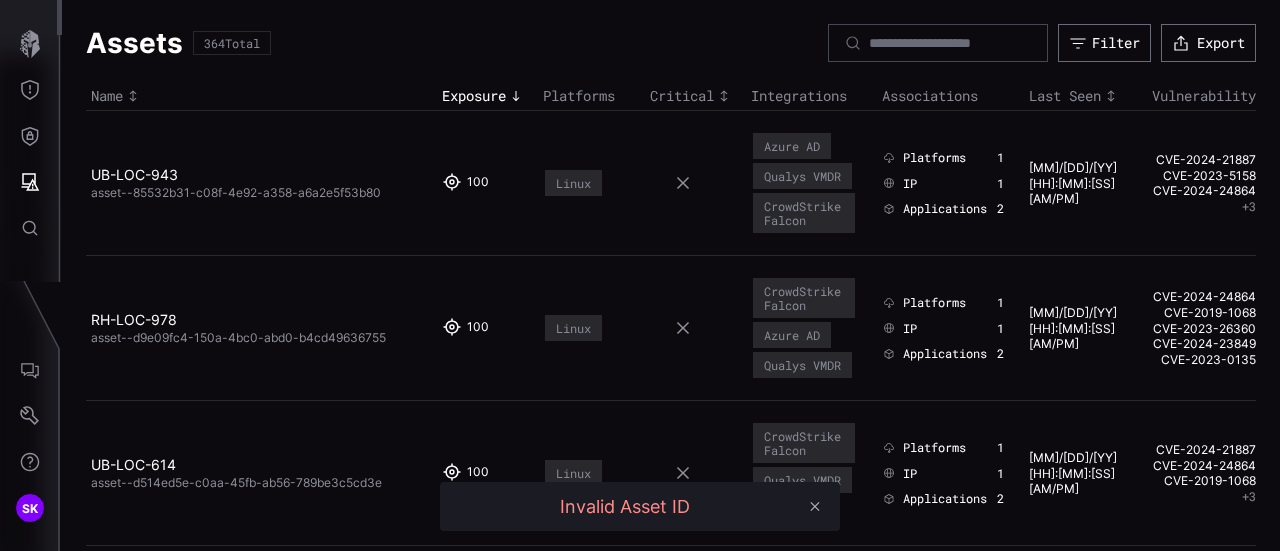 click on "UB-LOC-943" at bounding box center (134, 174) 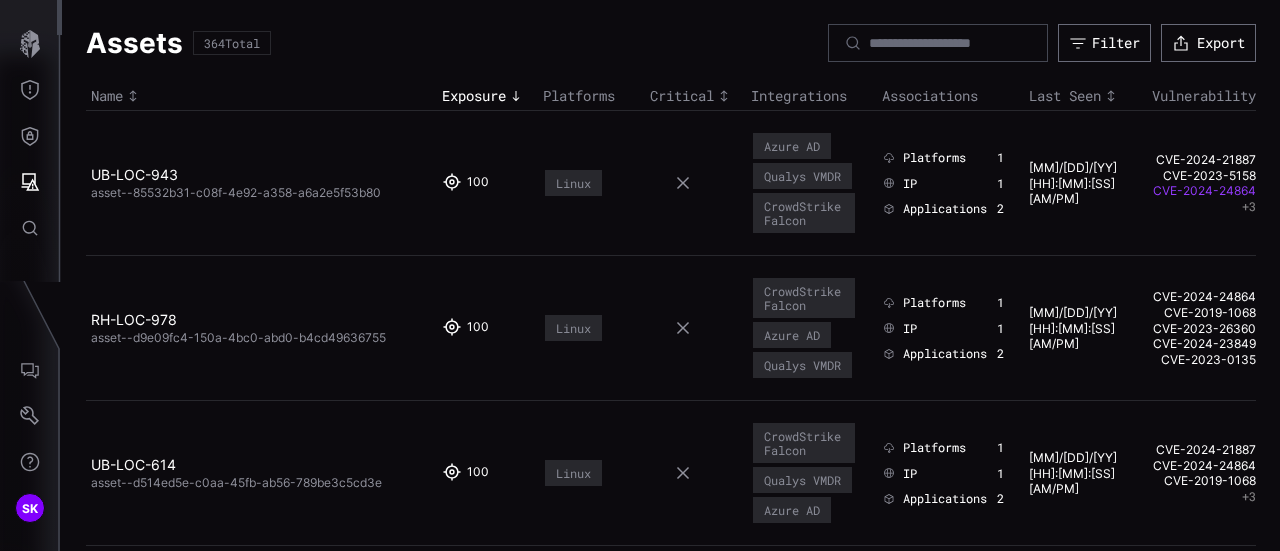 click on "CVE-2024-24864" at bounding box center (1201, 191) 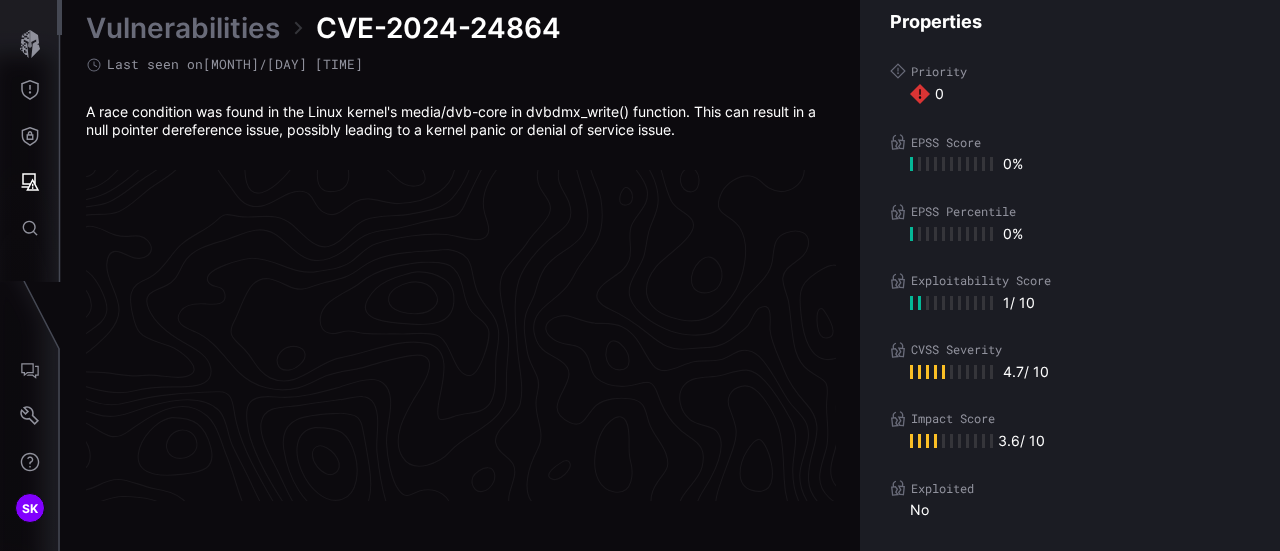 scroll, scrollTop: 4342, scrollLeft: 1132, axis: both 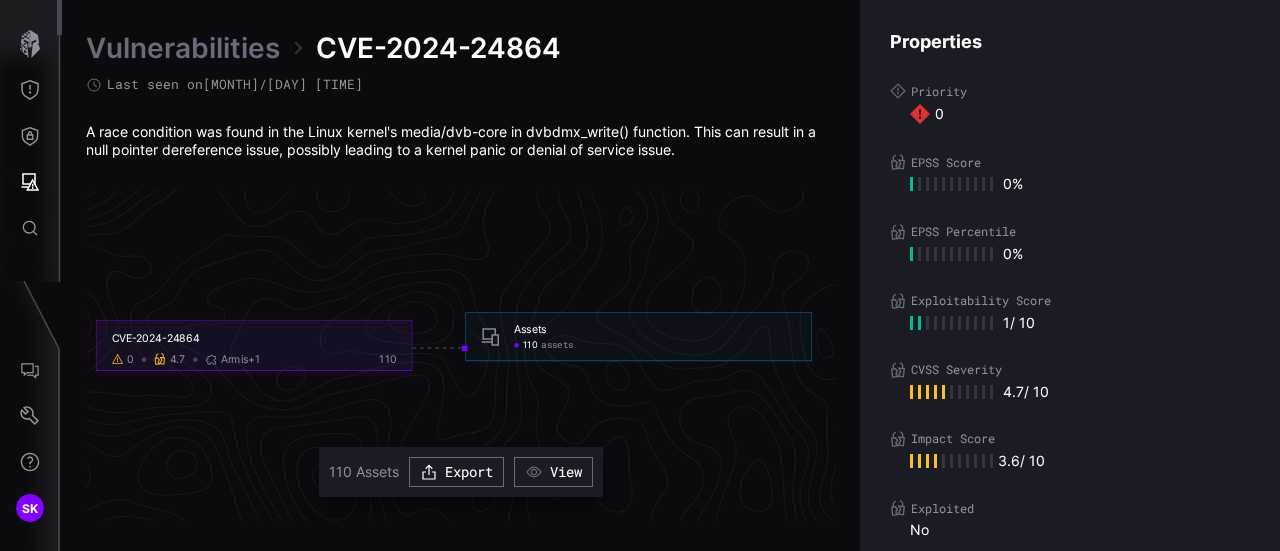 click on "110" 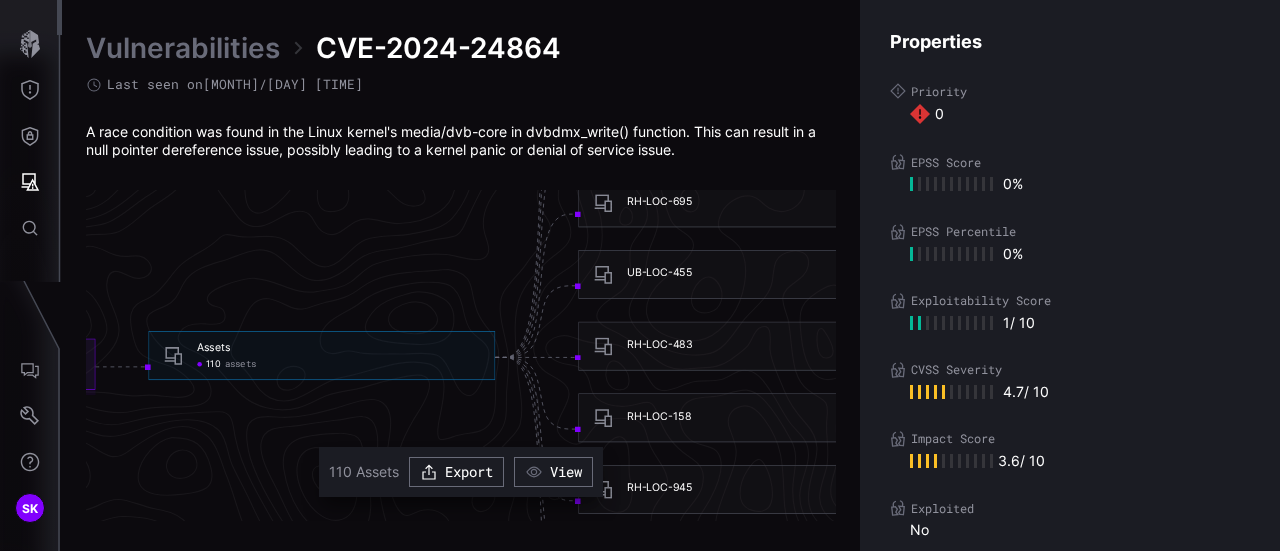 scroll, scrollTop: 4342, scrollLeft: 1252, axis: both 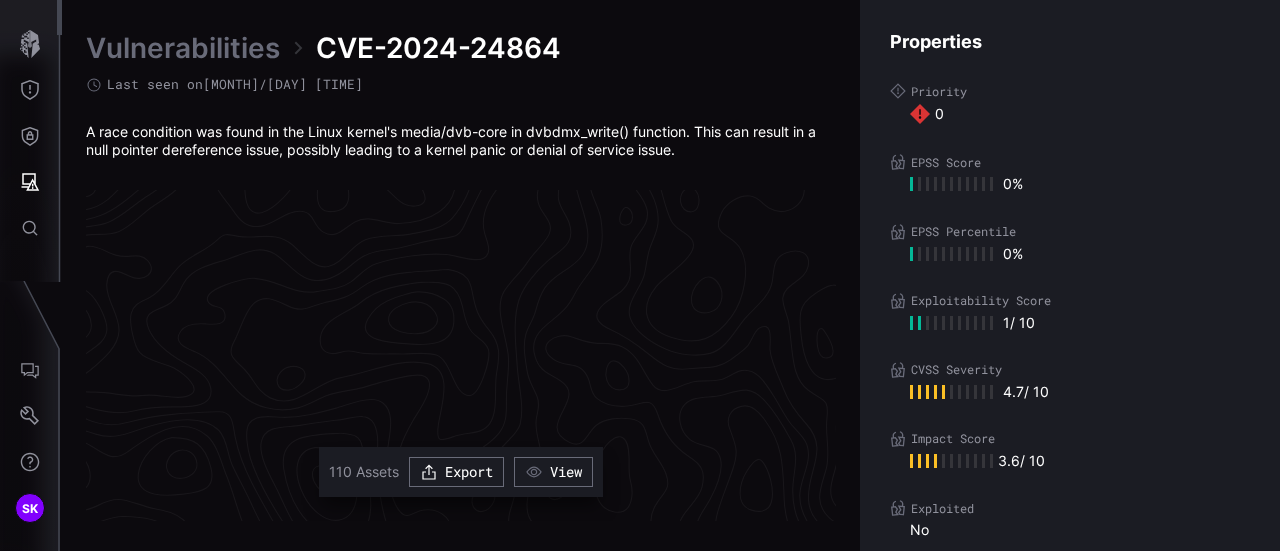 click on "Vulnerabilities CVE-2024-24864 Last seen on [MONTH]/[DAY]/[YEAR] [HOUR]:[MINUTE]:[SECOND] A race condition was found in the Linux kernel's media/dvb-core in dvbdmx_write() function. This can result in a null pointer dereference issue, possibly leading to a kernel panic or denial of service issue.
CVE-2024-24864 0 4.7 Armis +1 110 Assets 110 assets Assets  -    110 assets     UB-LOC-212 UB-LOC-212  -        RH-LOC-403 RH-LOC-403  -        UB-LOC-304 UB-LOC-304  -        RH-LOC-695 RH-LOC-695  -        UB-LOC-455 UB-LOC-455  -        RH-LOC-483 RH-LOC-483  -        RH-LOC-158 RH-LOC-158  -        RH-LOC-945 RH-LOC-945  -        UB-LOC-533 UB-LOC-533  -        RH-LOC-046 RH-LOC-046  -        100 more assets View all 100 more assets View all  -        110 Assets Export View Properties  Priority   0  EPSS Score   0 %  EPSS Percentile 0 %  Exploitability Score 1  / 10  CVSS Severity 4.7  / 10  Impact Score 3.6  / 10  Exploited No  Integrations Armis Qualys VMDR  Scanner IDs  Affected Products Linux kernel v2.6.12-rc2" at bounding box center (671, 275) 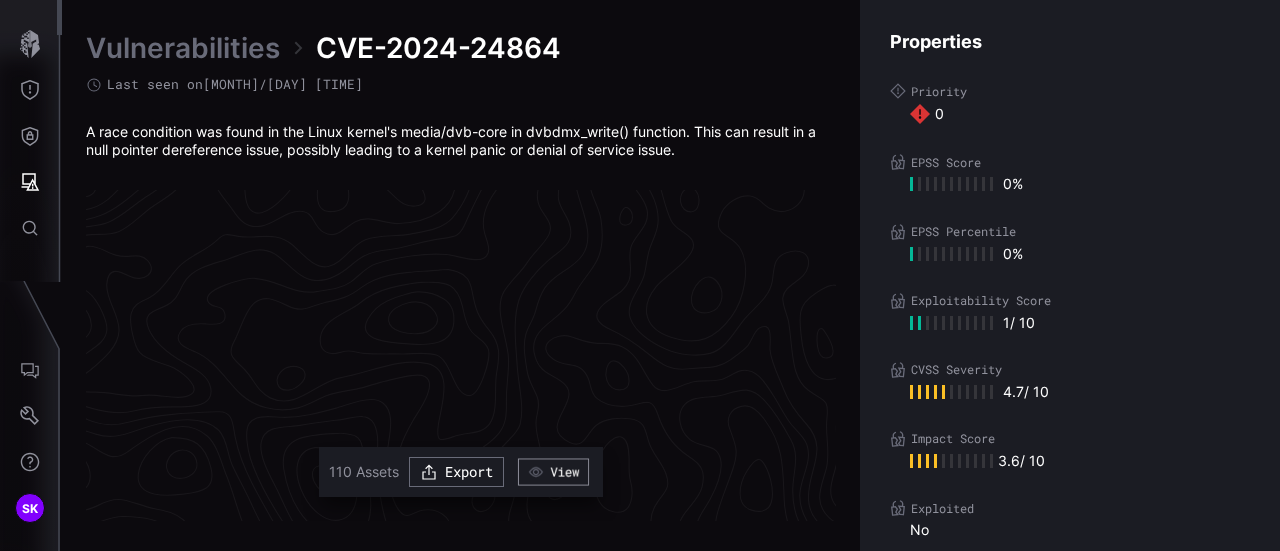 click on "View" at bounding box center (553, 471) 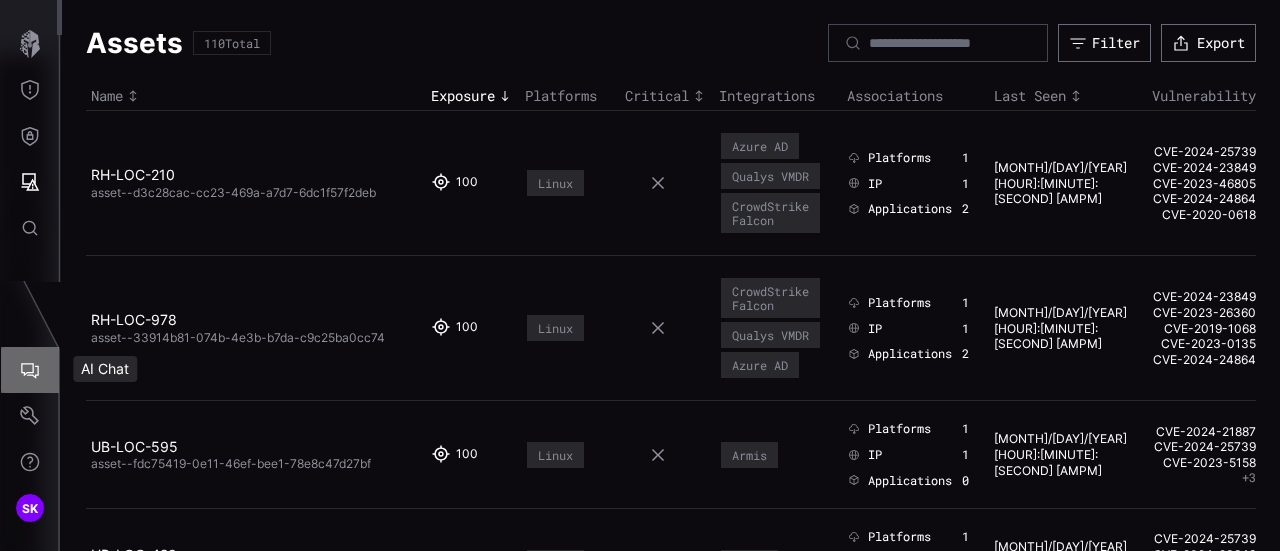 click at bounding box center (30, 370) 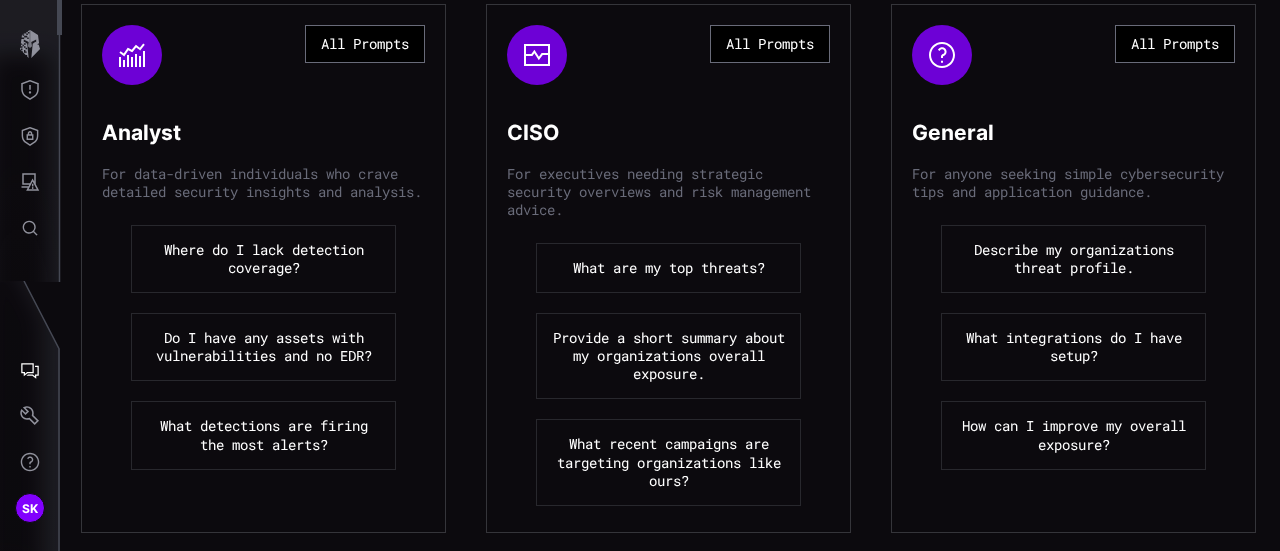 scroll, scrollTop: 298, scrollLeft: 0, axis: vertical 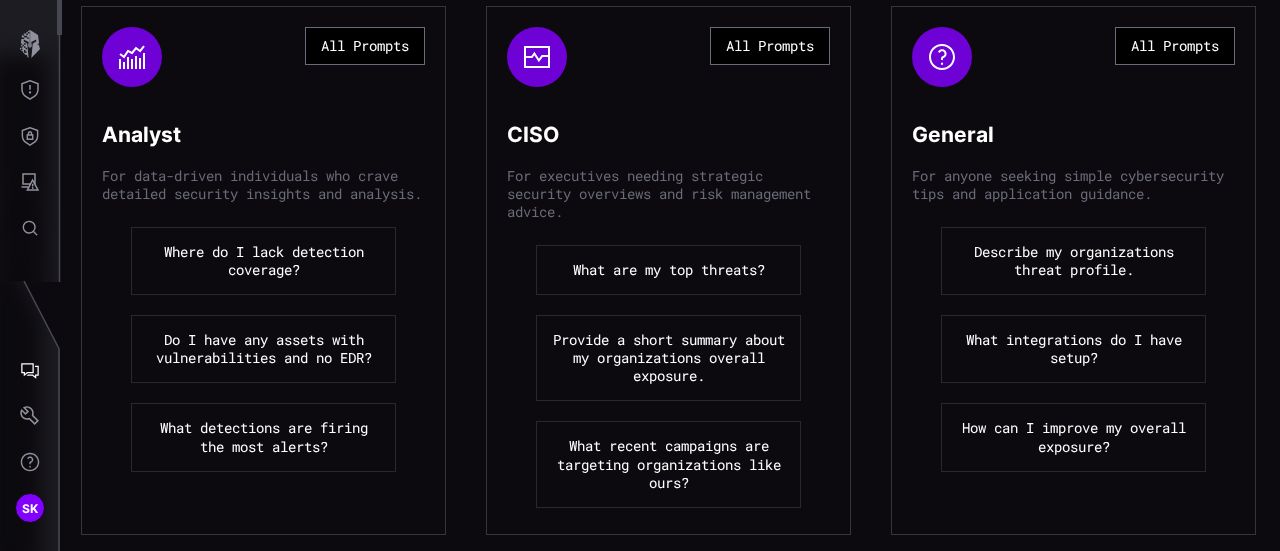 click on "What are my top threats?" at bounding box center (668, 270) 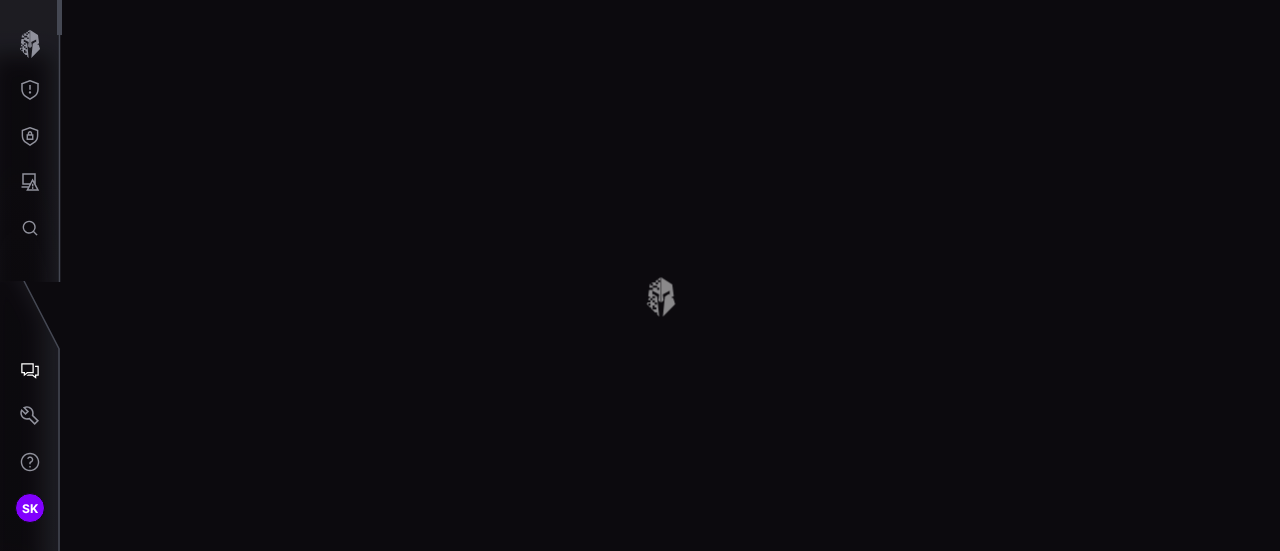 scroll, scrollTop: 0, scrollLeft: 0, axis: both 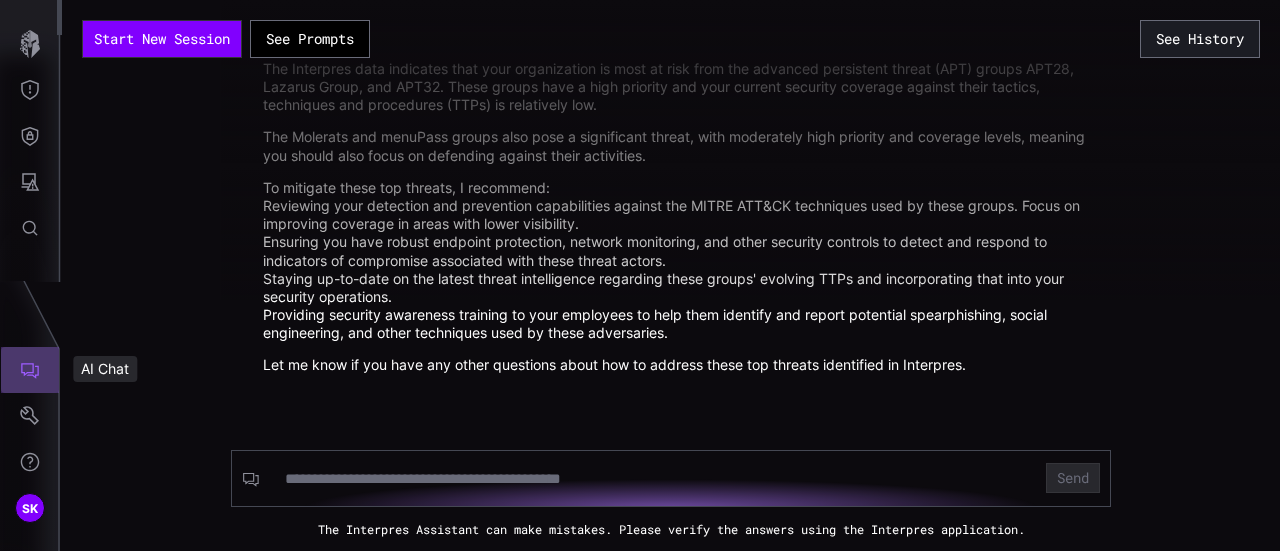 click 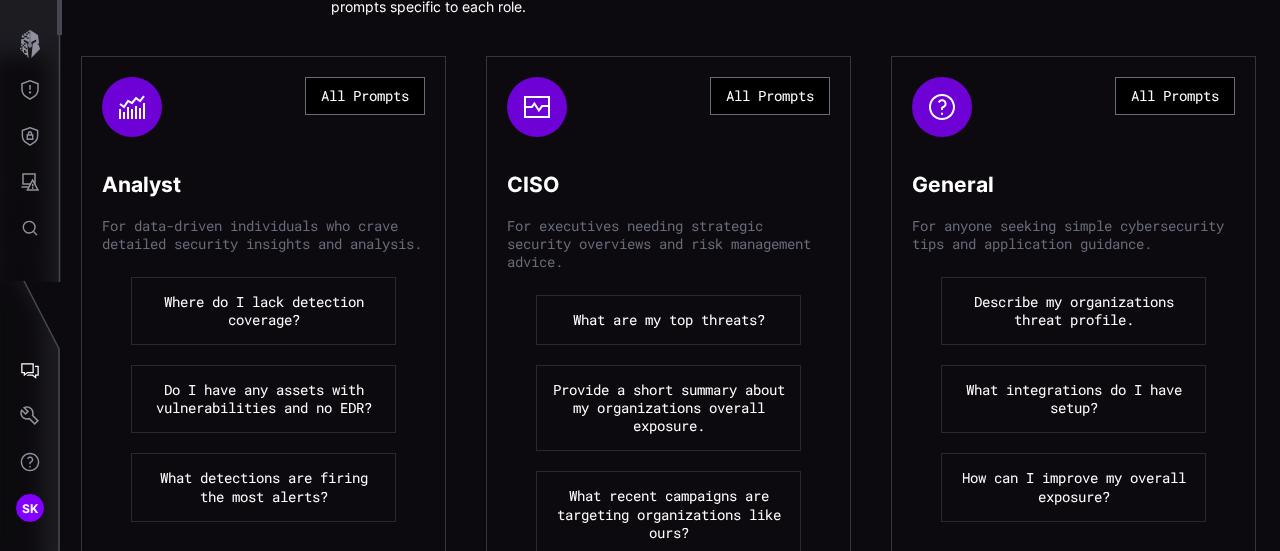 scroll, scrollTop: 252, scrollLeft: 0, axis: vertical 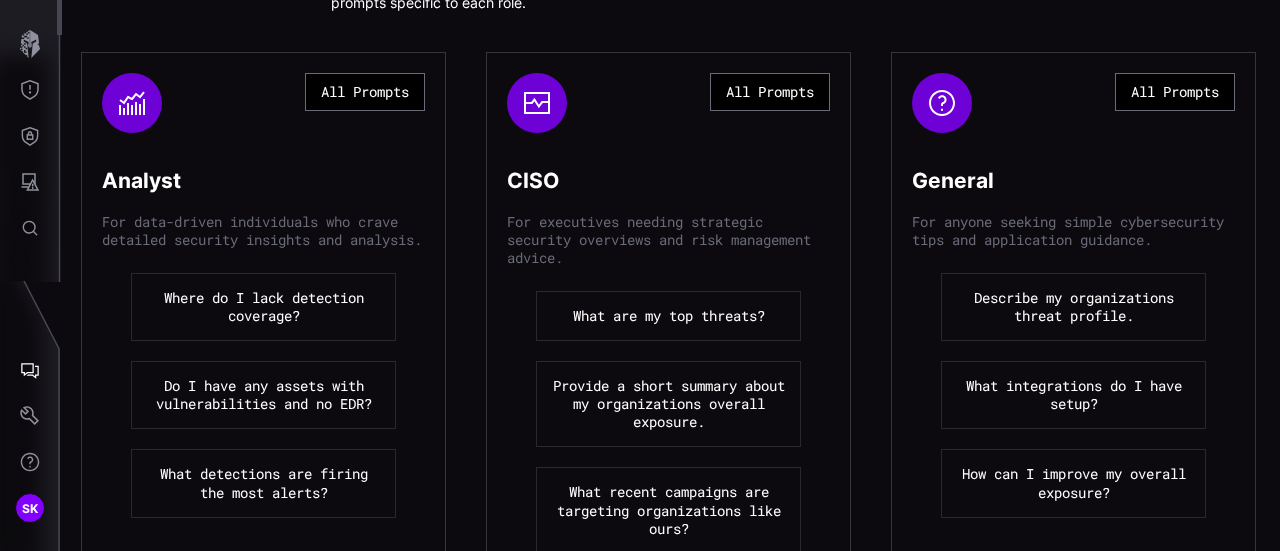 click on "Describe my organizations threat profile." at bounding box center (1073, 307) 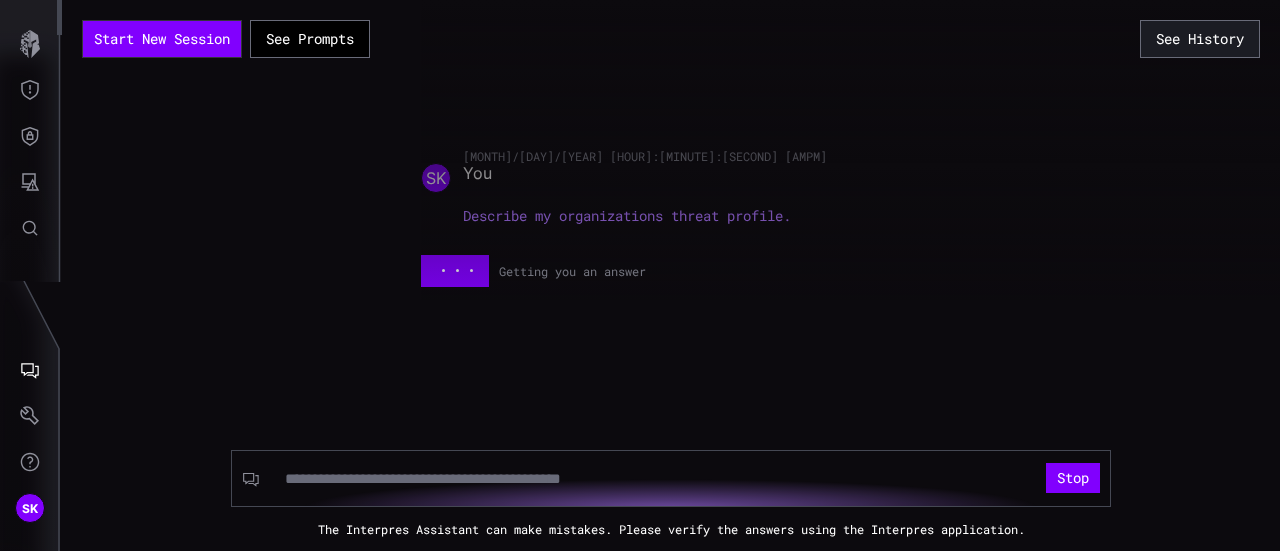 scroll, scrollTop: 0, scrollLeft: 0, axis: both 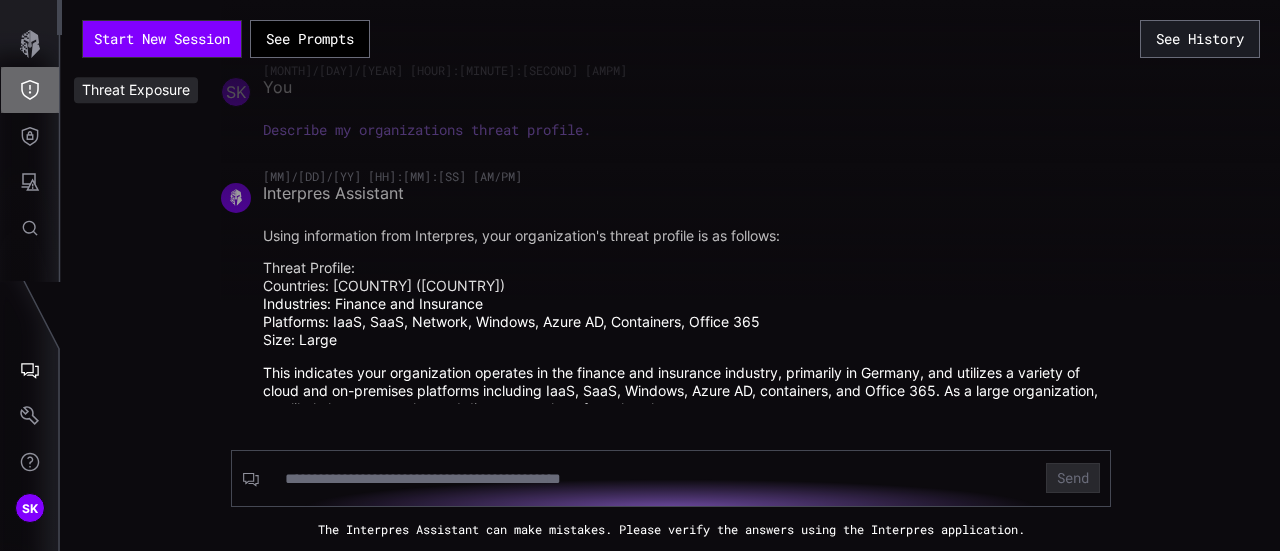 click 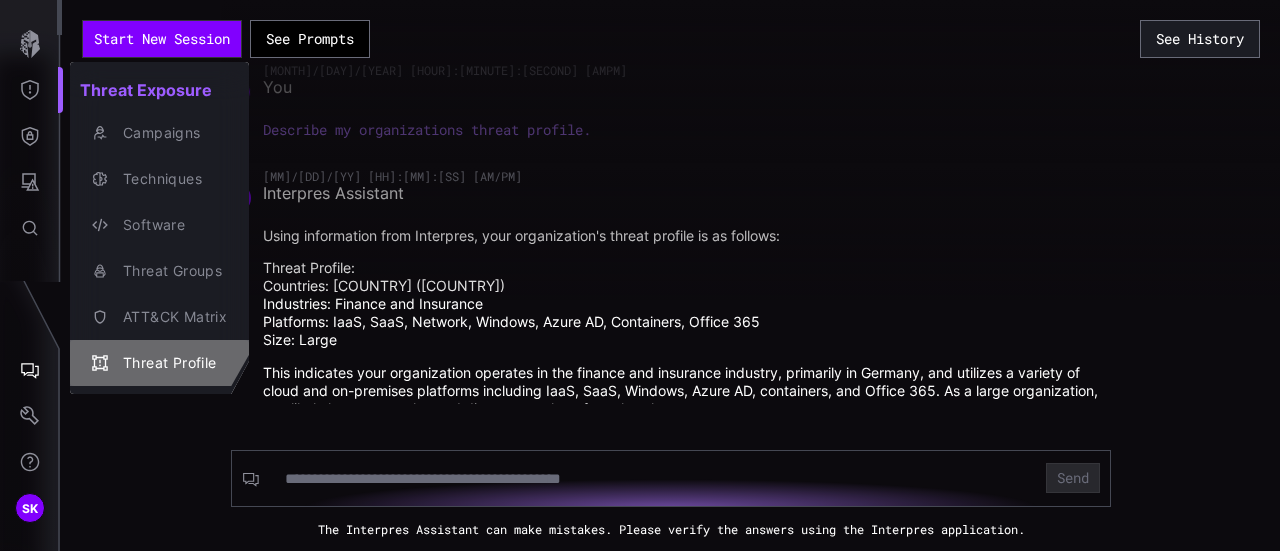 click on "Threat Profile" at bounding box center [170, 363] 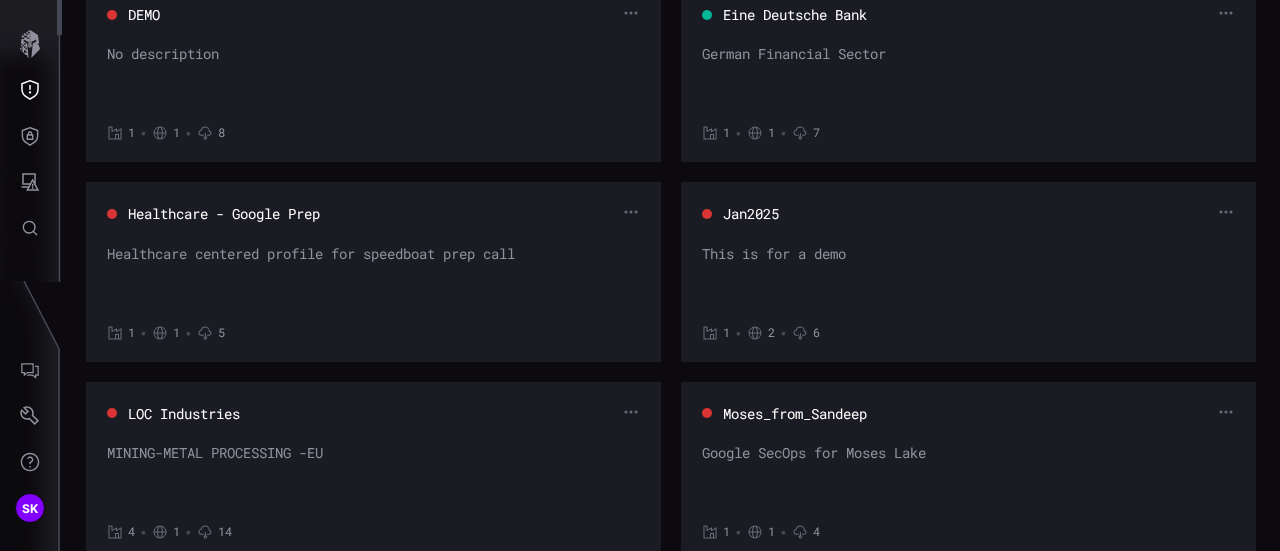 scroll, scrollTop: 159, scrollLeft: 0, axis: vertical 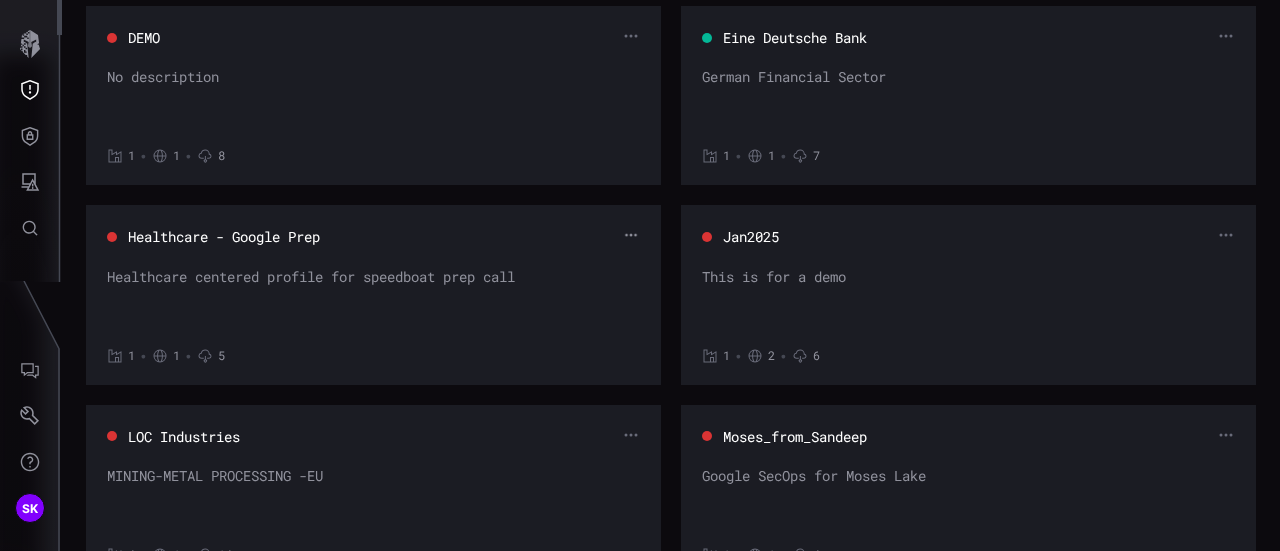 click 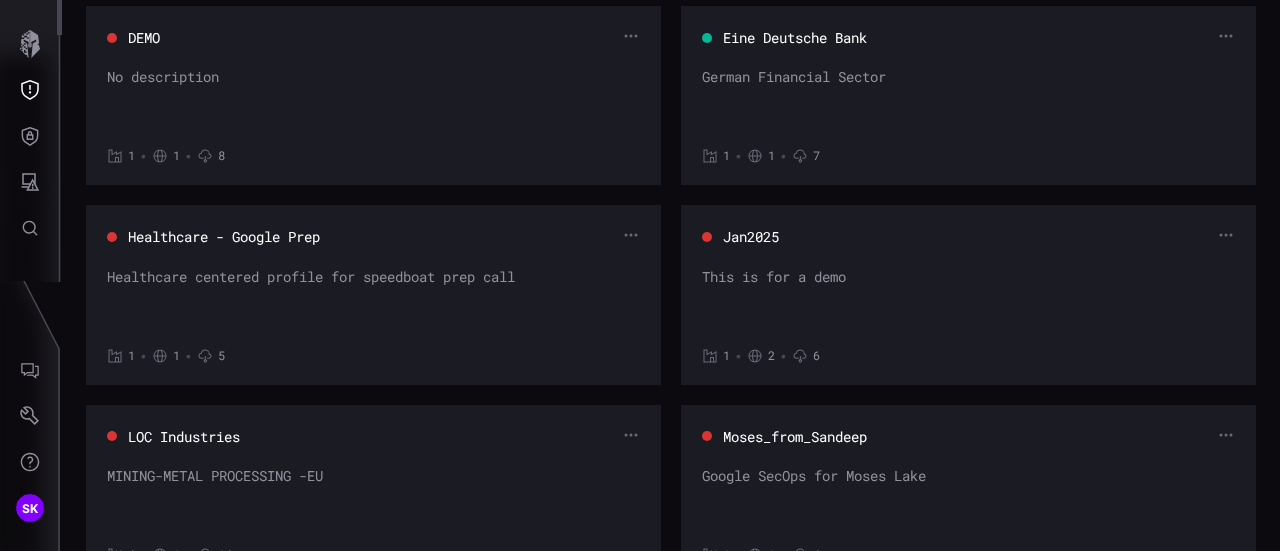 click on "Healthcare - Google Prep Healthcare centered profile for speedboat prep call 1 • 1 • 5" at bounding box center [373, 294] 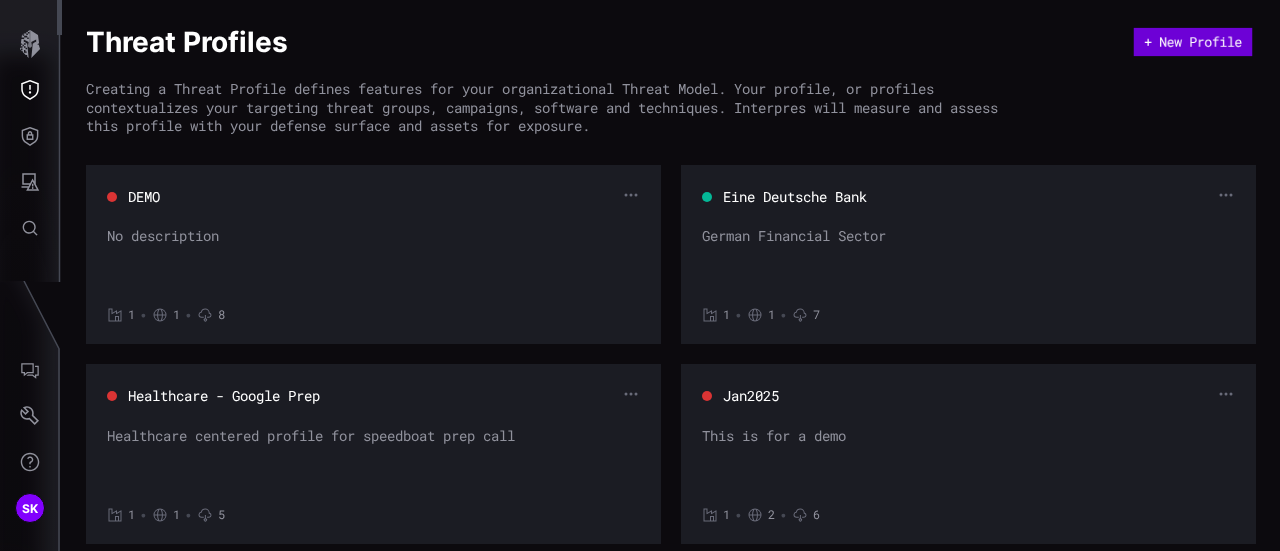 click on "+ New Profile" at bounding box center [1193, 42] 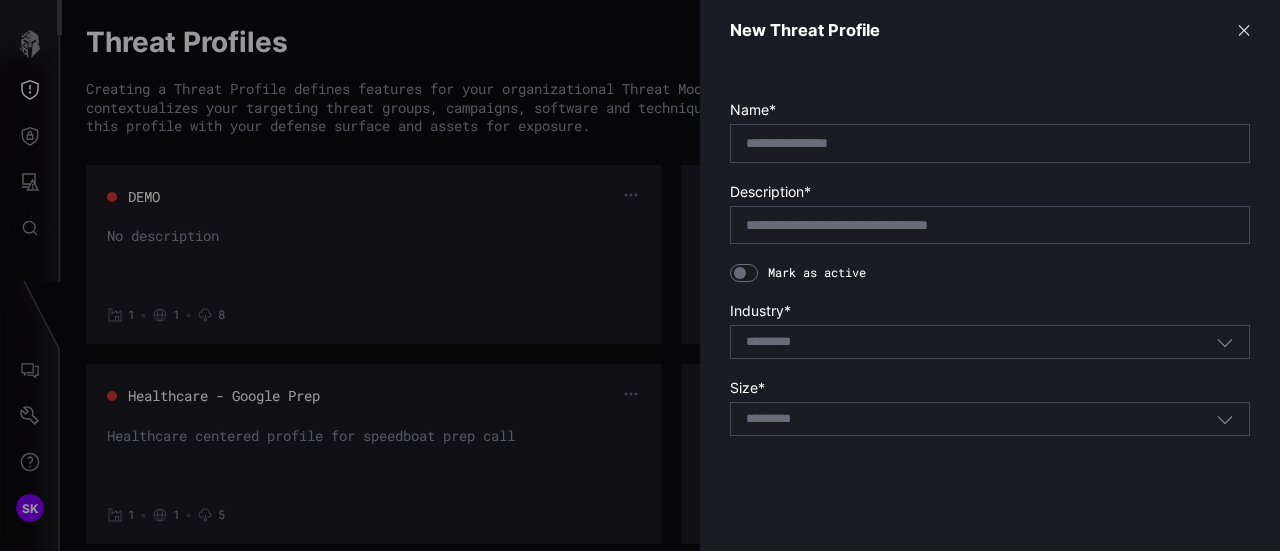 click on "New Threat Profile ✕" at bounding box center [990, 30] 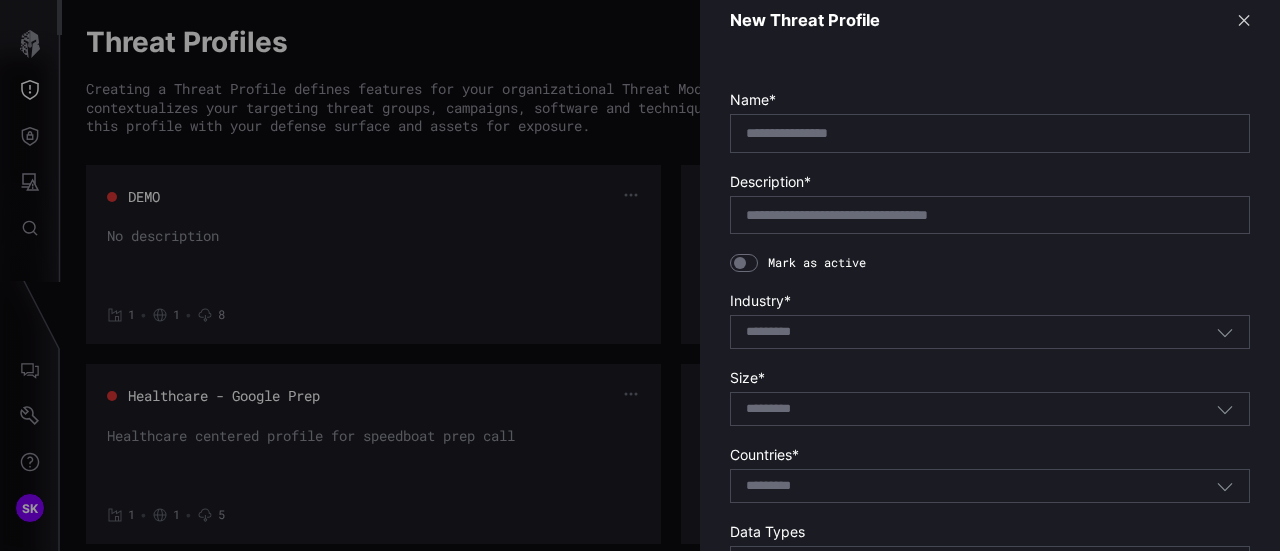 scroll, scrollTop: 0, scrollLeft: 0, axis: both 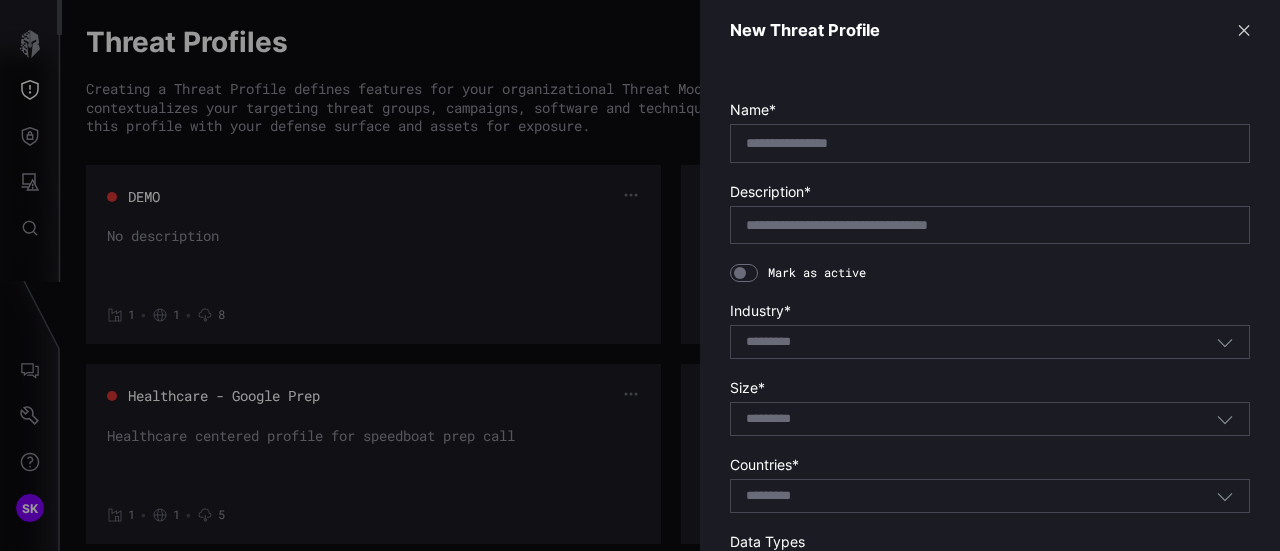 click on "✕" at bounding box center [1244, 30] 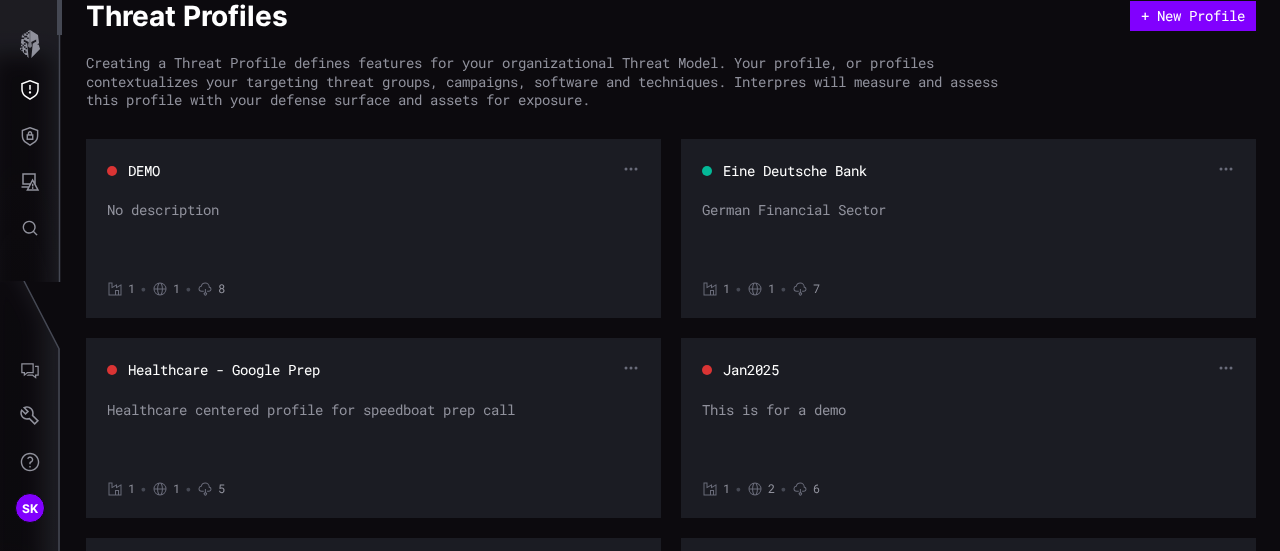 scroll, scrollTop: 0, scrollLeft: 0, axis: both 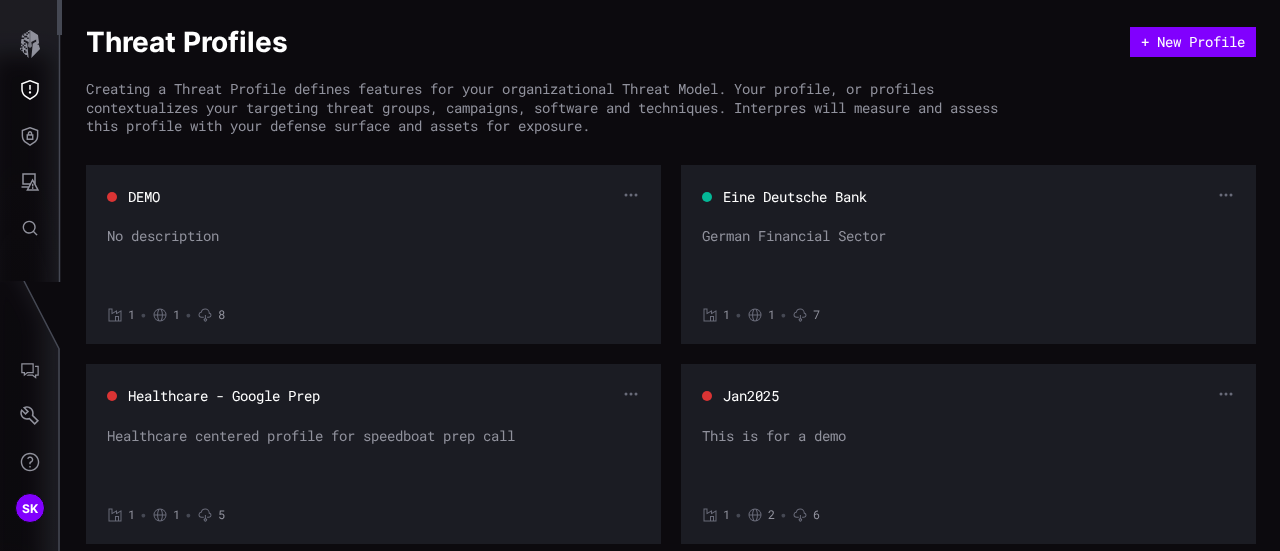 click on "Jan[YEAR] This is for a demo 1 • 2 • 6" at bounding box center (968, 453) 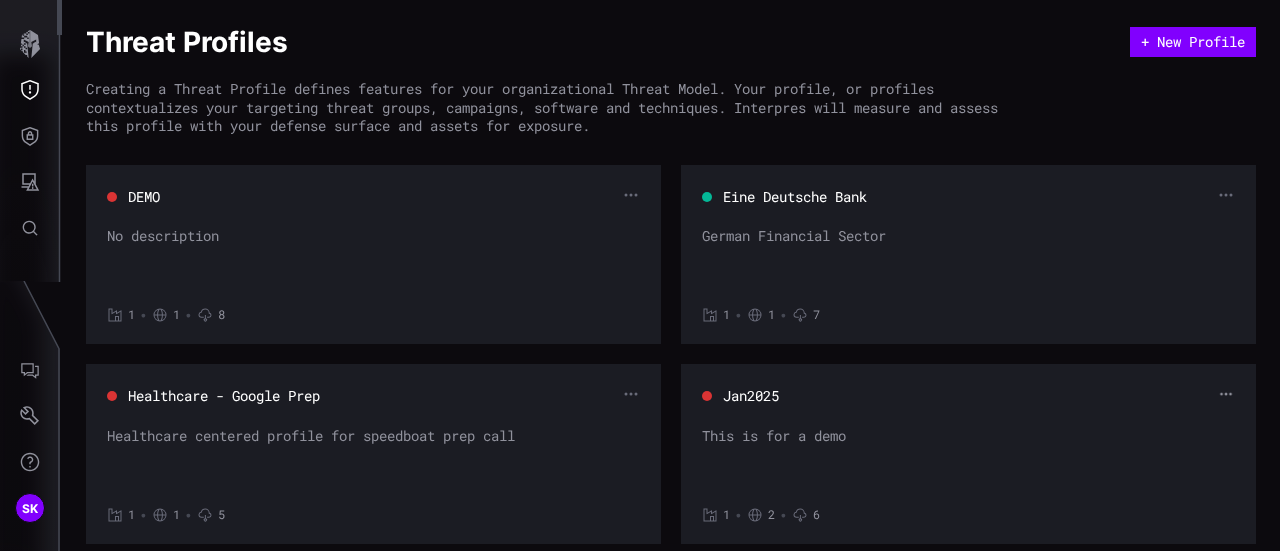 click 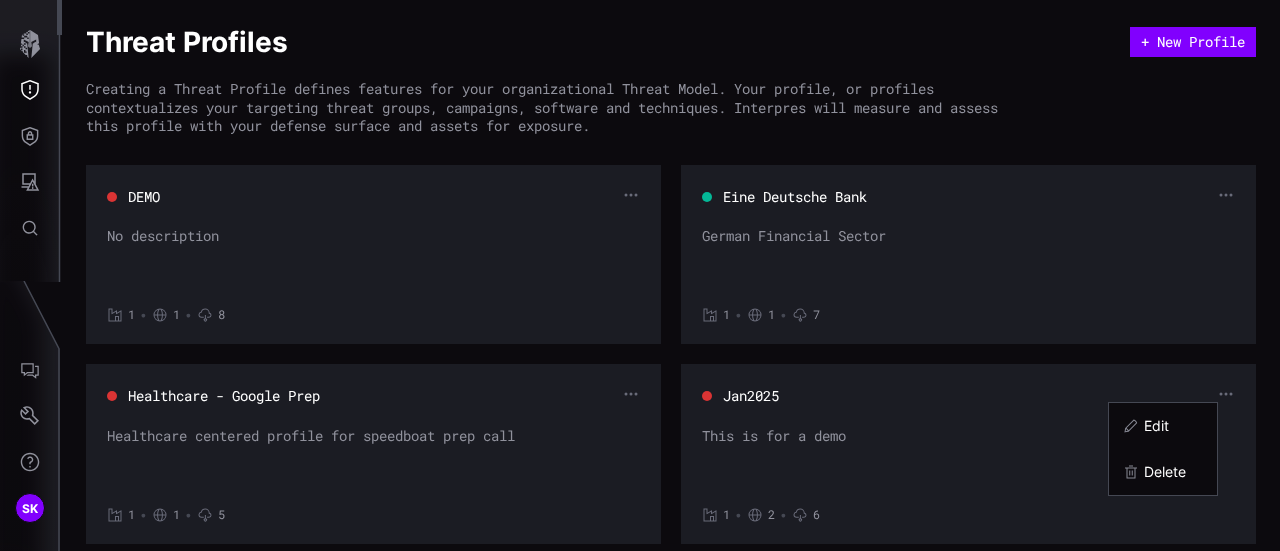 click on "Edit" at bounding box center [1173, 426] 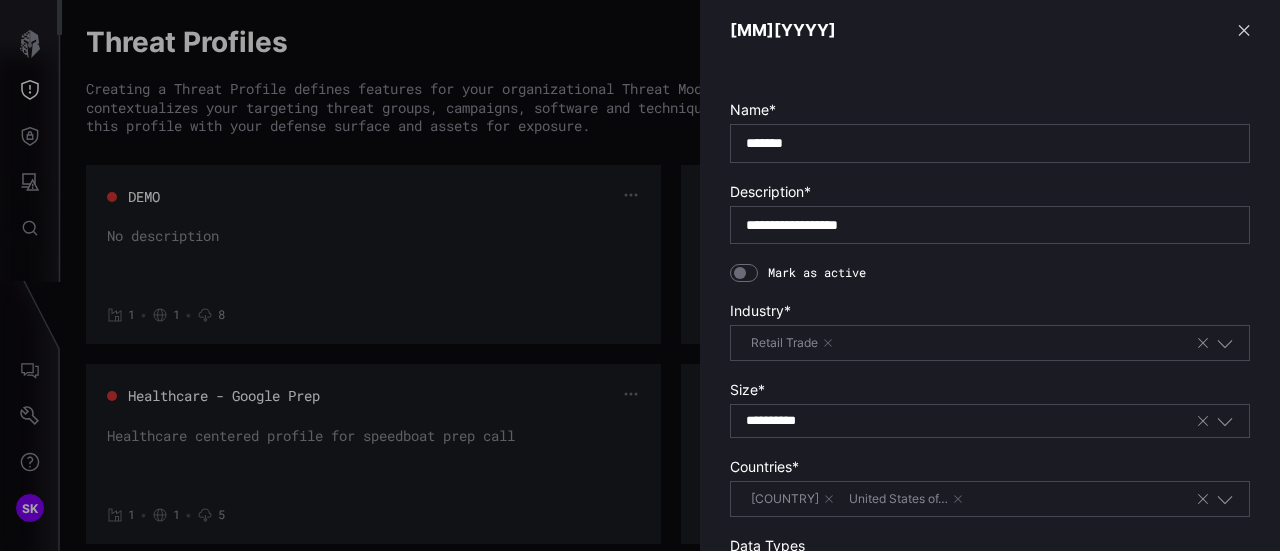 click on "✕" at bounding box center (1244, 30) 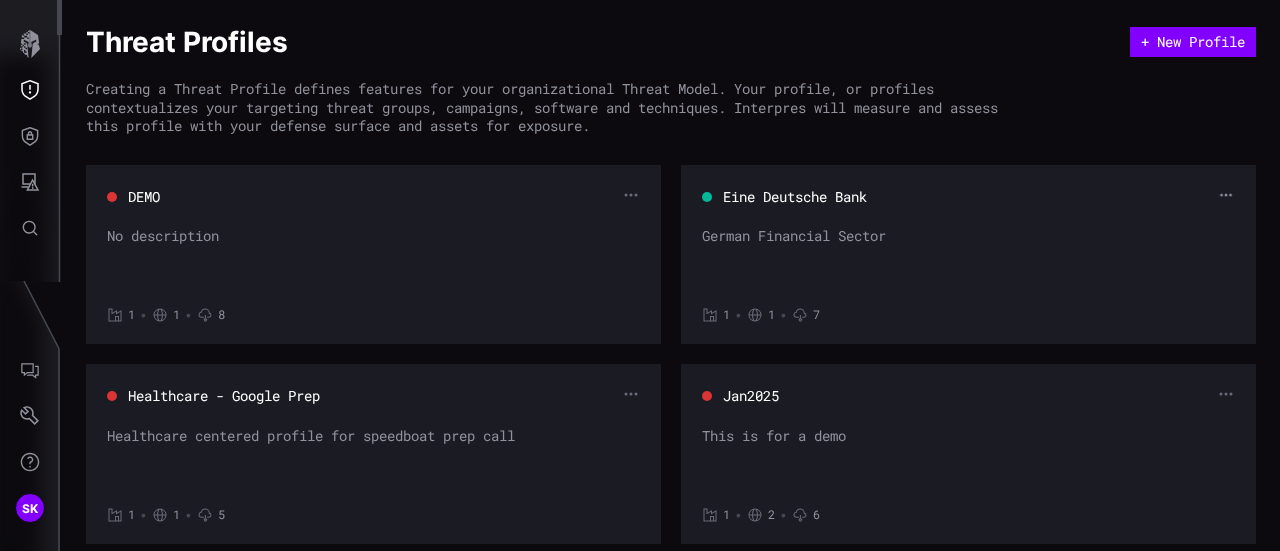 click 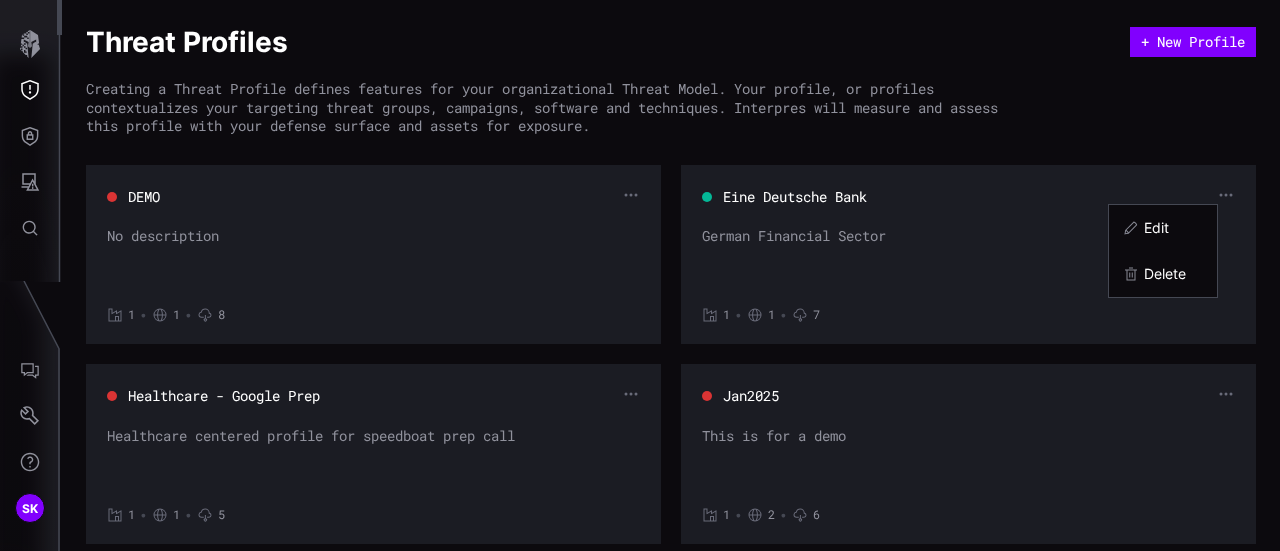 click on "Edit" at bounding box center [1173, 228] 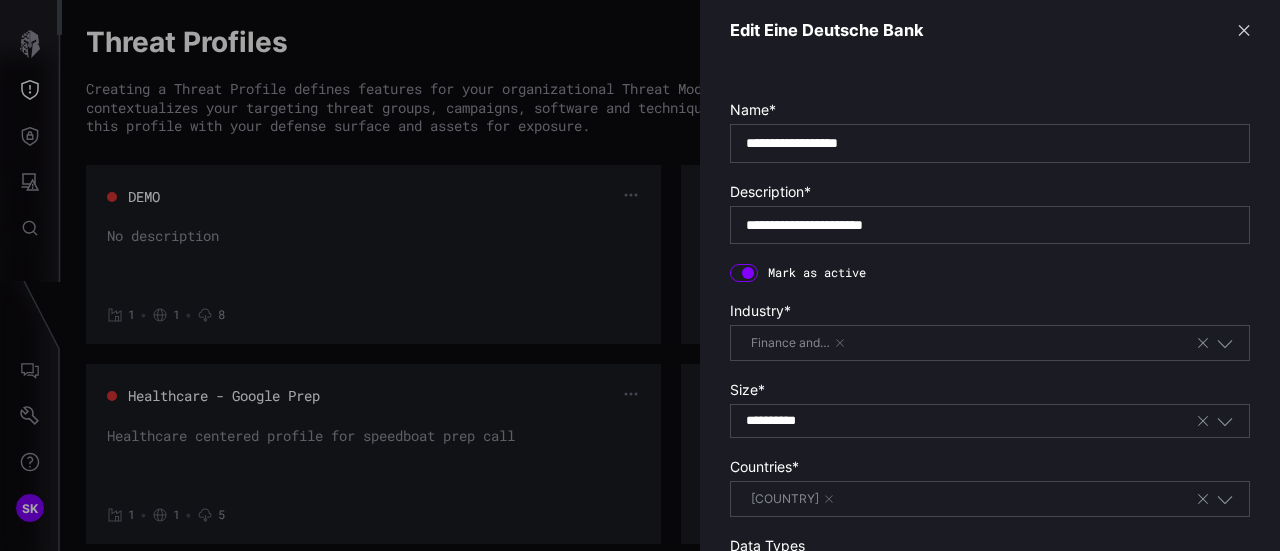 click on "✕" at bounding box center [1244, 30] 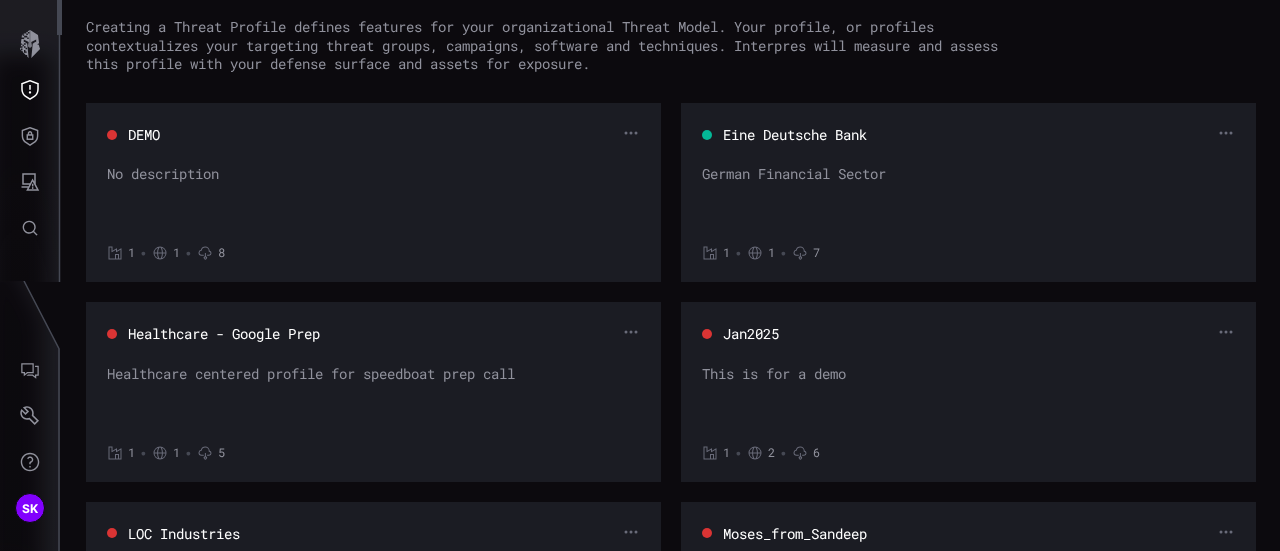 scroll, scrollTop: 0, scrollLeft: 0, axis: both 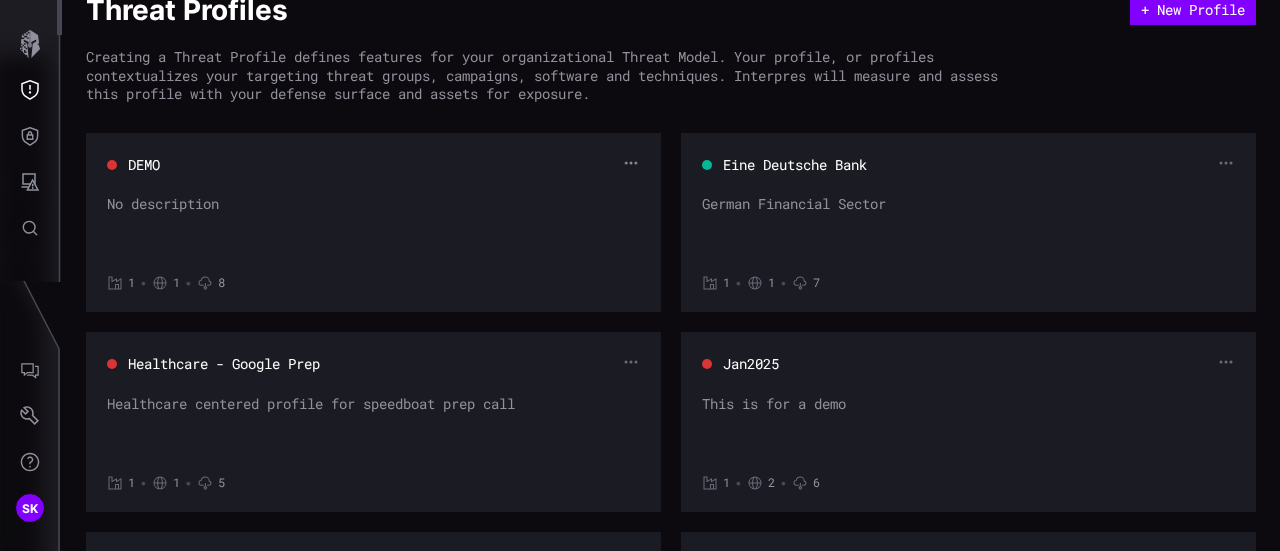 click 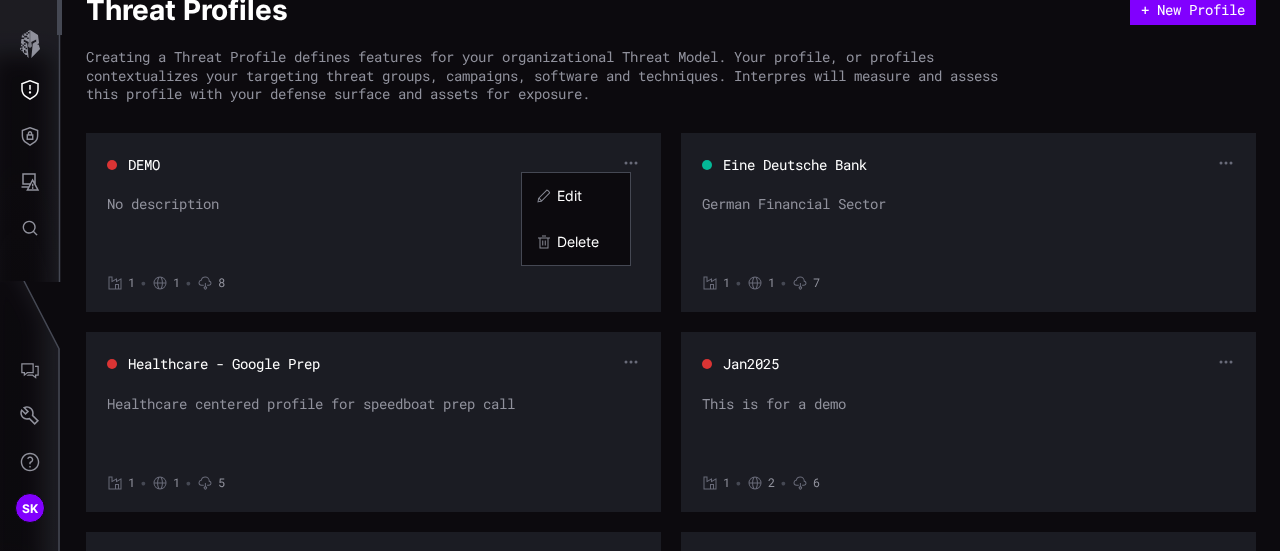 click on "Edit" at bounding box center (586, 196) 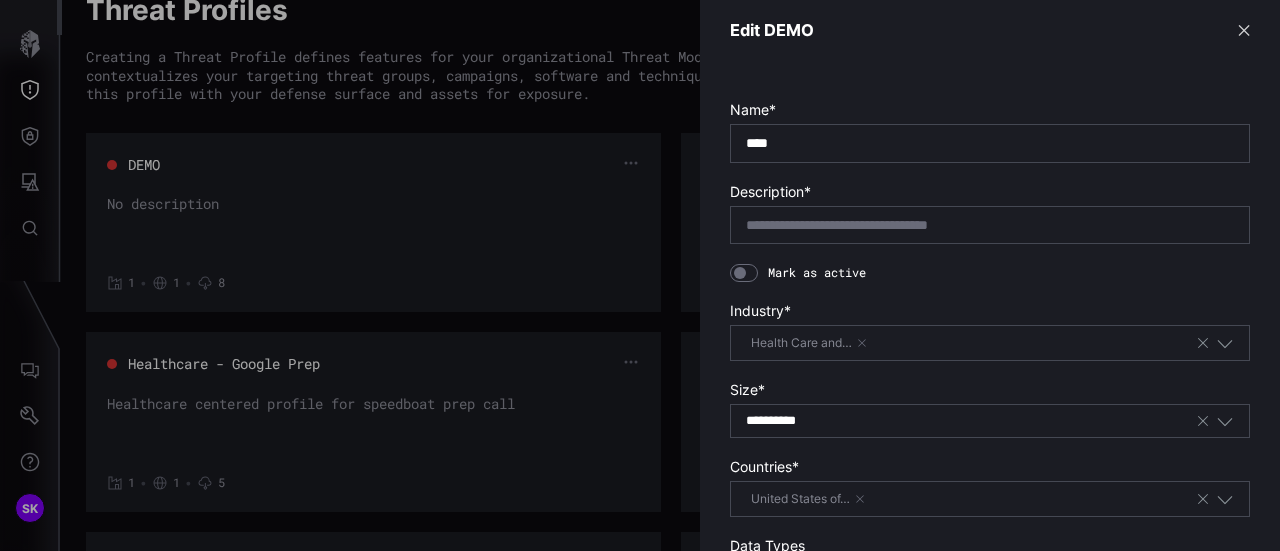 click at bounding box center [744, 273] 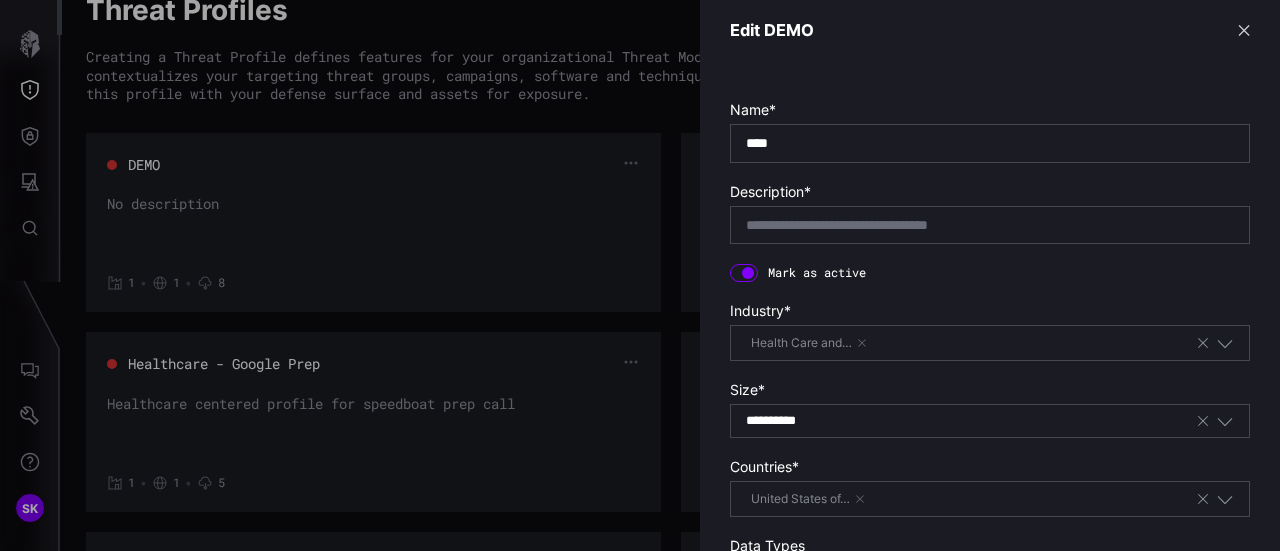 click on "✕" at bounding box center (1244, 30) 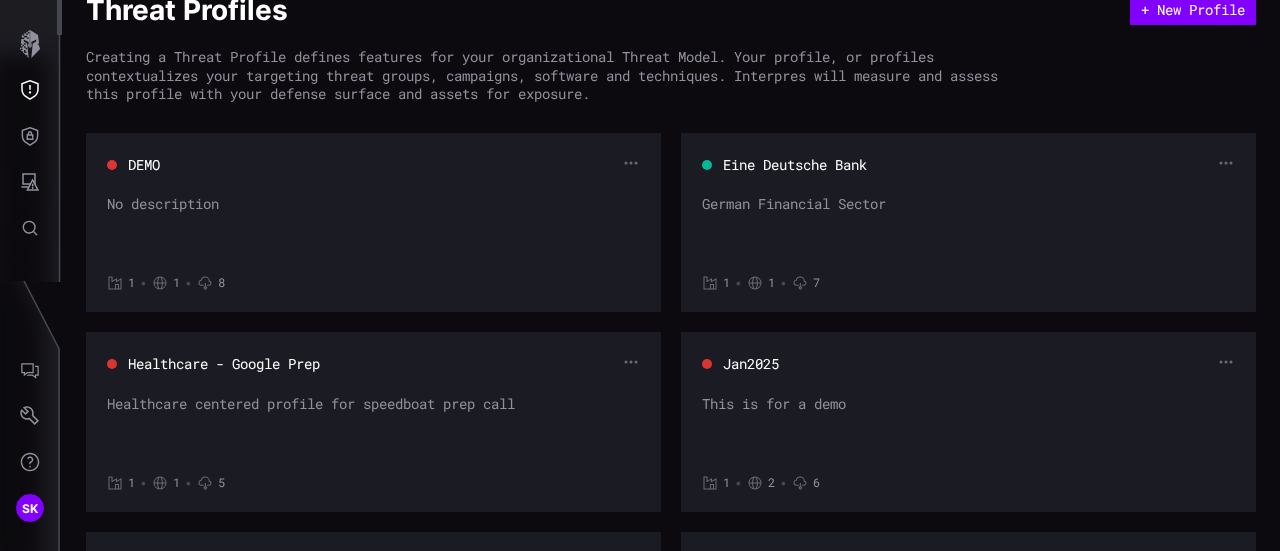 click on "No description" at bounding box center (373, 225) 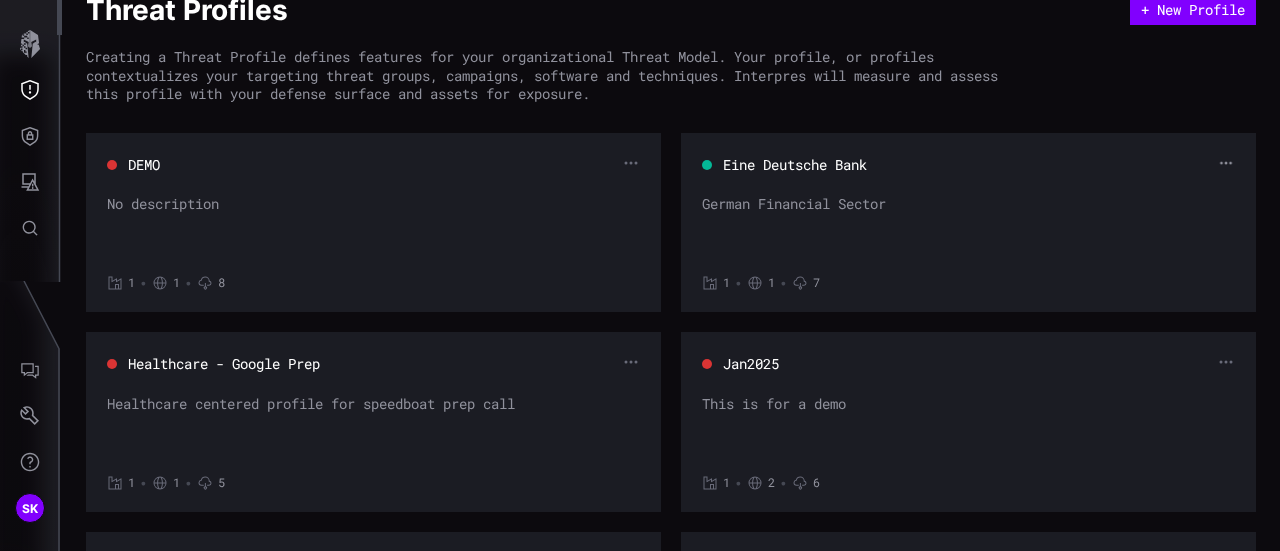 click 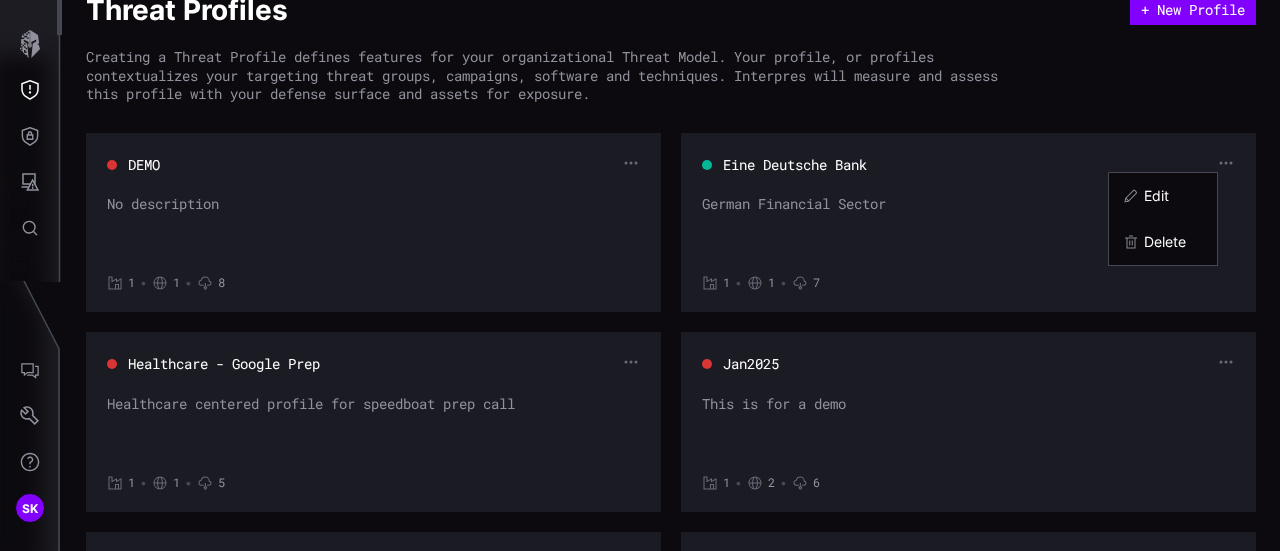 click on "Edit" at bounding box center [1173, 196] 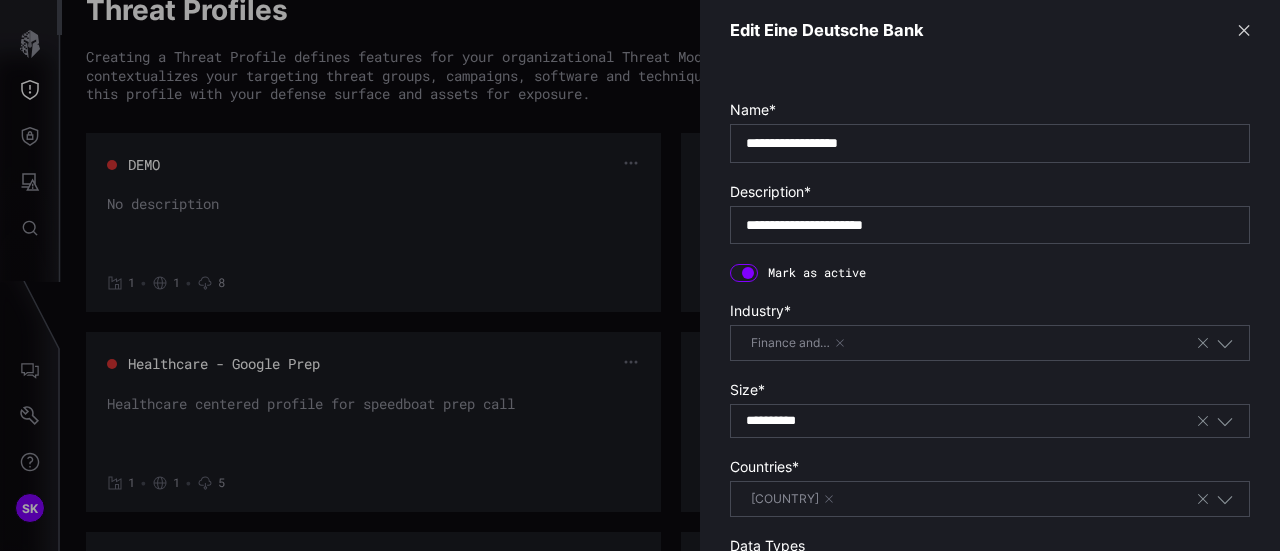 click at bounding box center [744, 273] 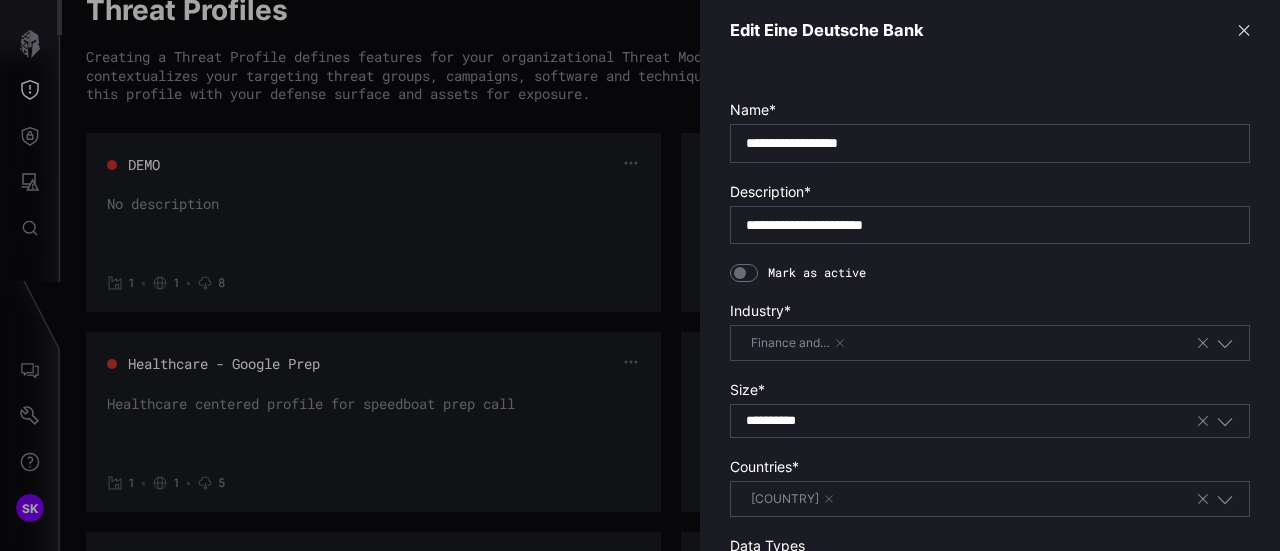 click on "✕" at bounding box center (1244, 30) 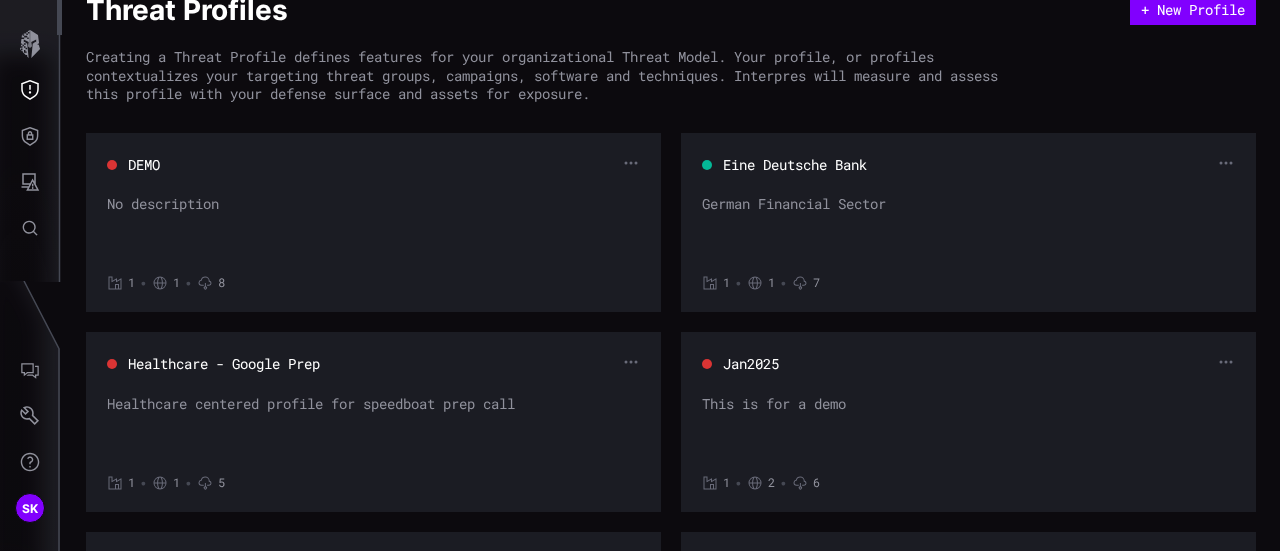 click on "DEMO No description 1 • 1 • 8" at bounding box center [373, 222] 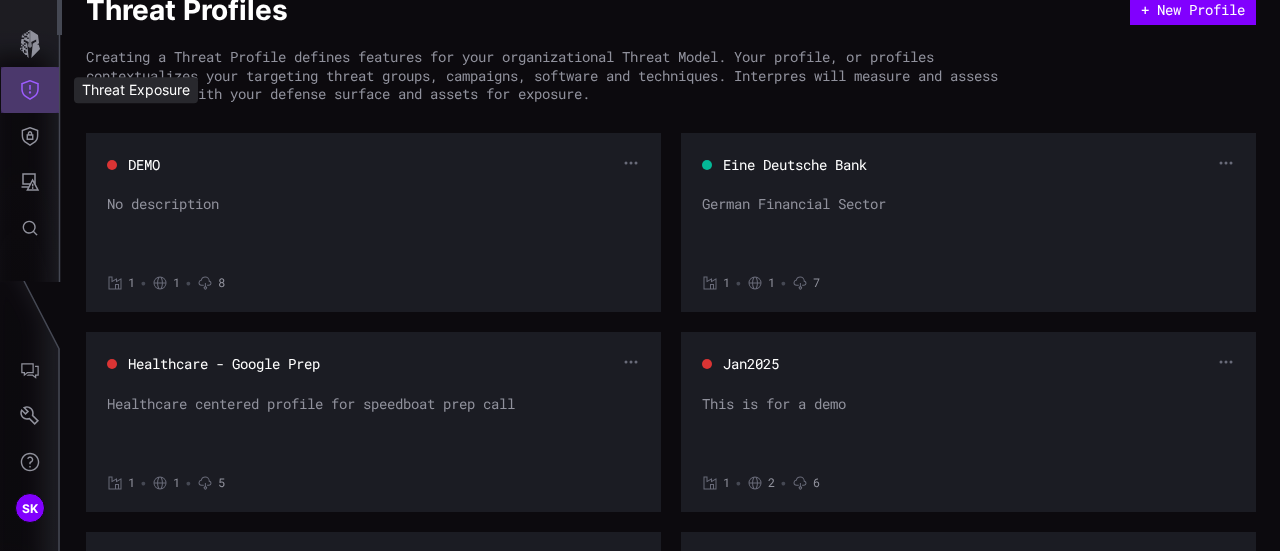 click 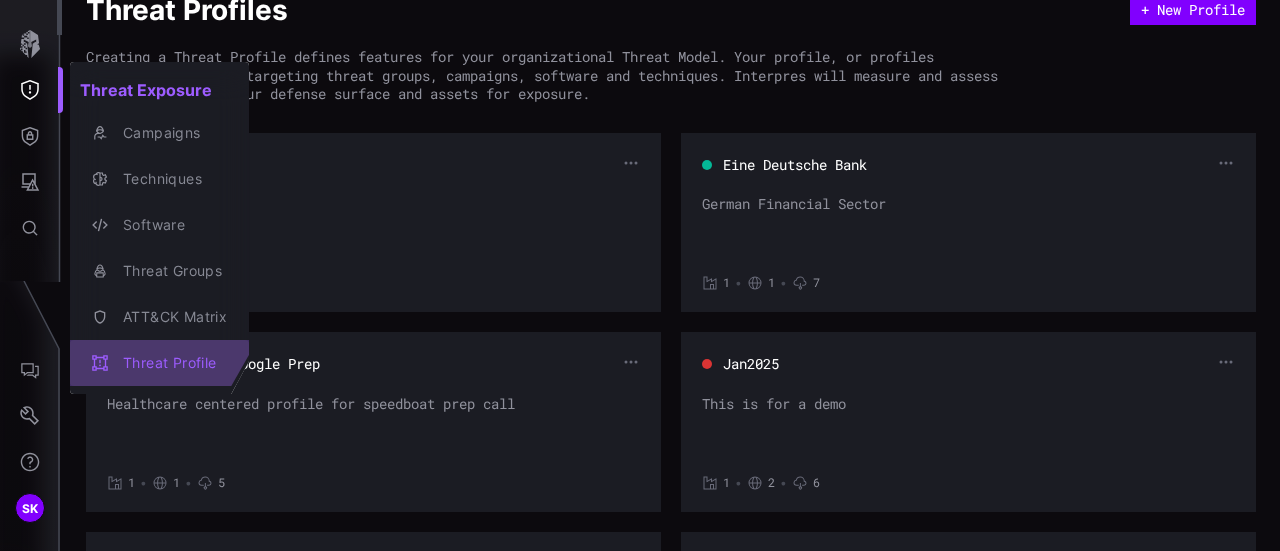 click on "Threat Profile" at bounding box center (170, 363) 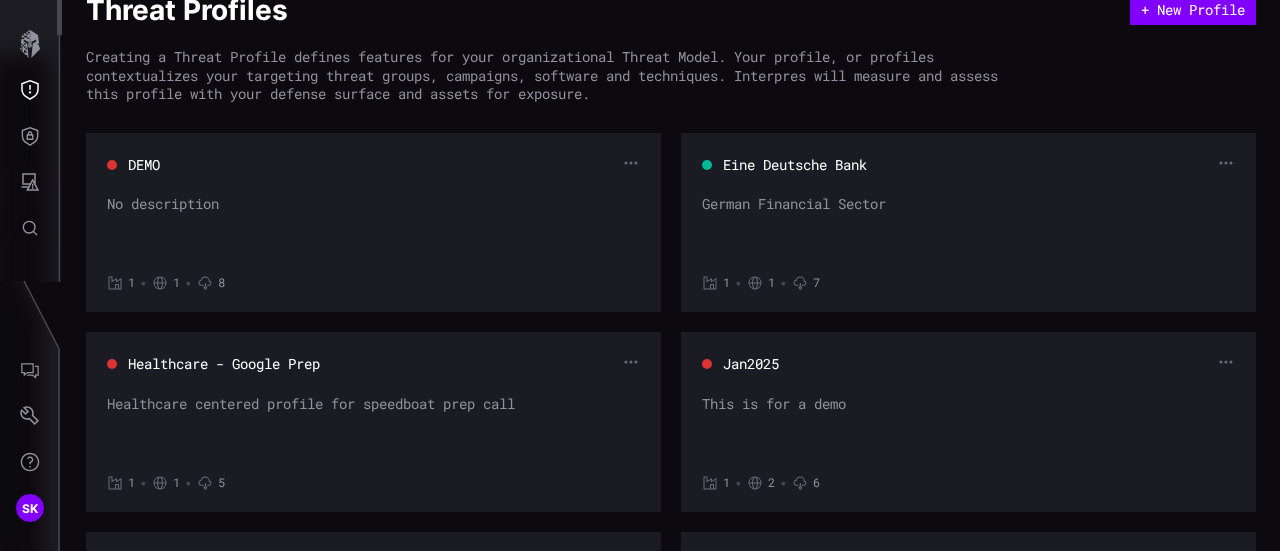 click on "DEMO No description 1 • 1 • 8" at bounding box center (373, 222) 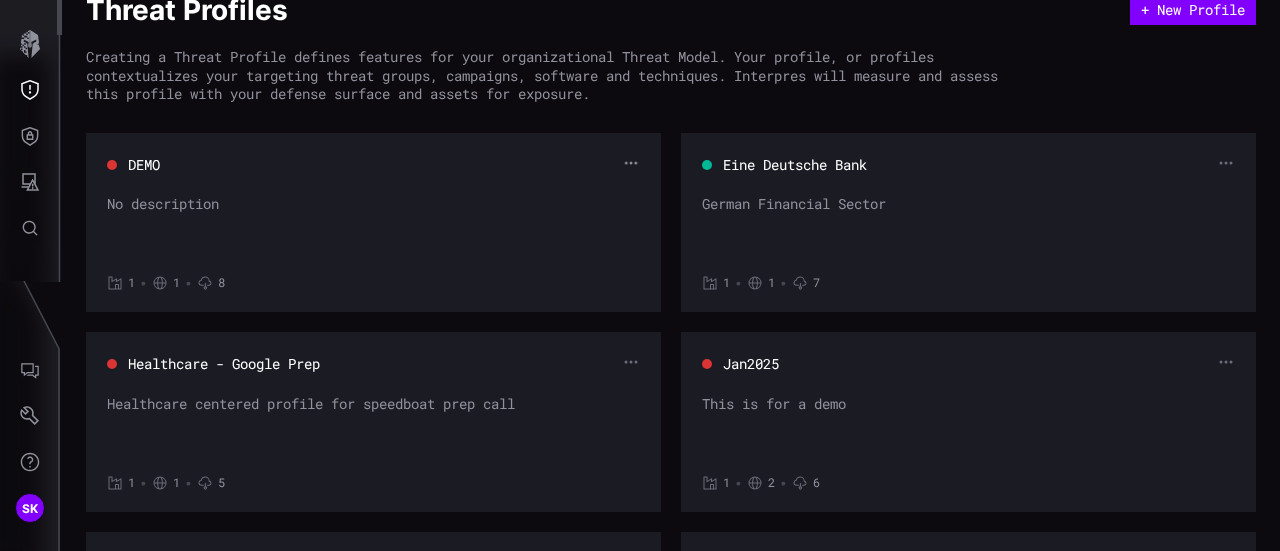 click 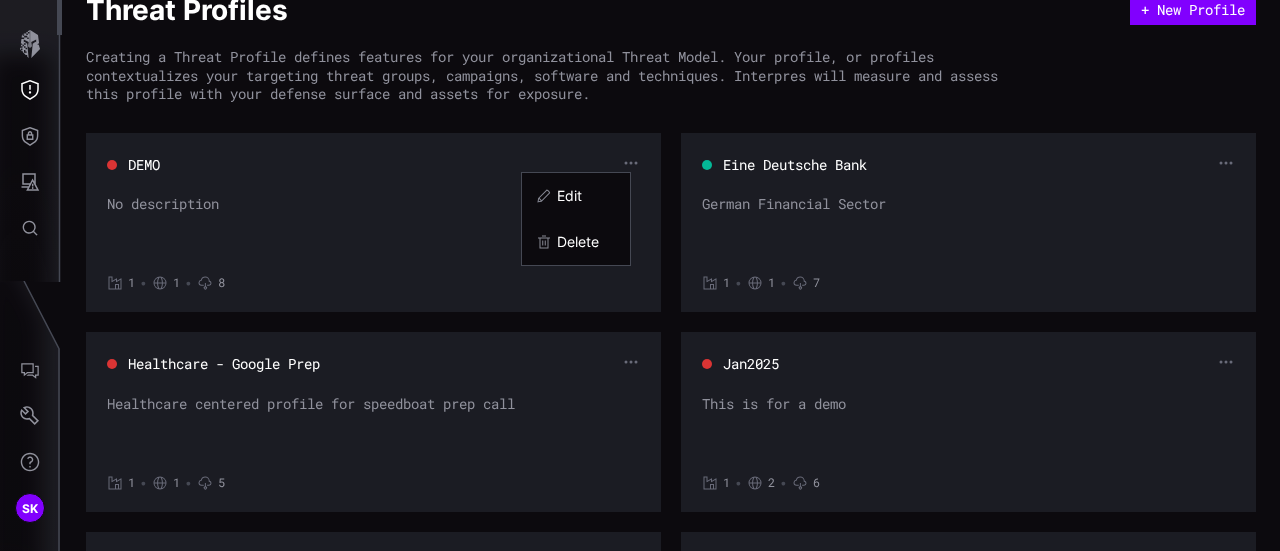 click on "Edit" at bounding box center (576, 196) 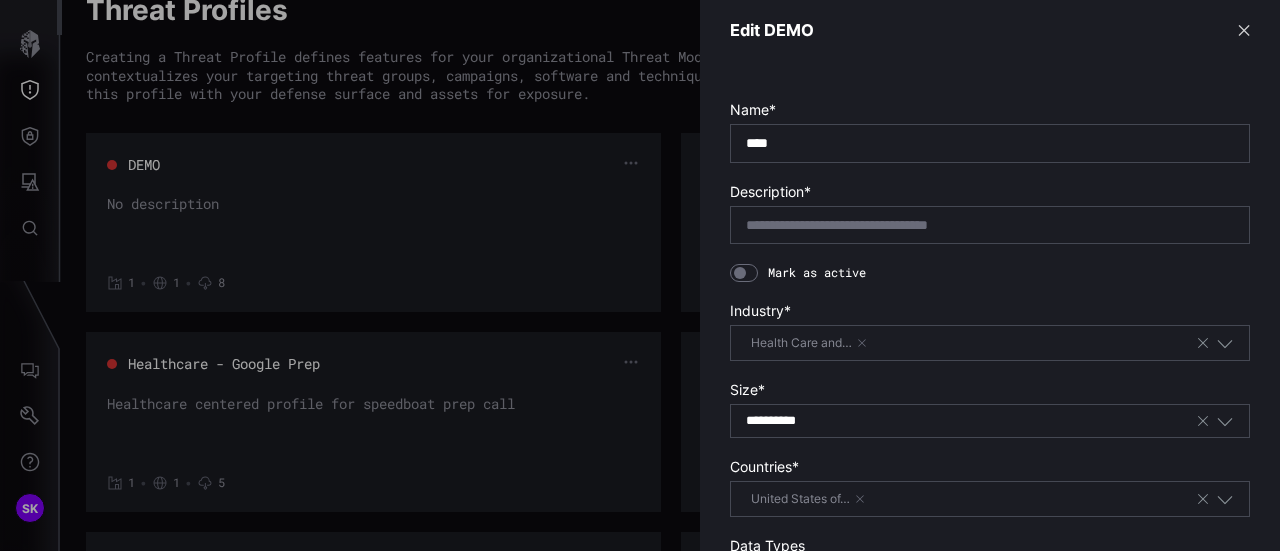 click at bounding box center [744, 273] 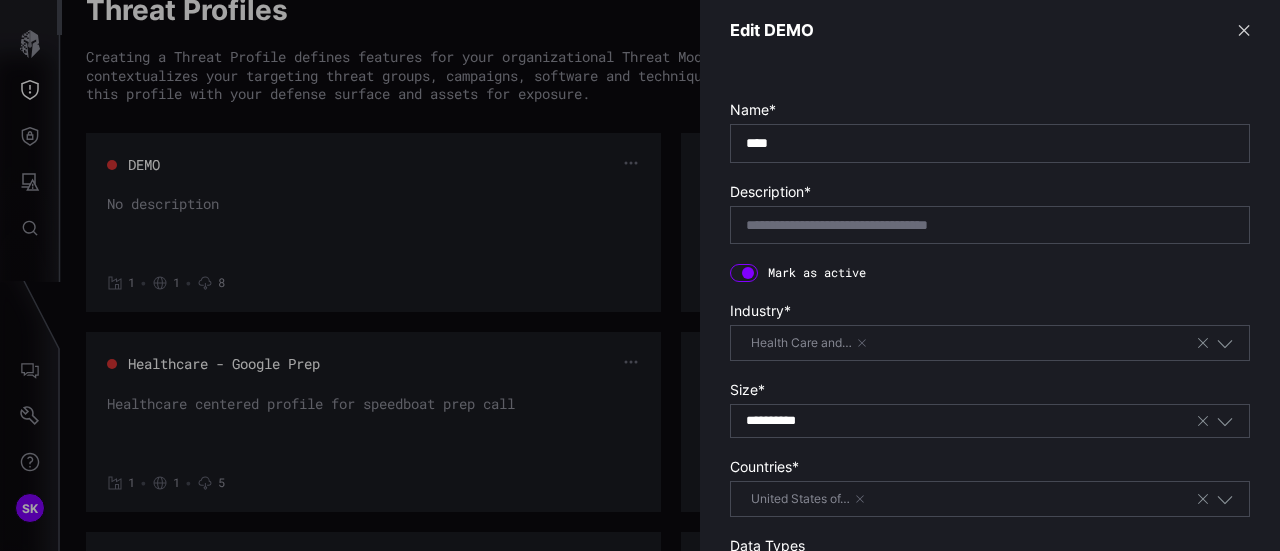 click on "✕" at bounding box center (1244, 30) 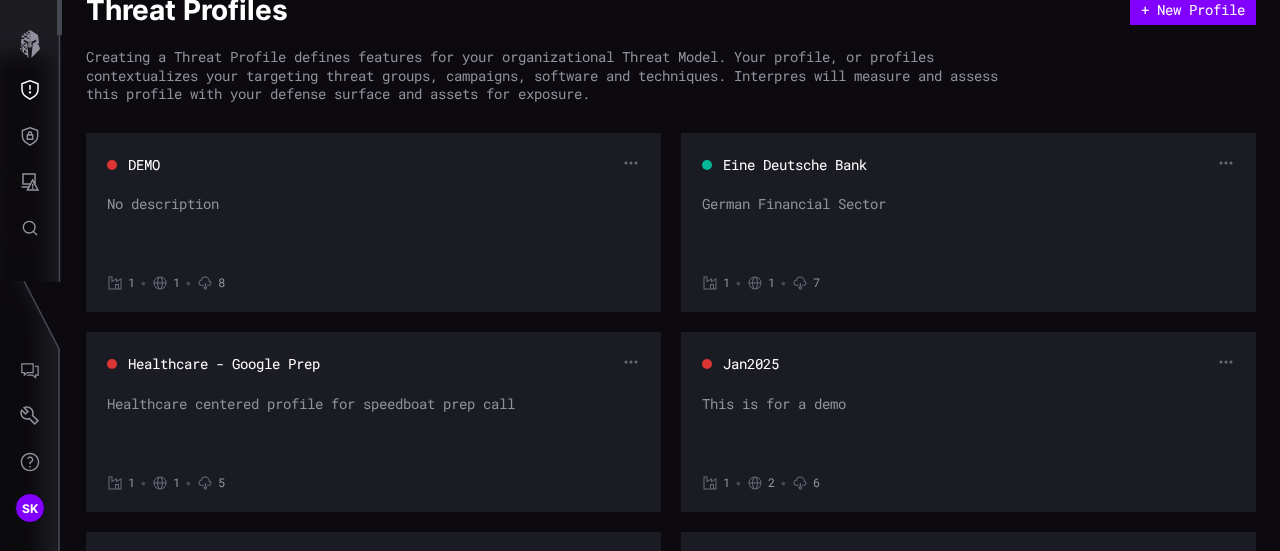 click on "DEMO No description 1 • 1 • 8" at bounding box center [373, 222] 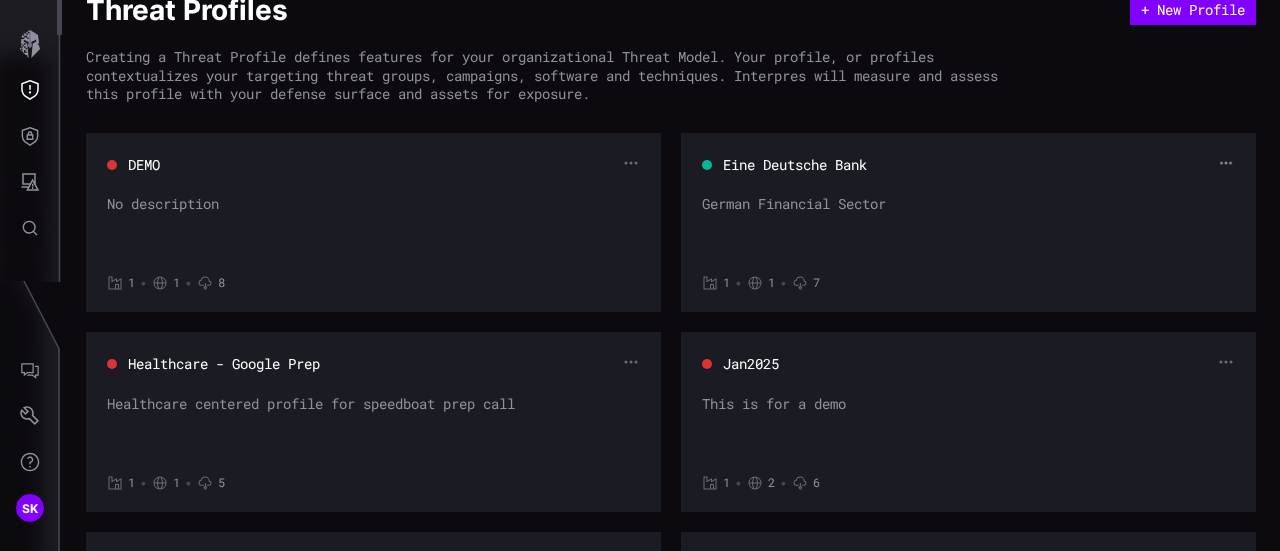 click 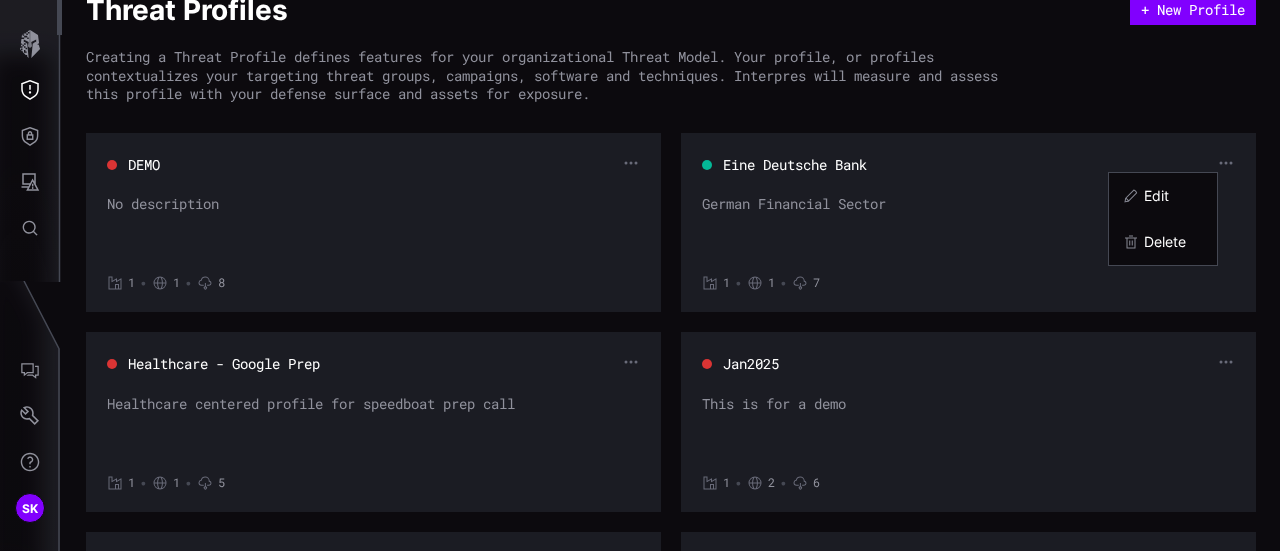 click on "Edit" at bounding box center (1173, 196) 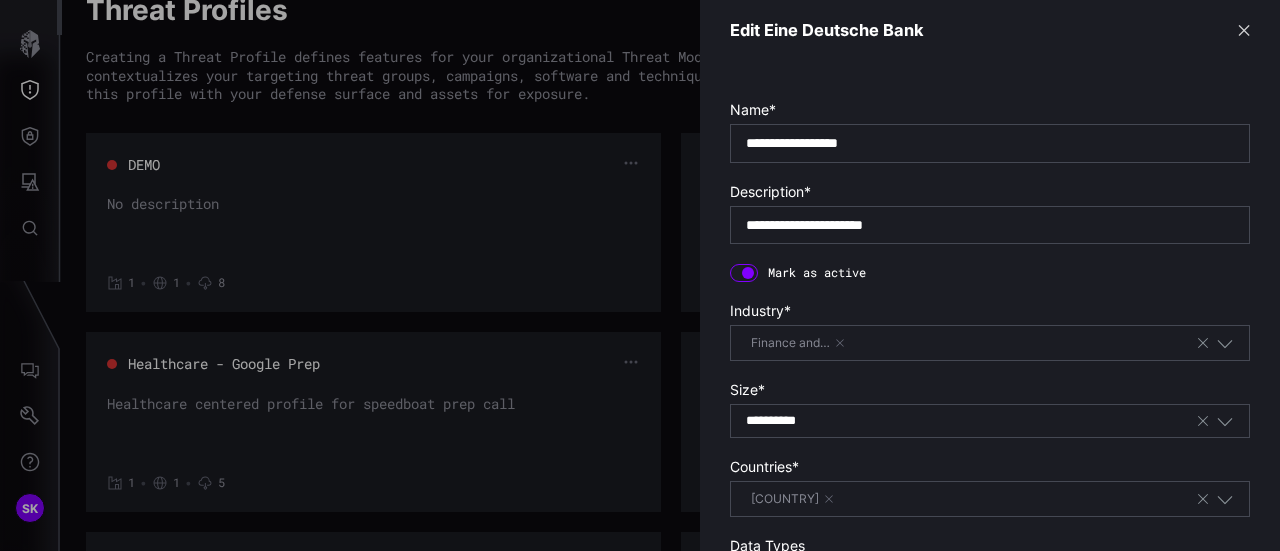 scroll, scrollTop: 419, scrollLeft: 0, axis: vertical 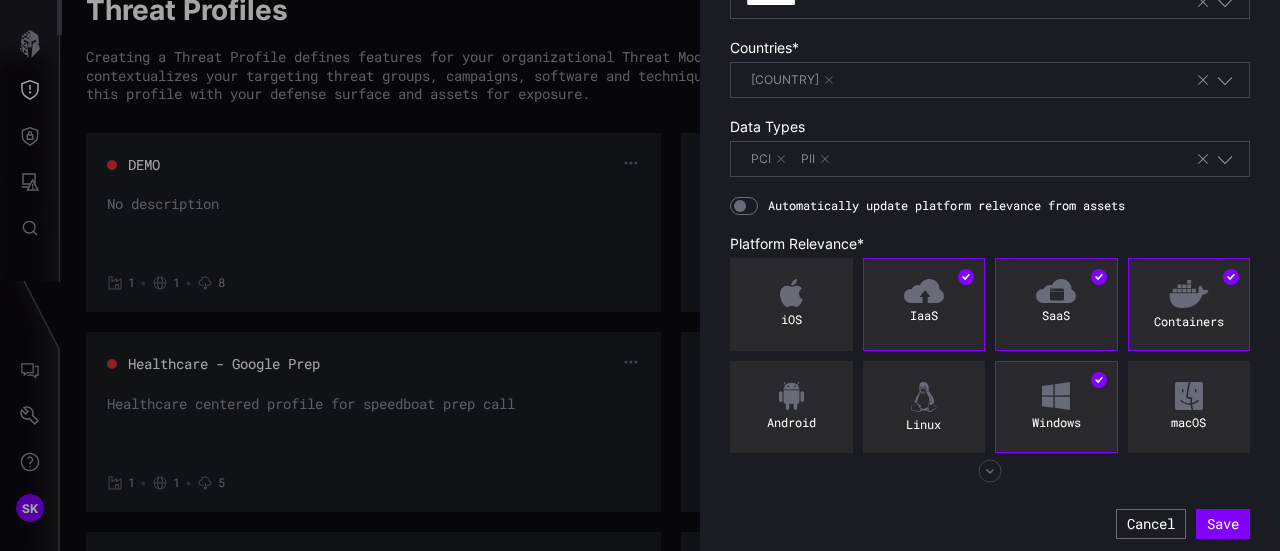 click at bounding box center (640, 275) 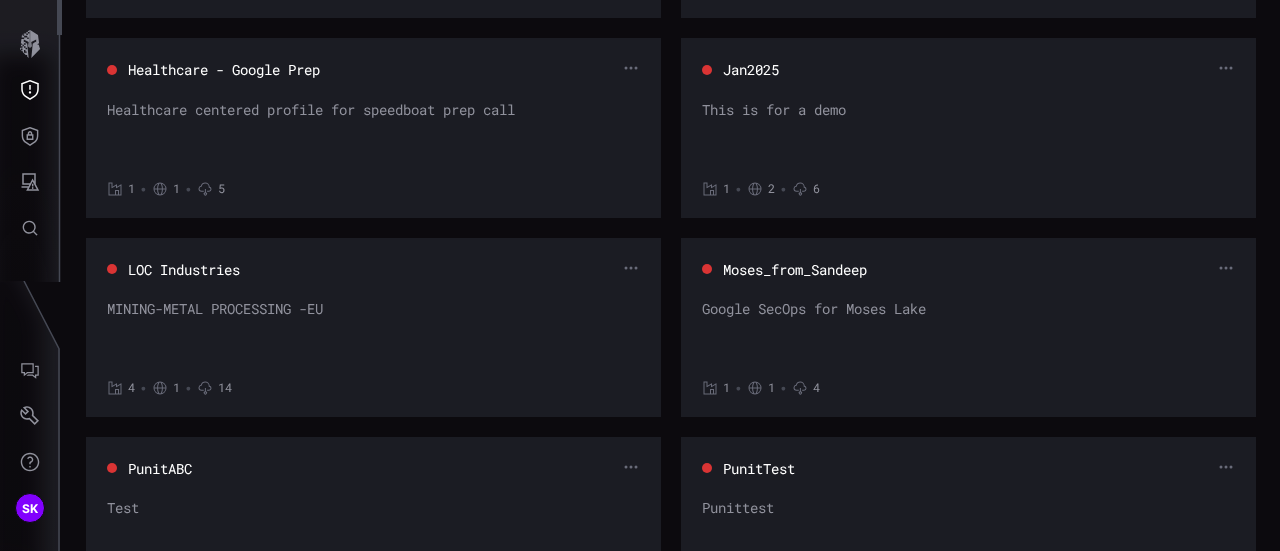 scroll, scrollTop: 0, scrollLeft: 0, axis: both 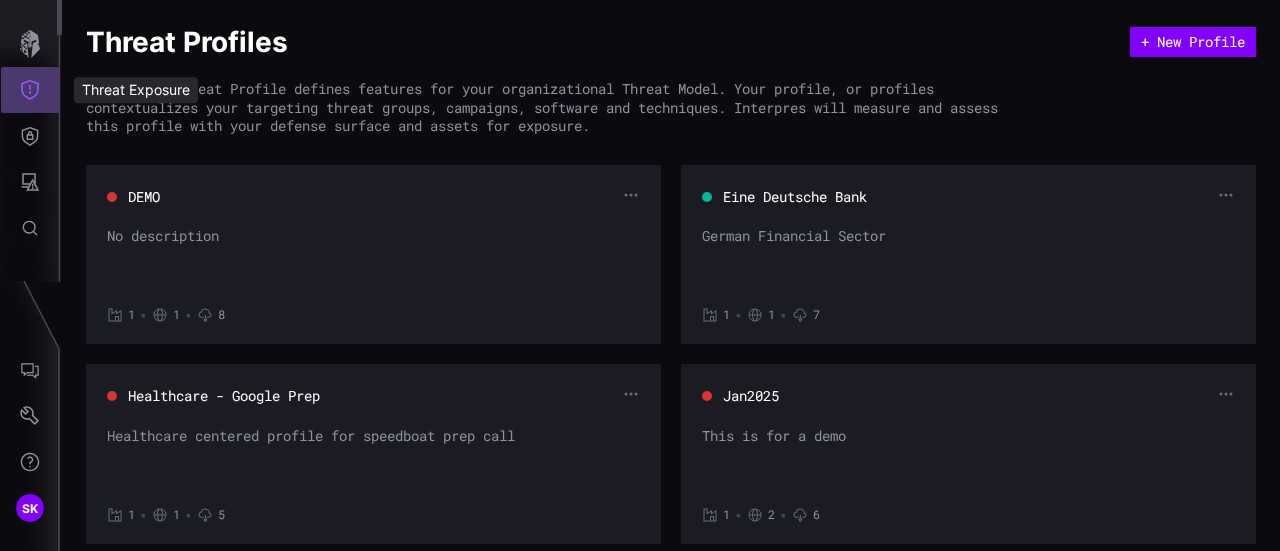 click 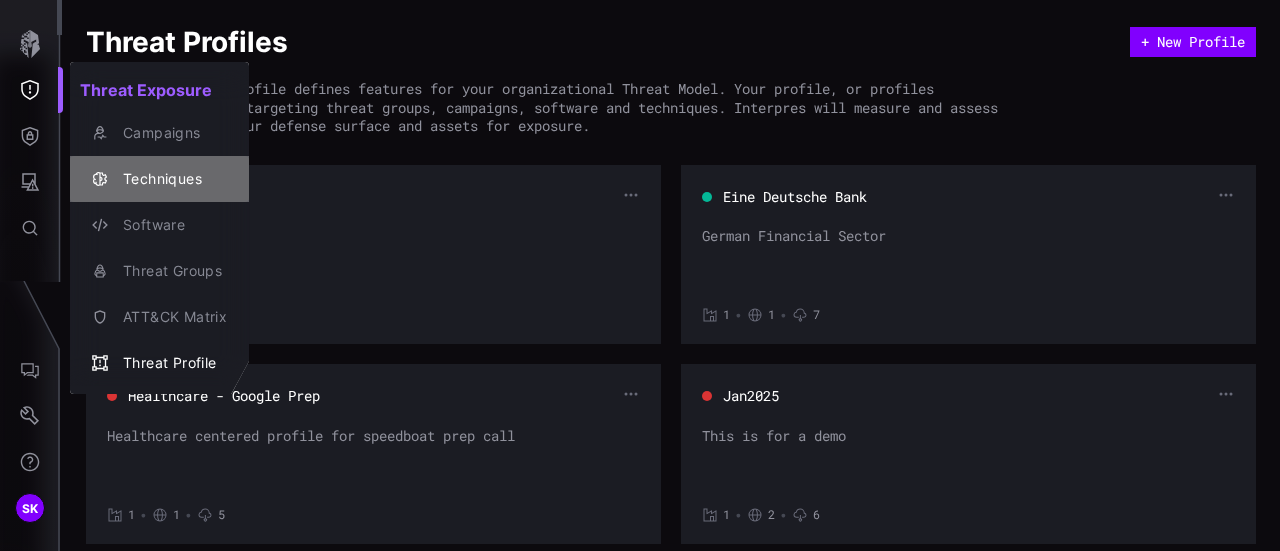 click on "Techniques" at bounding box center (170, 179) 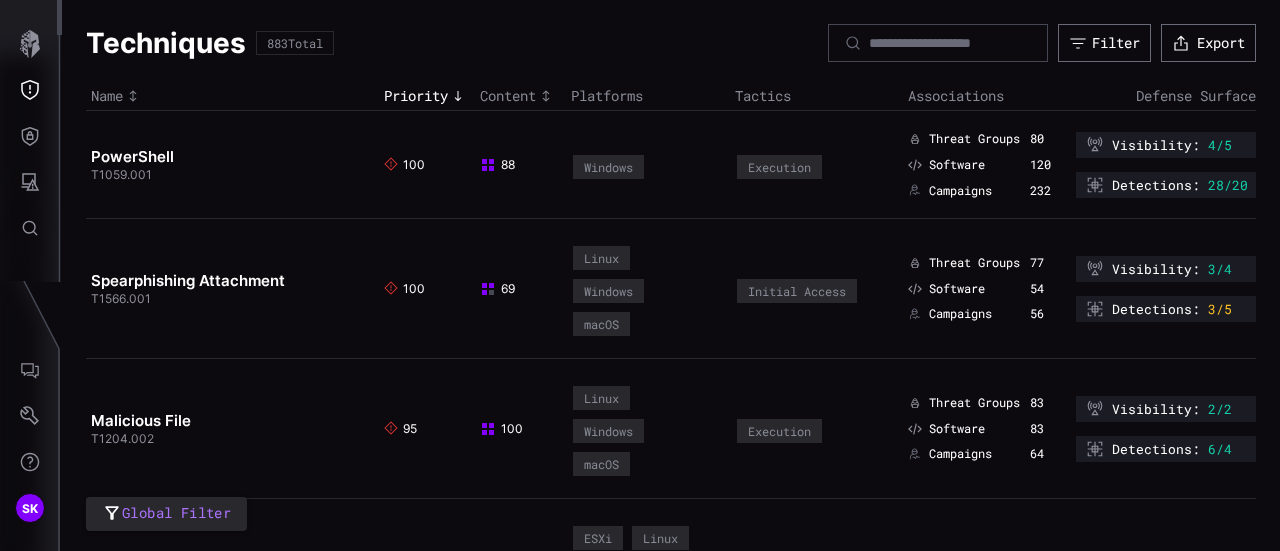 click on "PowerShell T1059.001" at bounding box center [232, 165] 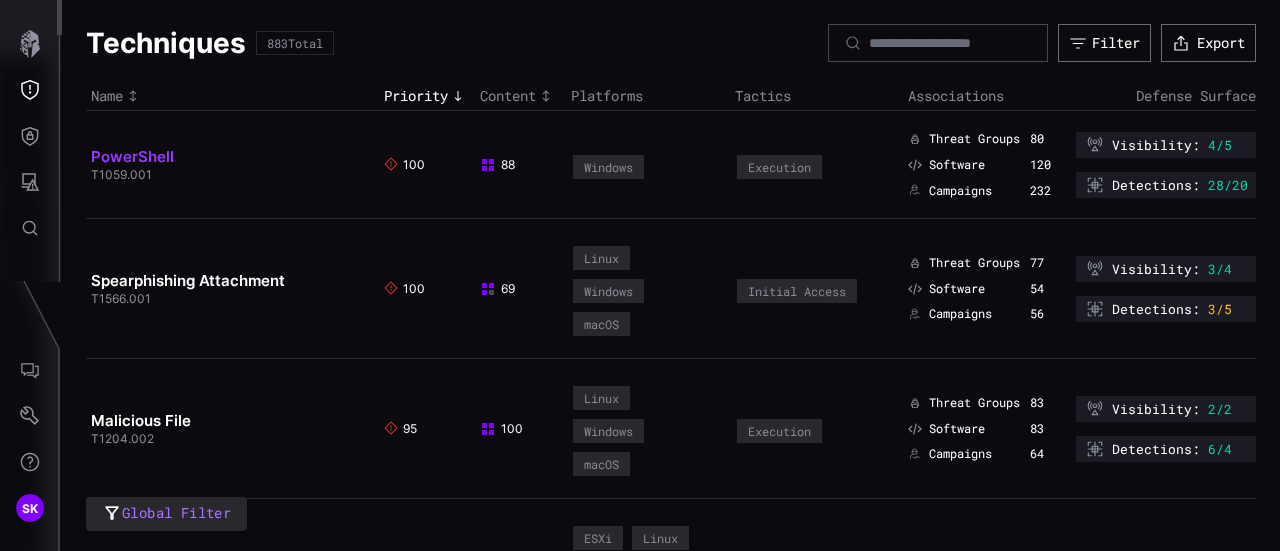 click on "PowerShell" at bounding box center [132, 156] 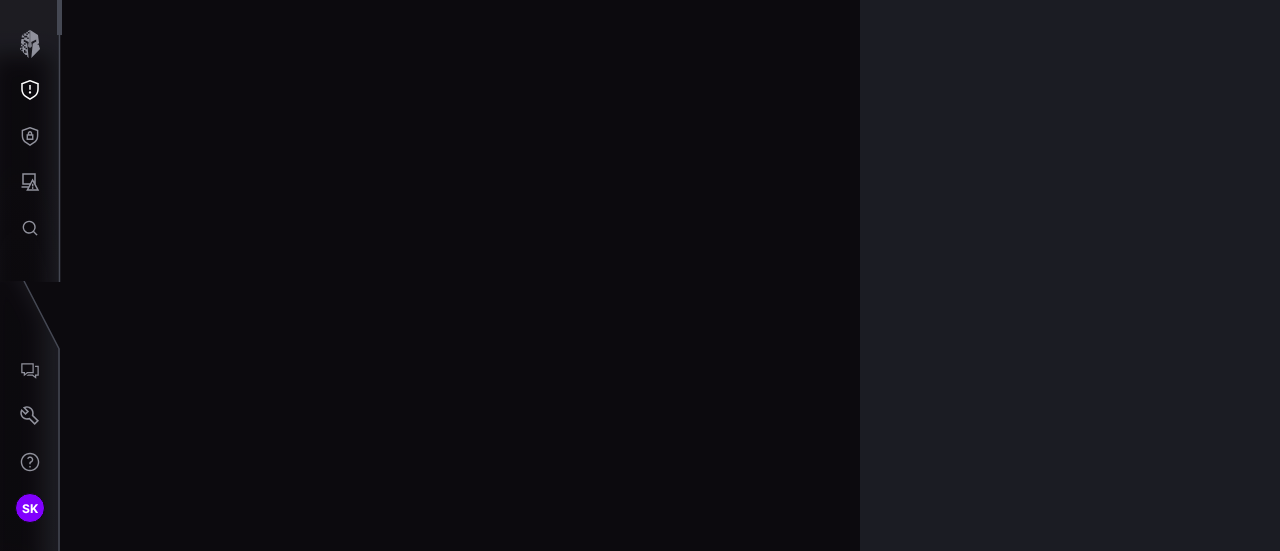 scroll, scrollTop: 4406, scrollLeft: 1132, axis: both 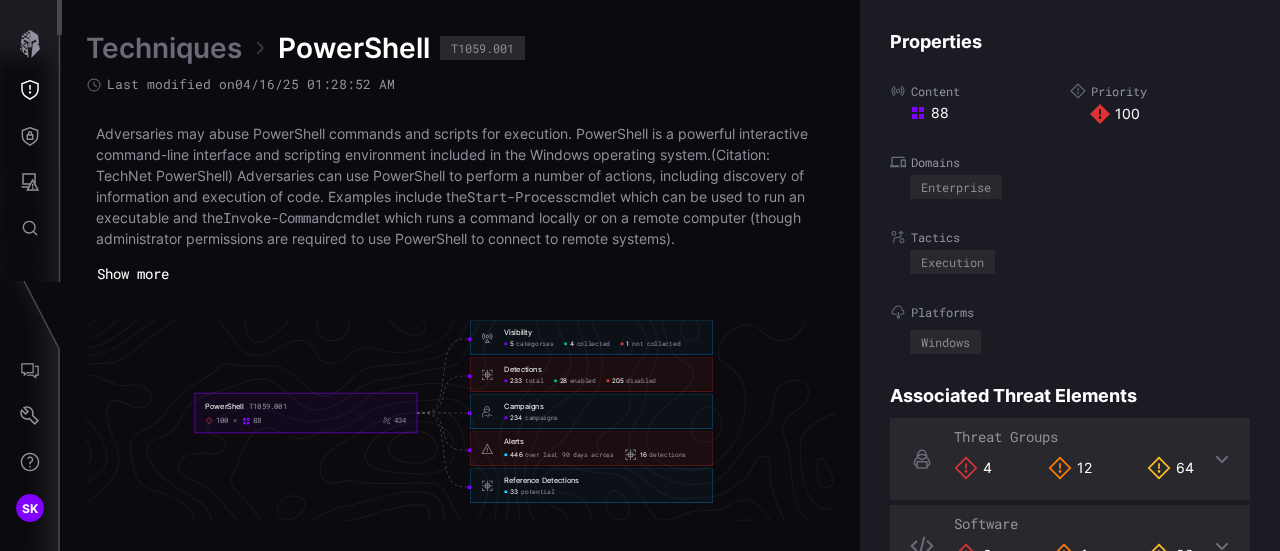 click on "categories" 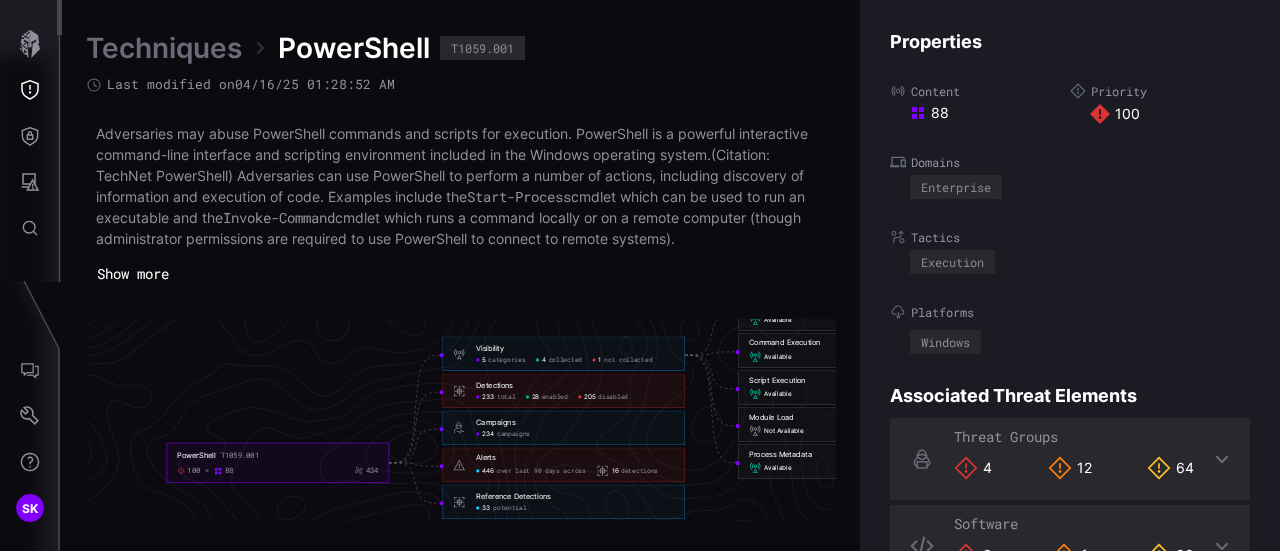 scroll, scrollTop: 4406, scrollLeft: 1012, axis: both 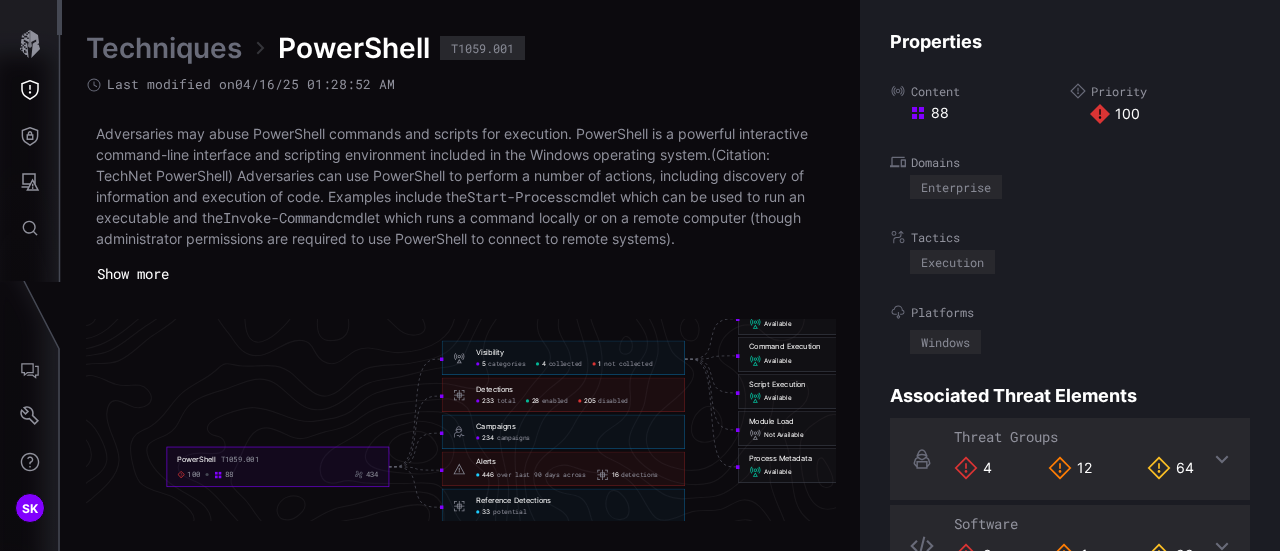 click on "Detections" 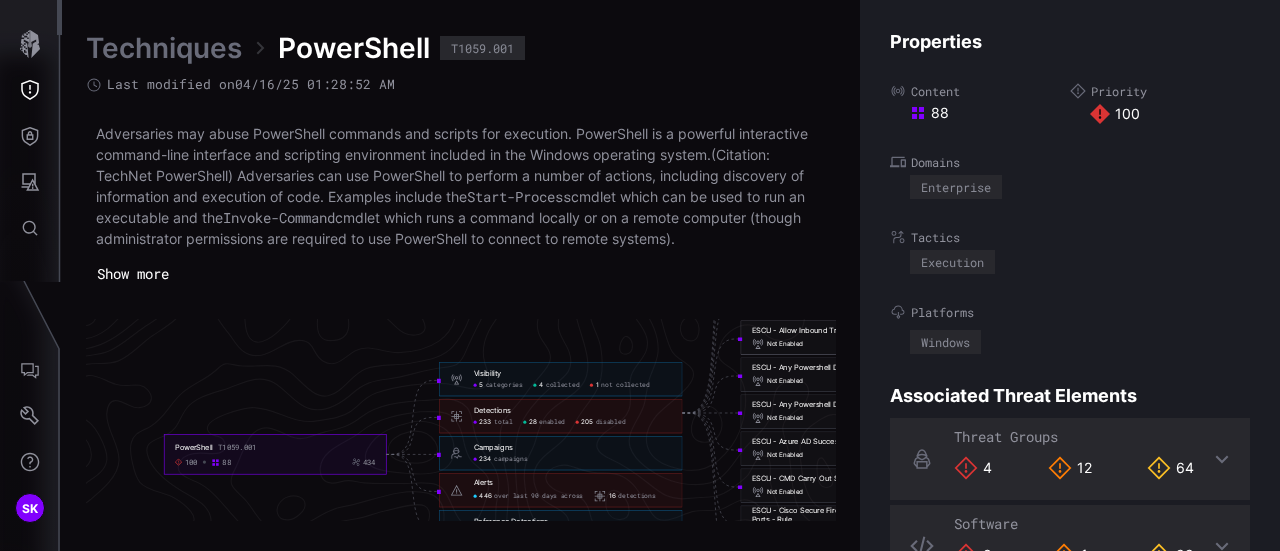click on "ESCU - Allow Inbound Traffic In Firewall Rule - Rule" 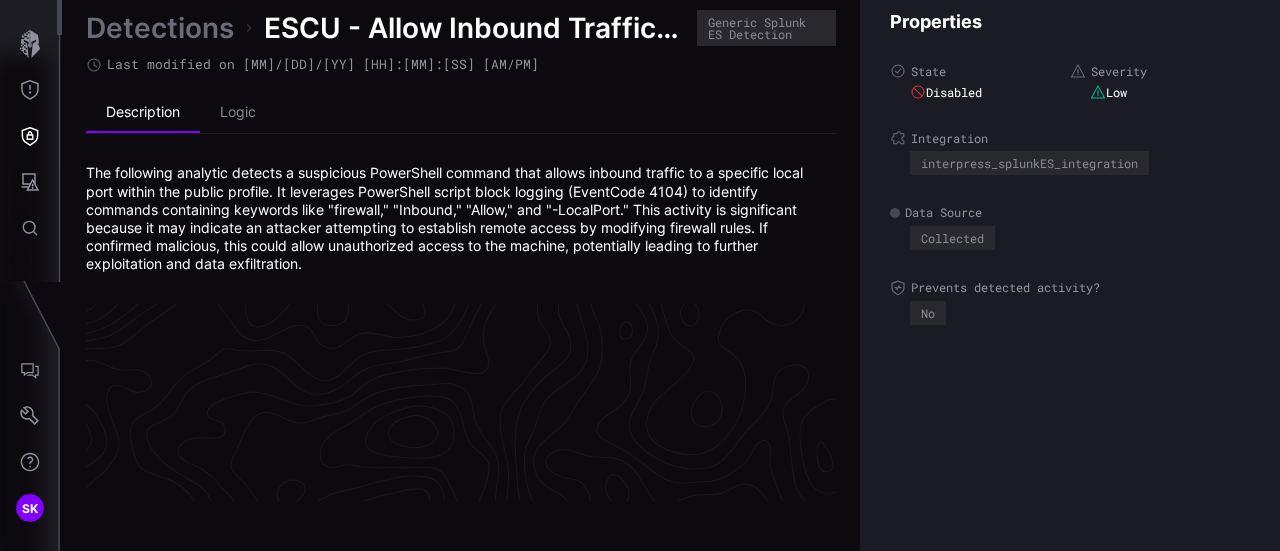scroll, scrollTop: 4408, scrollLeft: 1132, axis: both 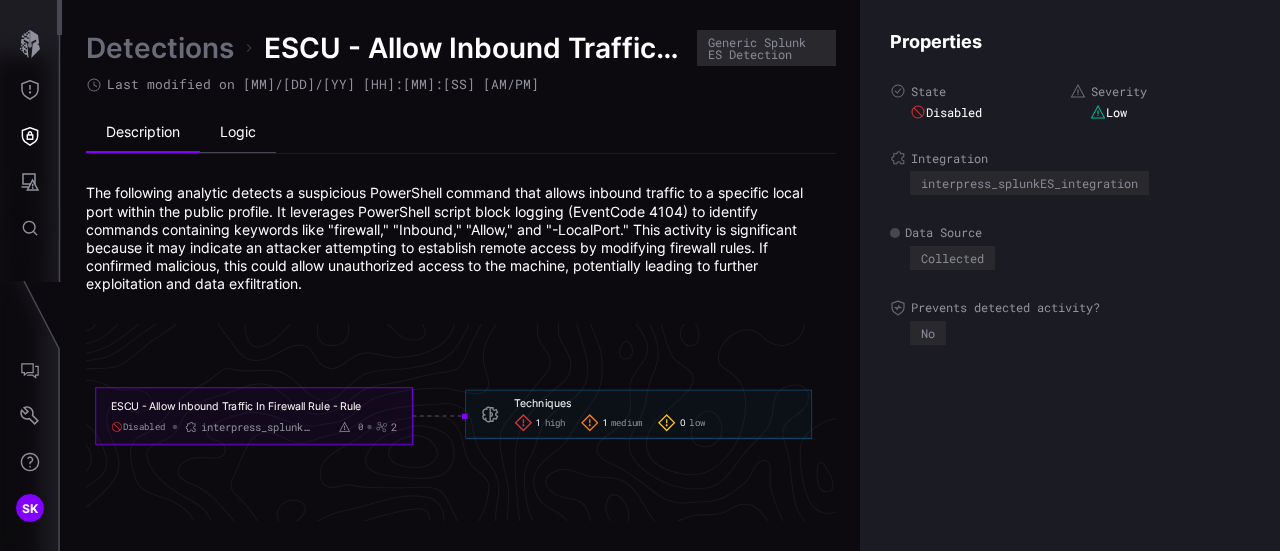 click on "Logic" at bounding box center (238, 133) 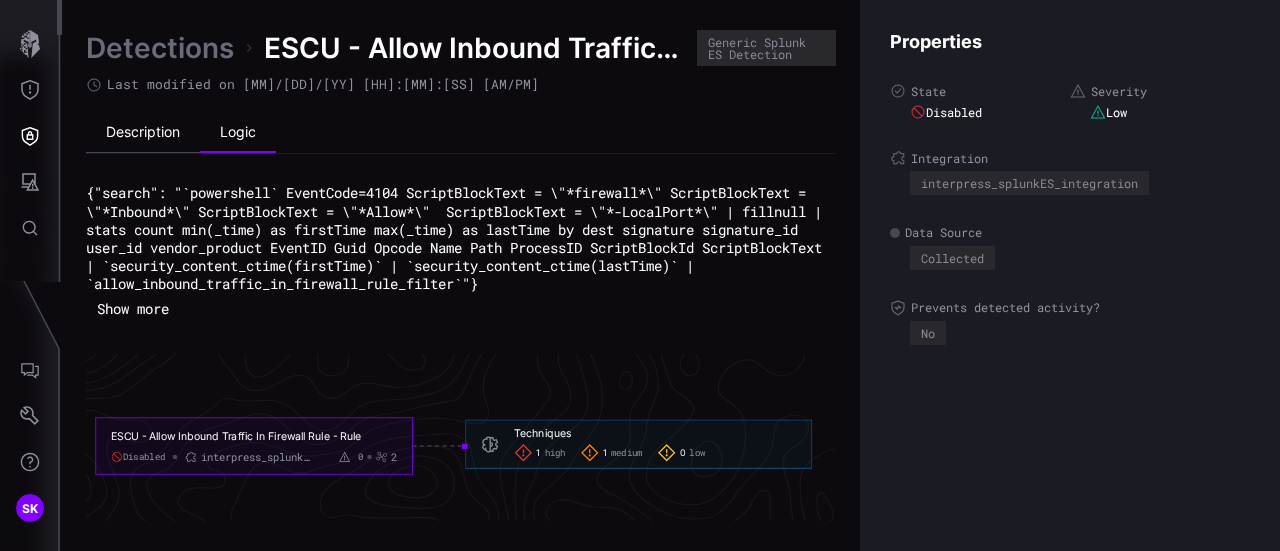 click on "Description" at bounding box center [143, 133] 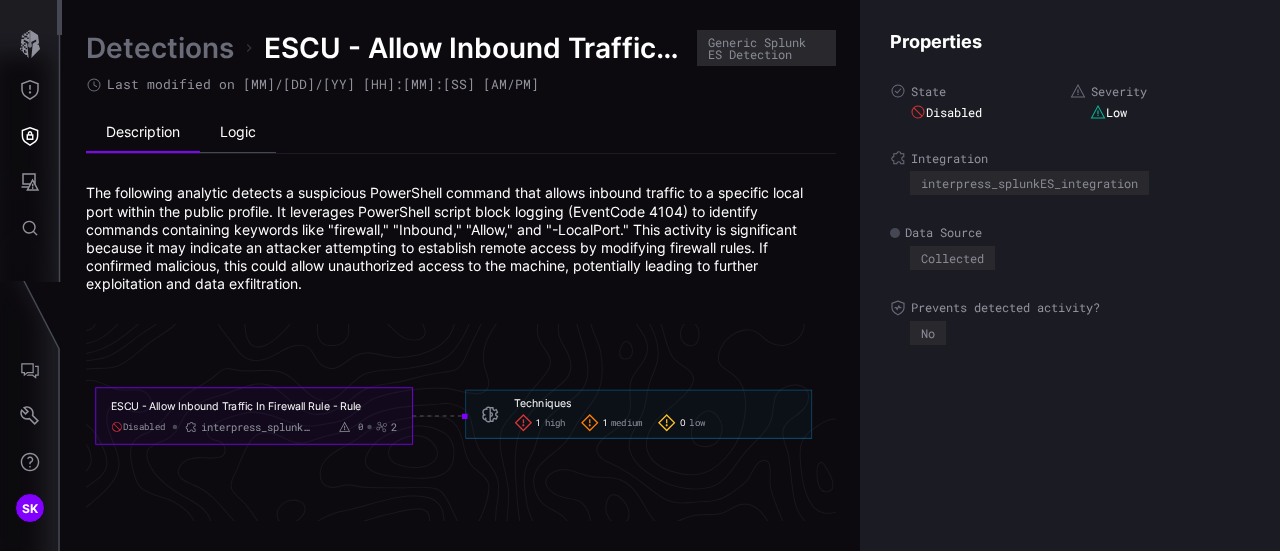 click on "Logic" at bounding box center [238, 133] 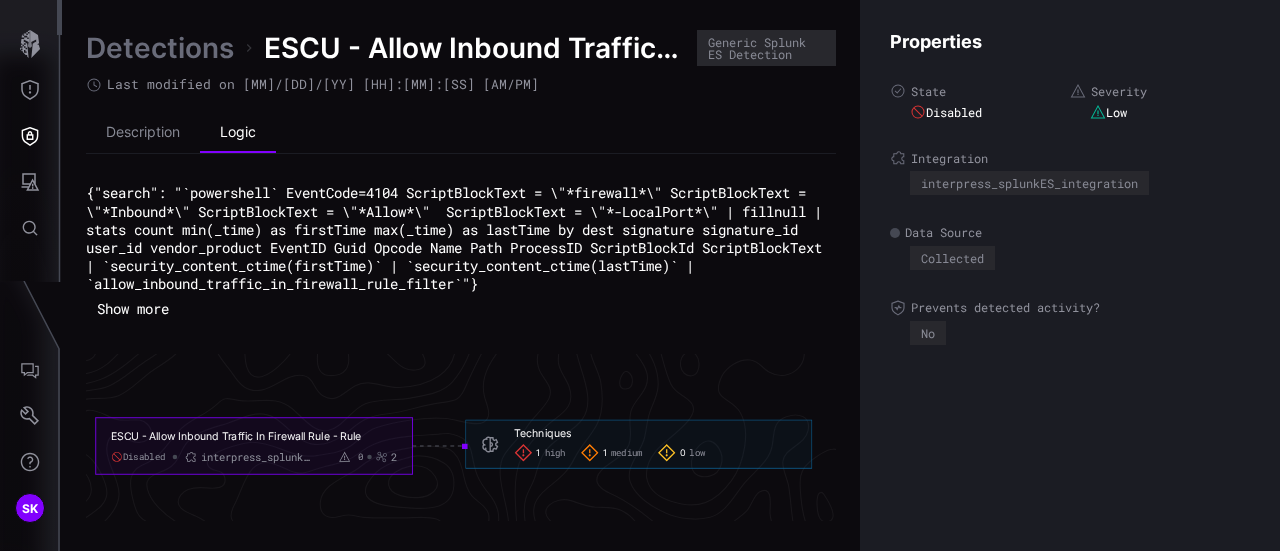 click on "high" 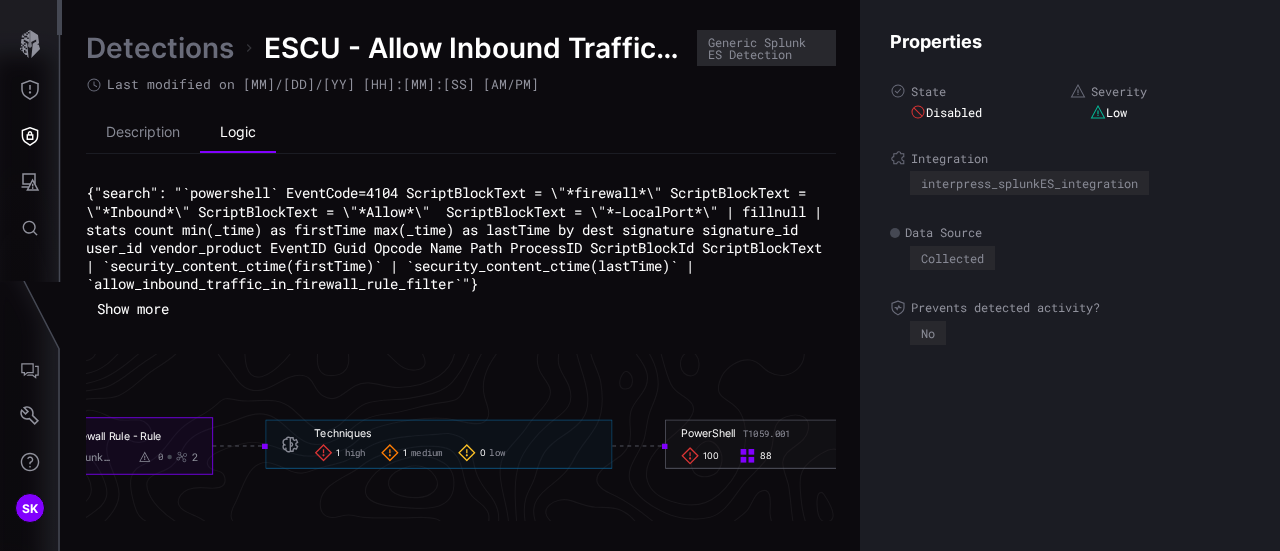 click on "PowerShell T1059.001" 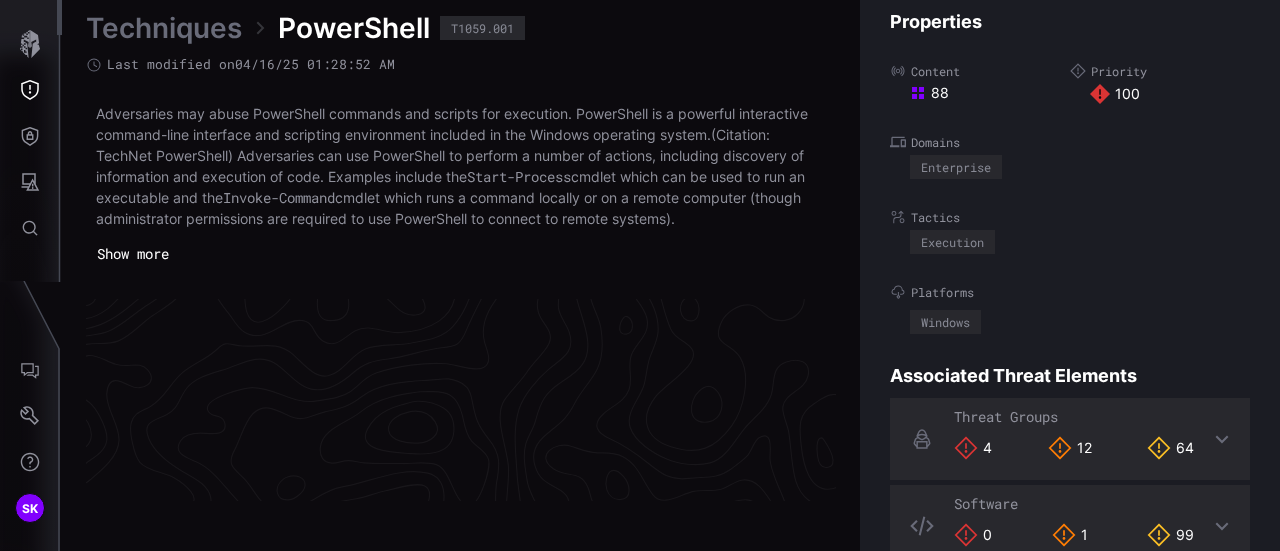 scroll, scrollTop: 4406, scrollLeft: 1132, axis: both 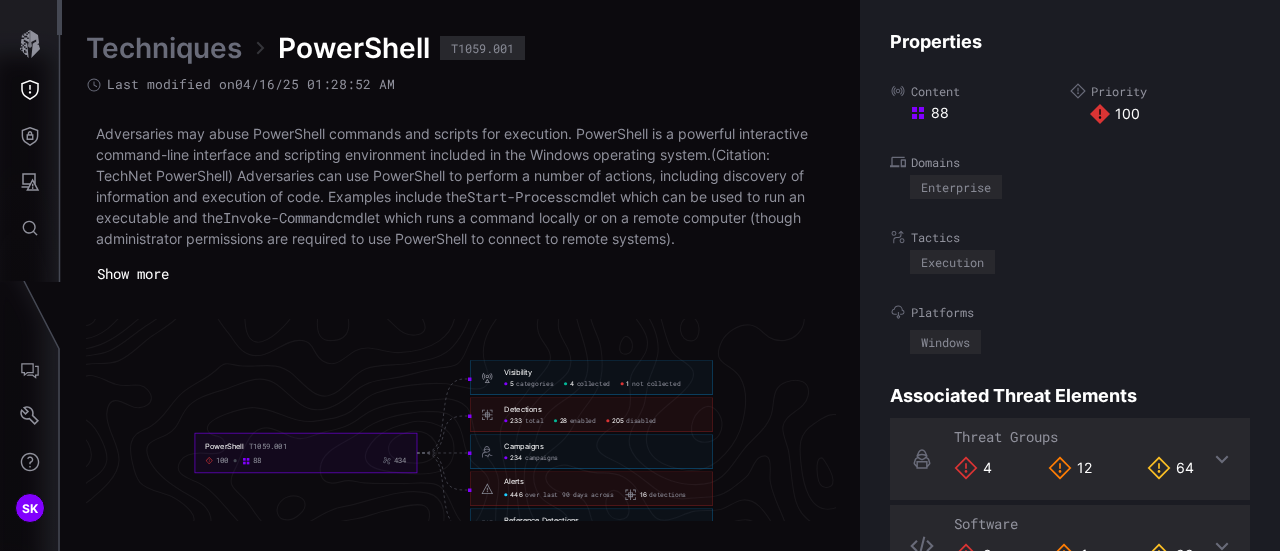 click on "446 over last 90 days across" 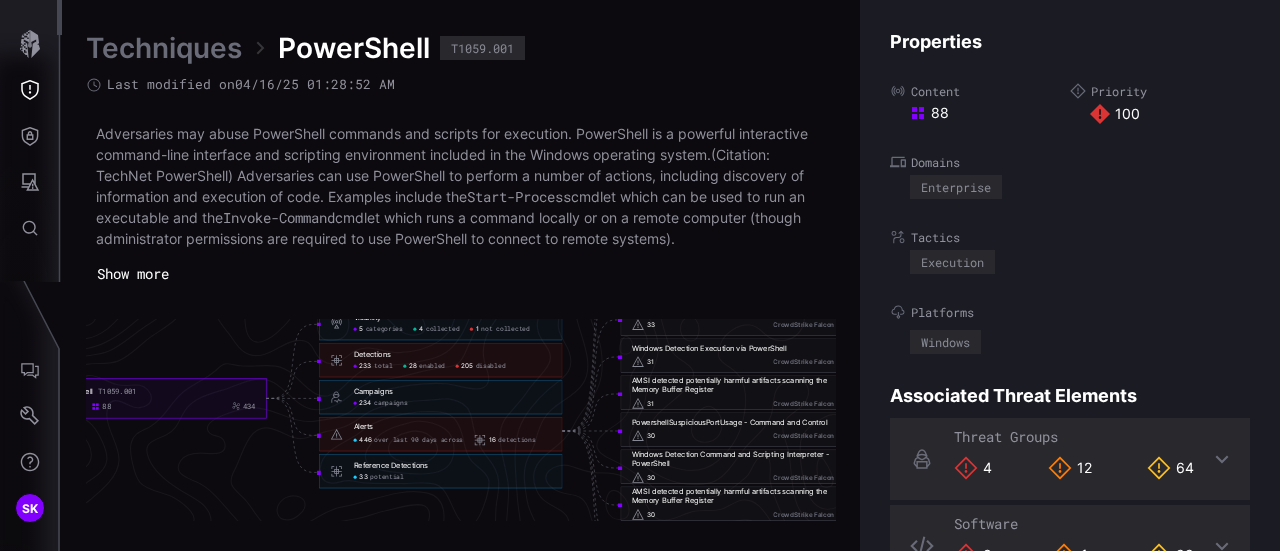 scroll, scrollTop: 4406, scrollLeft: 1132, axis: both 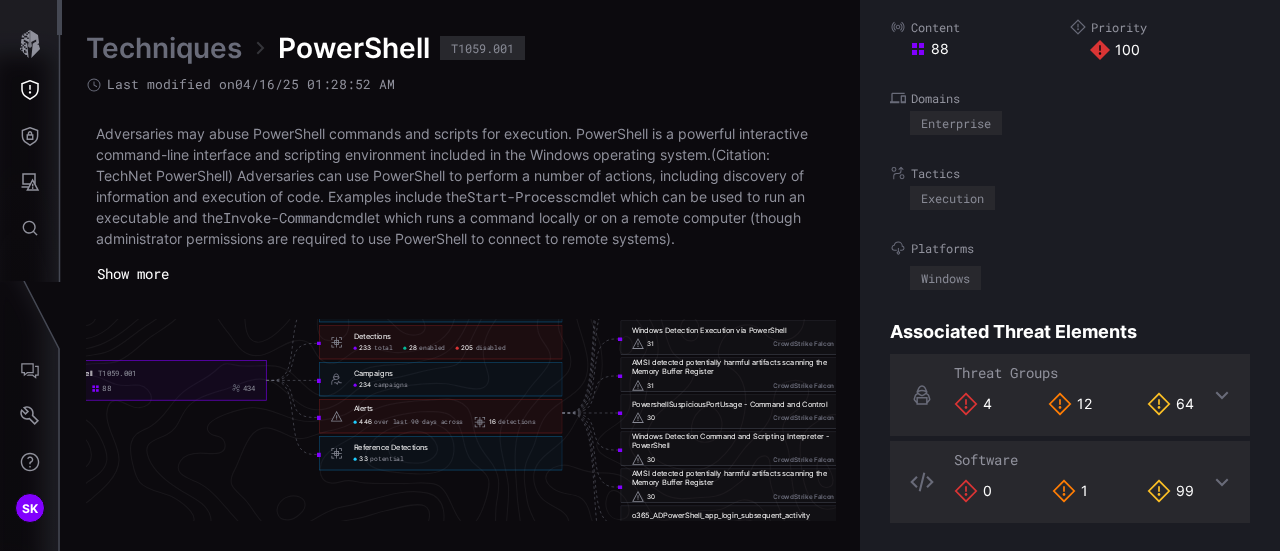 click on "4" at bounding box center [973, 404] 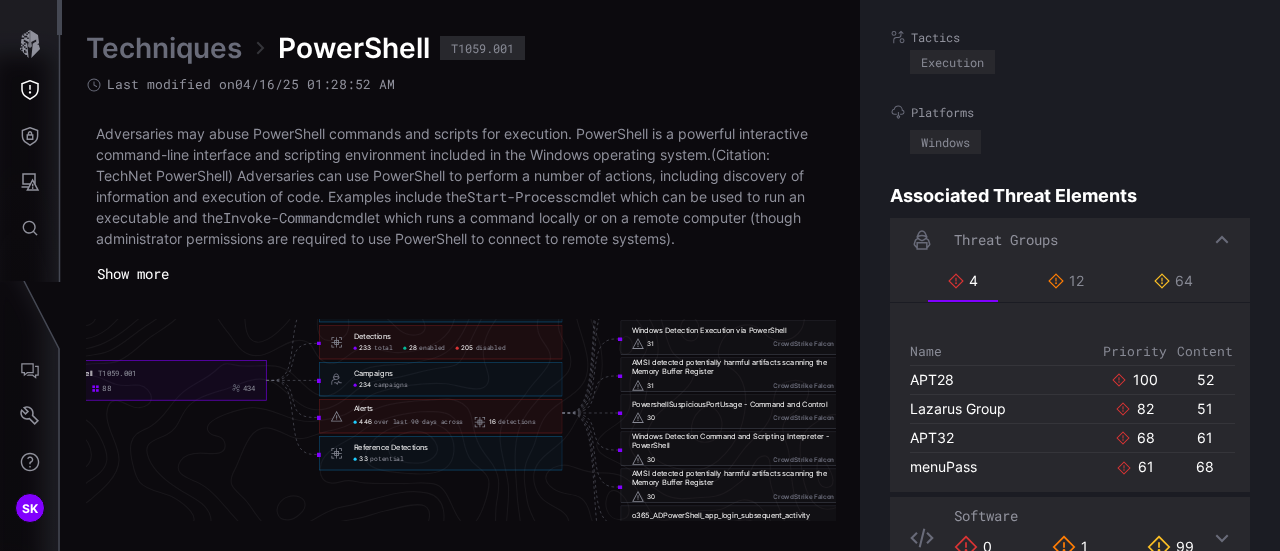 scroll, scrollTop: 254, scrollLeft: 0, axis: vertical 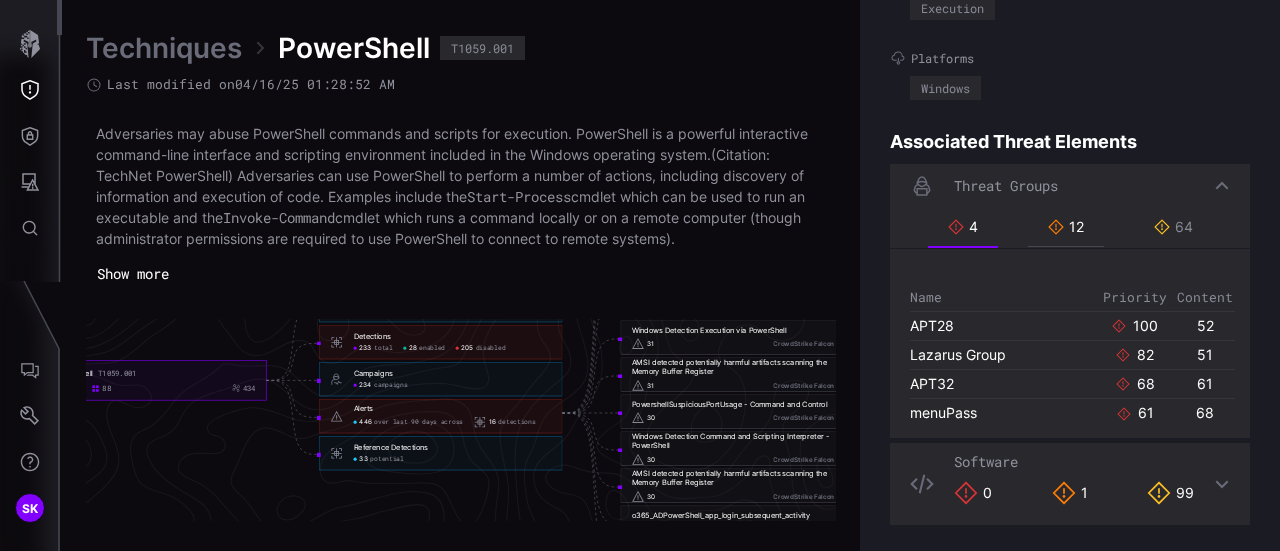 click on "12" at bounding box center (1066, 227) 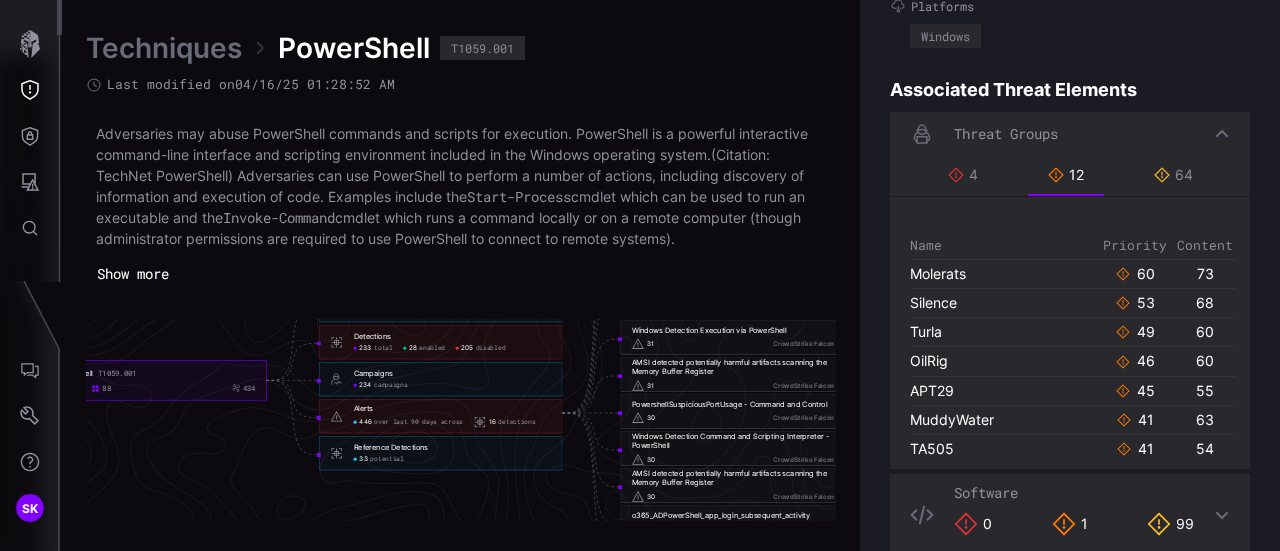 scroll, scrollTop: 304, scrollLeft: 0, axis: vertical 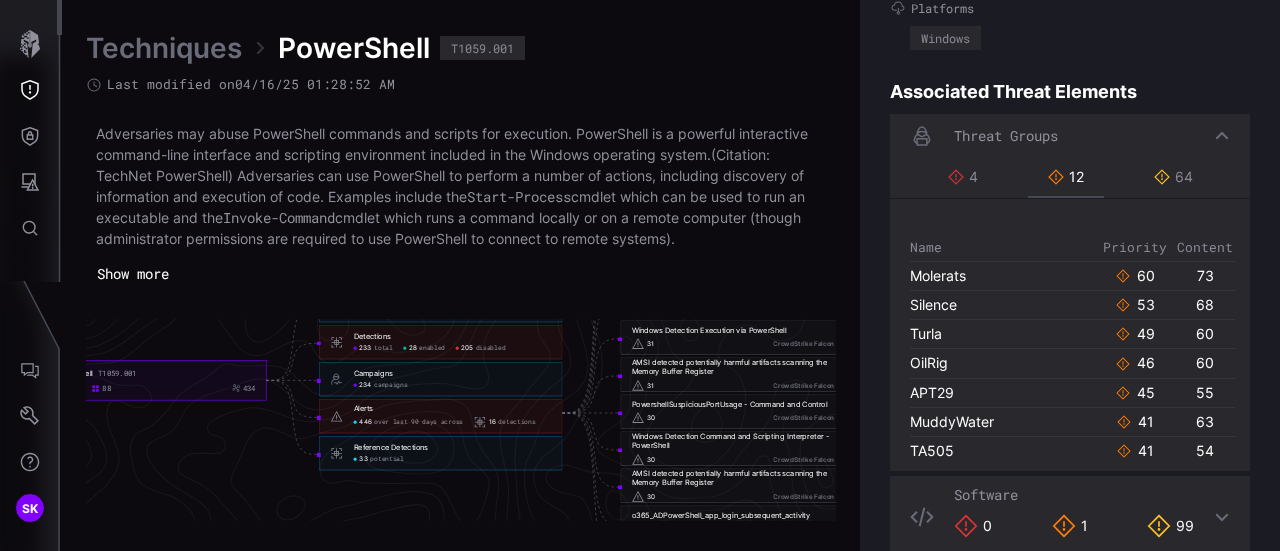 click 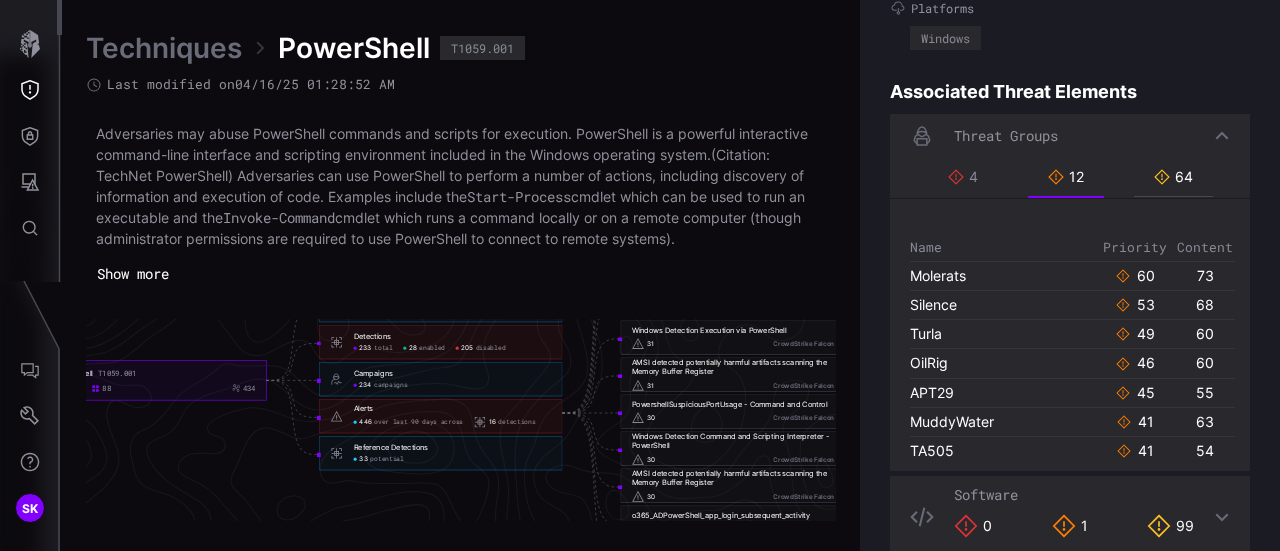 click 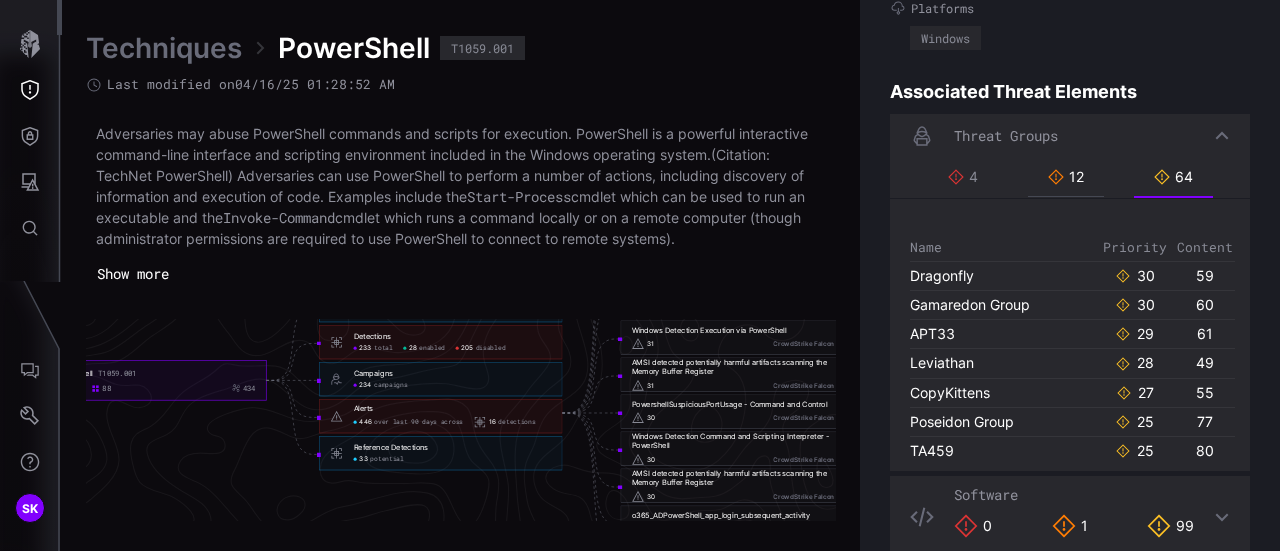 drag, startPoint x: 1046, startPoint y: 171, endPoint x: 1092, endPoint y: 167, distance: 46.173584 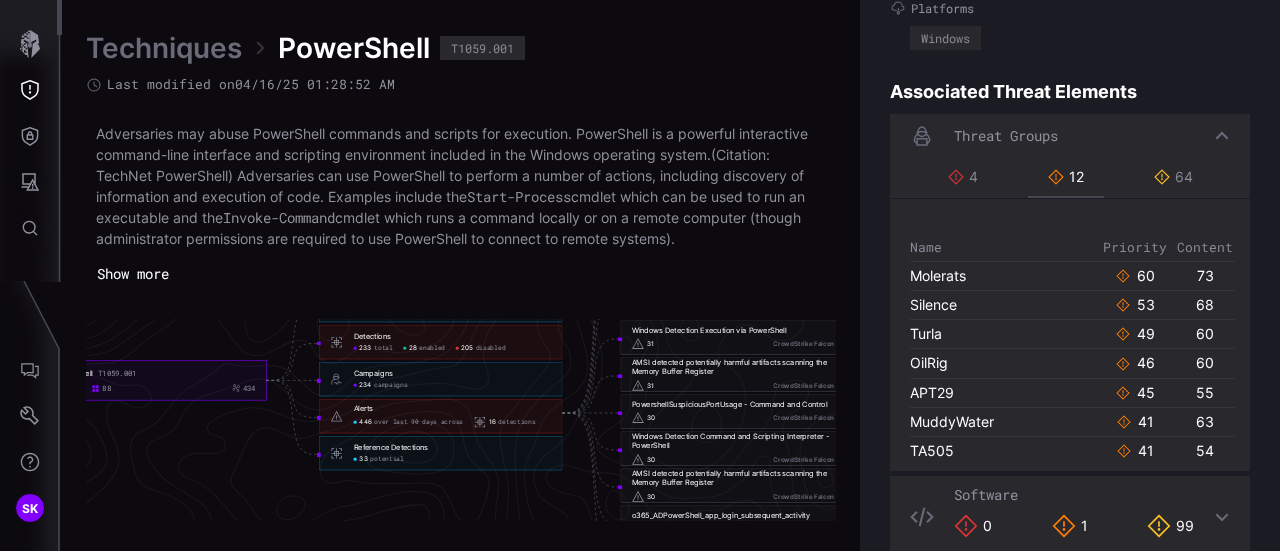click 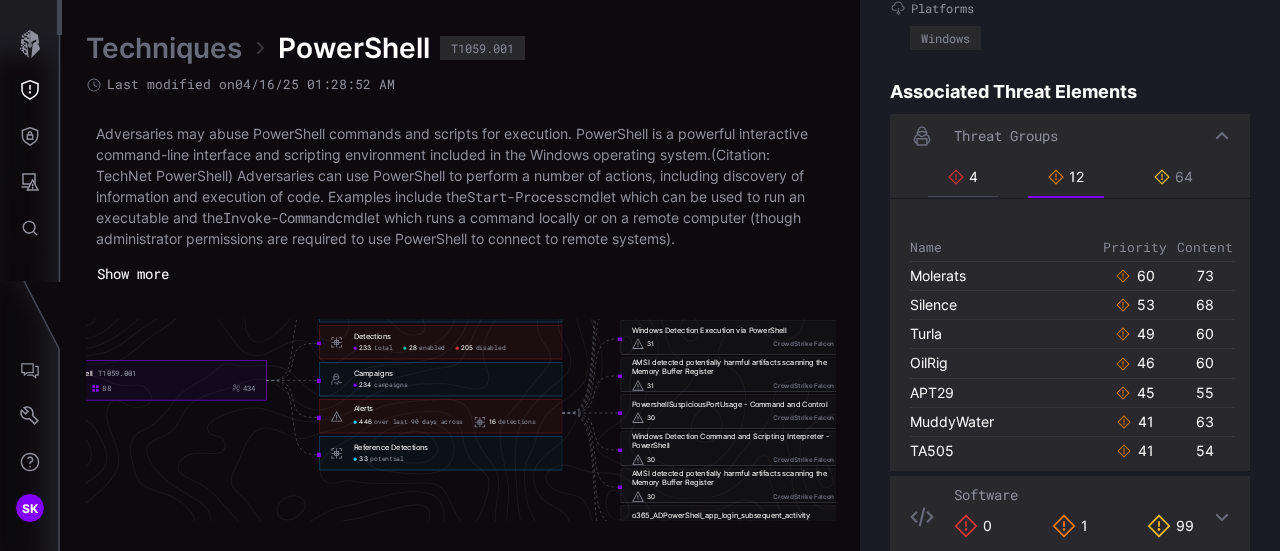 click 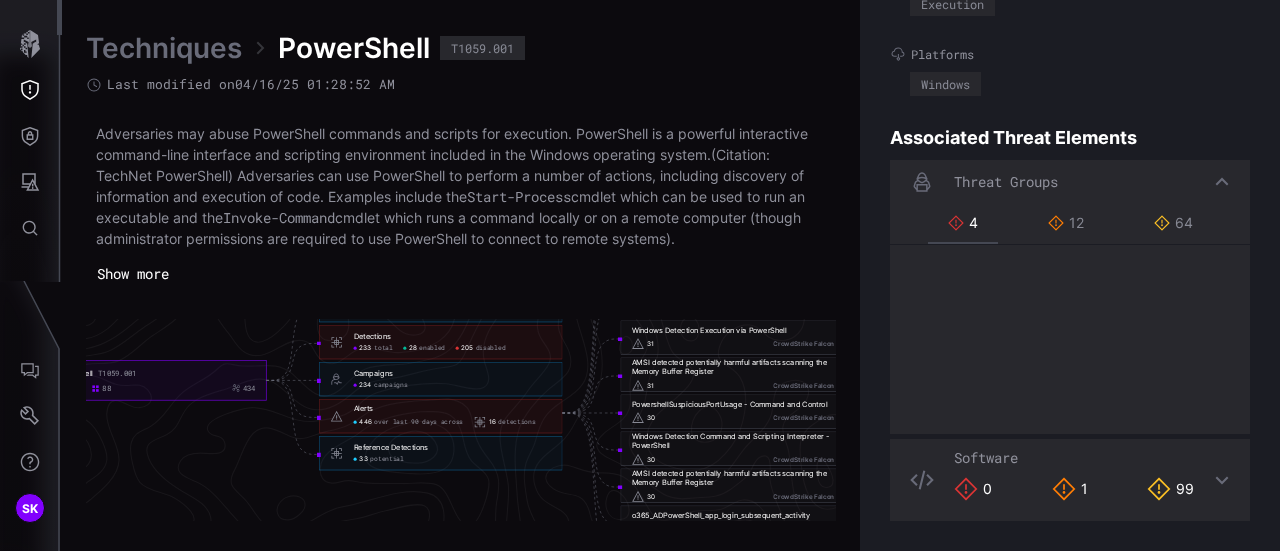 scroll, scrollTop: 254, scrollLeft: 0, axis: vertical 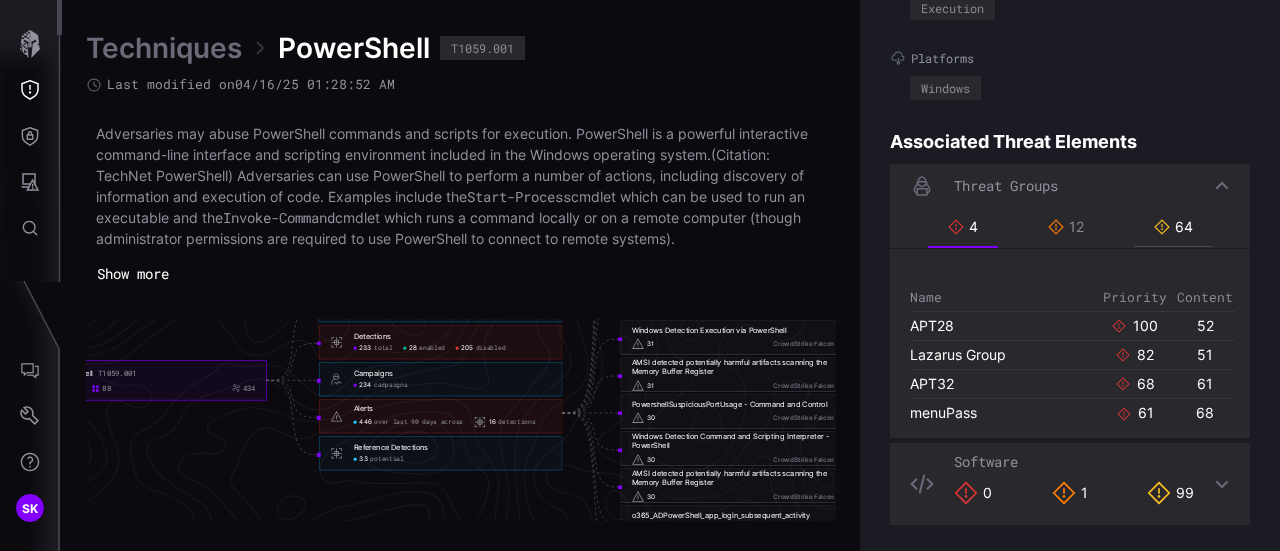click on "64" at bounding box center (1173, 227) 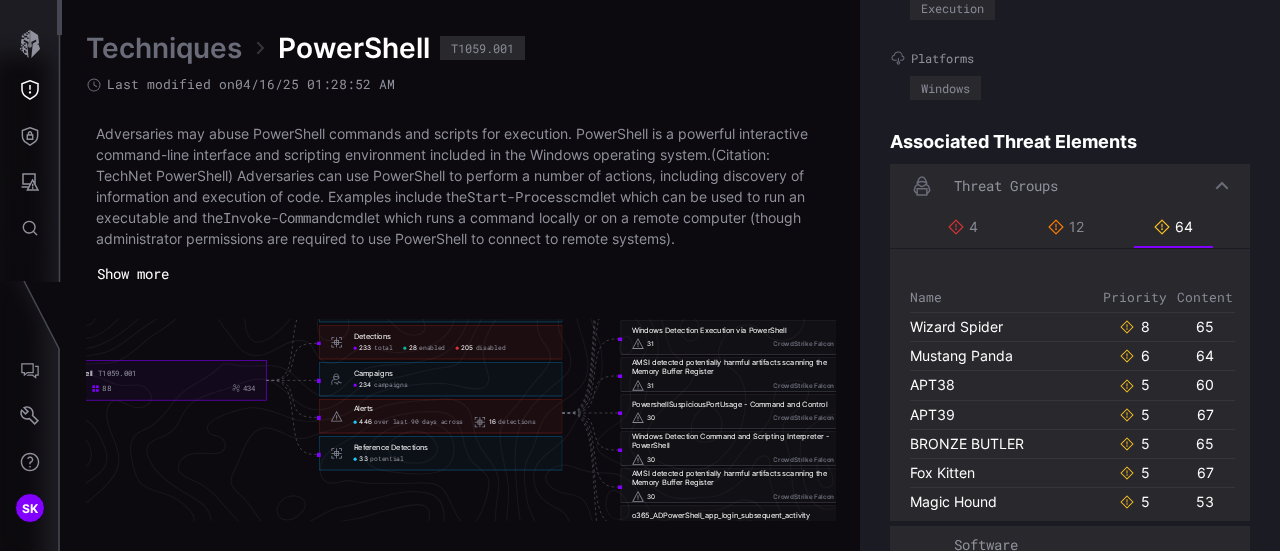 scroll, scrollTop: 524, scrollLeft: 0, axis: vertical 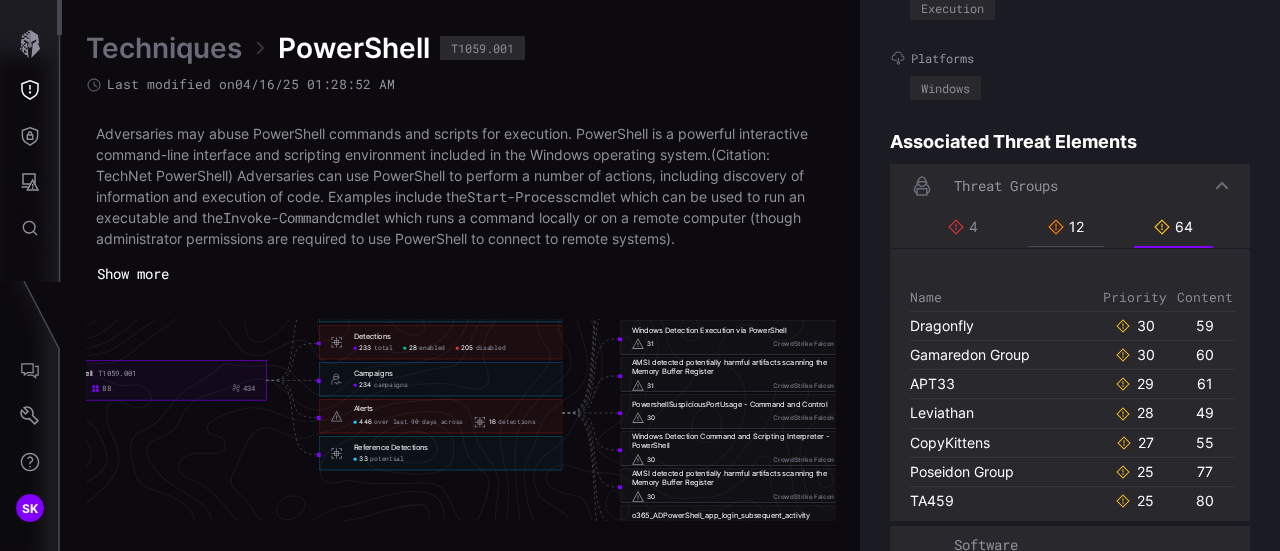 click on "12" at bounding box center [1066, 227] 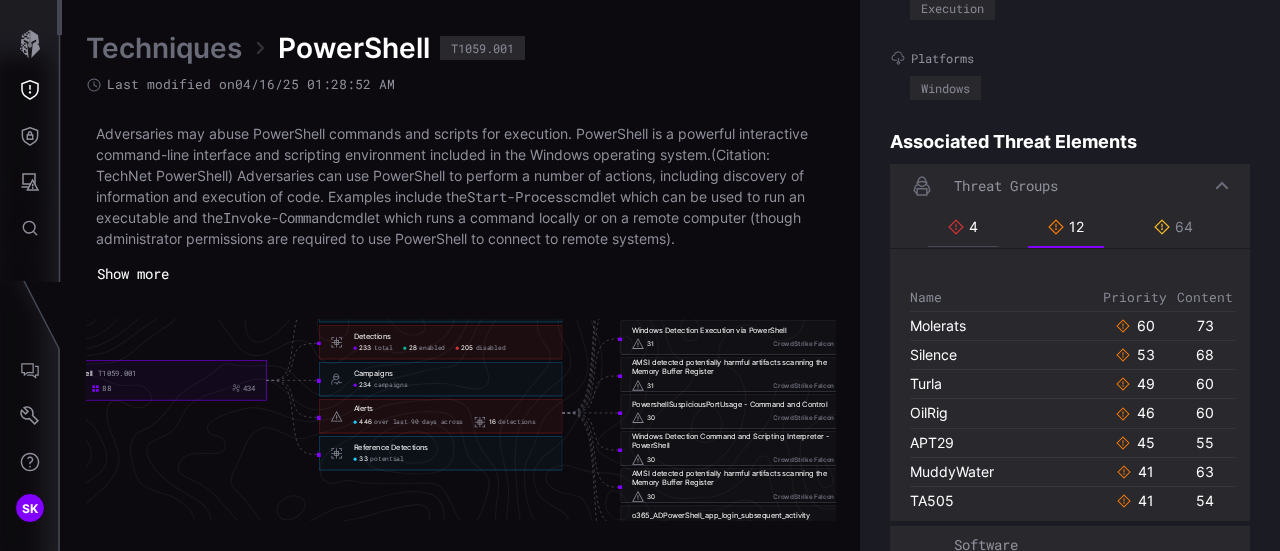 click 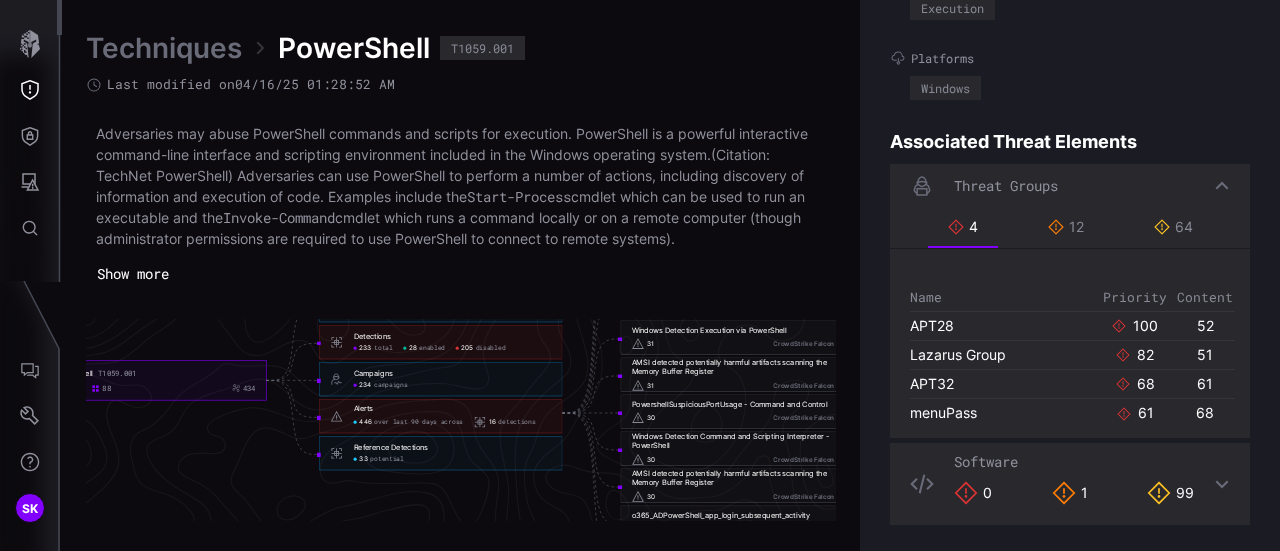 click on "99" at bounding box center (1170, 493) 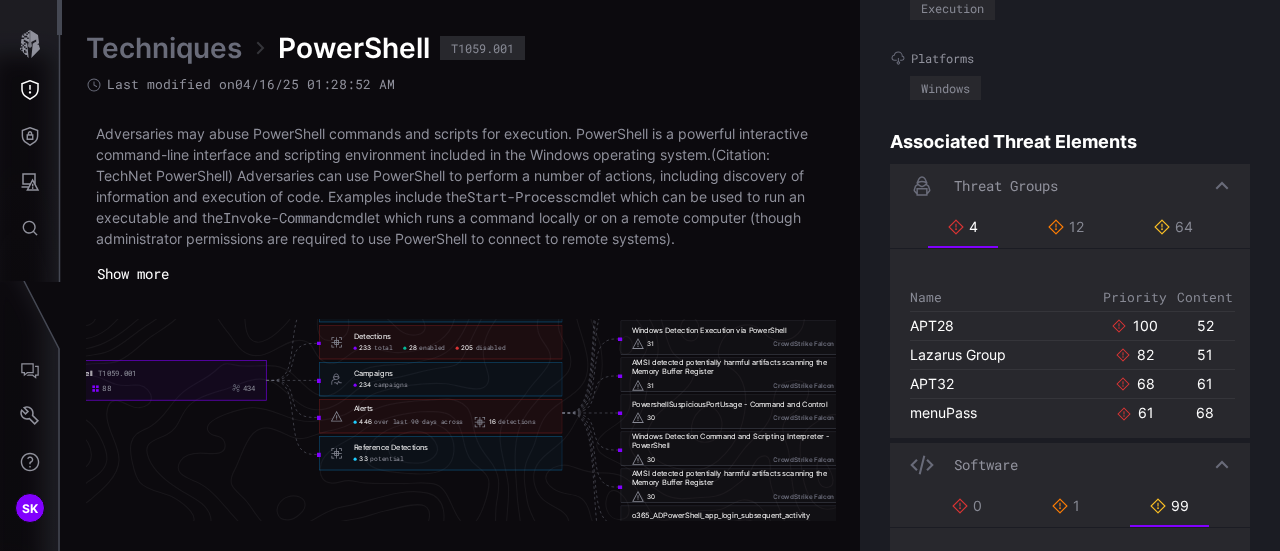 scroll, scrollTop: 528, scrollLeft: 0, axis: vertical 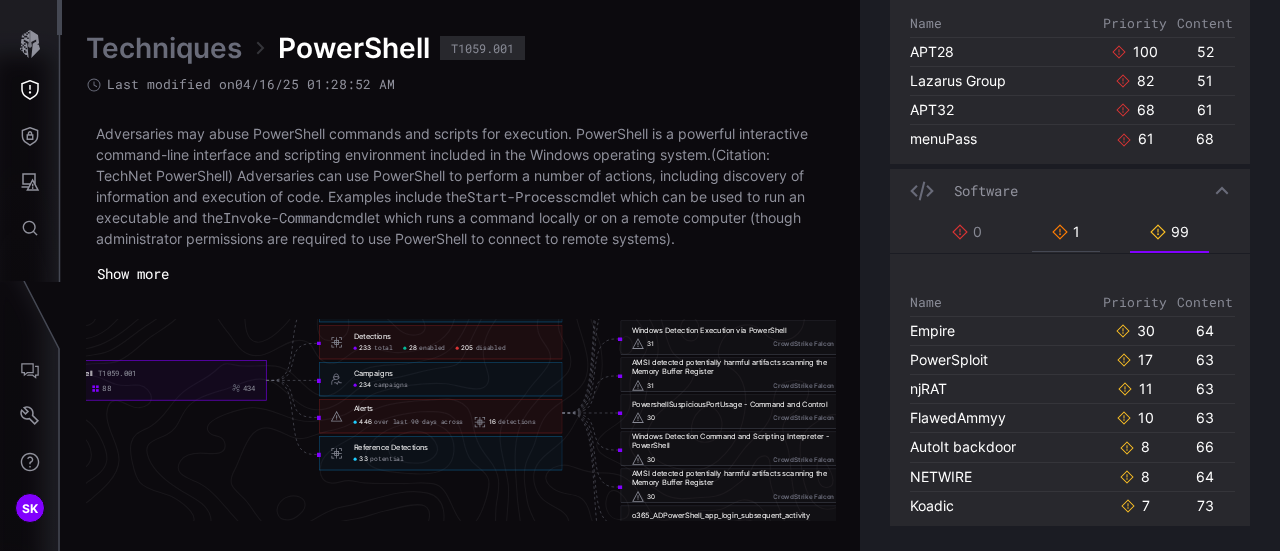 click on "1" at bounding box center (1066, 232) 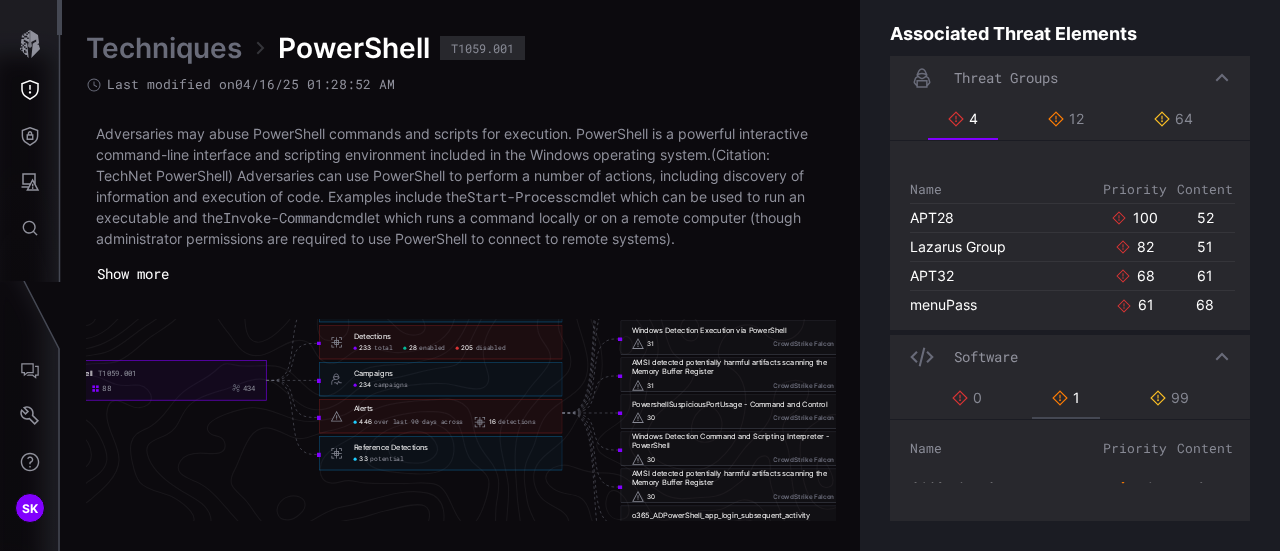 scroll, scrollTop: 357, scrollLeft: 0, axis: vertical 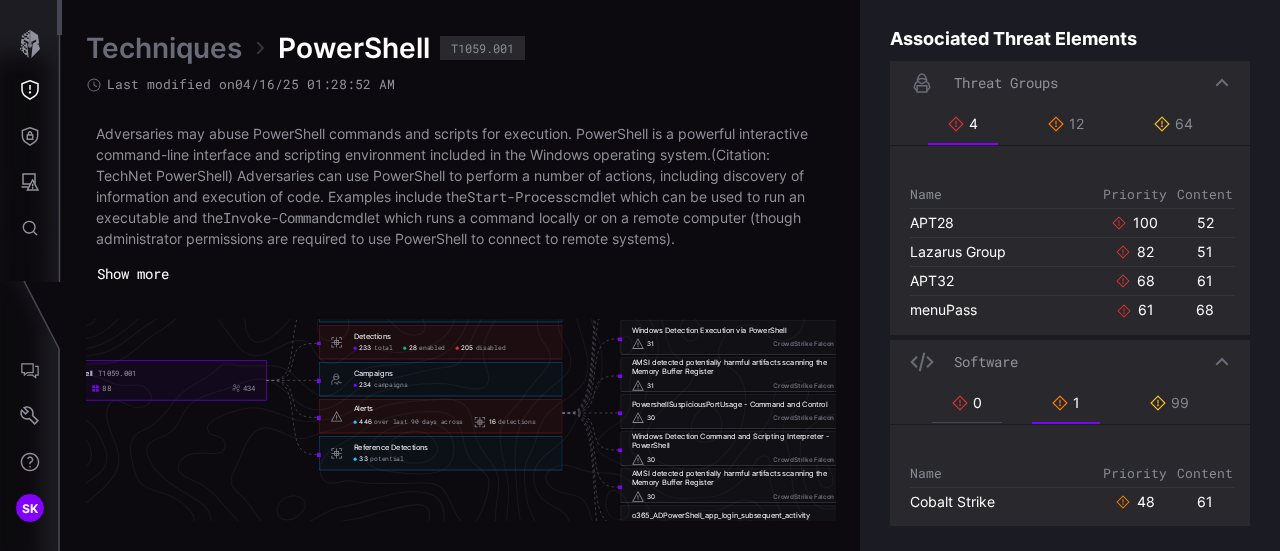click on "0" at bounding box center [967, 403] 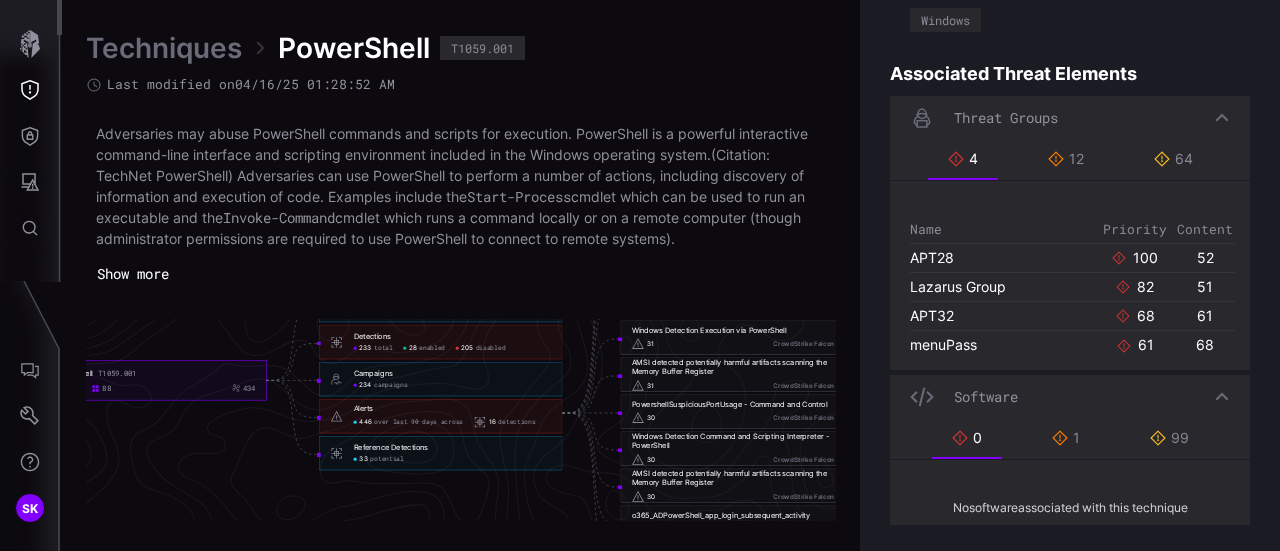 click on "PowerShell T1059.001 100 88 434 Visibility 5 categories 4 collected 1 not collected Visibility  -    5 categories 4 collected 1 not collected     Detections 233 total 28 enabled 205 disabled Detections  -    233 total 28 enabled 205 disabled     Campaigns 234 campaigns Campaigns  -    234 campaigns     Alerts 446 over last 90 days across 16 detections Alerts  -    446 over last 90 days across 16 detections     Reference Detections 33 potential Reference Detections  -    33 potential     mitre_attack_T1140_encoded_powershell_command 50 Google Chronicle CP NFR mitre_attack_T1140_encoded_powershell_command  -        Windows Detection Ingress Tool Transfer - PowerShell 35 CrowdStrike Falcon Windows Detection Ingress Tool Transfer - PowerShell  -        Windows Detection PowerShell 33 CrowdStrike Falcon Windows Detection PowerShell  -        Windows Detection Execution via PowerShell 31 CrowdStrike Falcon Windows Detection Execution via PowerShell  -        31 CrowdStrike Falcon  -        30 CrowdStrike Falcon  -" 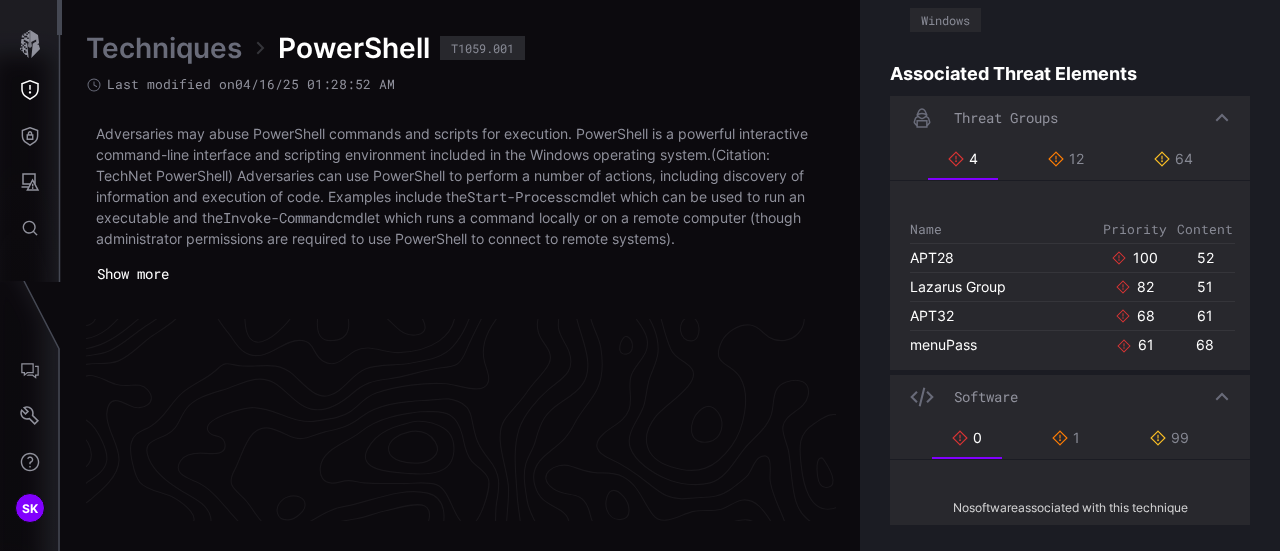 scroll, scrollTop: 3606, scrollLeft: 1132, axis: both 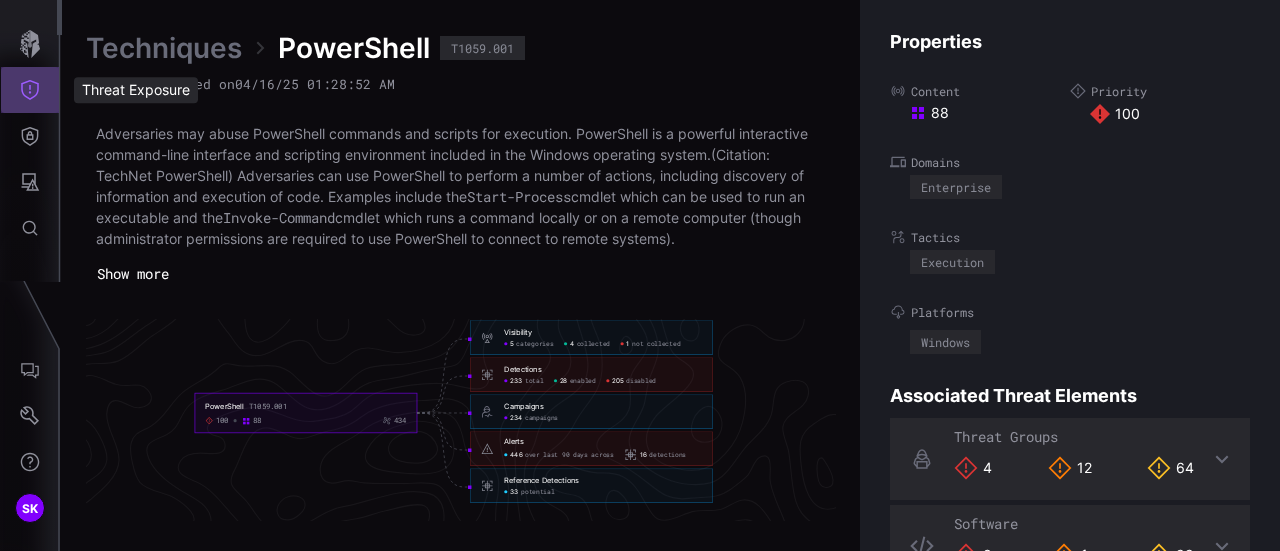 click 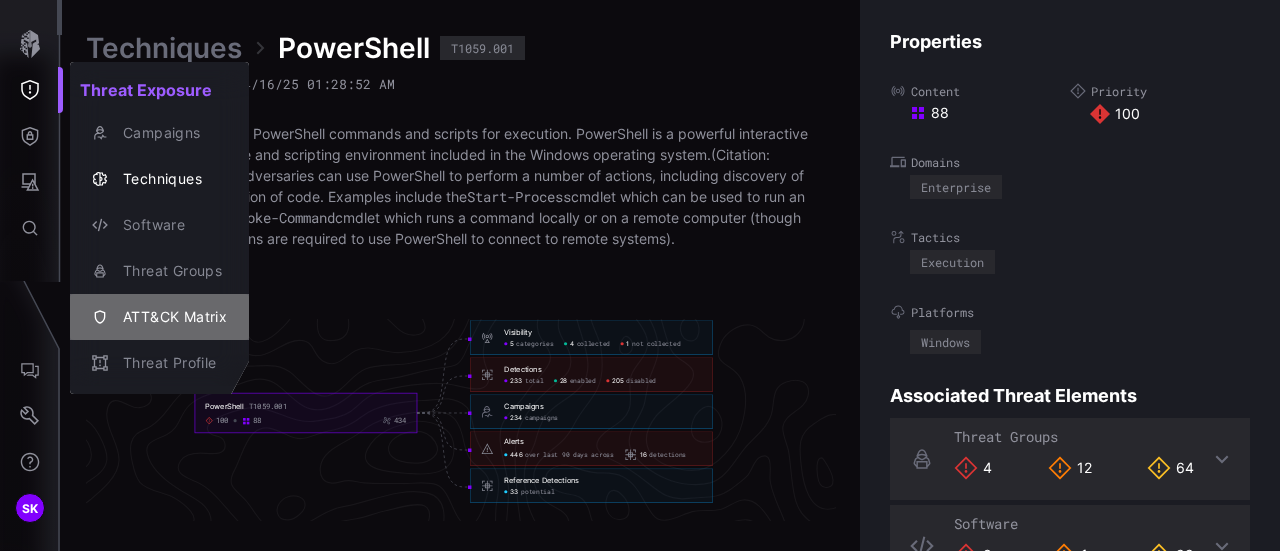 click on "ATT&CK Matrix" at bounding box center [170, 317] 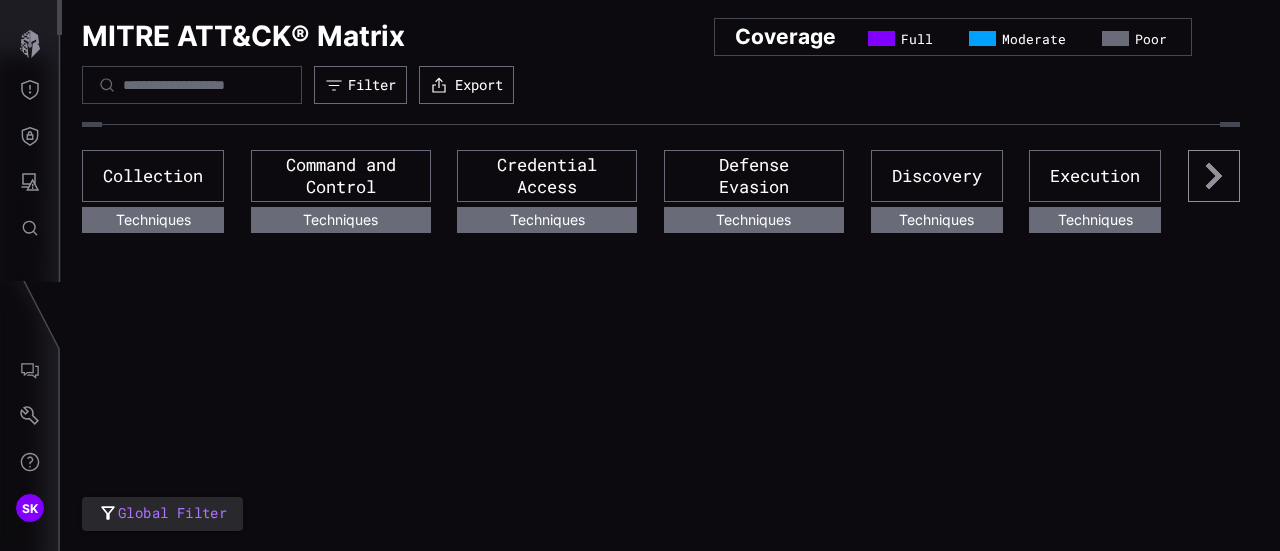 click on "Techniques" at bounding box center [153, 220] 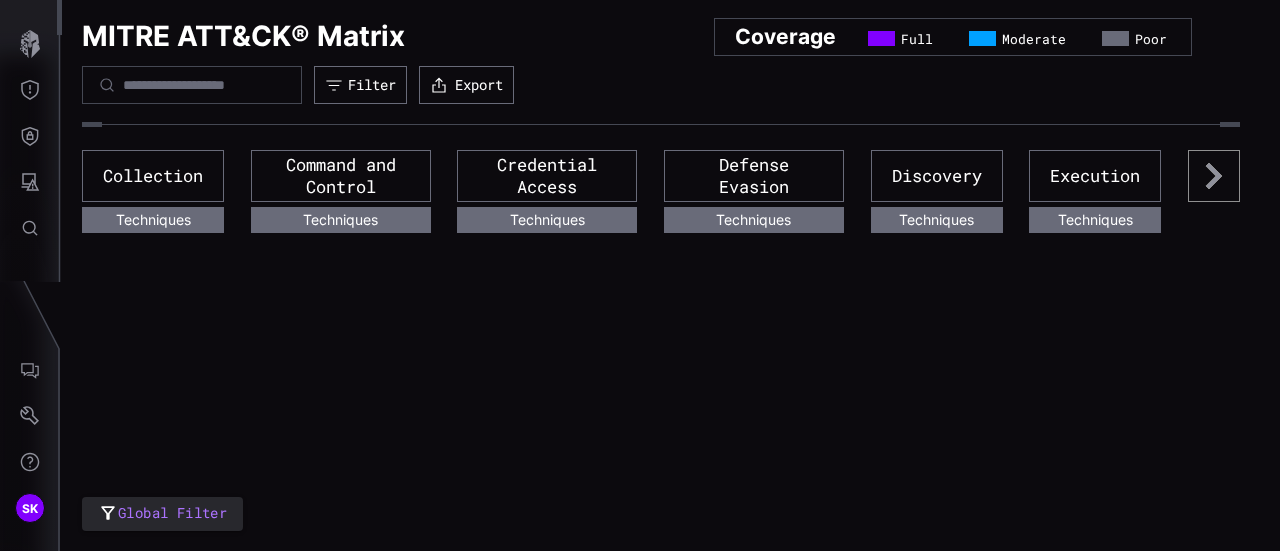 click 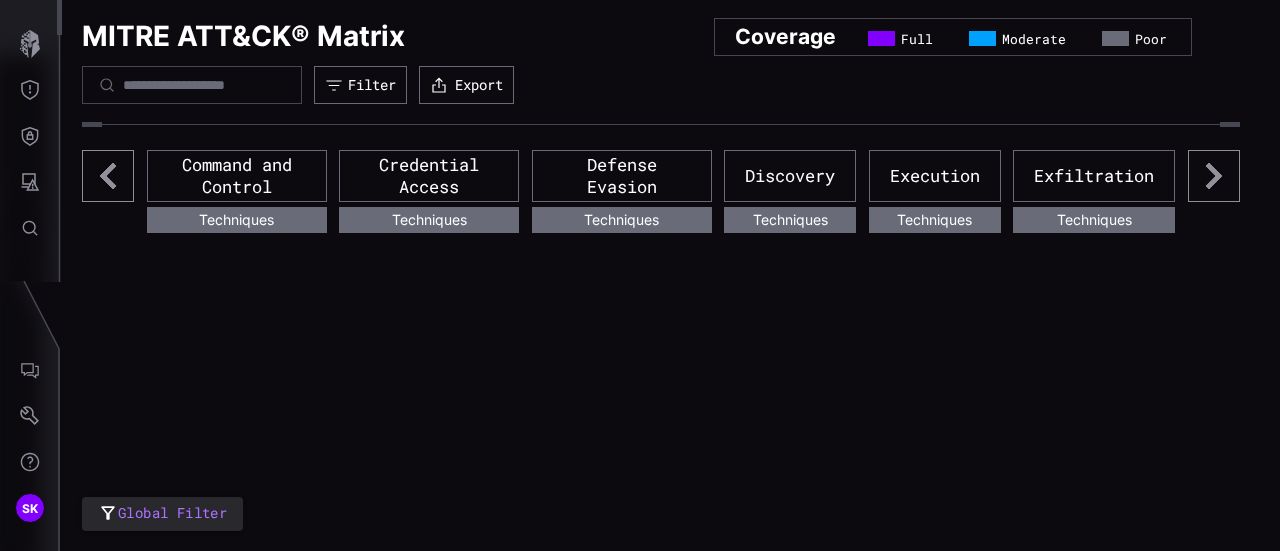 click 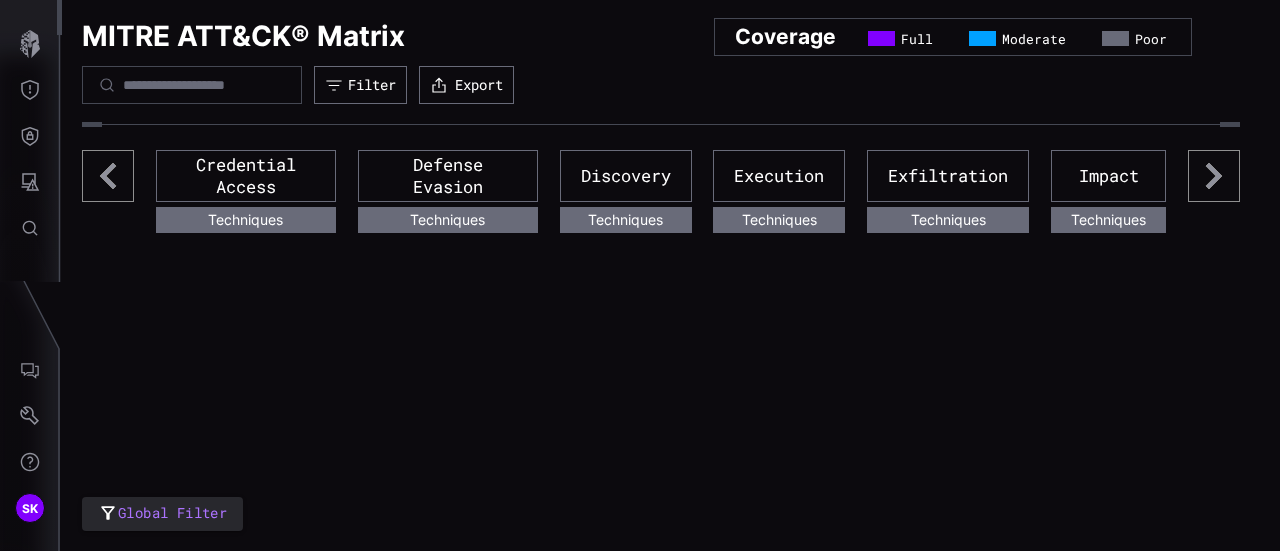 click 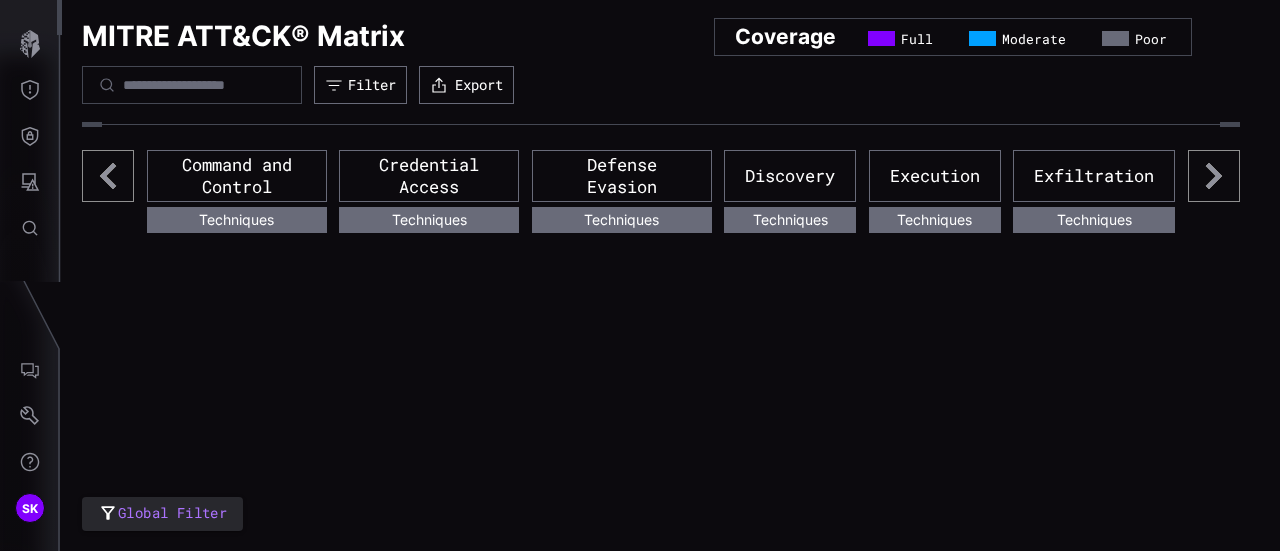click 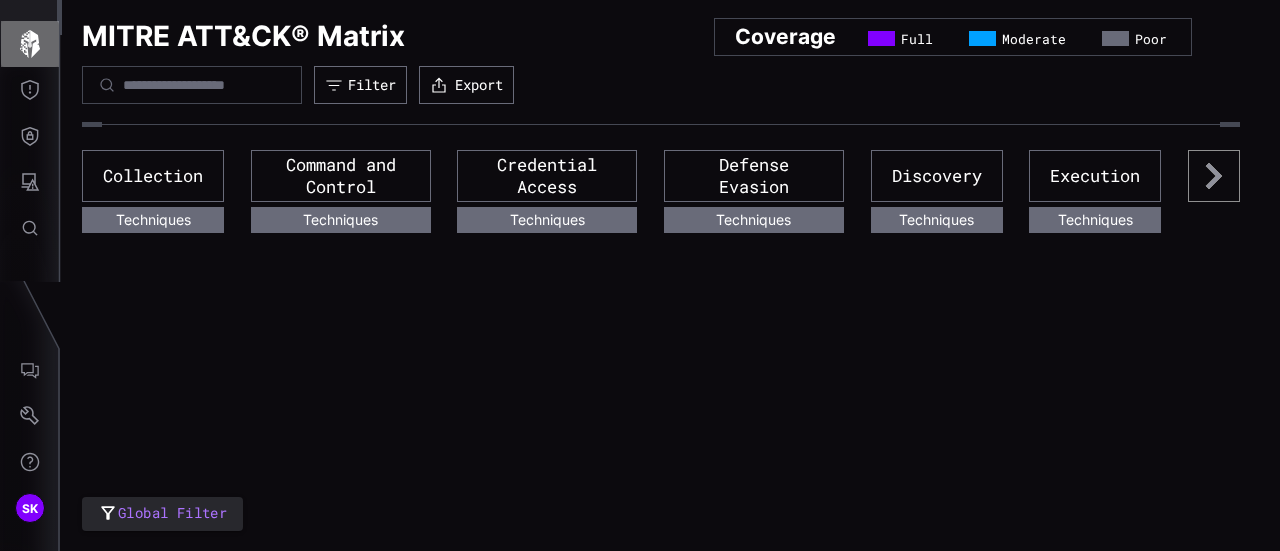 click 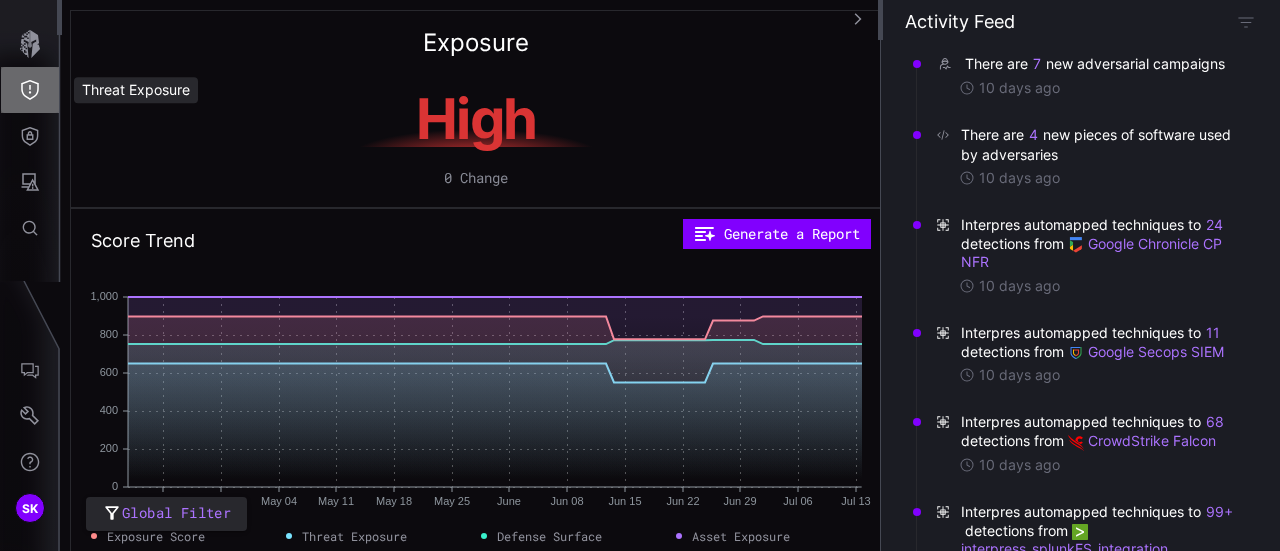 click 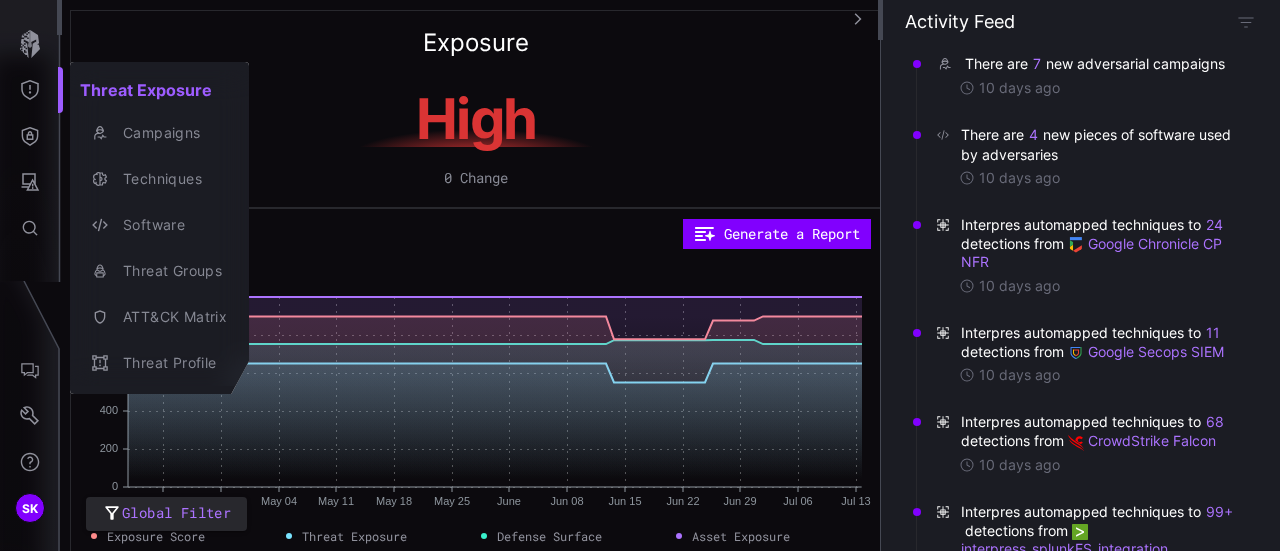 click at bounding box center [640, 275] 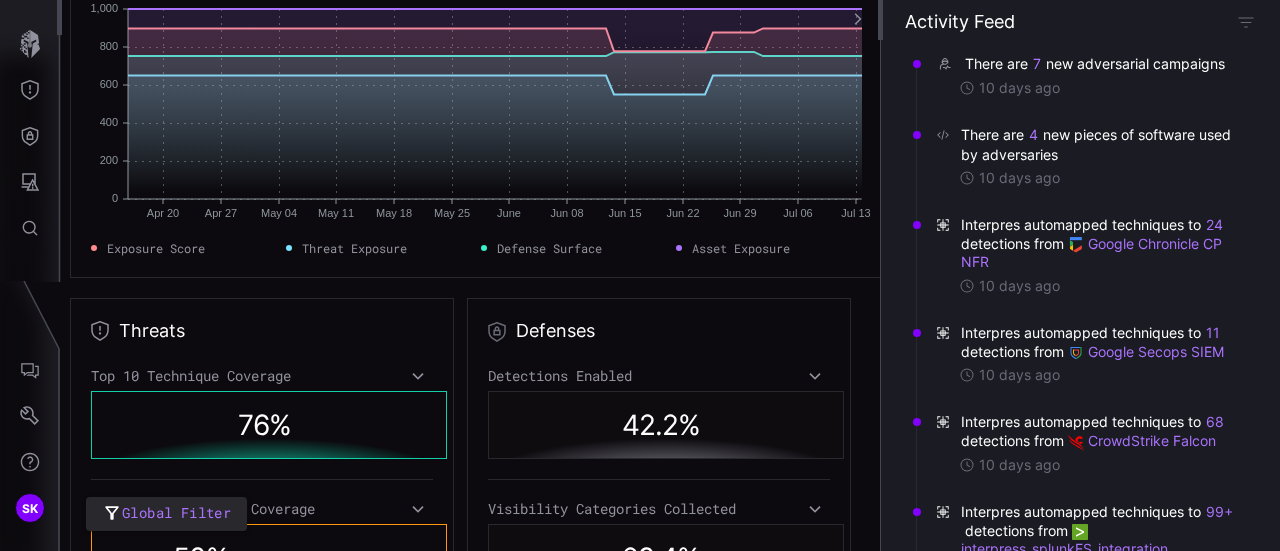 scroll, scrollTop: 284, scrollLeft: 0, axis: vertical 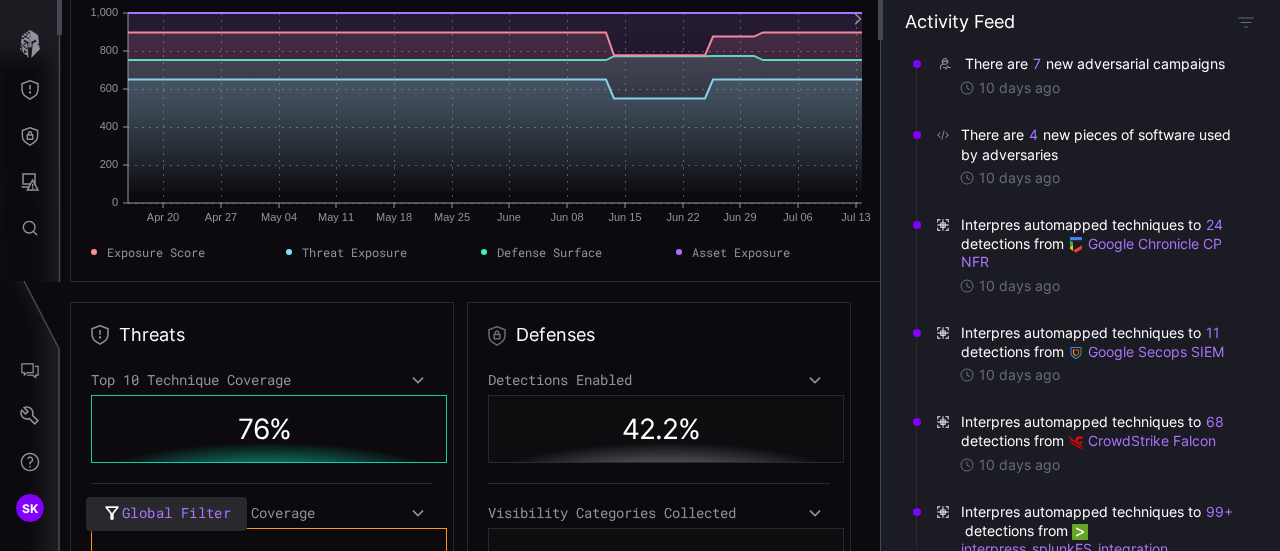 click on "Exposure Score" at bounding box center [156, 252] 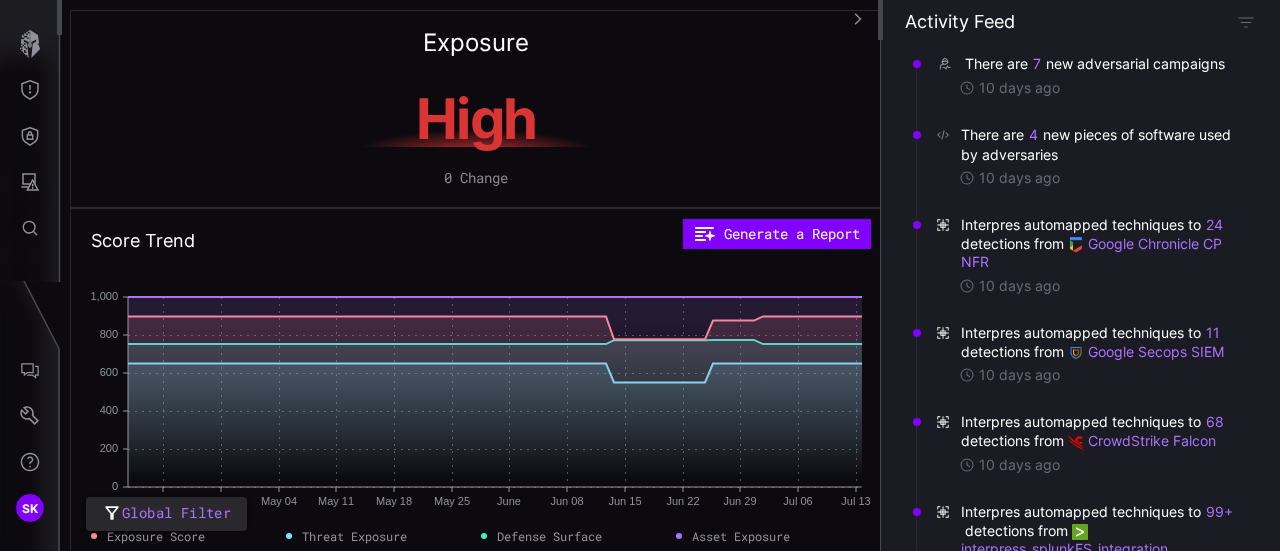 scroll, scrollTop: 40, scrollLeft: 0, axis: vertical 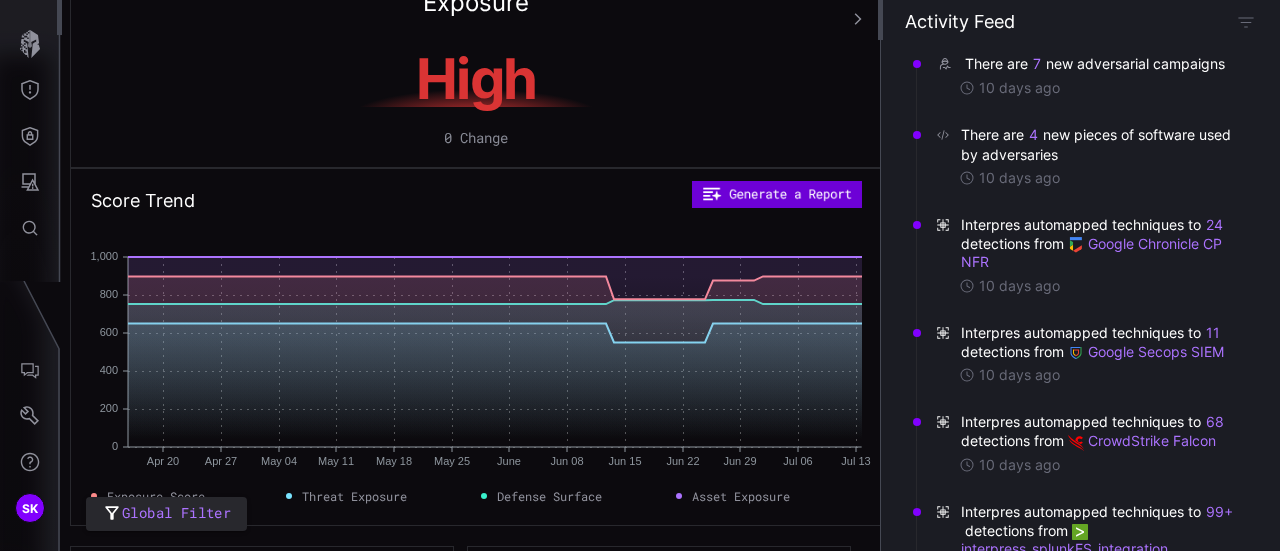 click on "Score Trend   Generate a Report Apr 20 Apr 20 Apr 27 Apr 27 May 04 May 04 May 11 May 11 May 18 May 18 May 25 May 25 June June Jun 08 Jun 08 Jun 15 Jun 15 Jun 22 Jun 22 Jun 29 Jun 29 Jul 06 Jul 06 Jul 13 Jul 13 0 0 200 200 400 400 600 600 800 800 1,000 1,000 Exposure Score Threat Exposure Defense Surface Asset Exposure" at bounding box center [476, 347] 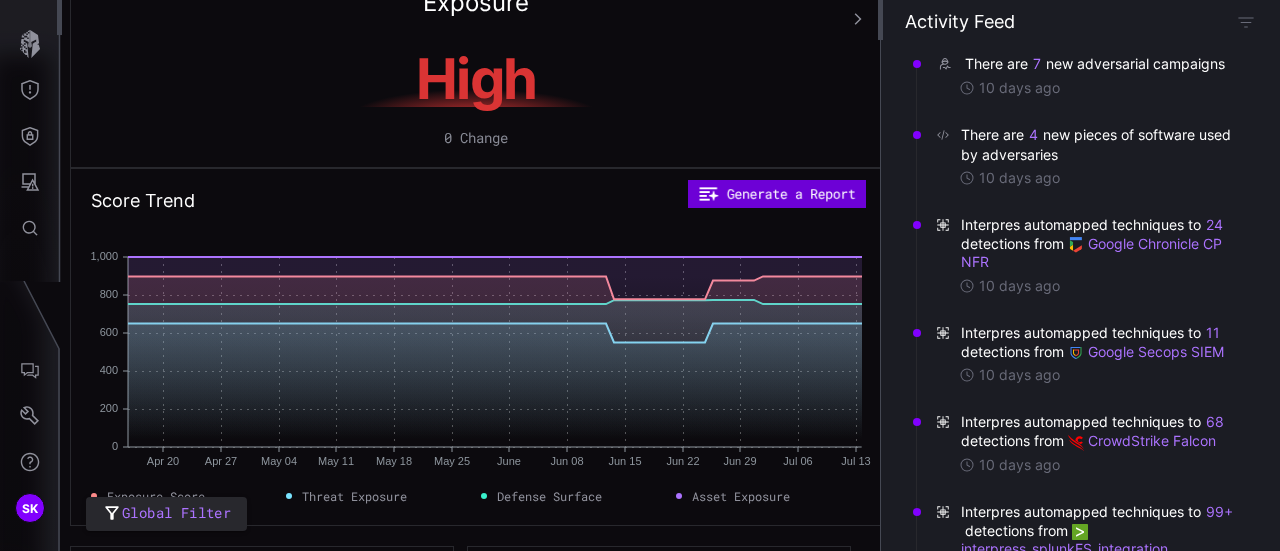 click on "Generate a Report" at bounding box center [777, 194] 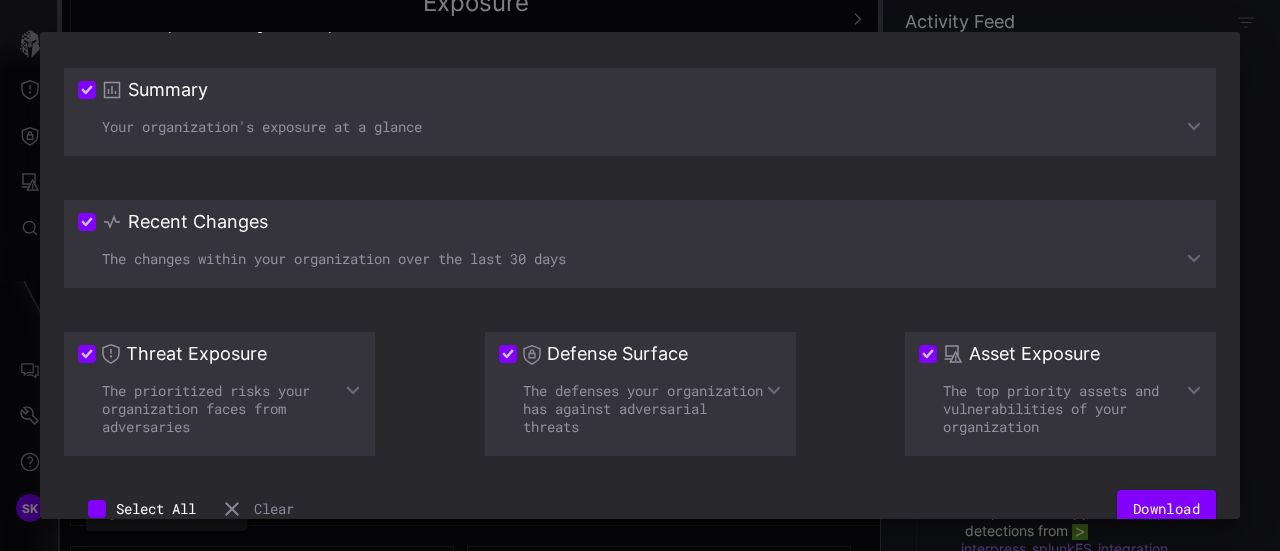 scroll, scrollTop: 122, scrollLeft: 0, axis: vertical 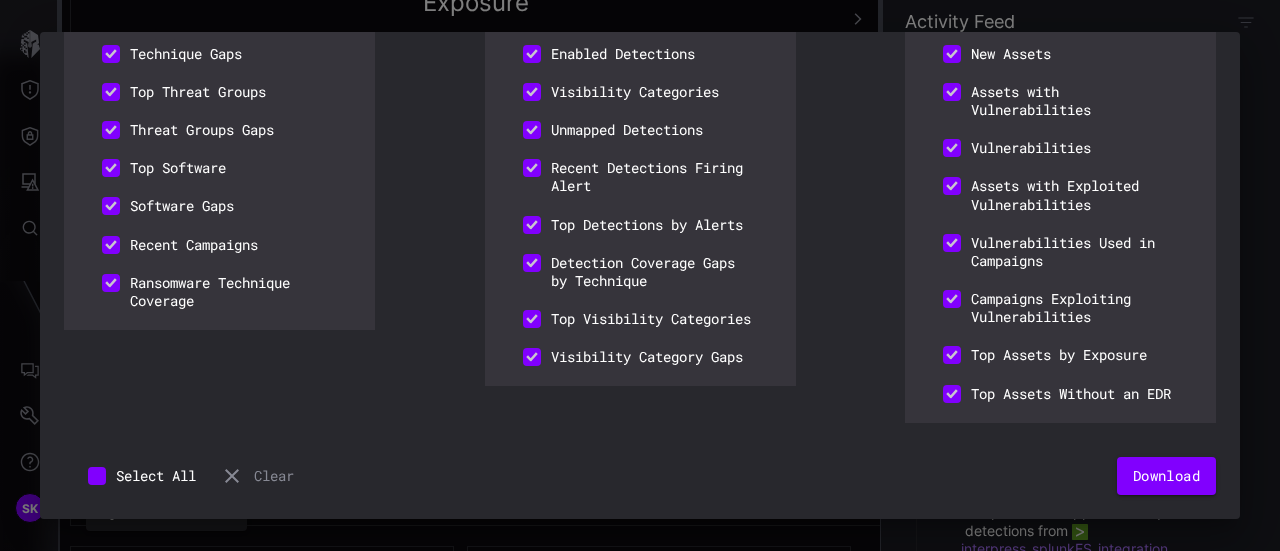 click on "Select All" at bounding box center (142, 476) 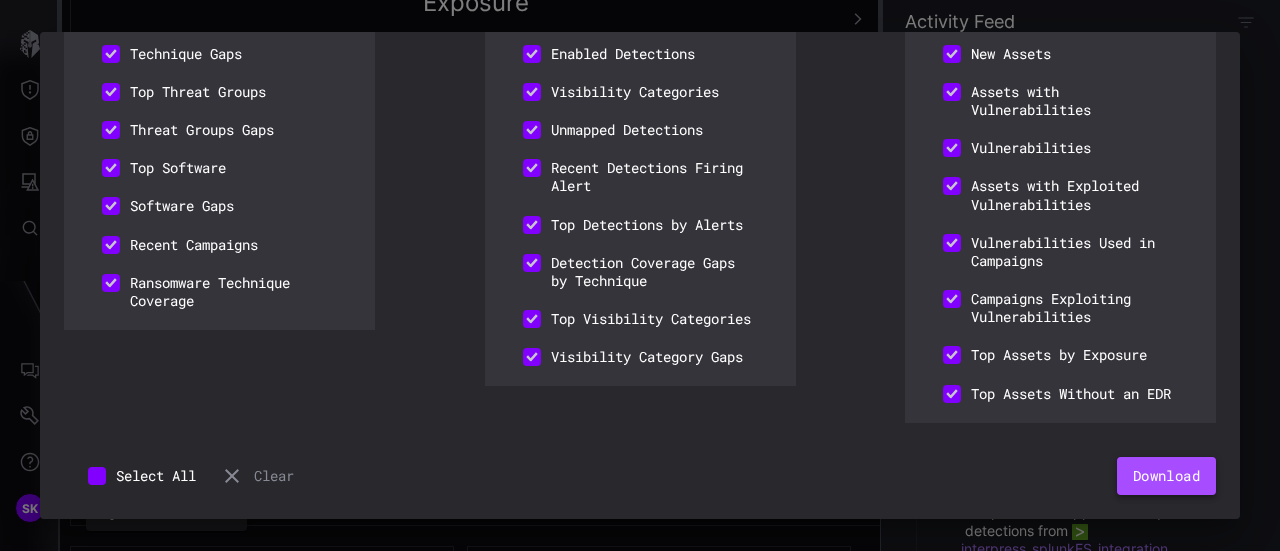 click on "Download" at bounding box center [1166, 476] 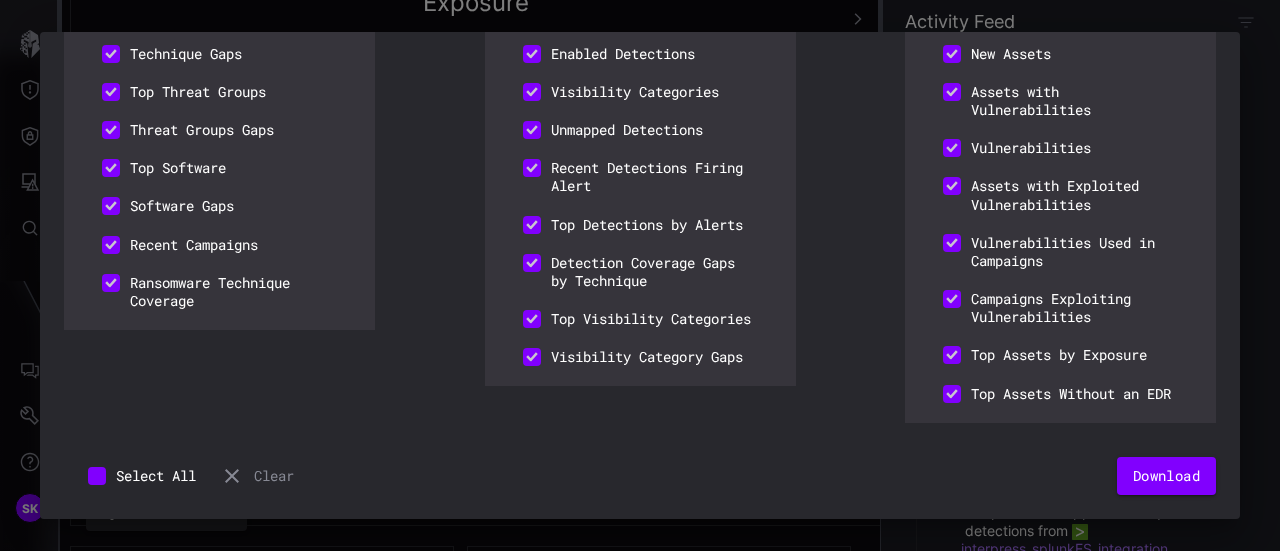 scroll, scrollTop: 0, scrollLeft: 0, axis: both 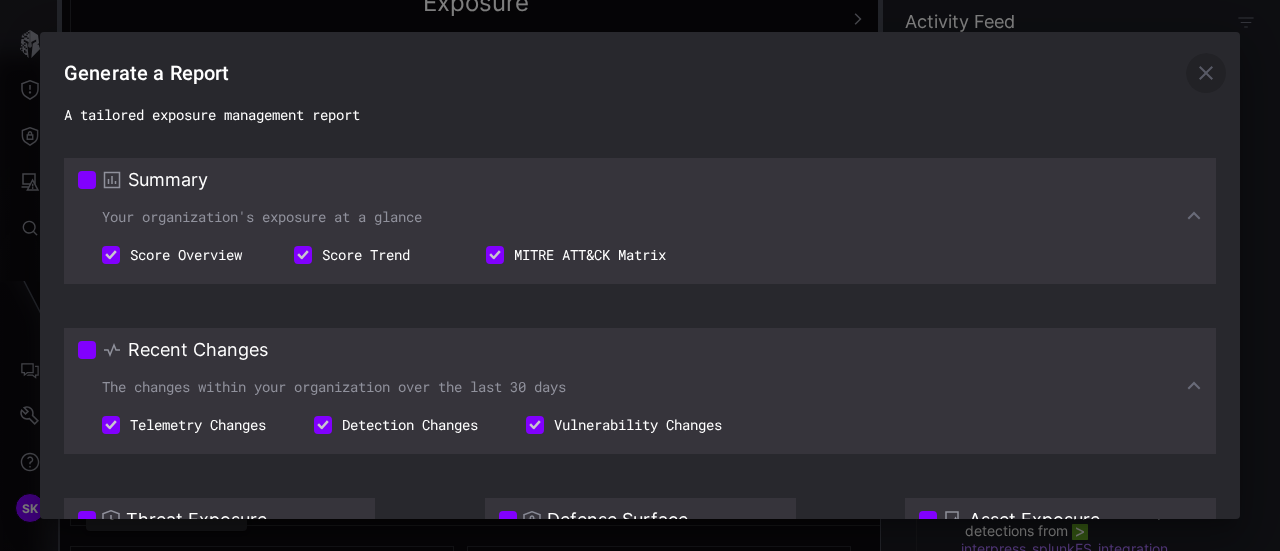 click 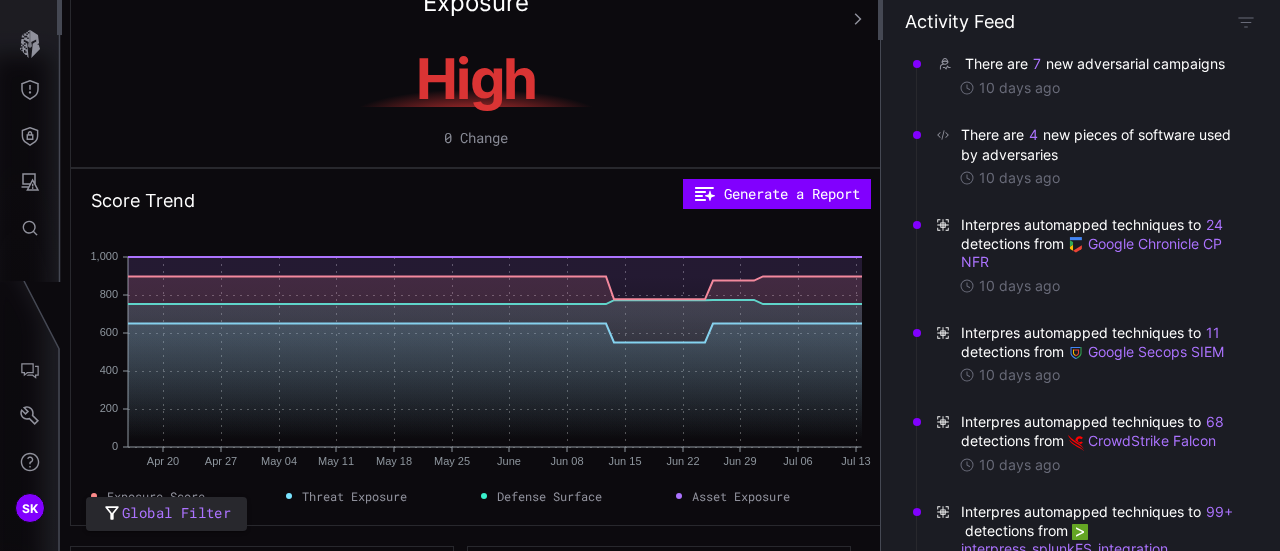click on "High" at bounding box center [476, 79] 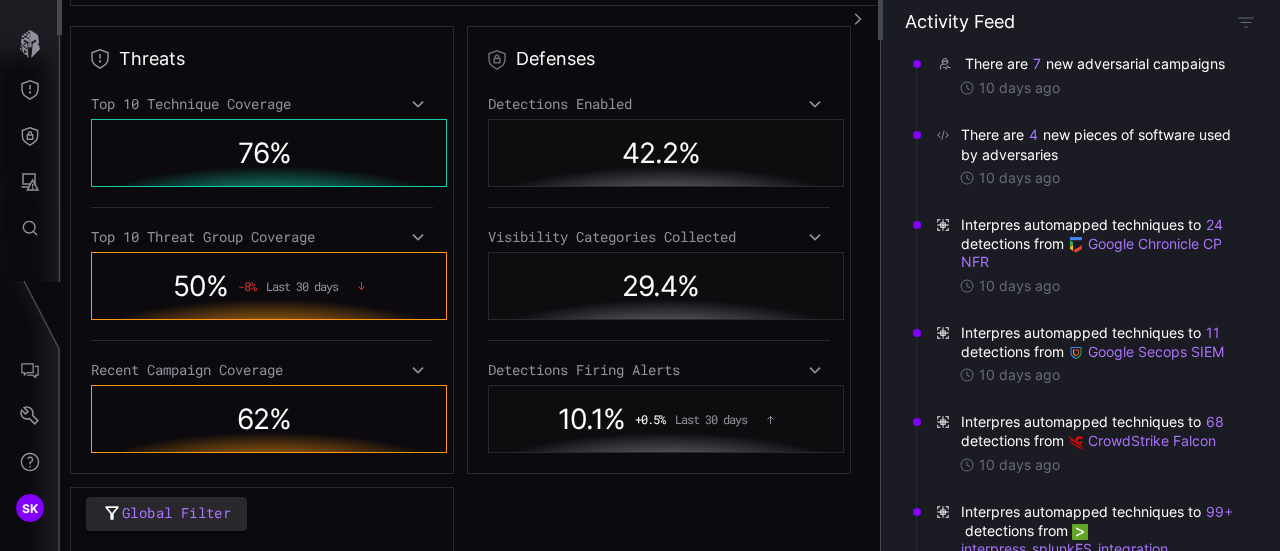 scroll, scrollTop: 520, scrollLeft: 0, axis: vertical 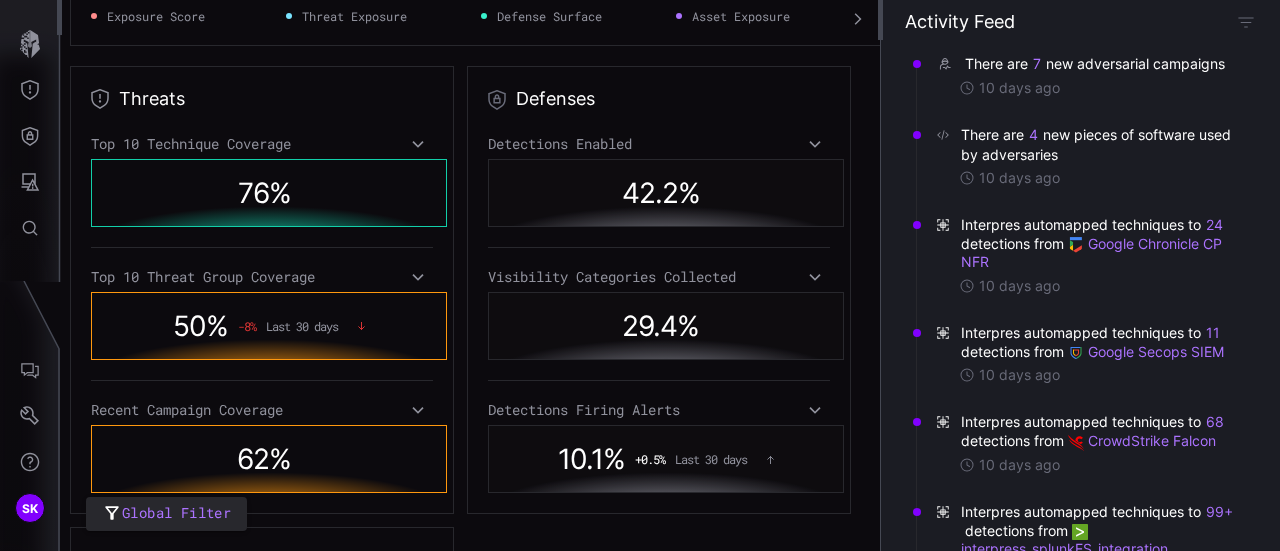 click 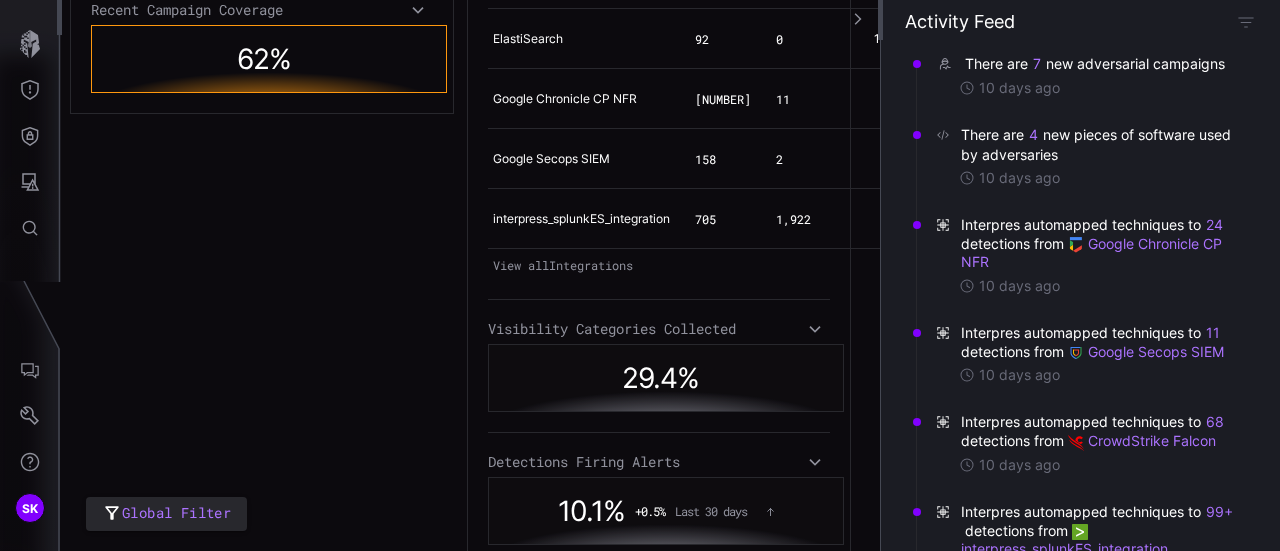 scroll, scrollTop: 960, scrollLeft: 0, axis: vertical 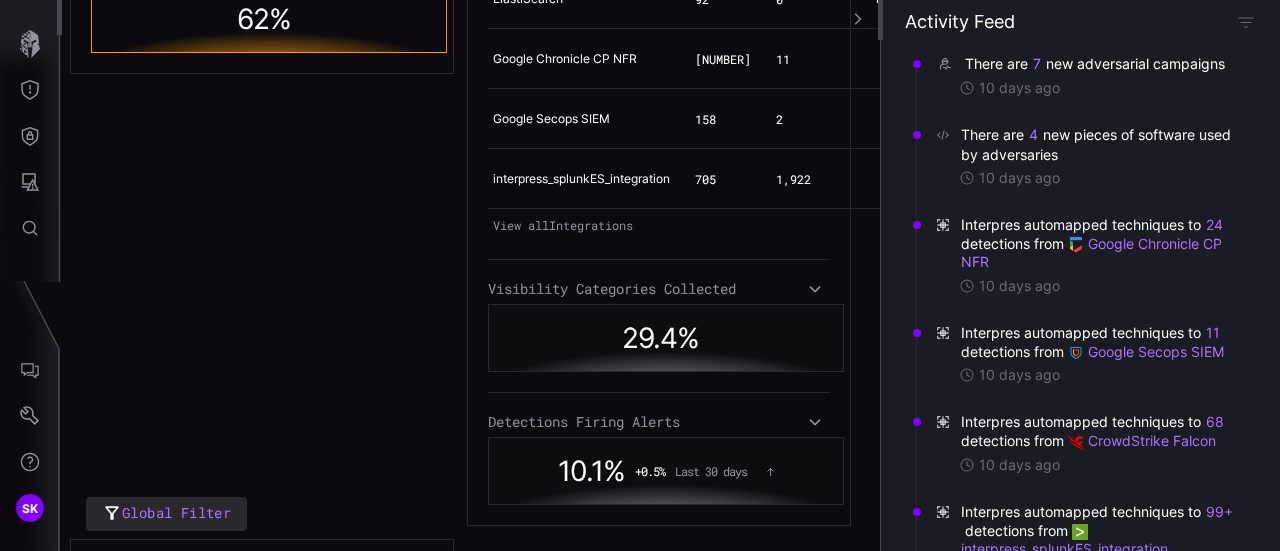 click 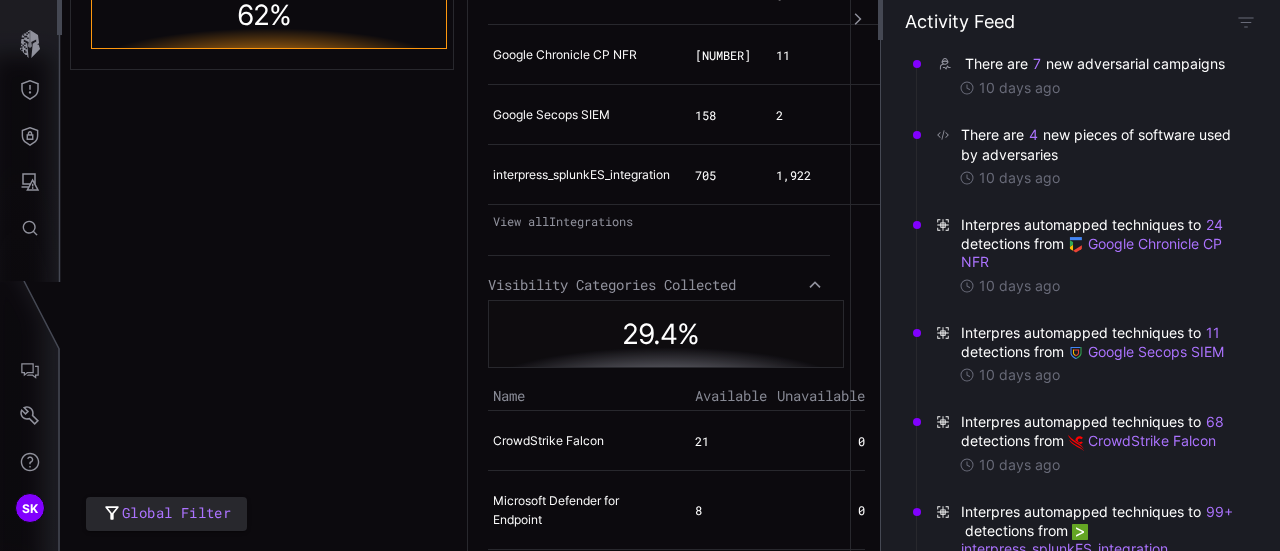 scroll, scrollTop: 960, scrollLeft: 0, axis: vertical 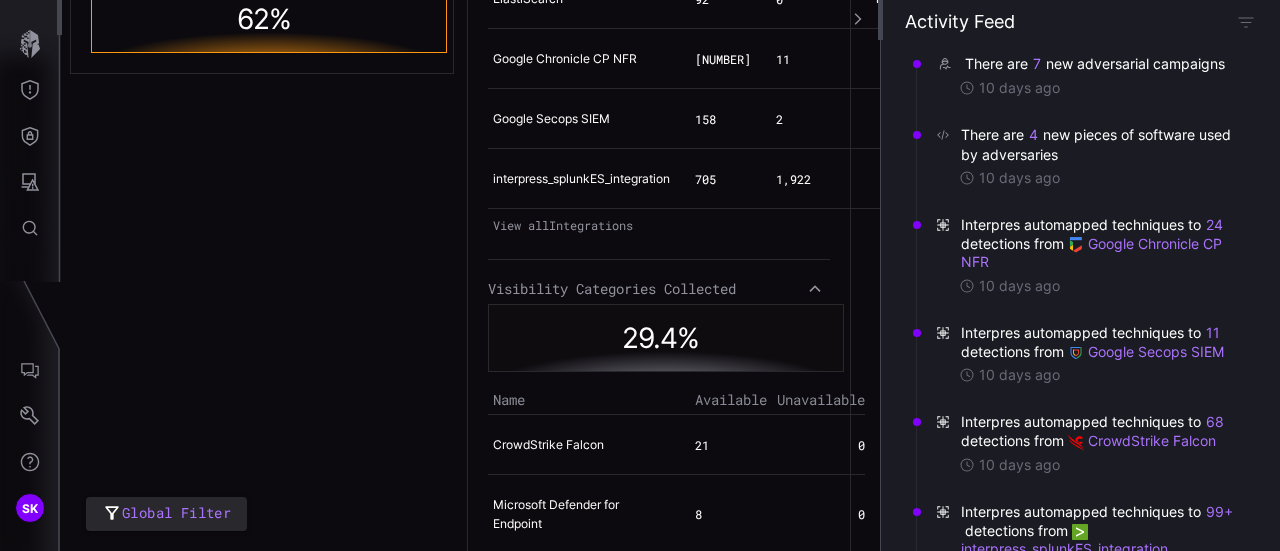 click 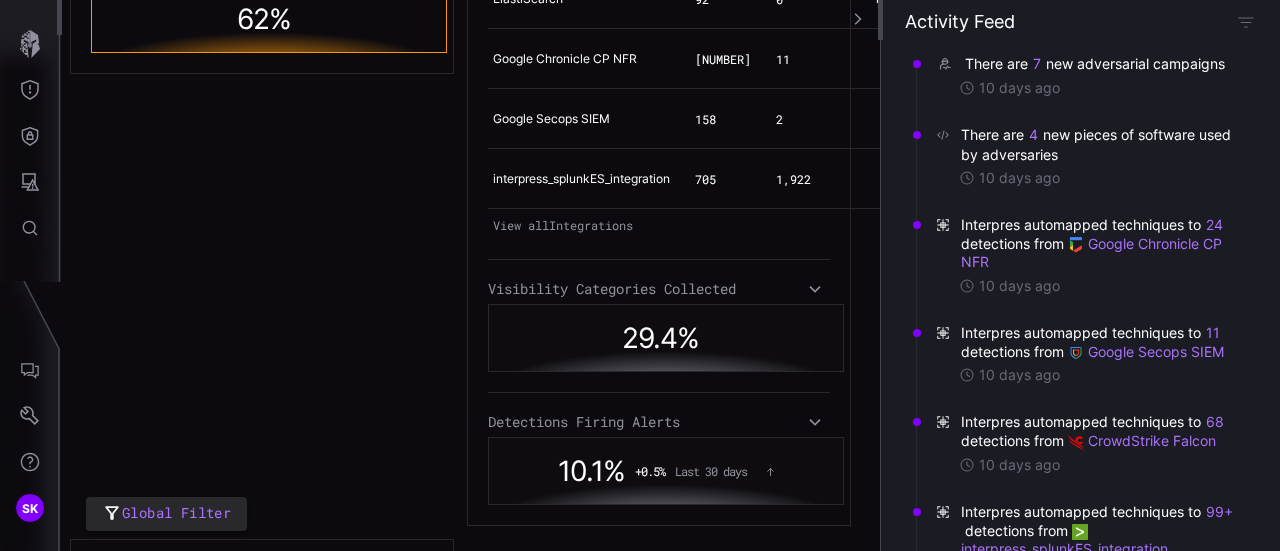 click 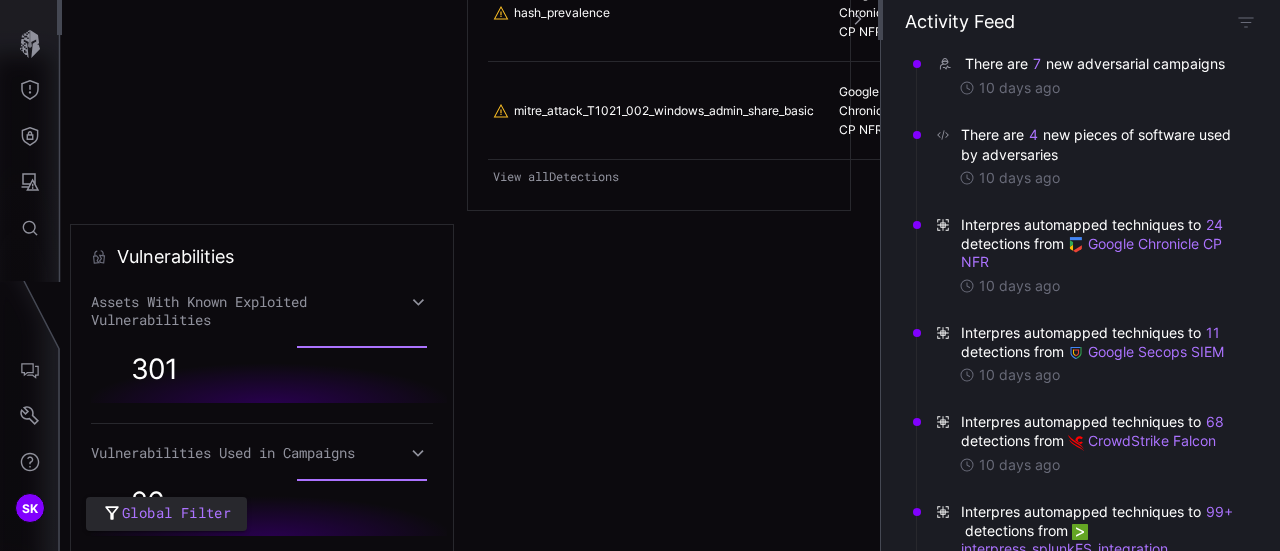 scroll, scrollTop: 1840, scrollLeft: 0, axis: vertical 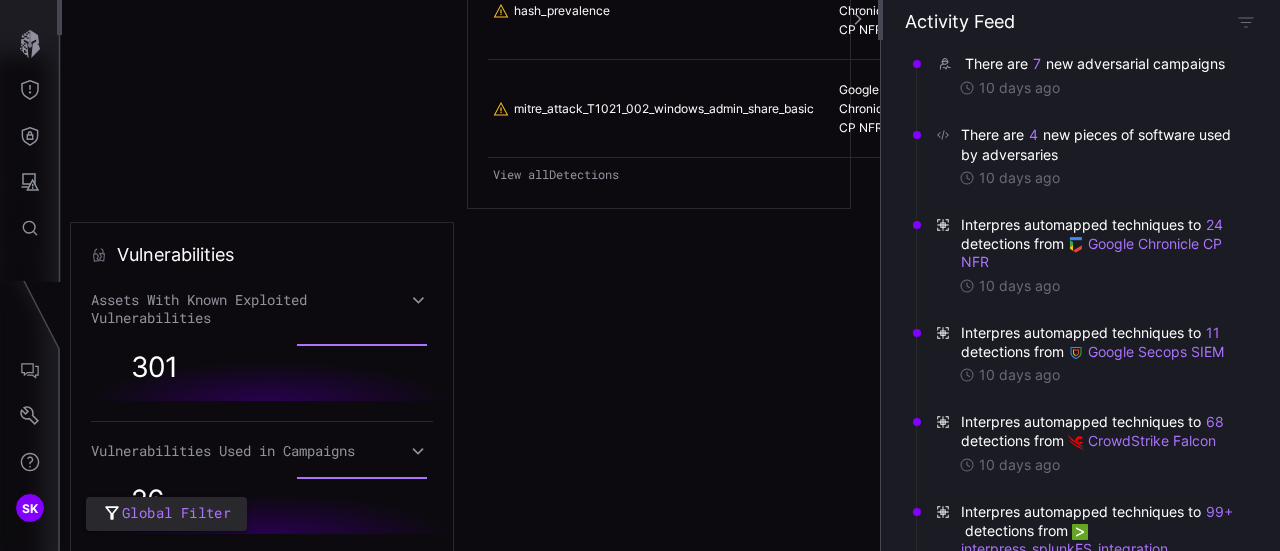 click 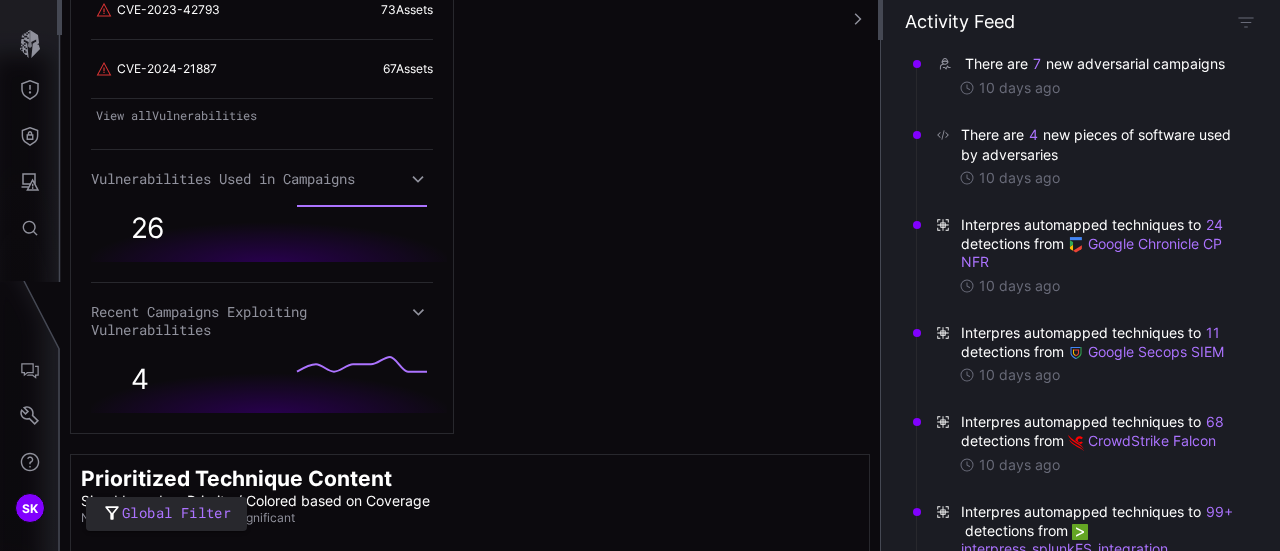 scroll, scrollTop: 2520, scrollLeft: 0, axis: vertical 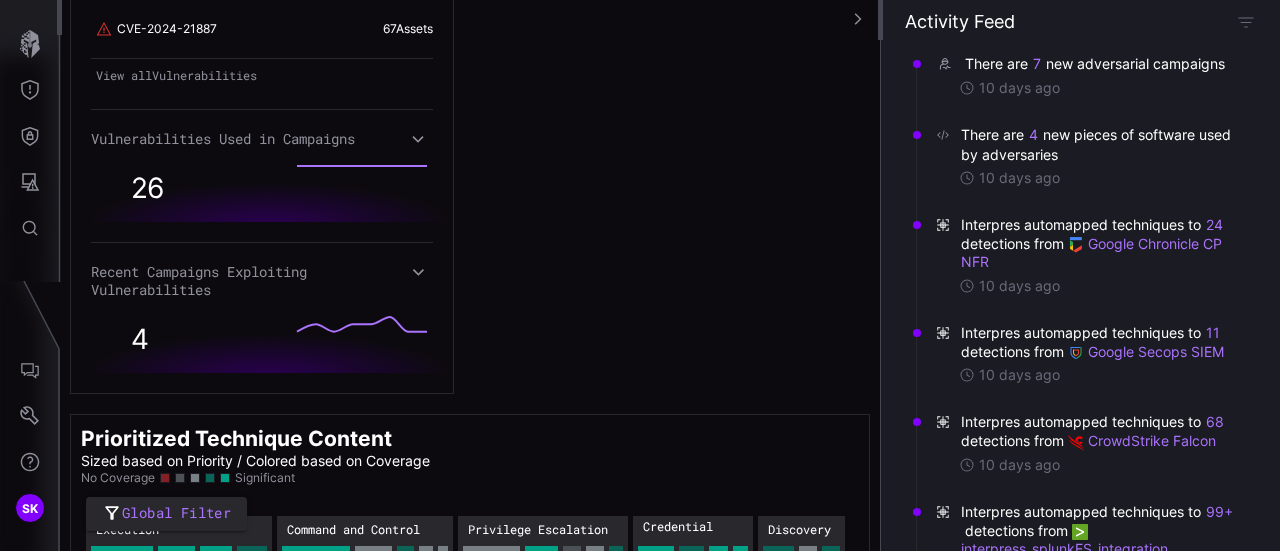 click 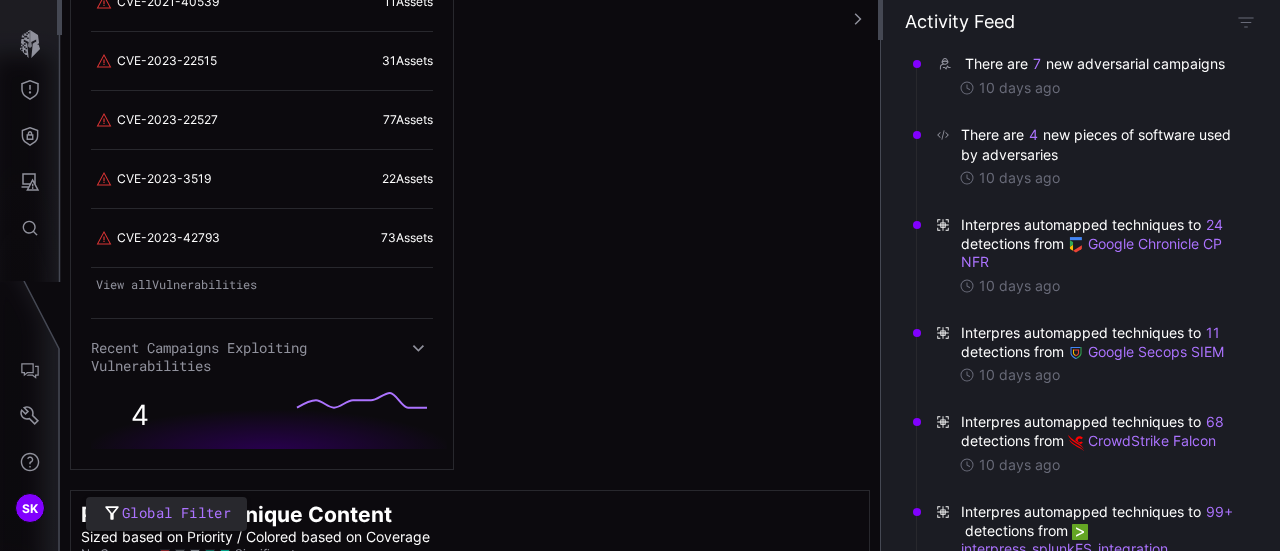 scroll, scrollTop: 3000, scrollLeft: 0, axis: vertical 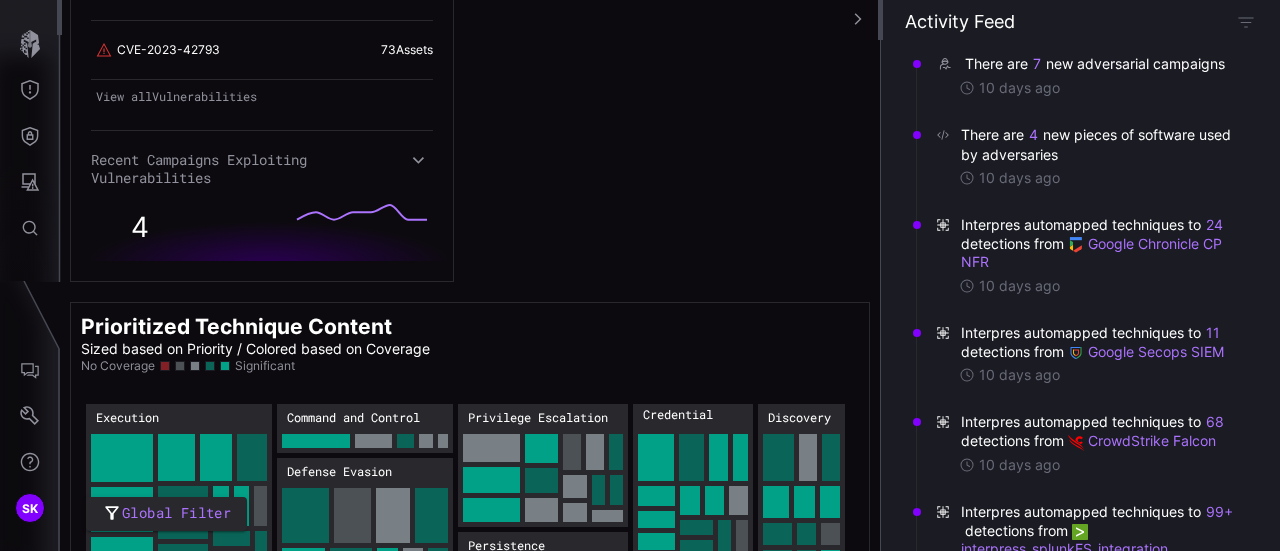 click on "Recent Campaigns Exploiting Vulnerabilities" at bounding box center (262, 169) 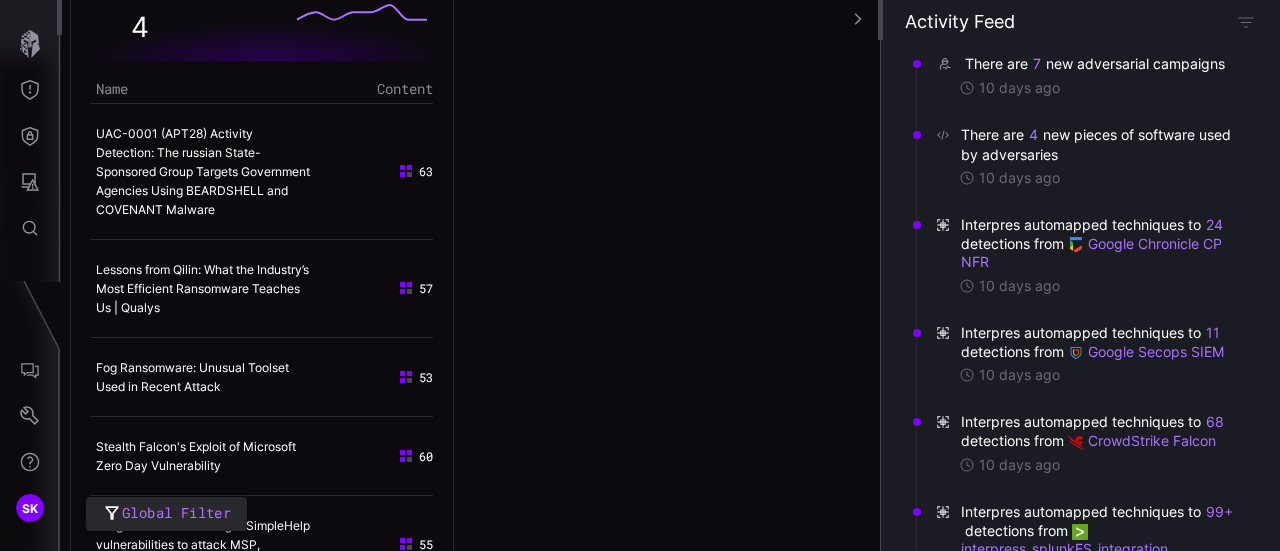 scroll, scrollTop: 3160, scrollLeft: 0, axis: vertical 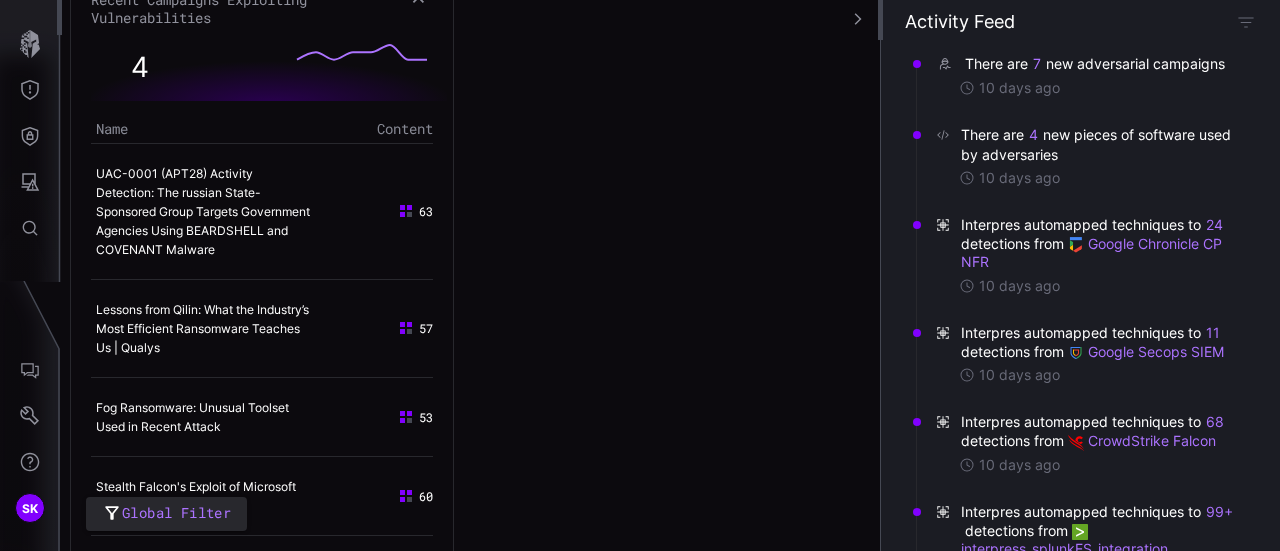click 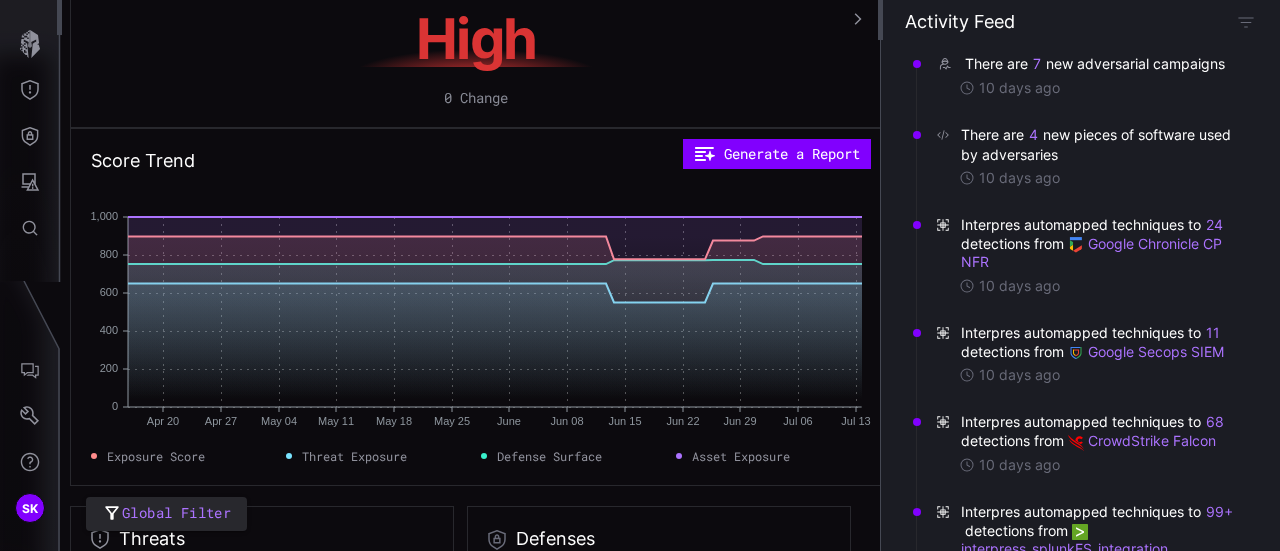 scroll, scrollTop: 120, scrollLeft: 0, axis: vertical 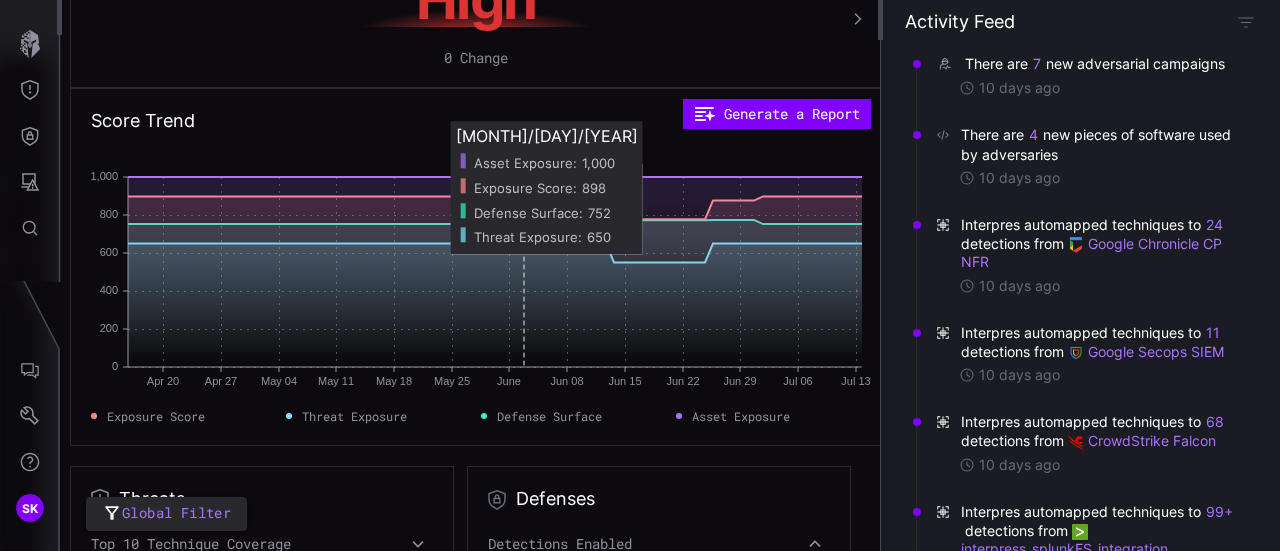 click 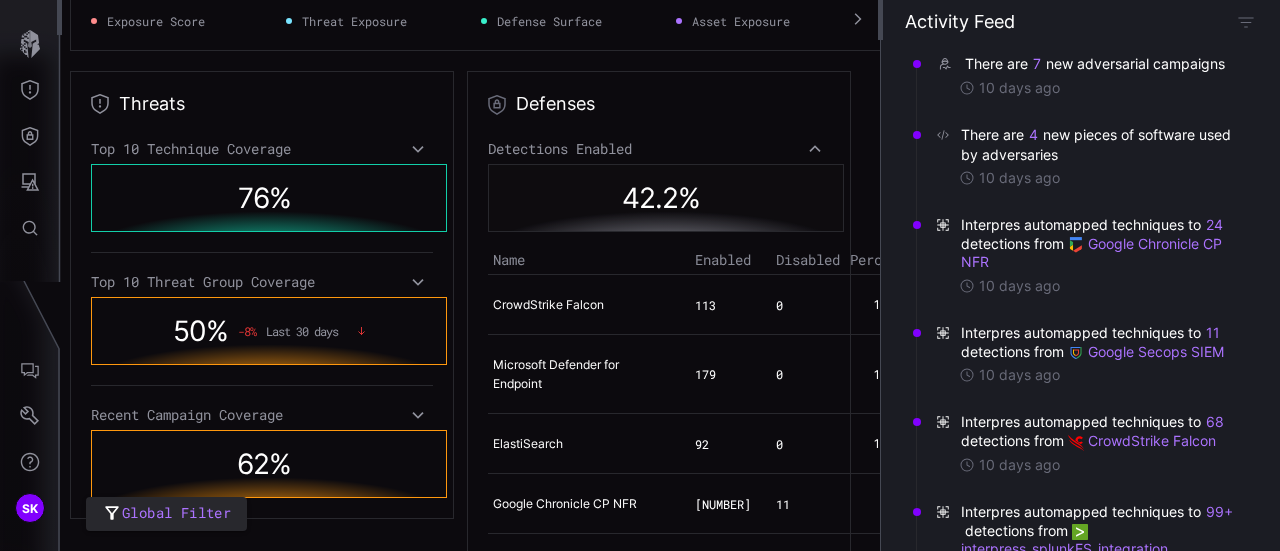scroll, scrollTop: 560, scrollLeft: 0, axis: vertical 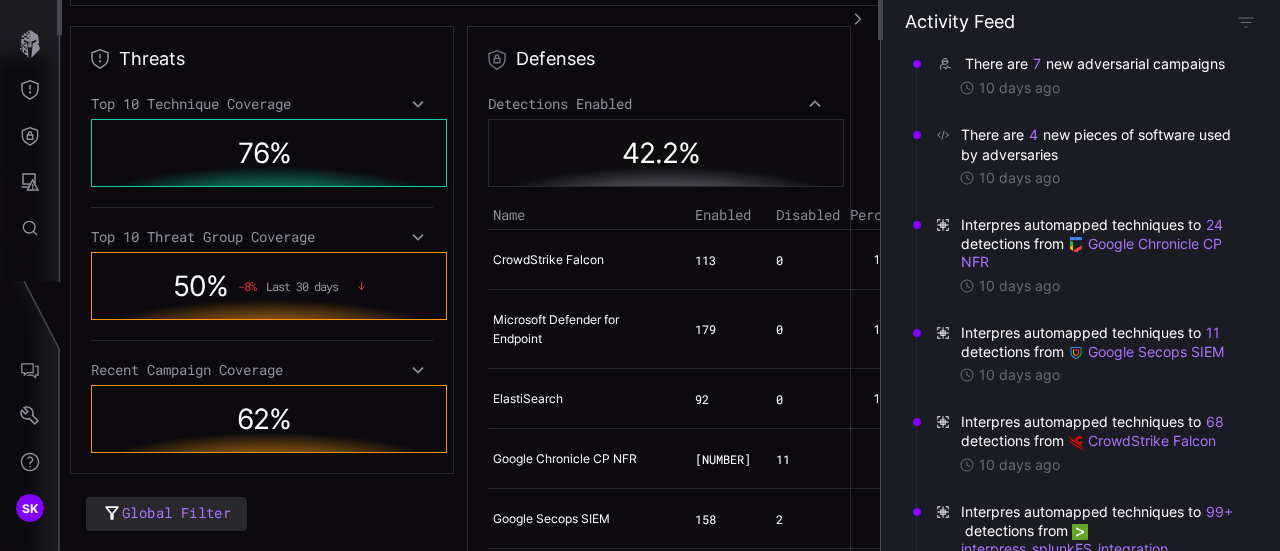 click 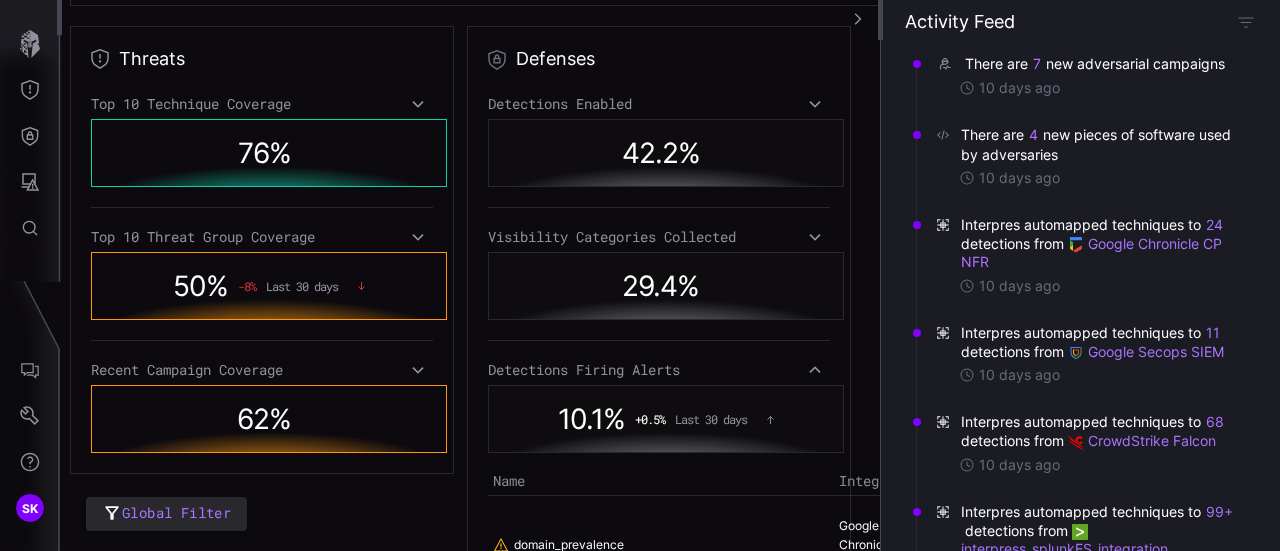 click on "Threats Top 10 Technique Coverage   76 %   Top 10 Threat Group Coverage   50 %   -8 %   Last 30 days    Recent Campaign Coverage   62 %" at bounding box center [262, 250] 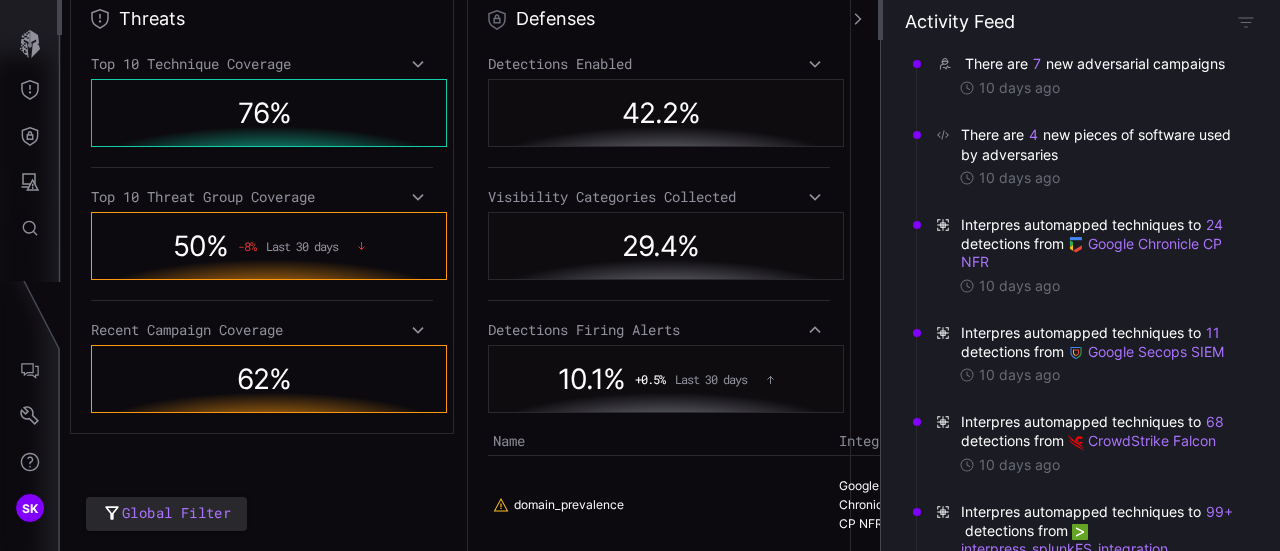scroll, scrollTop: 560, scrollLeft: 0, axis: vertical 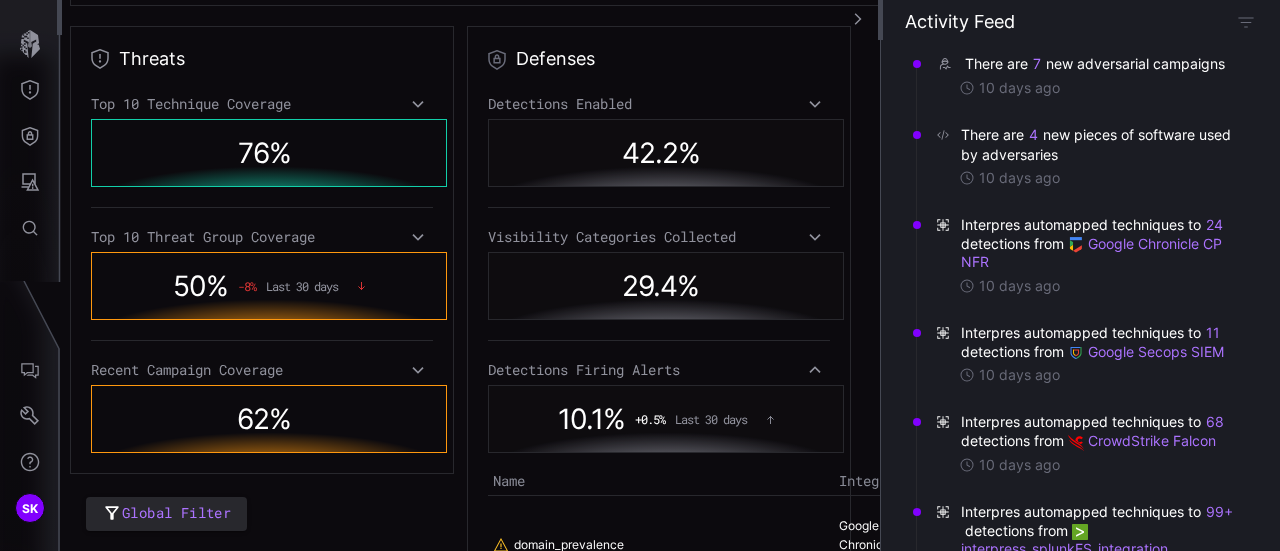 click on "Top 10 Technique Coverage" at bounding box center [262, 104] 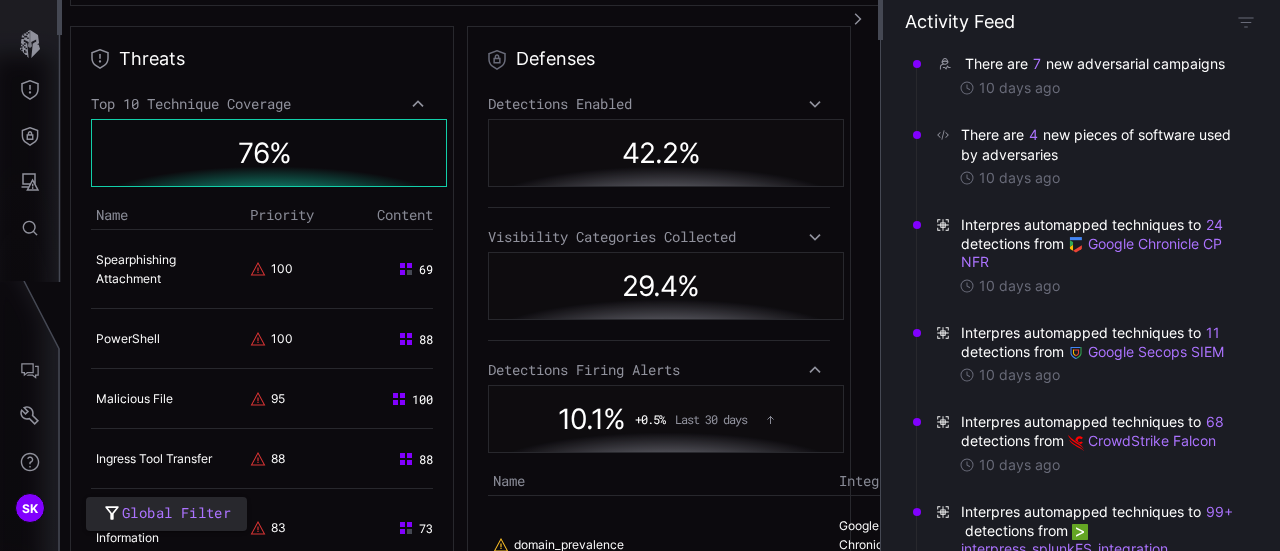 click 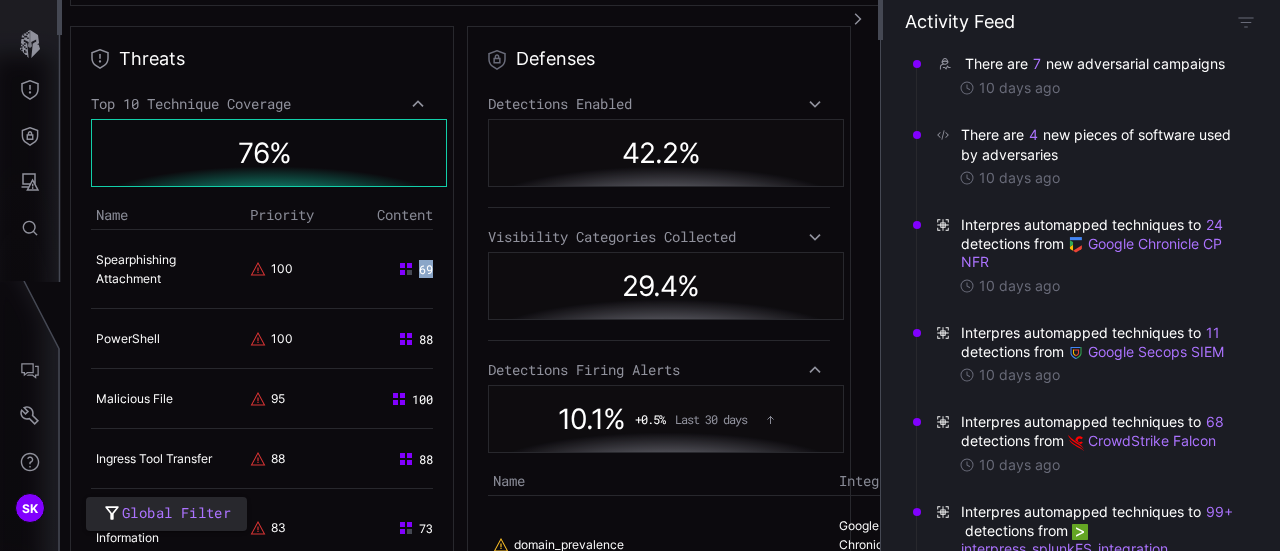 click 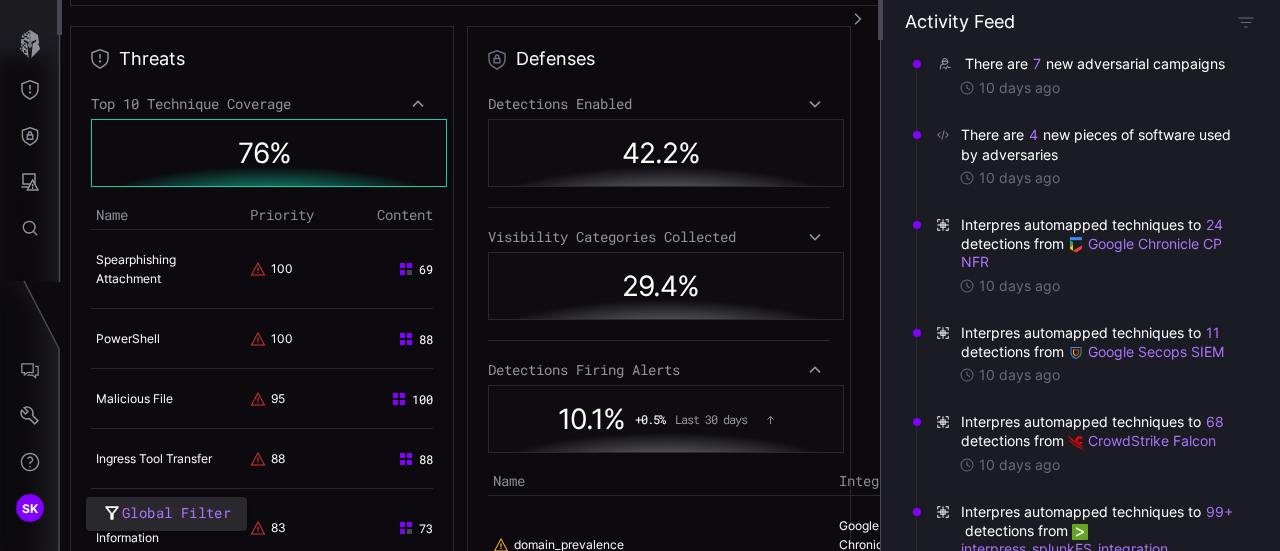 click 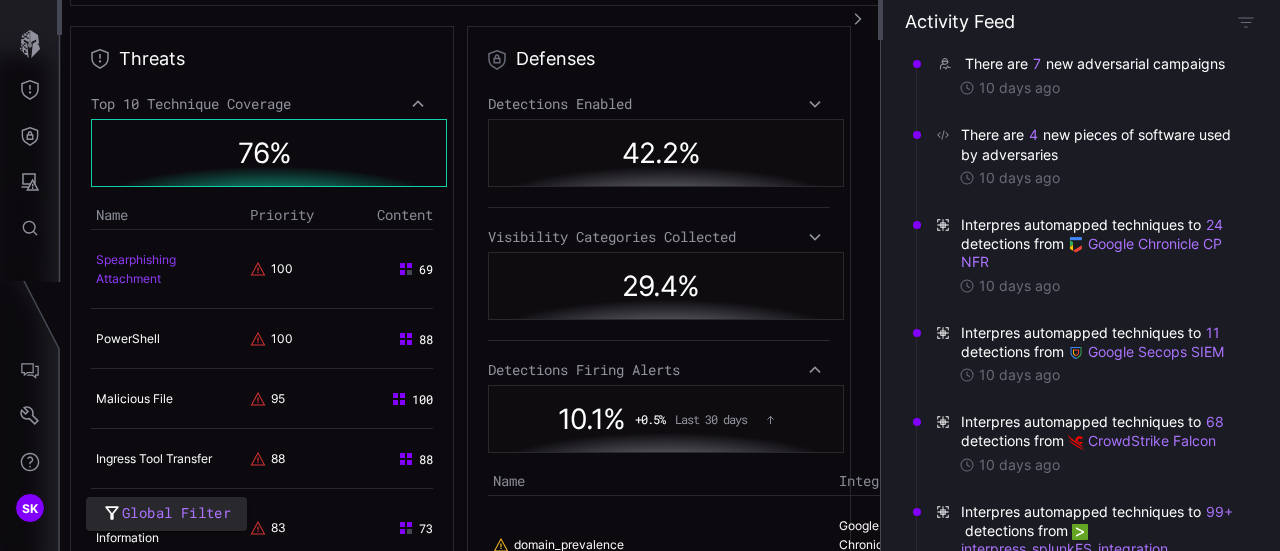 click on "Spearphishing Attachment" at bounding box center (136, 269) 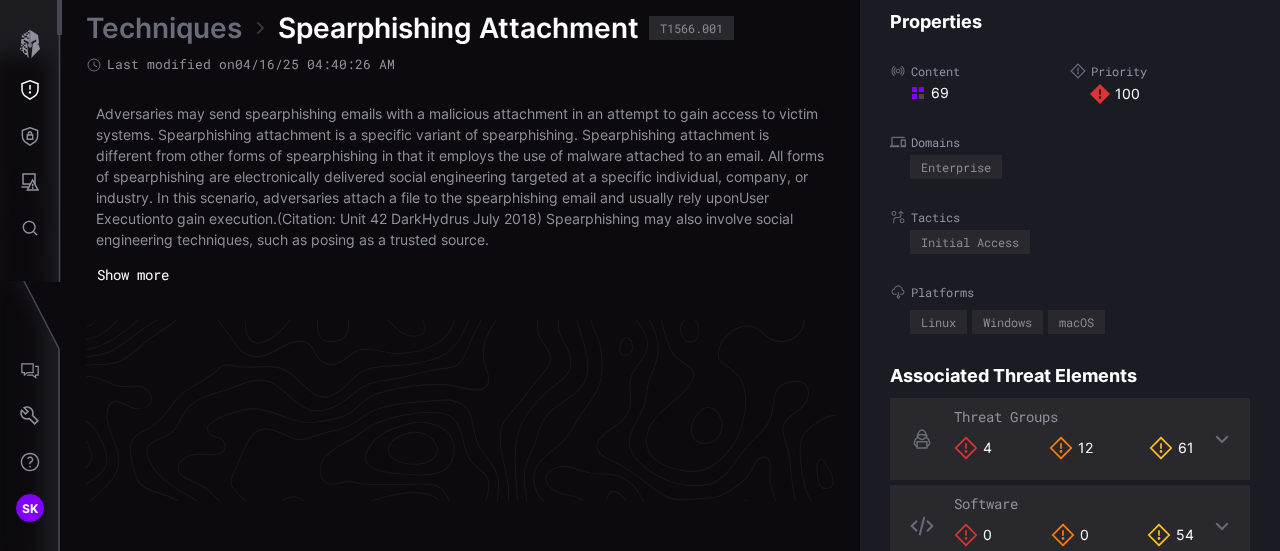 scroll, scrollTop: 4416, scrollLeft: 1132, axis: both 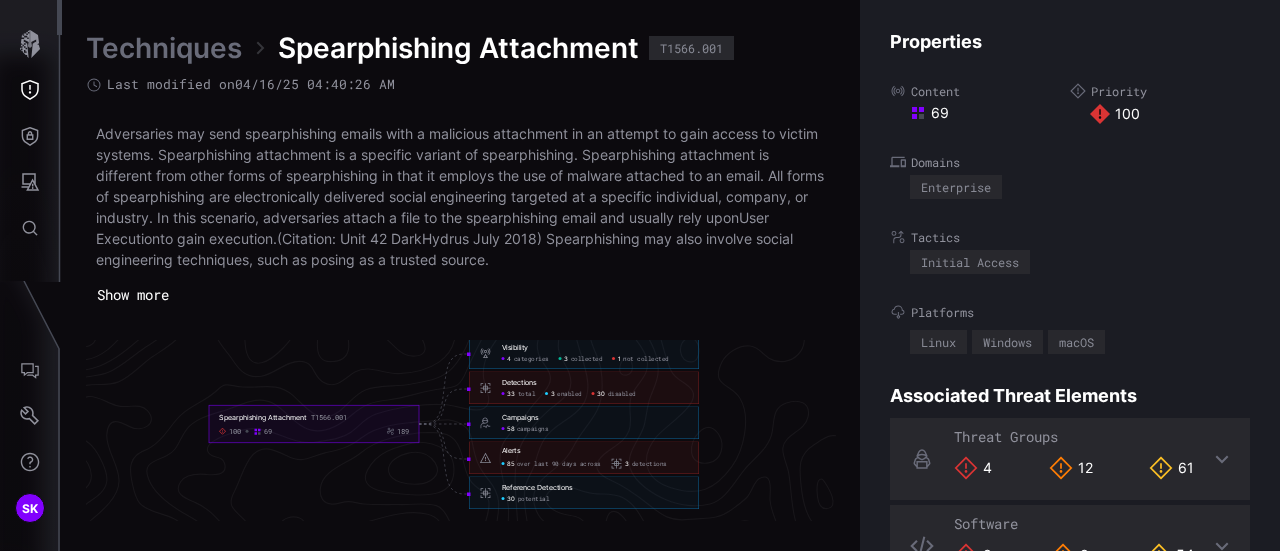 click on "69" 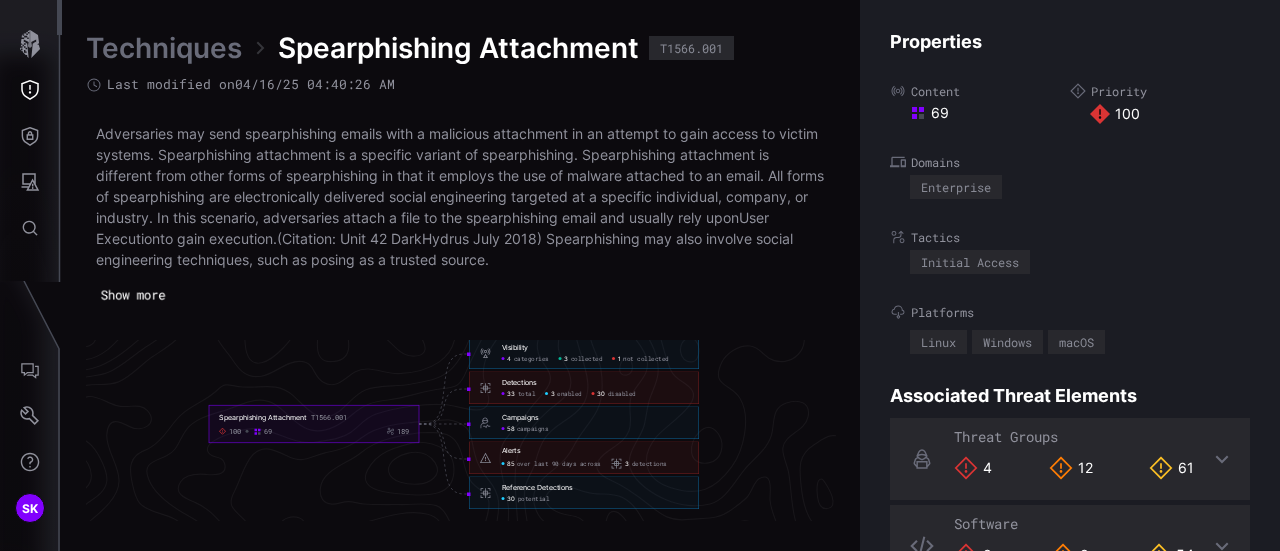 click on "Show more" at bounding box center [133, 295] 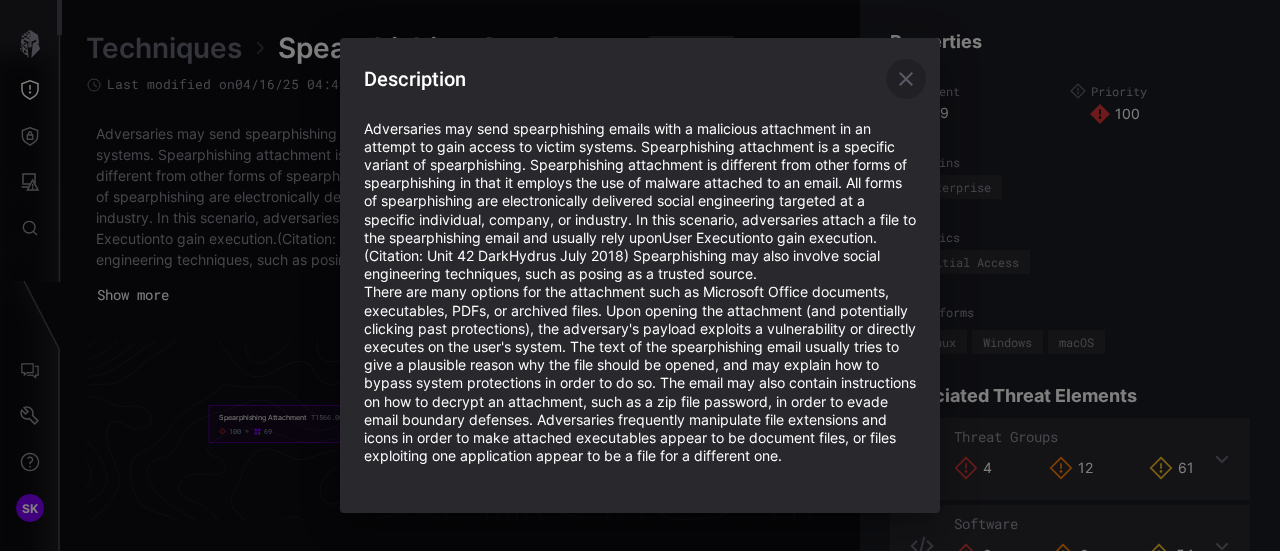 click 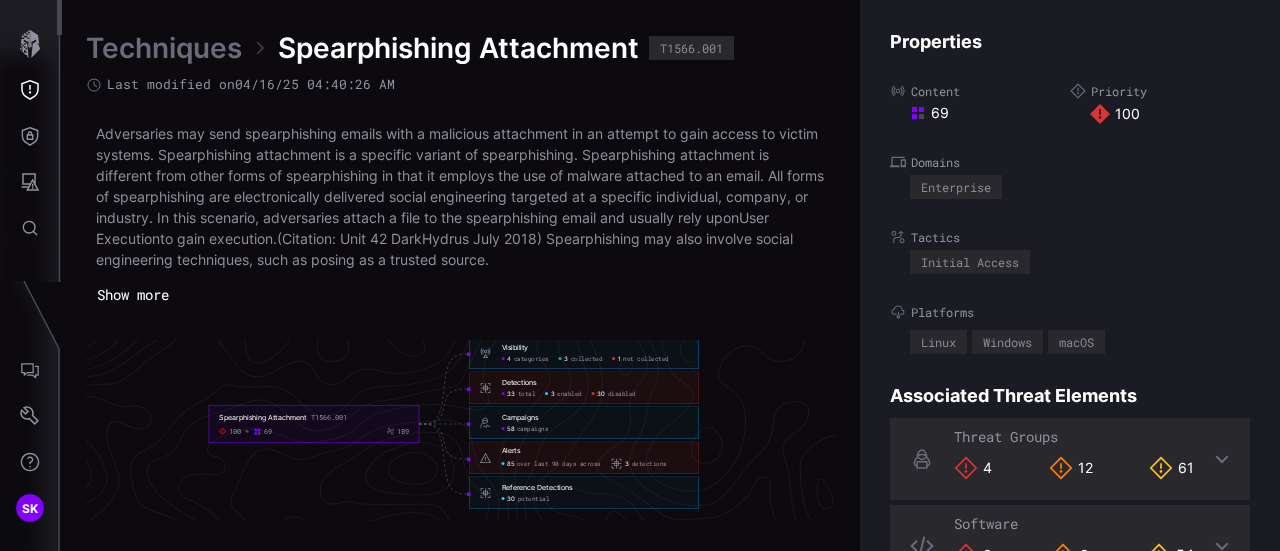 click on "69" at bounding box center (990, 113) 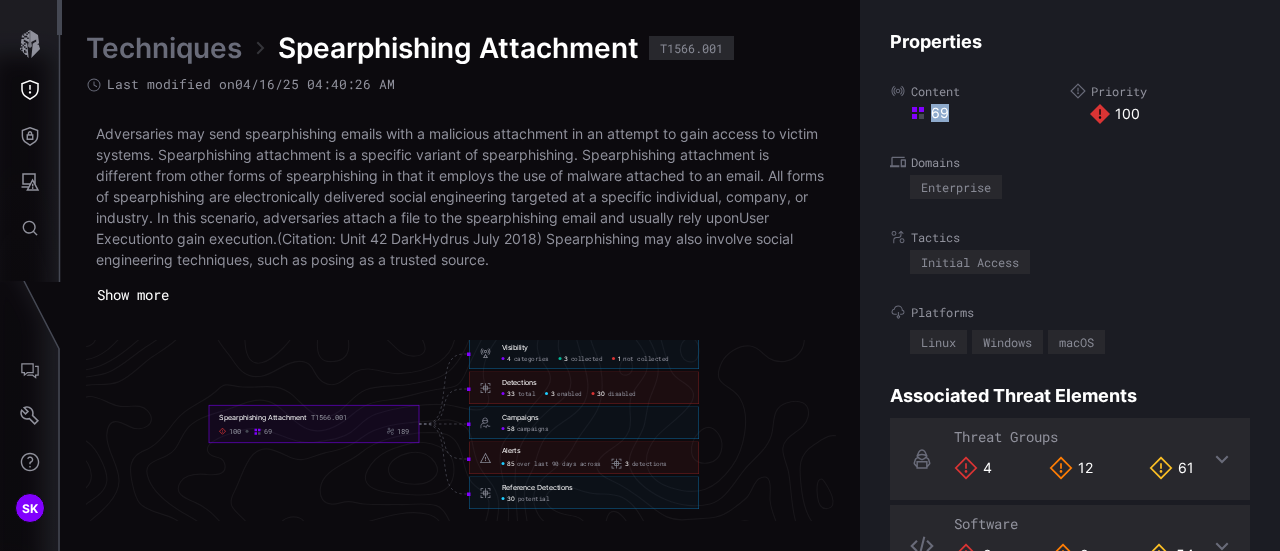 click on "69" at bounding box center [990, 113] 